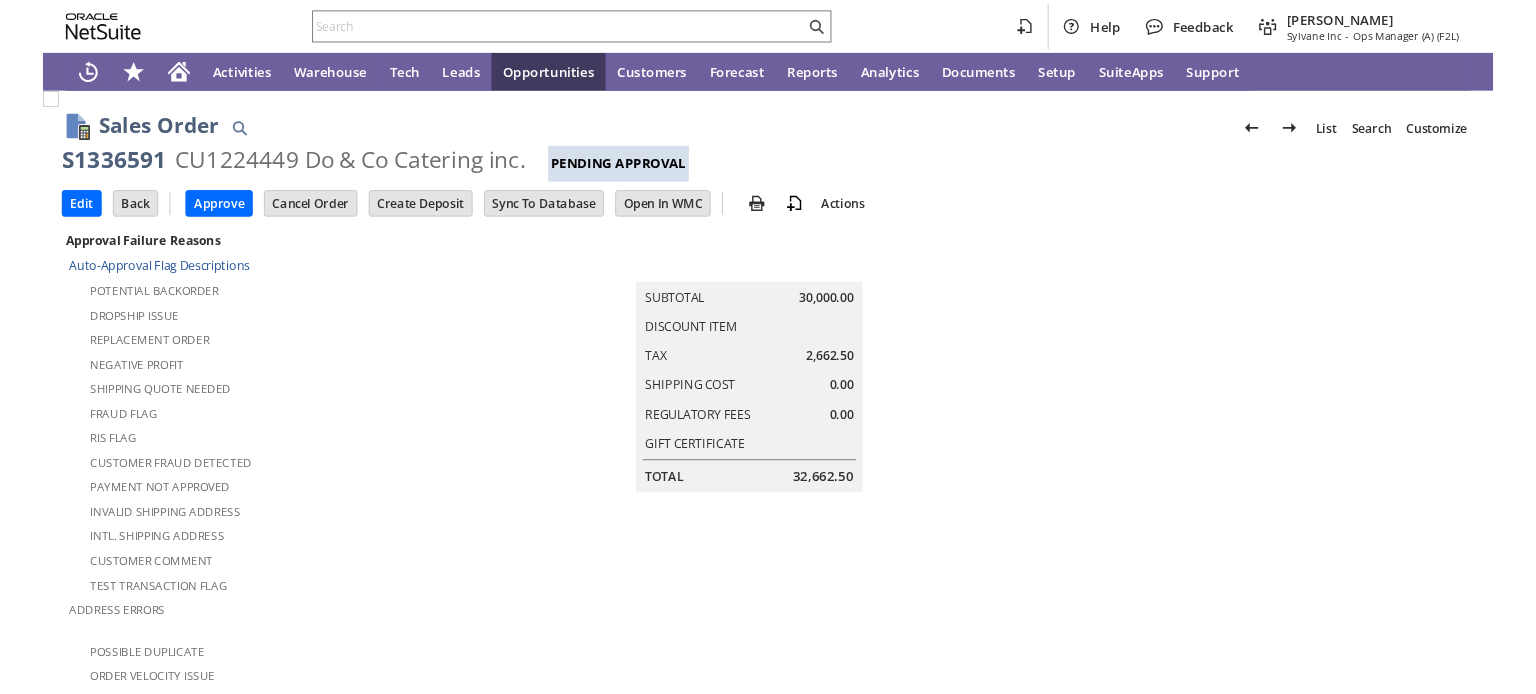 scroll, scrollTop: 0, scrollLeft: 0, axis: both 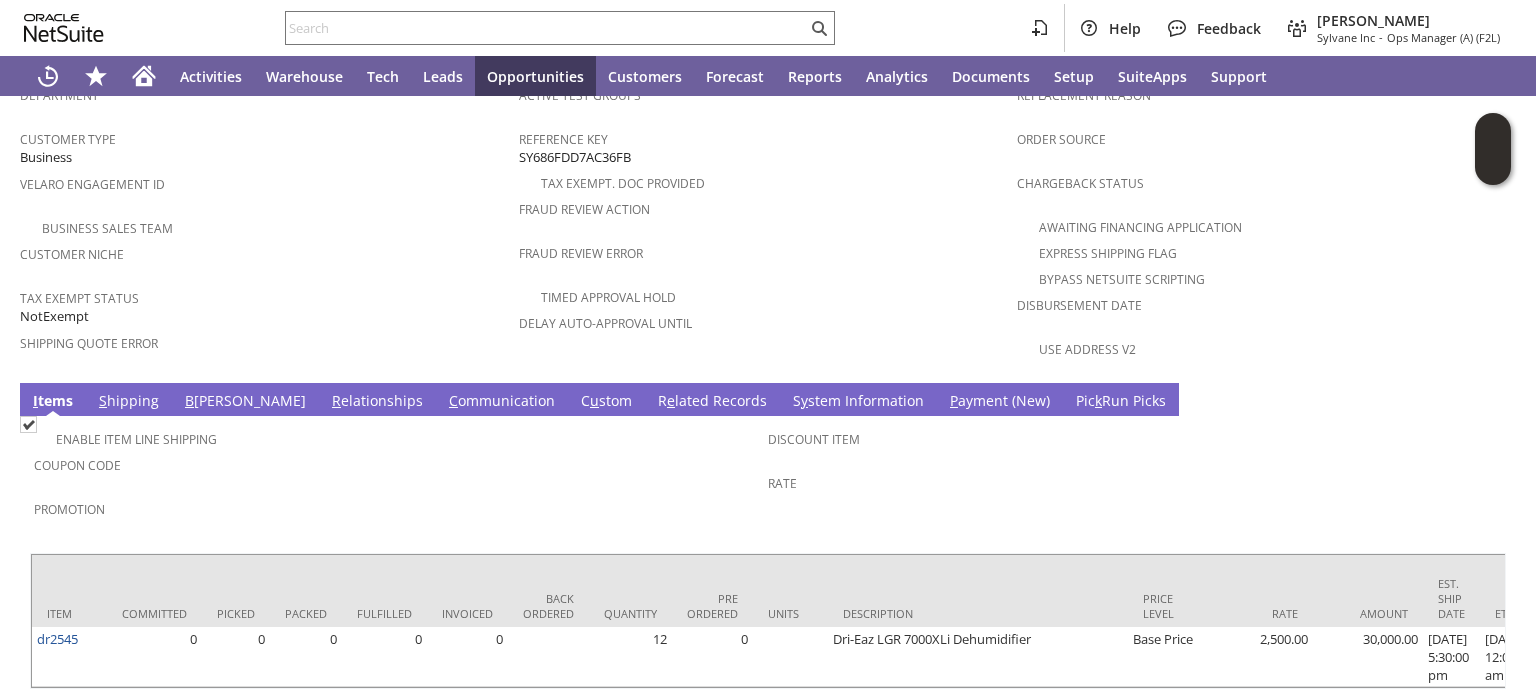 click on "S hipping" at bounding box center [129, 402] 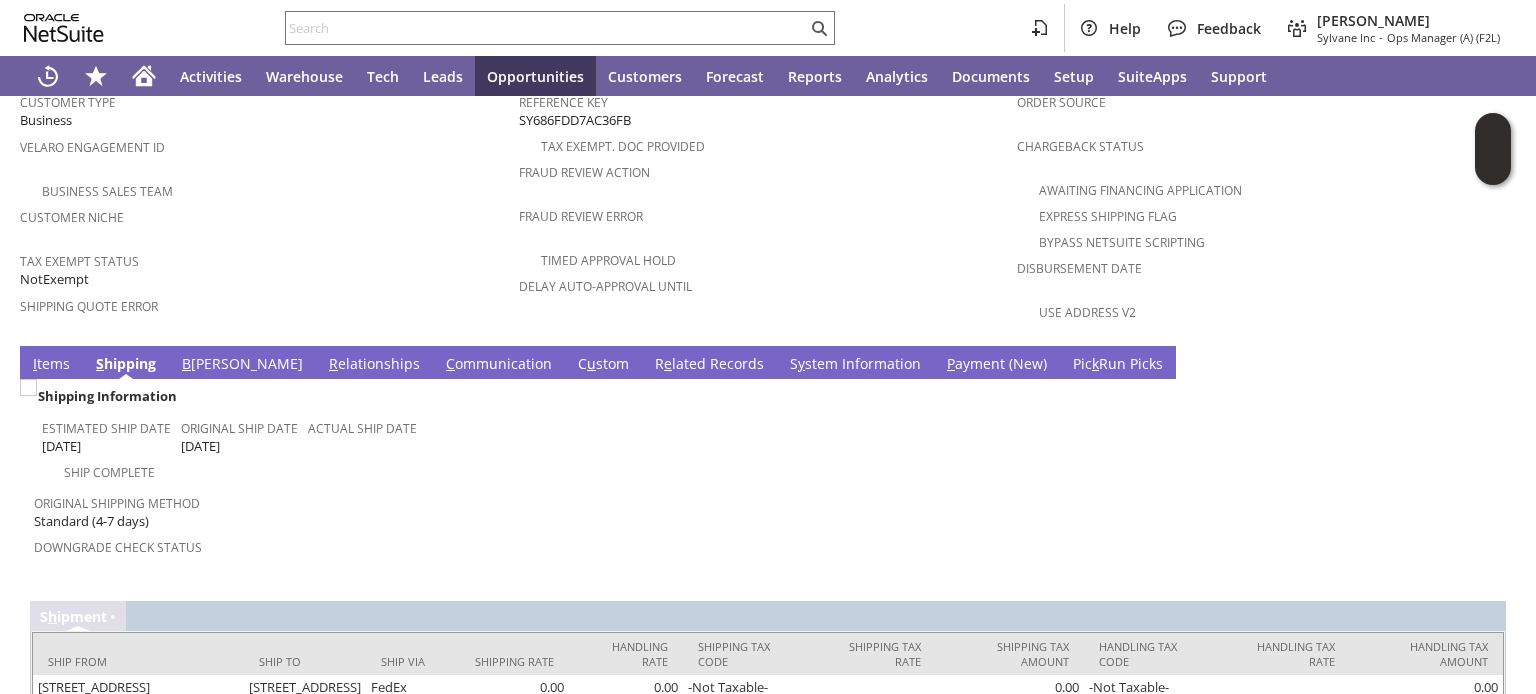 scroll, scrollTop: 1264, scrollLeft: 0, axis: vertical 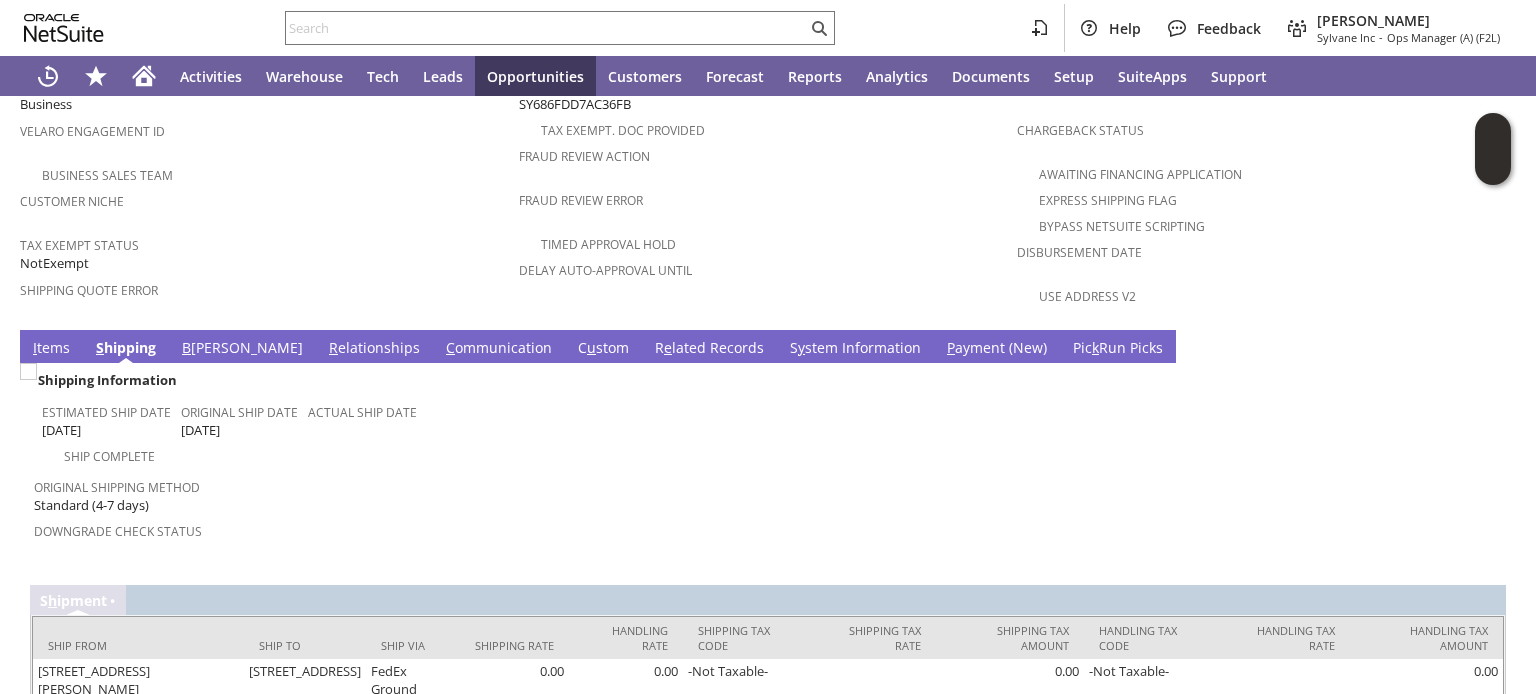 click on "B [PERSON_NAME]" at bounding box center [242, 349] 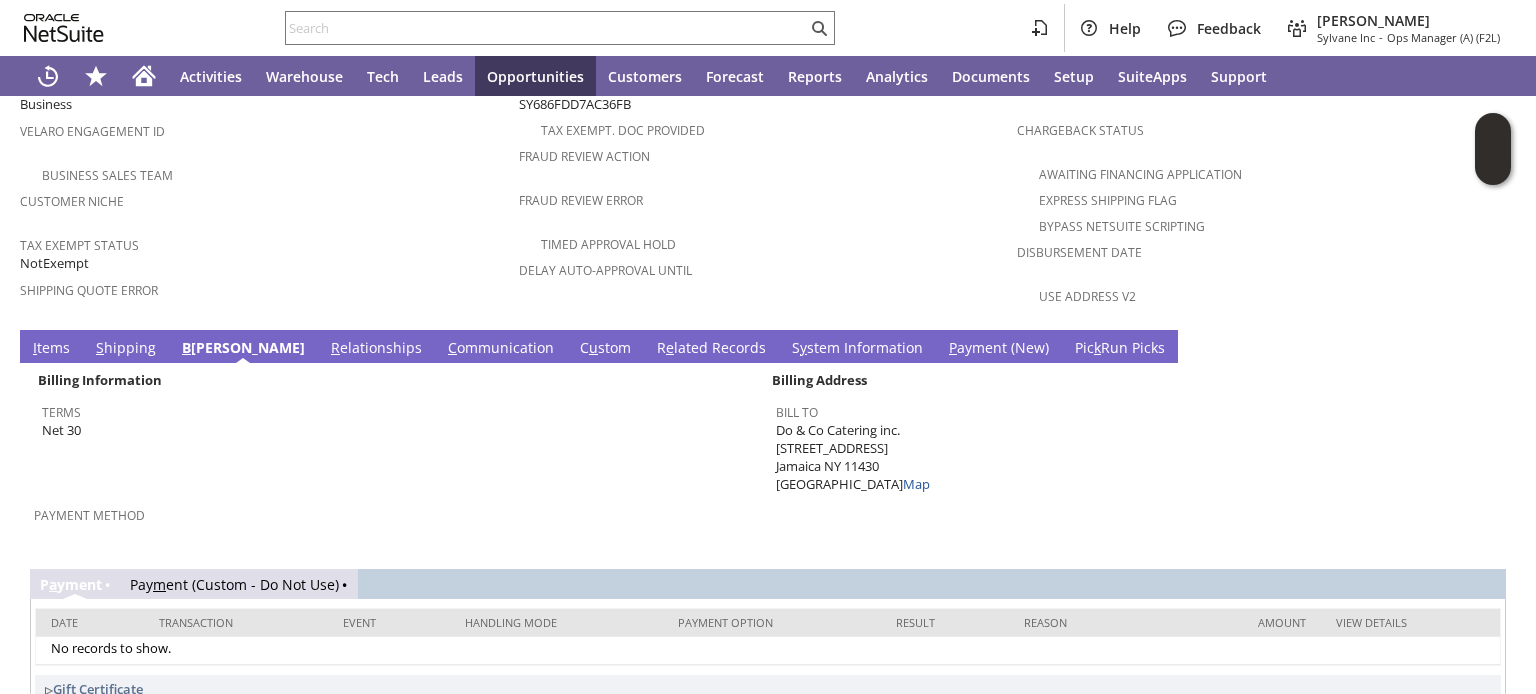 click on "I tems" at bounding box center (51, 349) 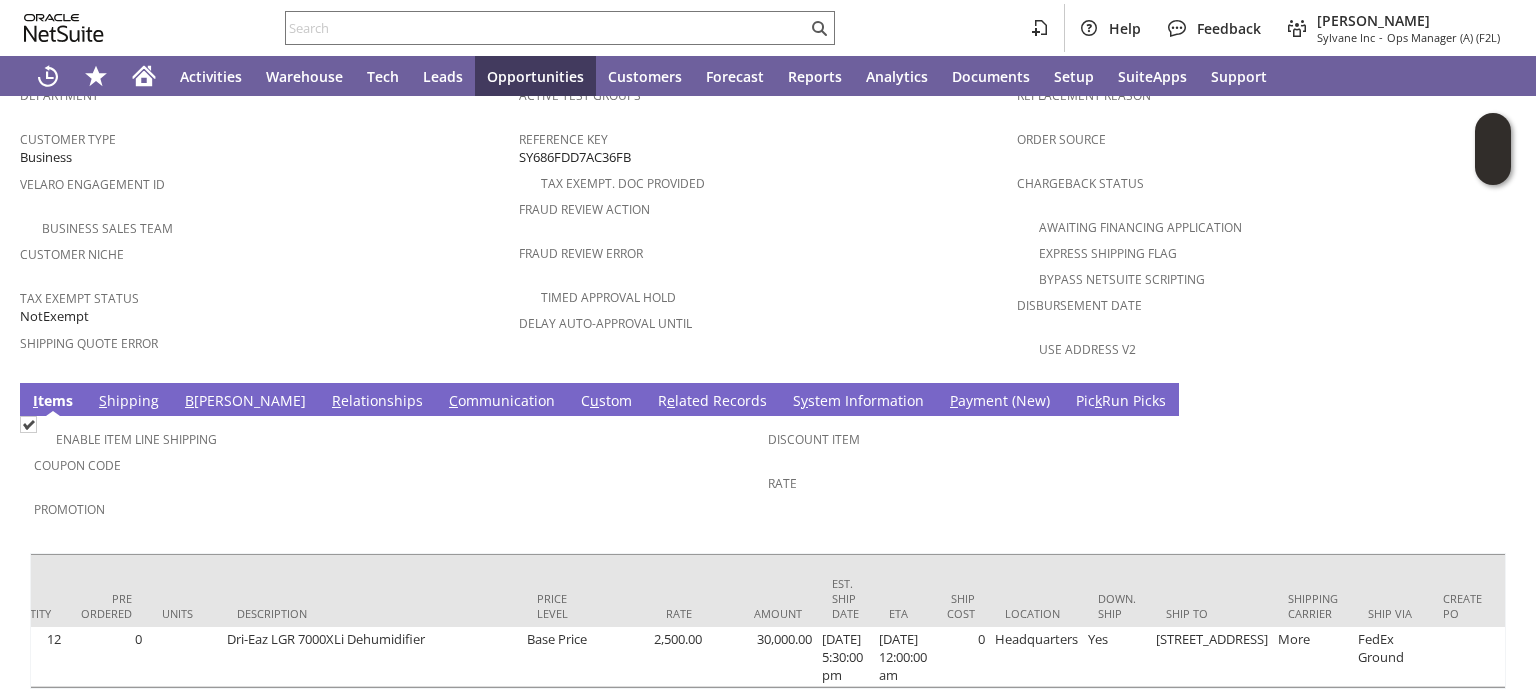 scroll, scrollTop: 0, scrollLeft: 0, axis: both 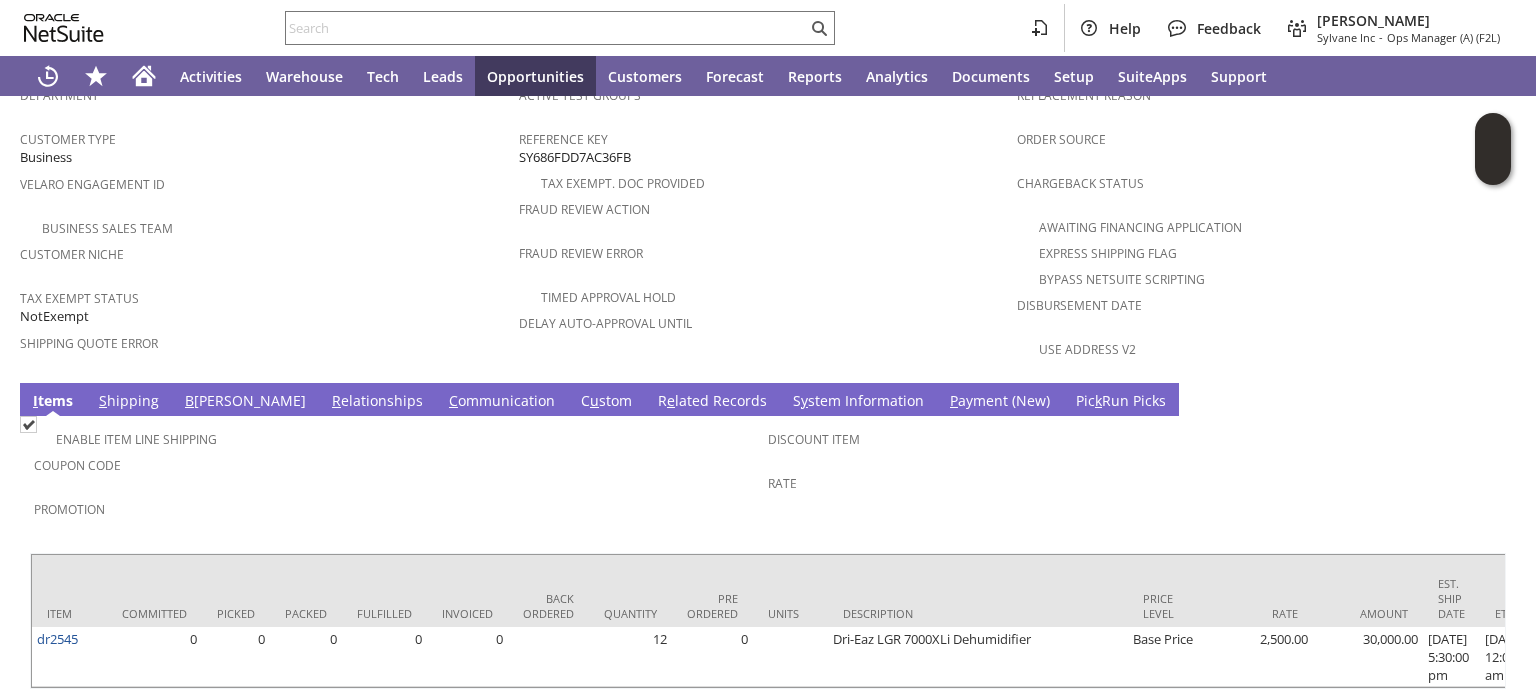 click on "B [PERSON_NAME]" at bounding box center [245, 402] 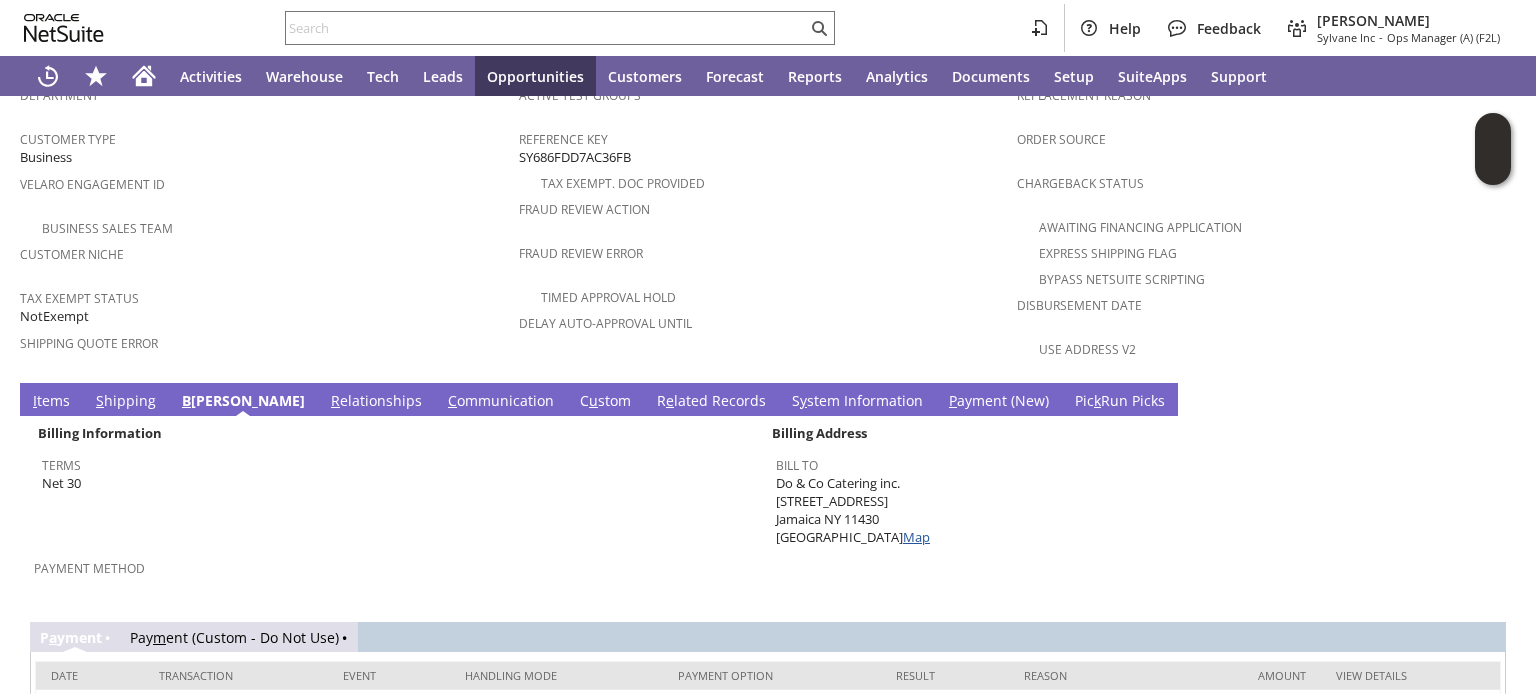 click on "Map" at bounding box center (916, 537) 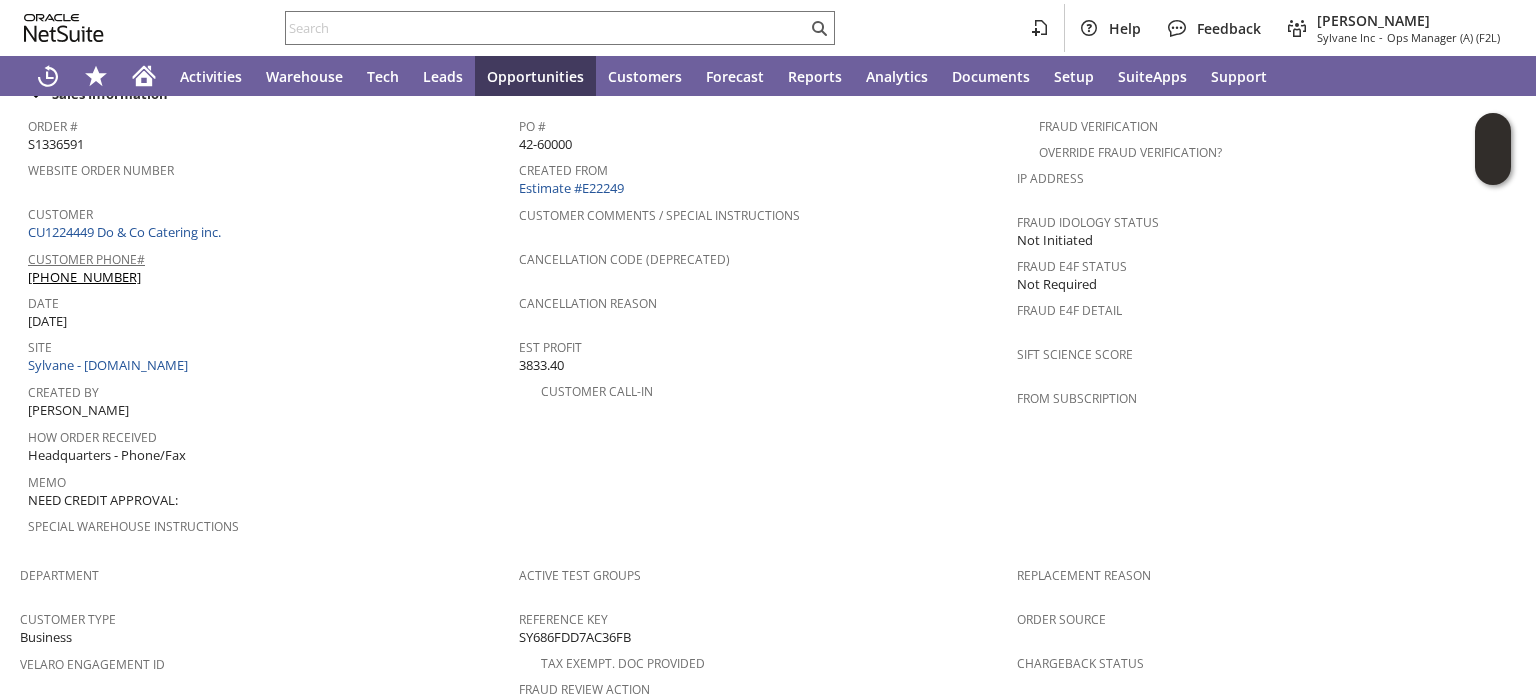 scroll, scrollTop: 571, scrollLeft: 0, axis: vertical 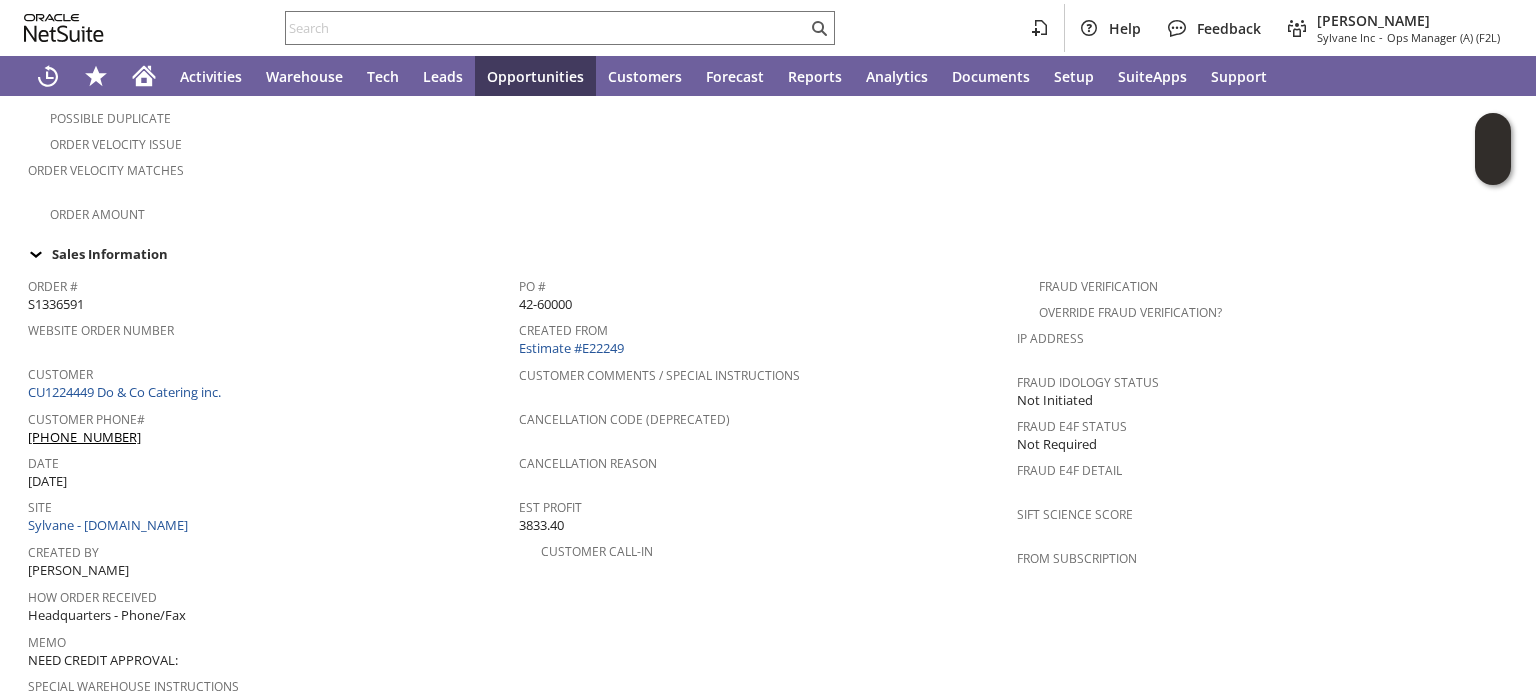 drag, startPoint x: 89, startPoint y: 276, endPoint x: 30, endPoint y: 277, distance: 59.008472 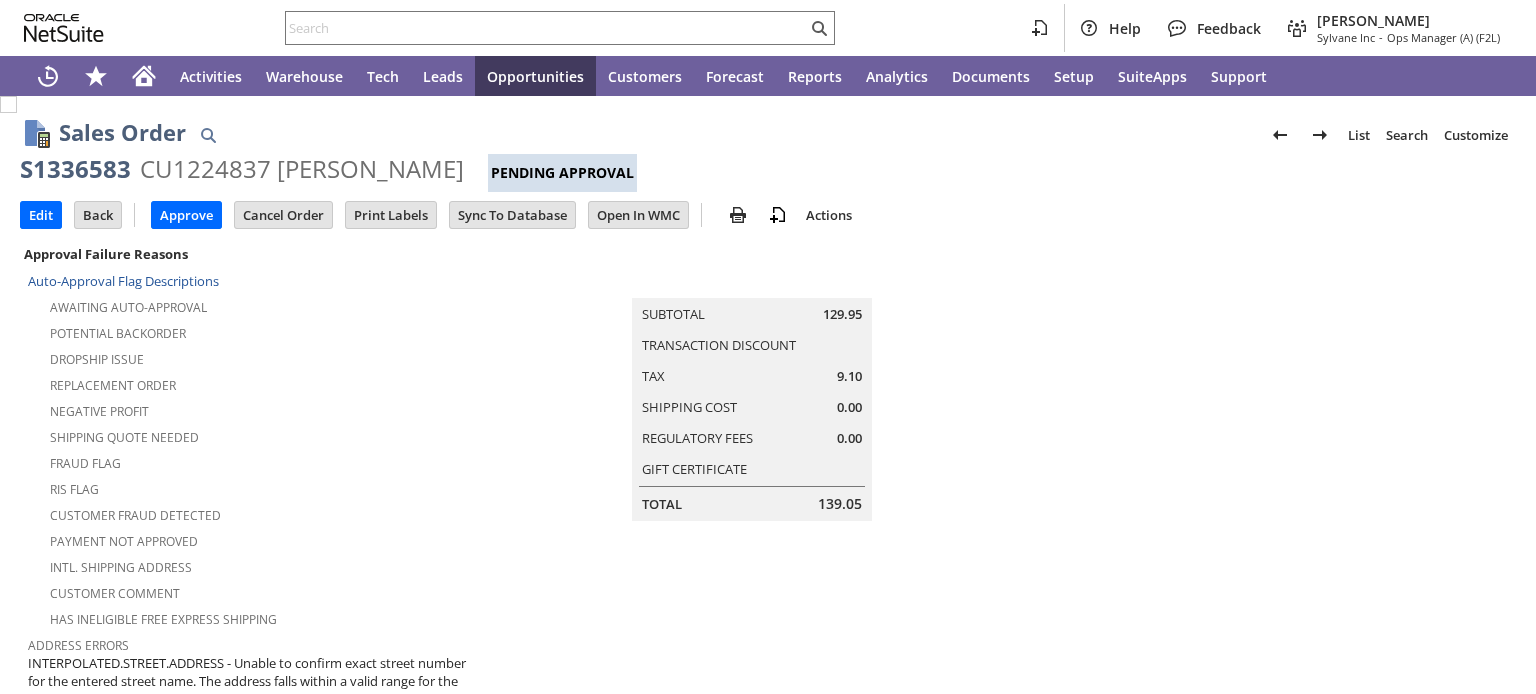 scroll, scrollTop: 0, scrollLeft: 0, axis: both 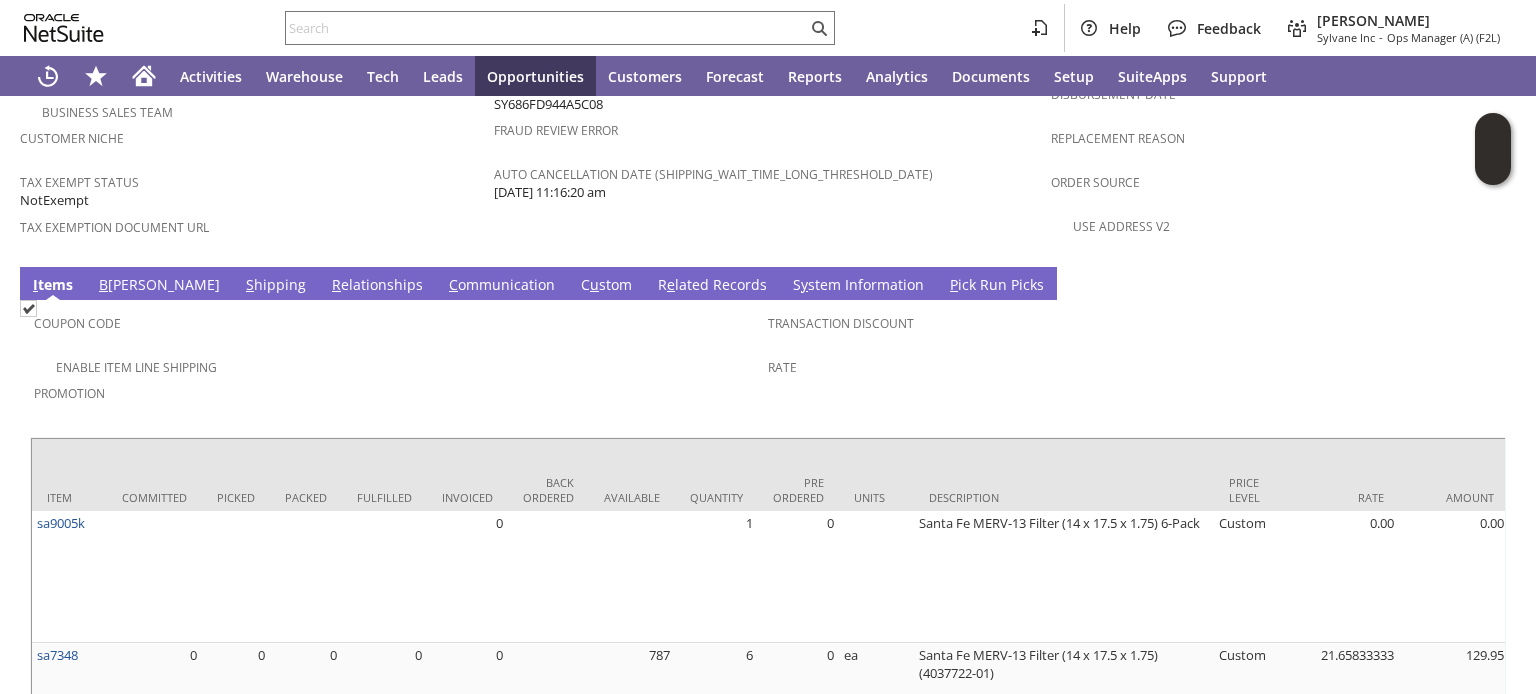 click on "S hipping" at bounding box center (276, 286) 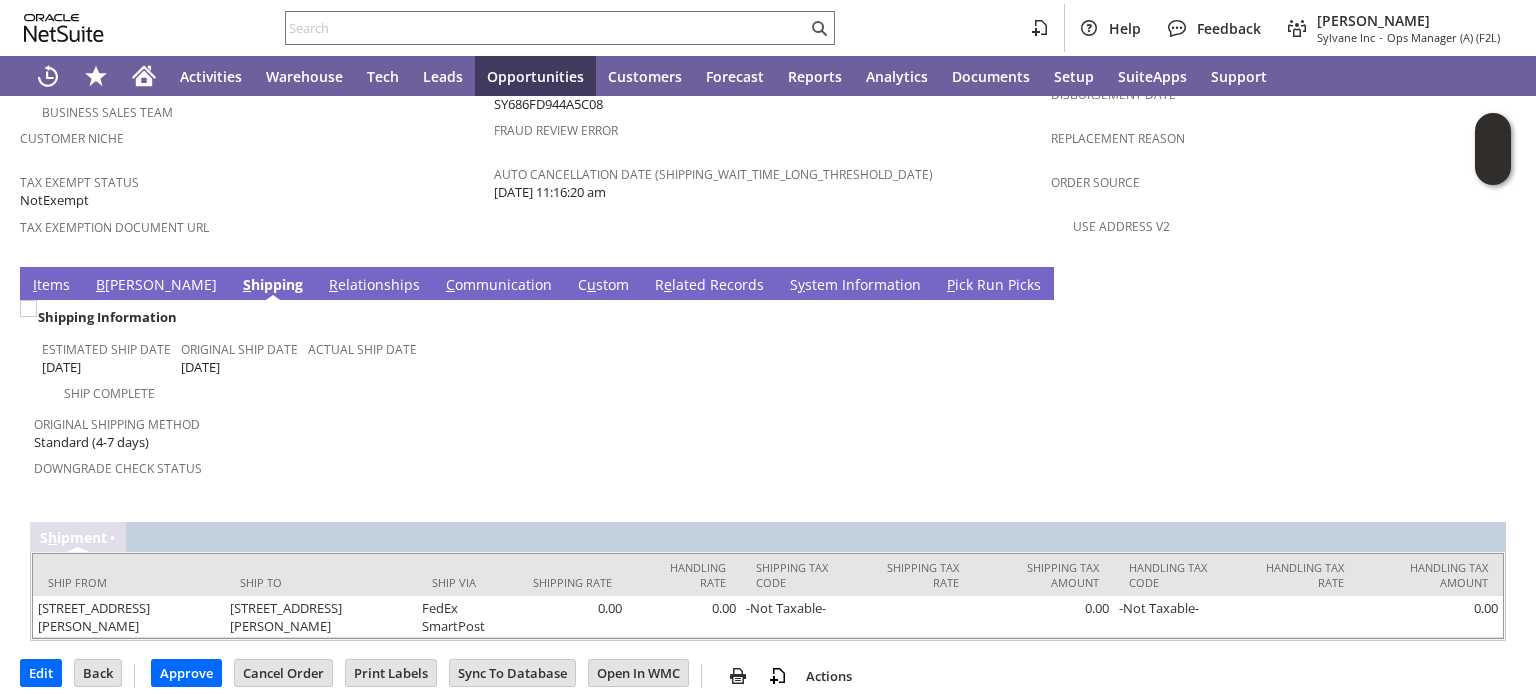 scroll, scrollTop: 1373, scrollLeft: 0, axis: vertical 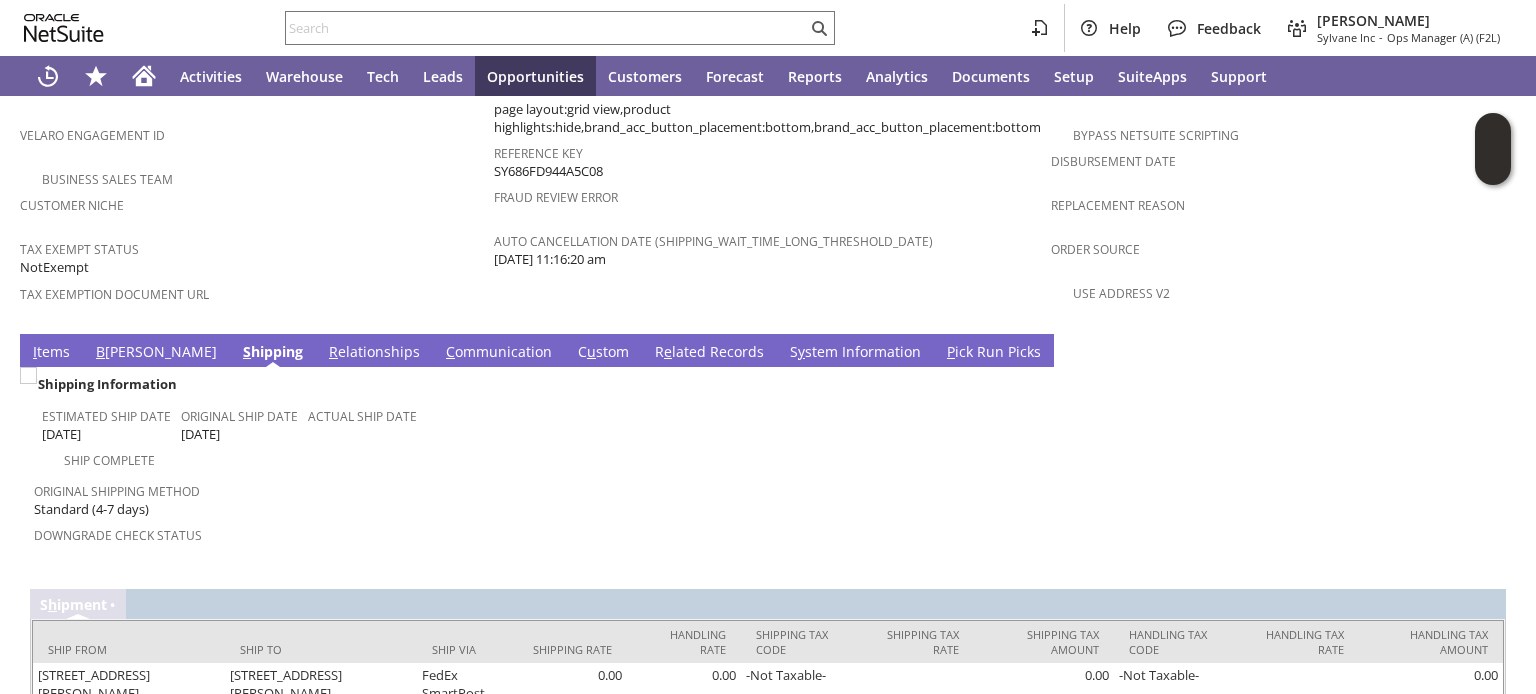 click on "B" at bounding box center [100, 351] 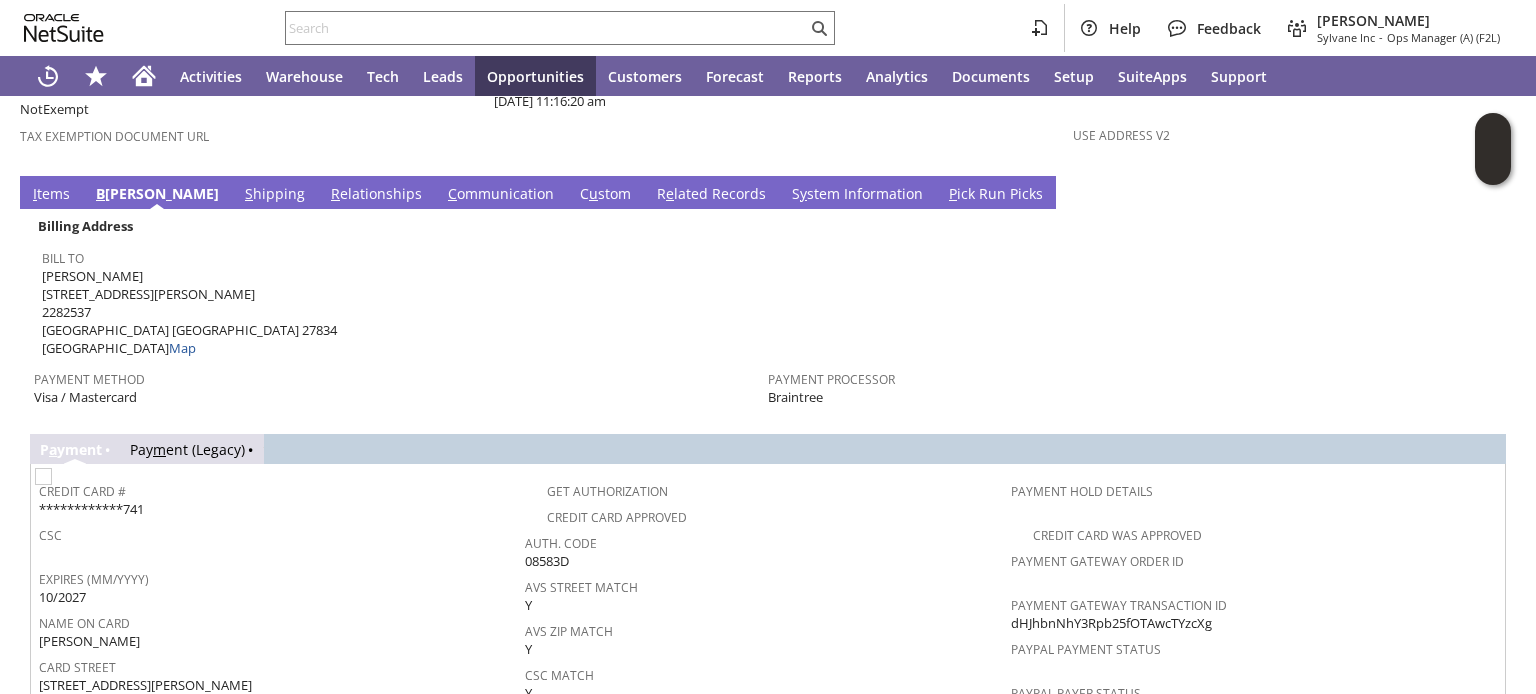 scroll, scrollTop: 1533, scrollLeft: 0, axis: vertical 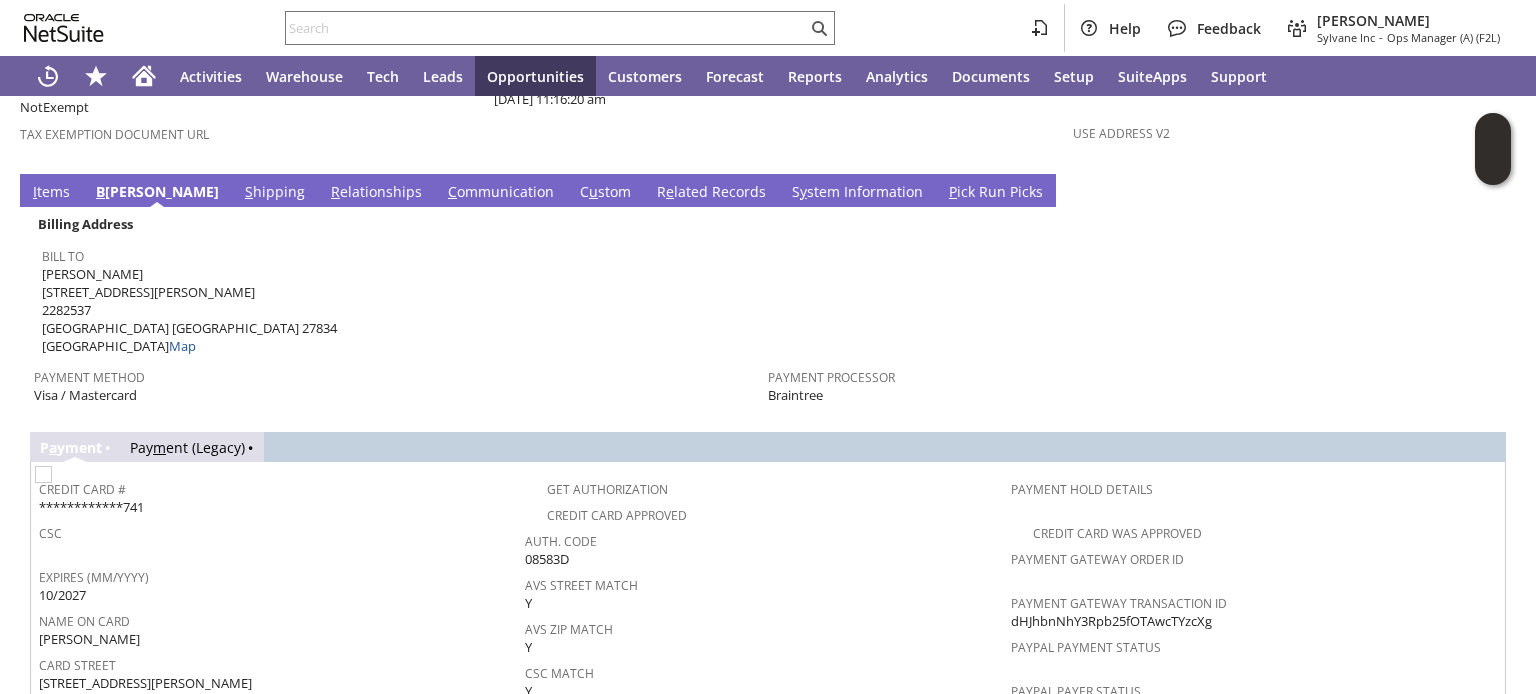 click on "S hipping" at bounding box center [275, 193] 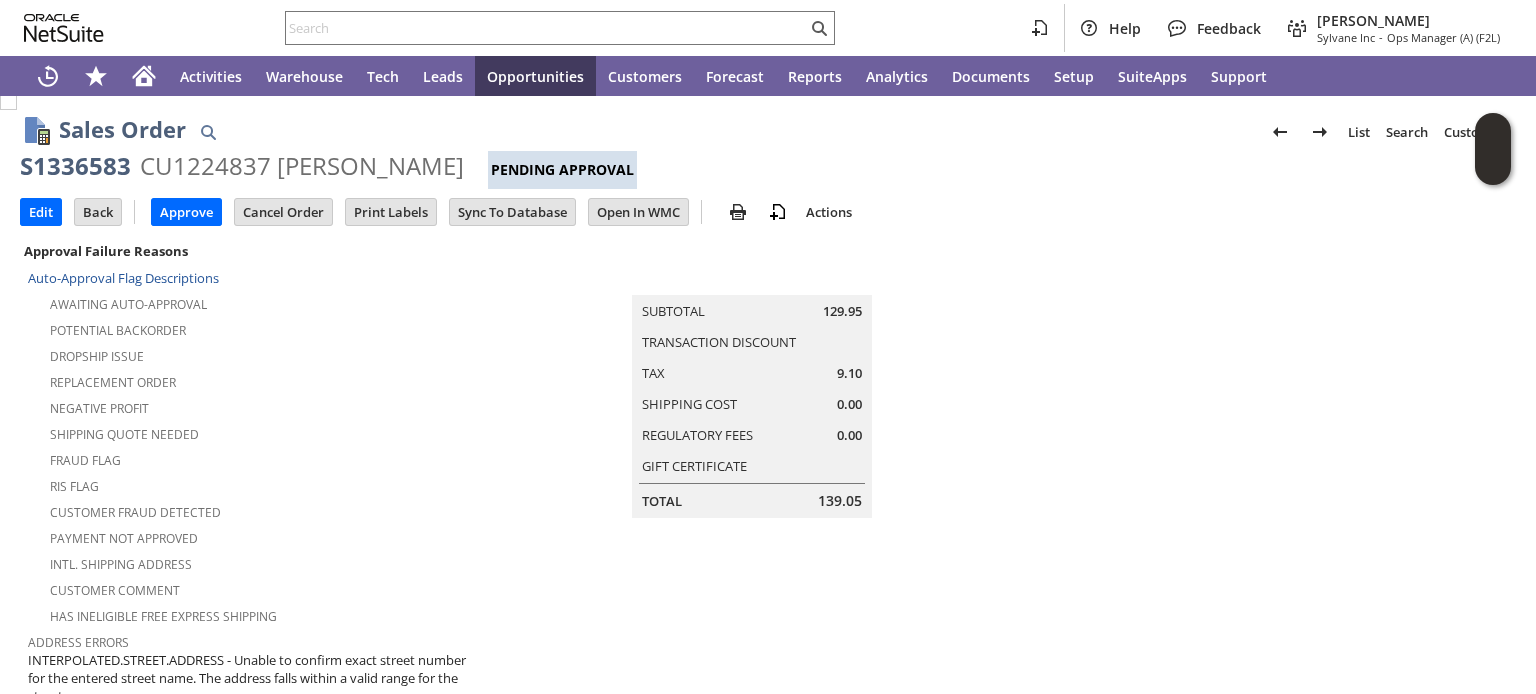 scroll, scrollTop: 0, scrollLeft: 0, axis: both 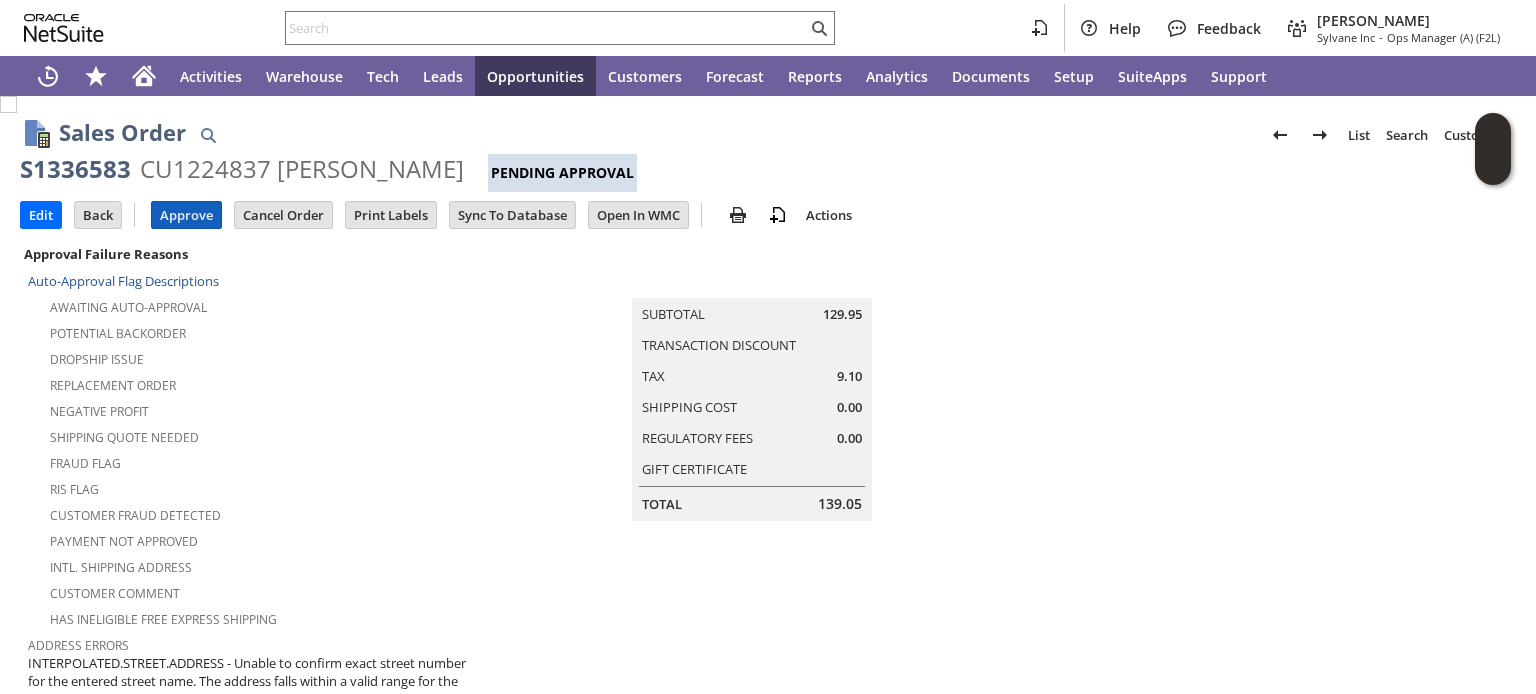 click on "Approve" at bounding box center (186, 215) 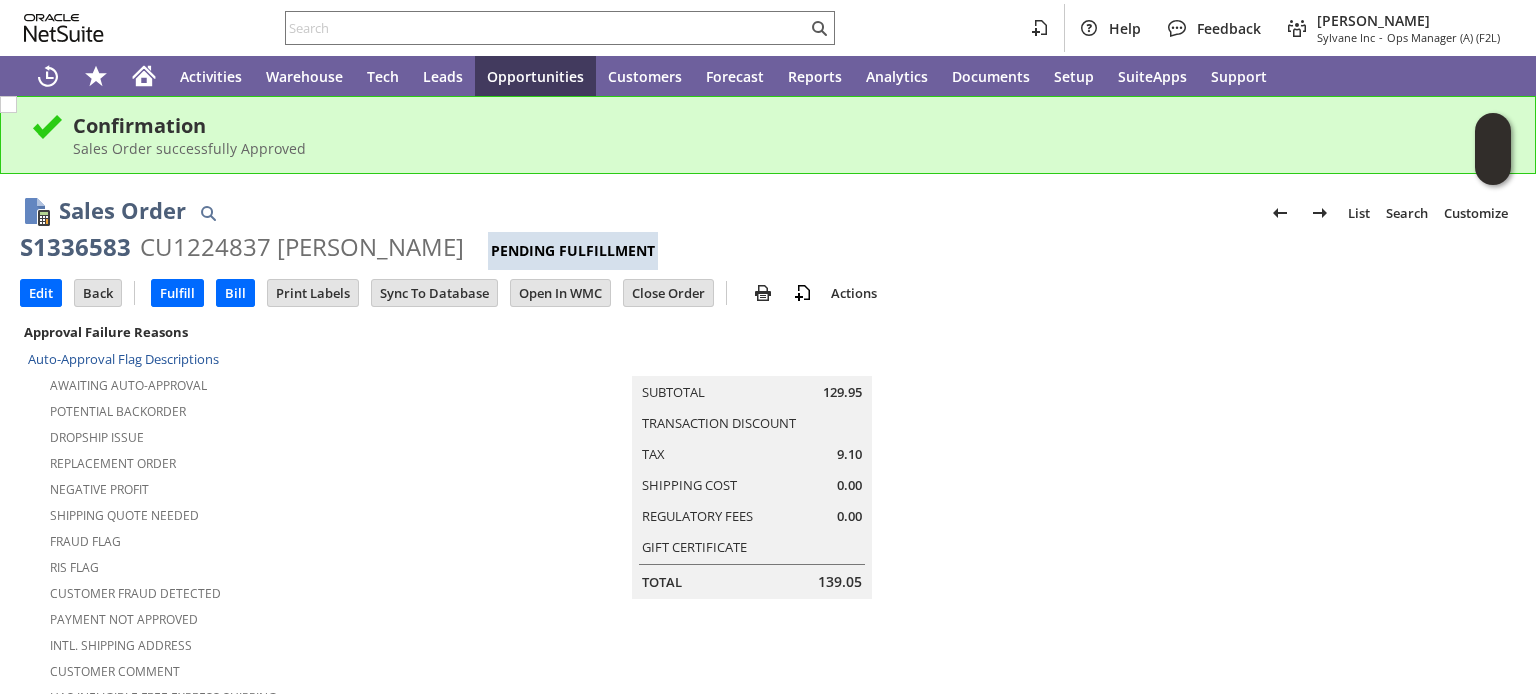 scroll, scrollTop: 0, scrollLeft: 0, axis: both 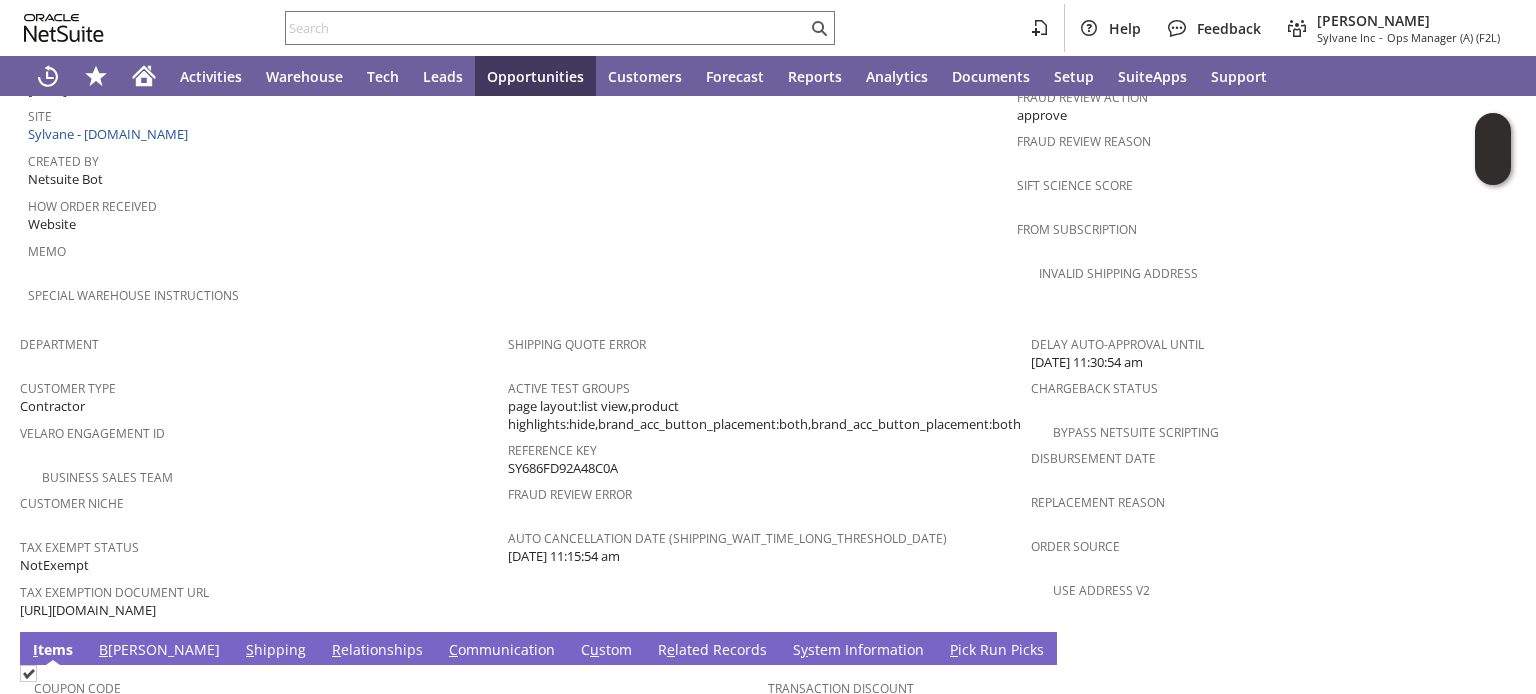 drag, startPoint x: 111, startPoint y: 555, endPoint x: 20, endPoint y: 536, distance: 92.96236 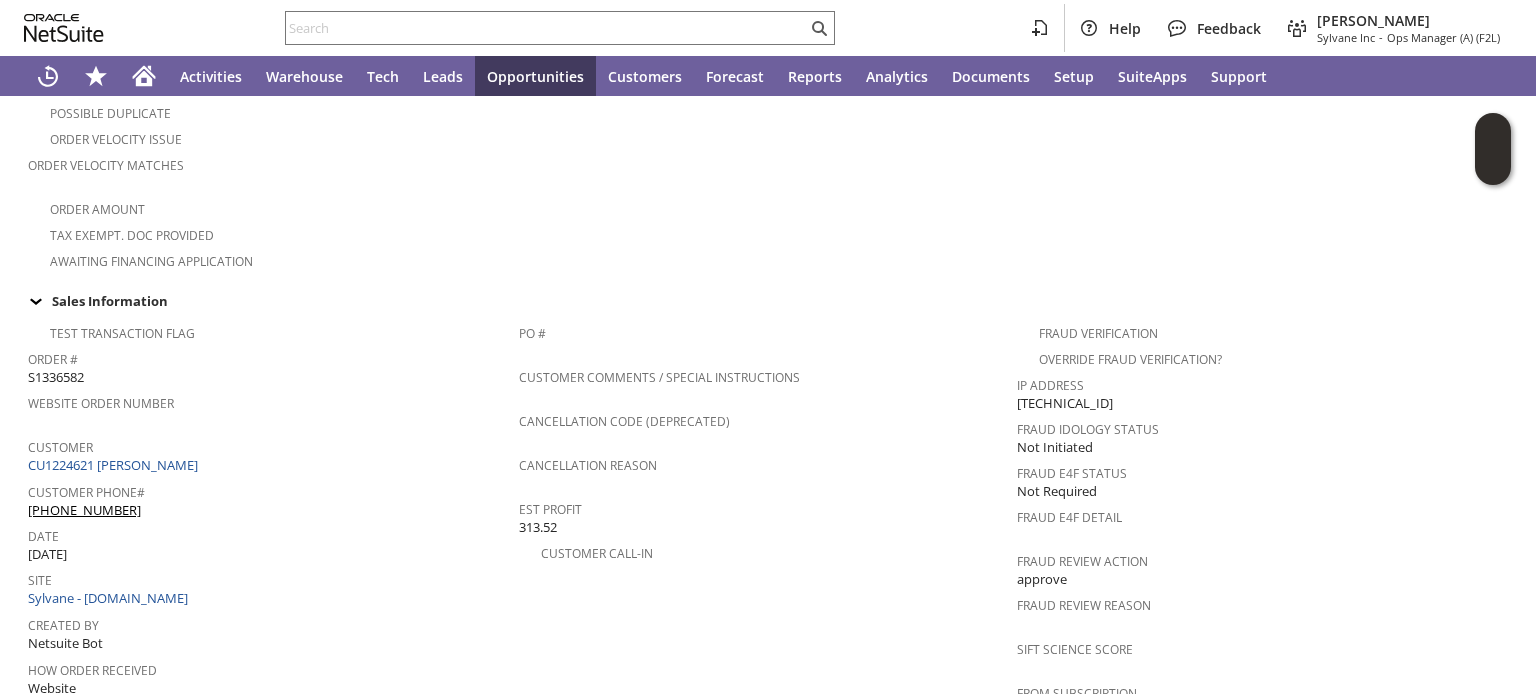 scroll, scrollTop: 560, scrollLeft: 0, axis: vertical 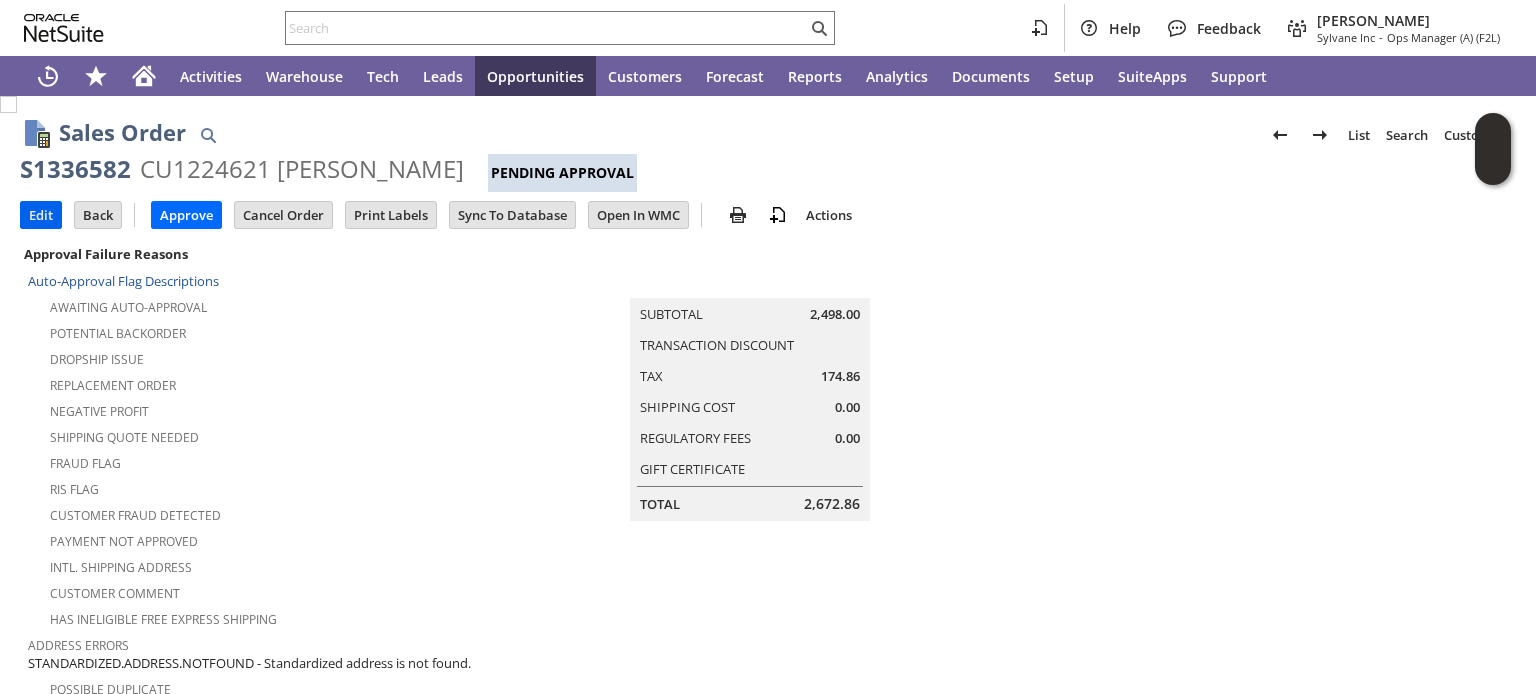 click on "Edit" 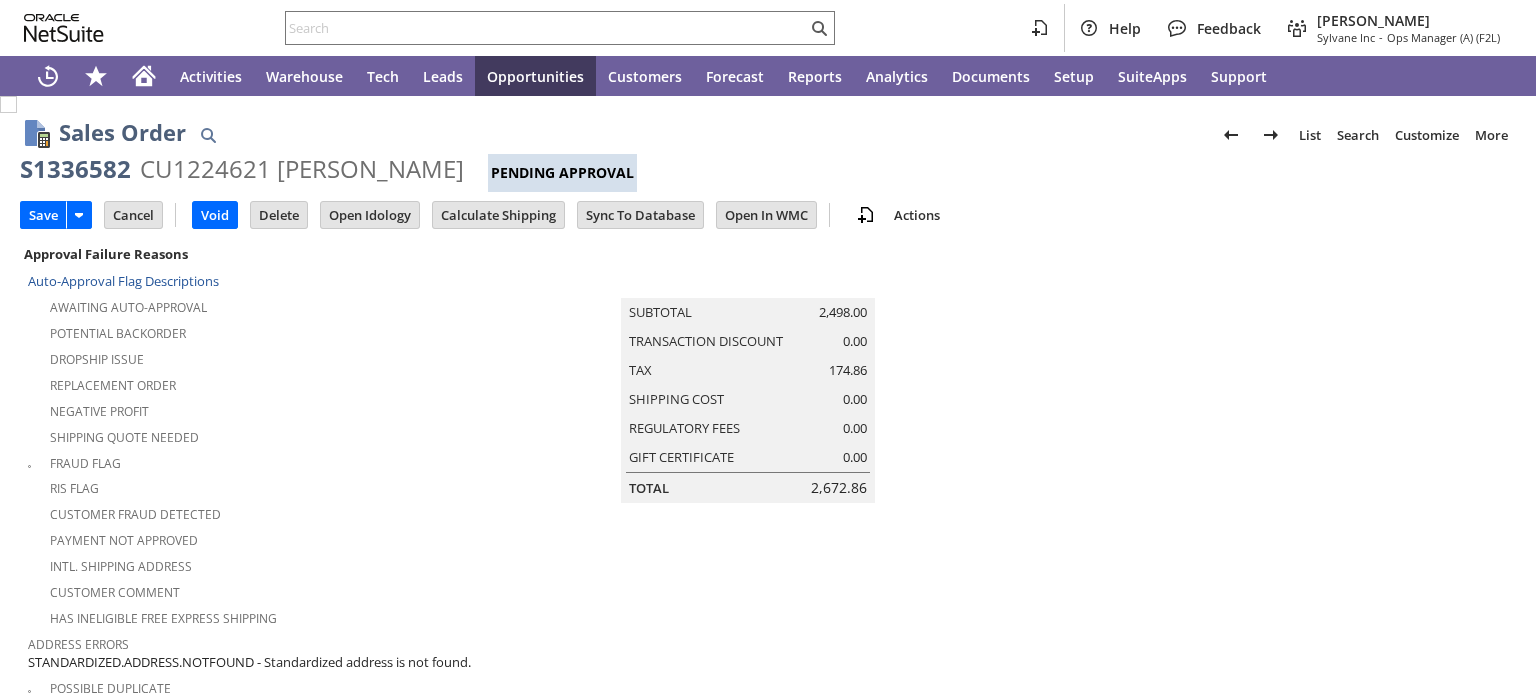 scroll, scrollTop: 0, scrollLeft: 0, axis: both 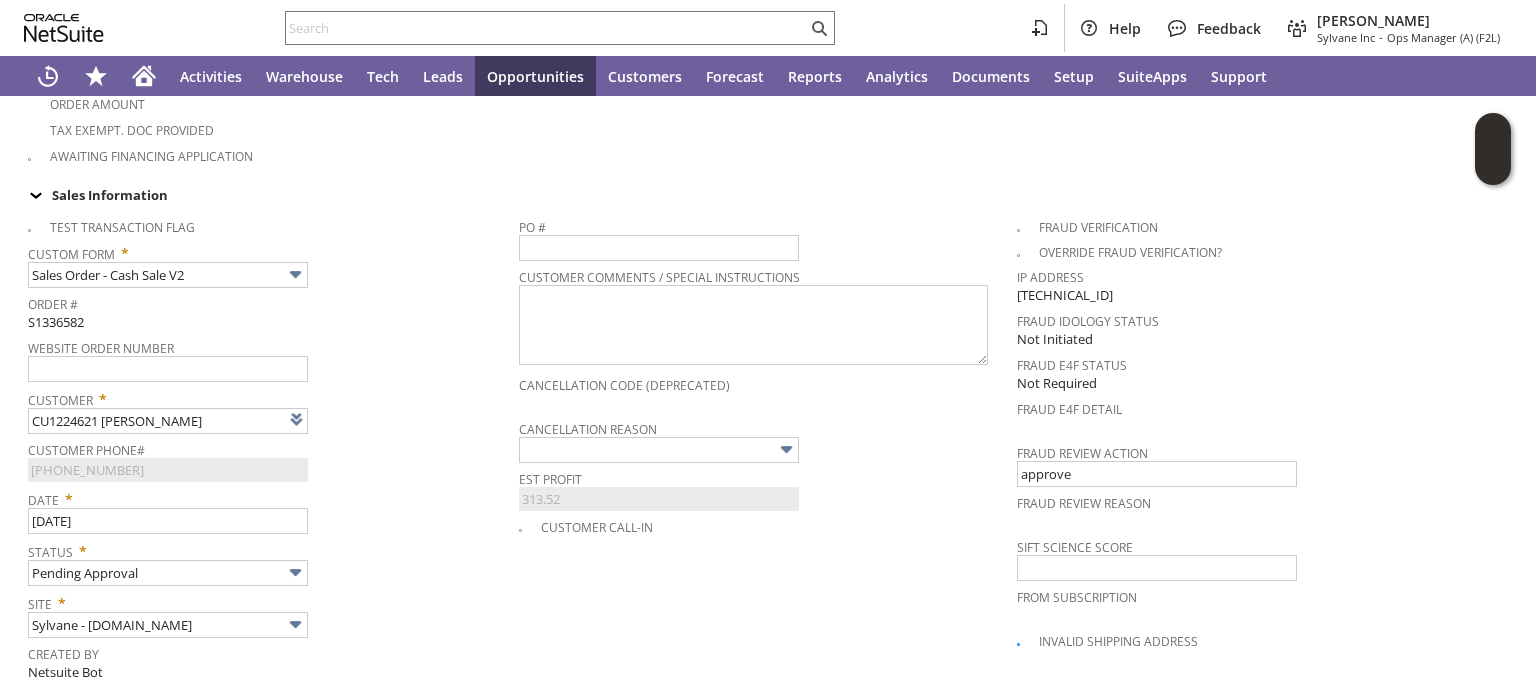type on "Intelligent Recommendations ⁰" 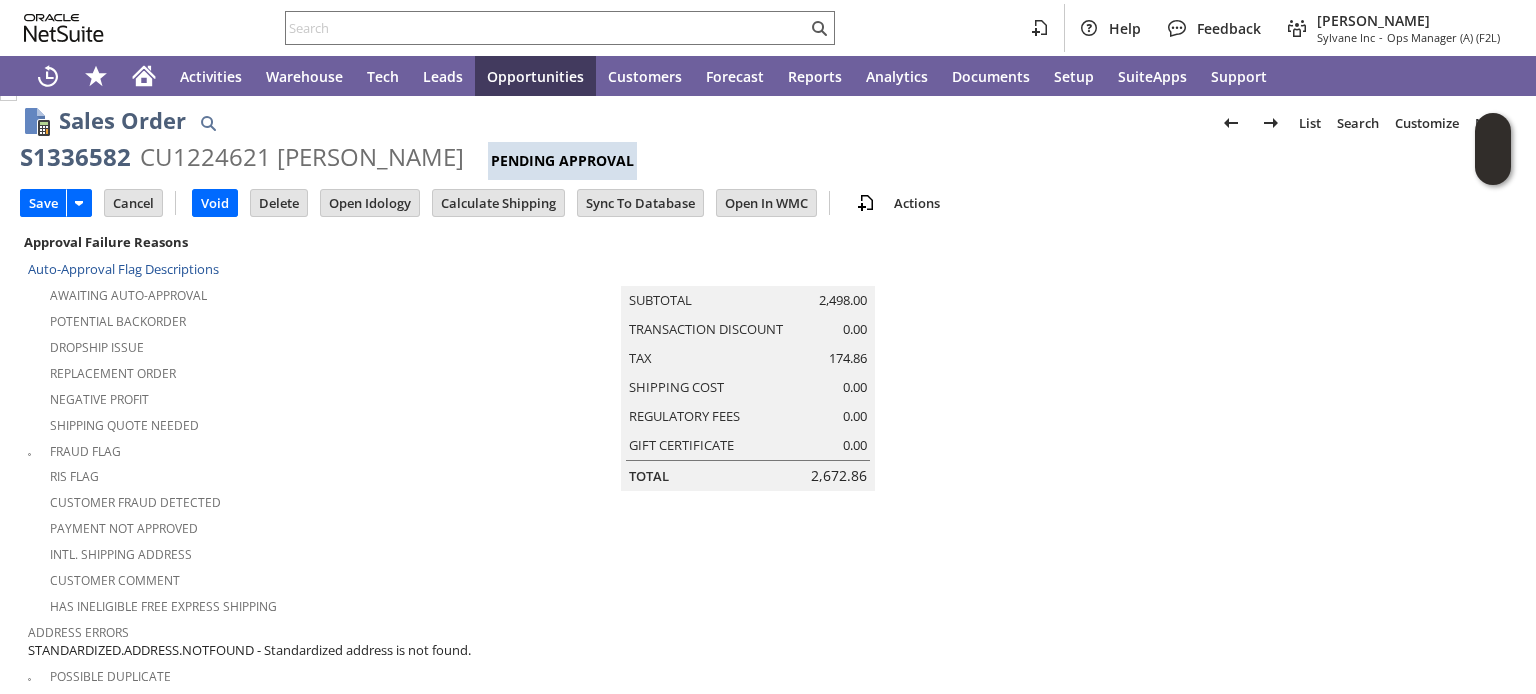 scroll, scrollTop: 0, scrollLeft: 0, axis: both 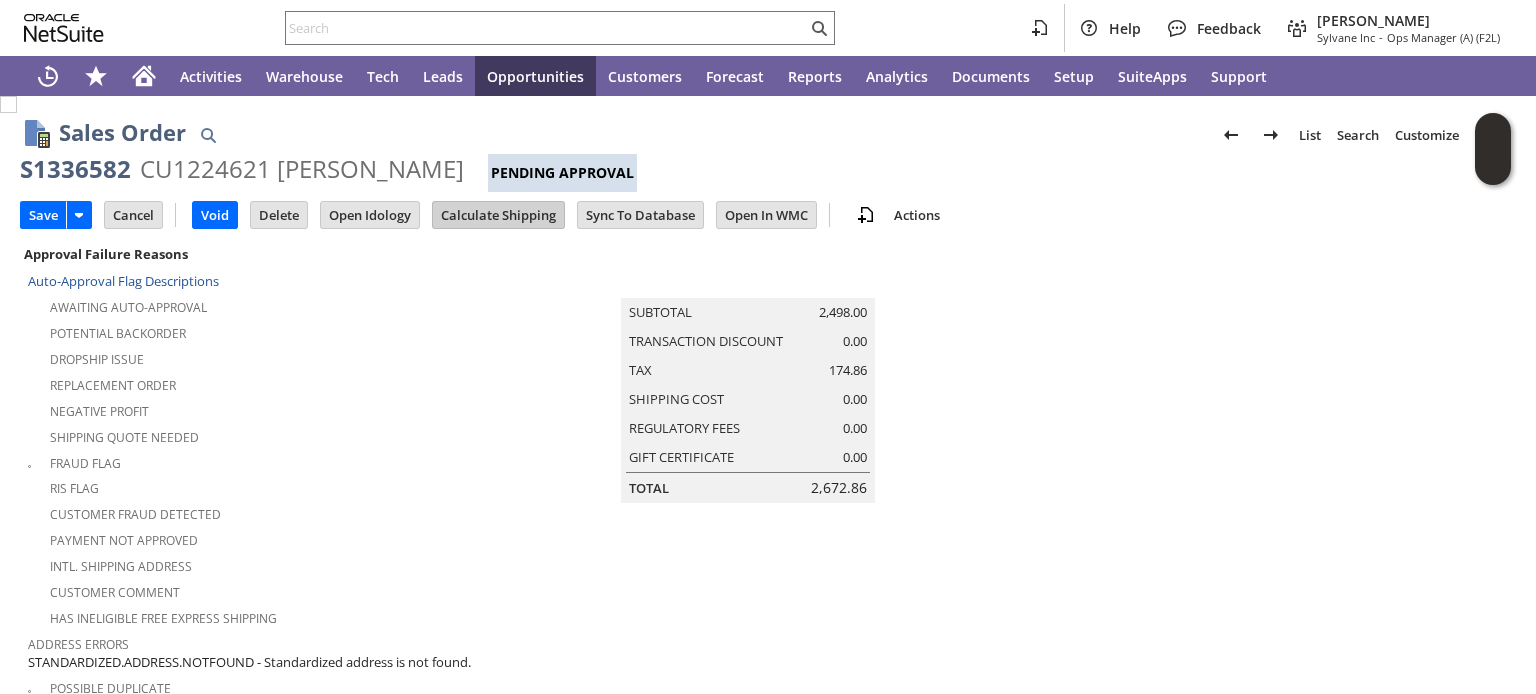 click on "Calculate Shipping" at bounding box center [498, 215] 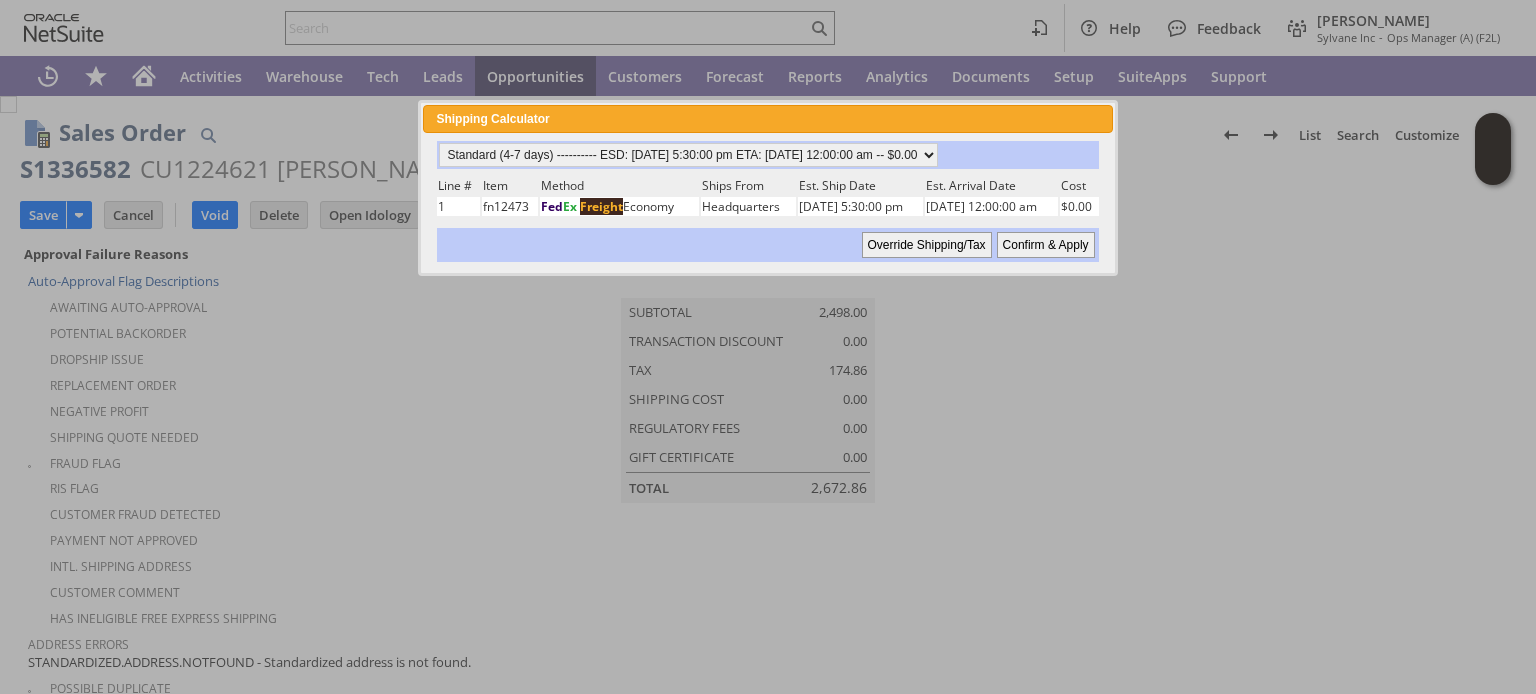 click on "Confirm & Apply" at bounding box center [1046, 245] 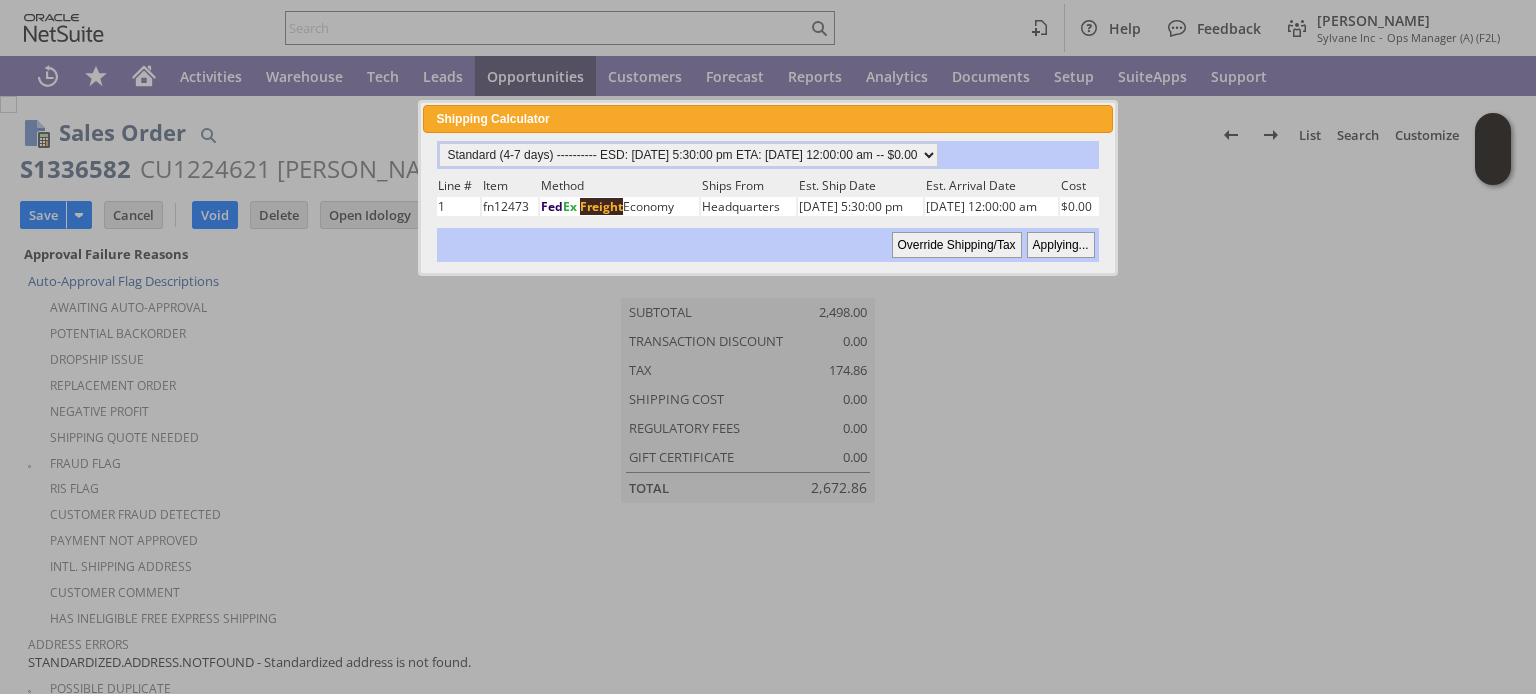 type 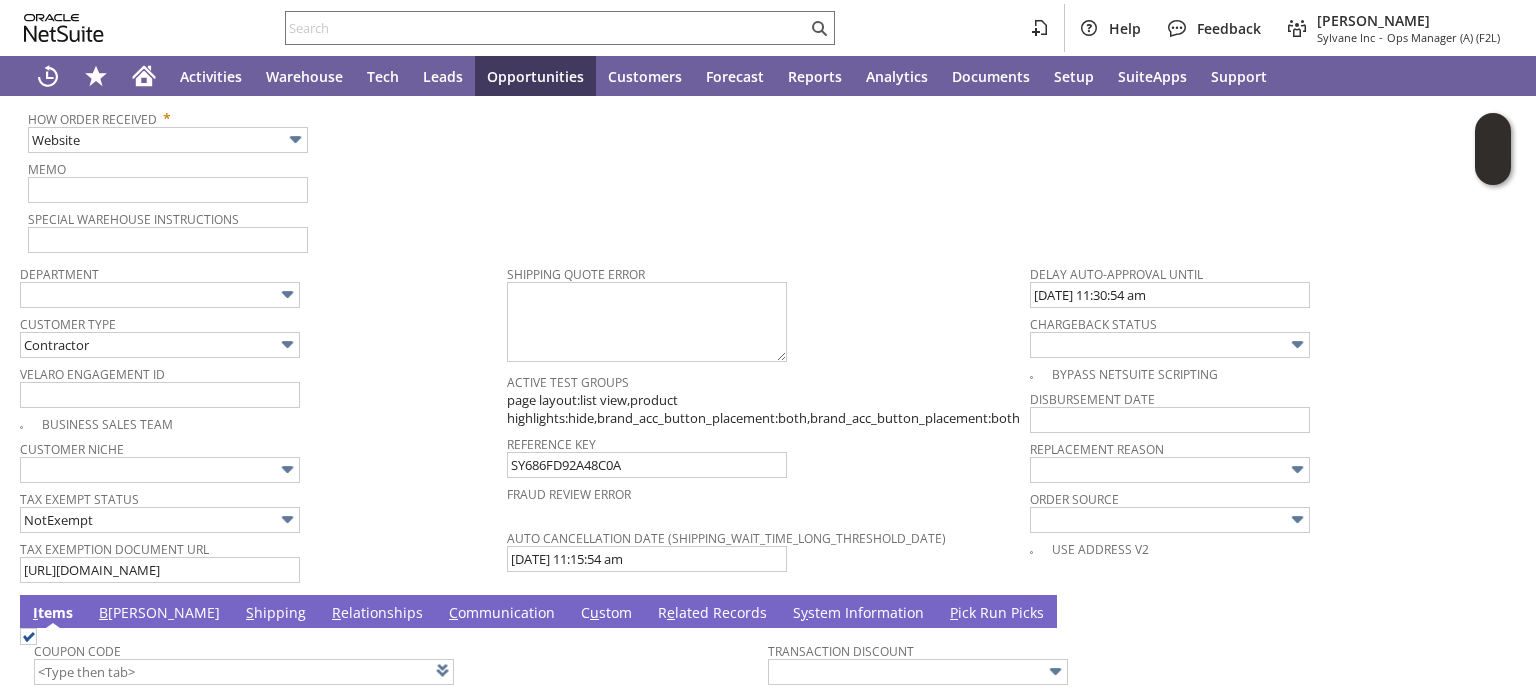 scroll, scrollTop: 1485, scrollLeft: 0, axis: vertical 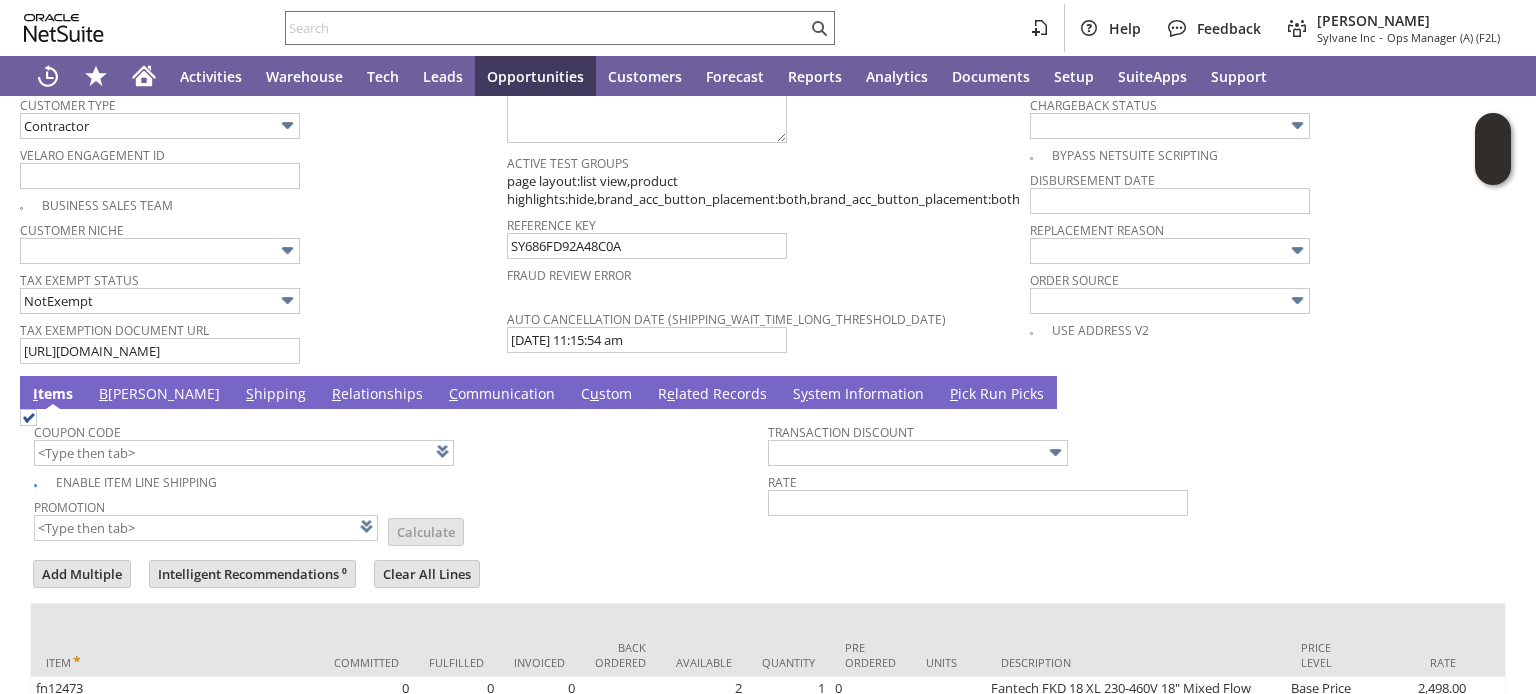 click on "B illing" at bounding box center [159, 395] 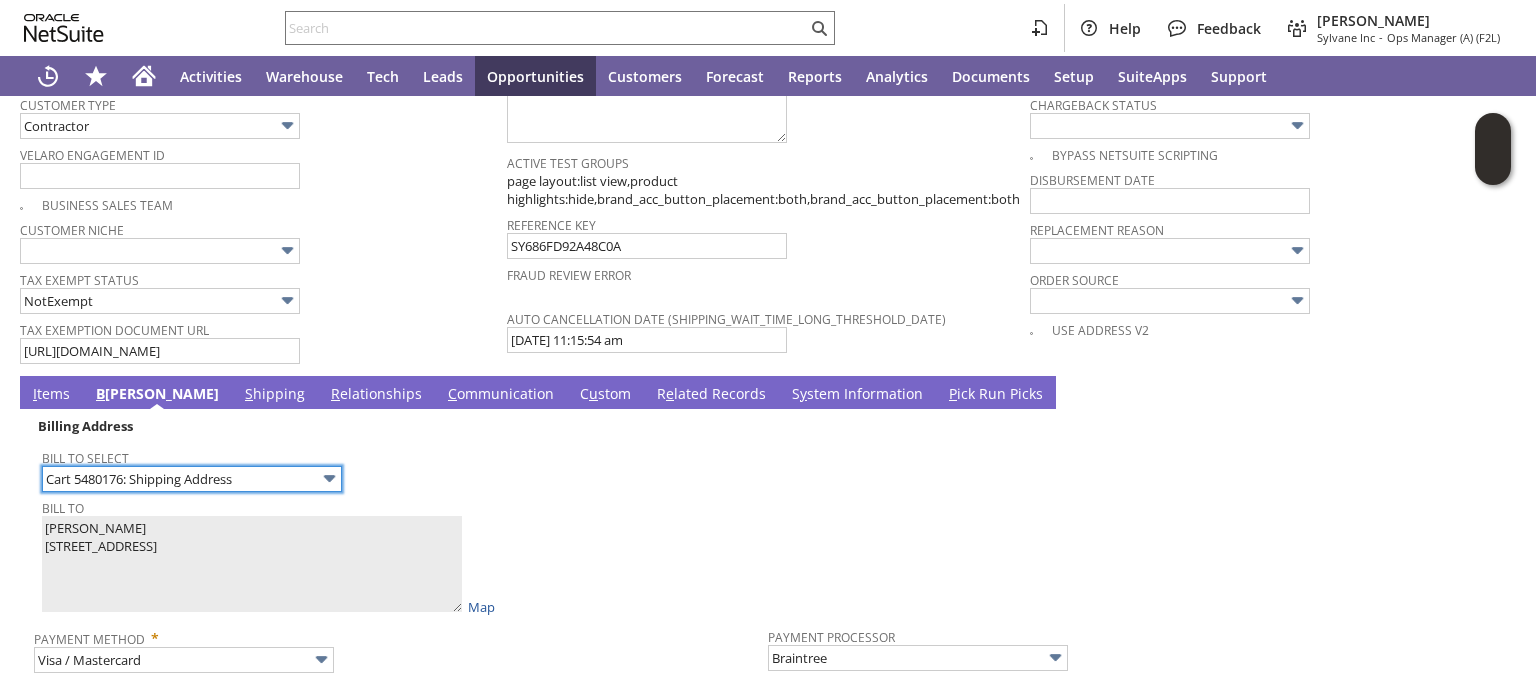 scroll, scrollTop: 1645, scrollLeft: 0, axis: vertical 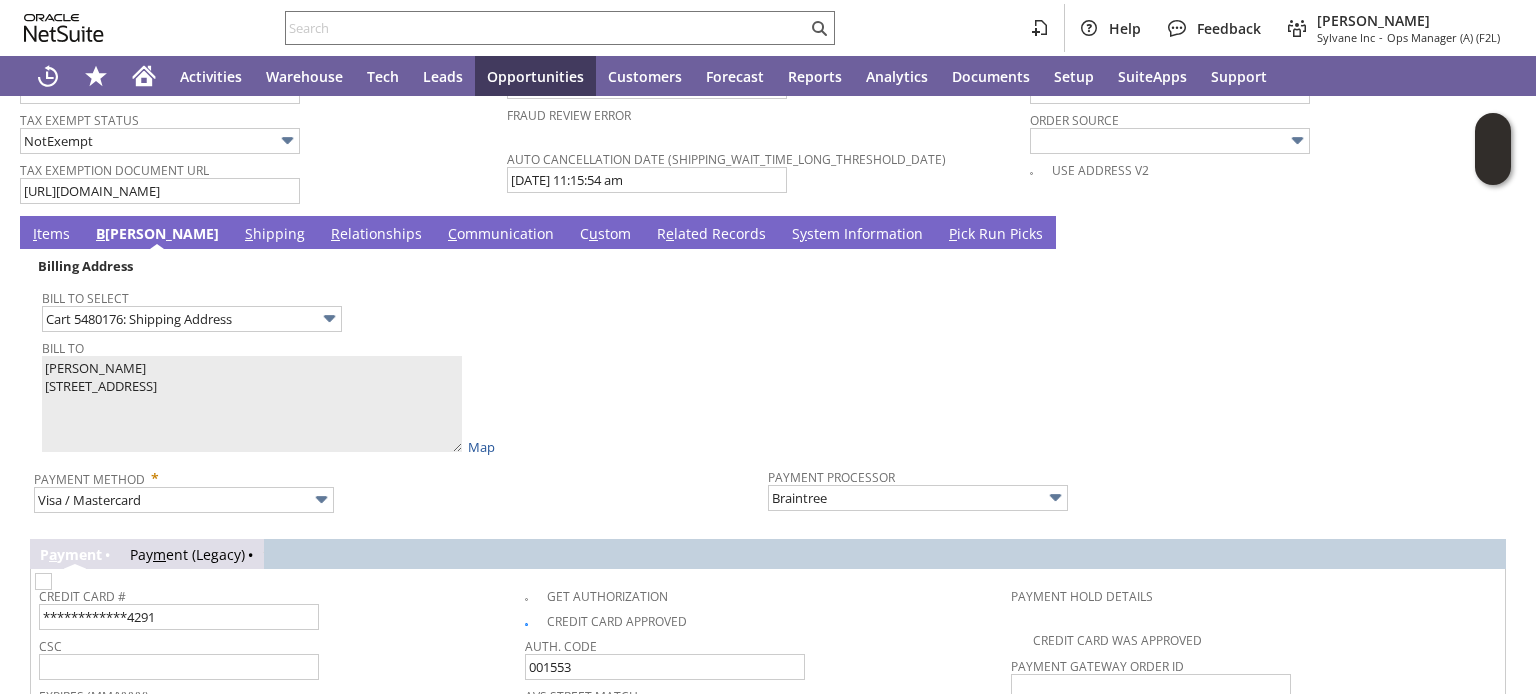 drag, startPoint x: 201, startPoint y: 197, endPoint x: 362, endPoint y: 232, distance: 164.76044 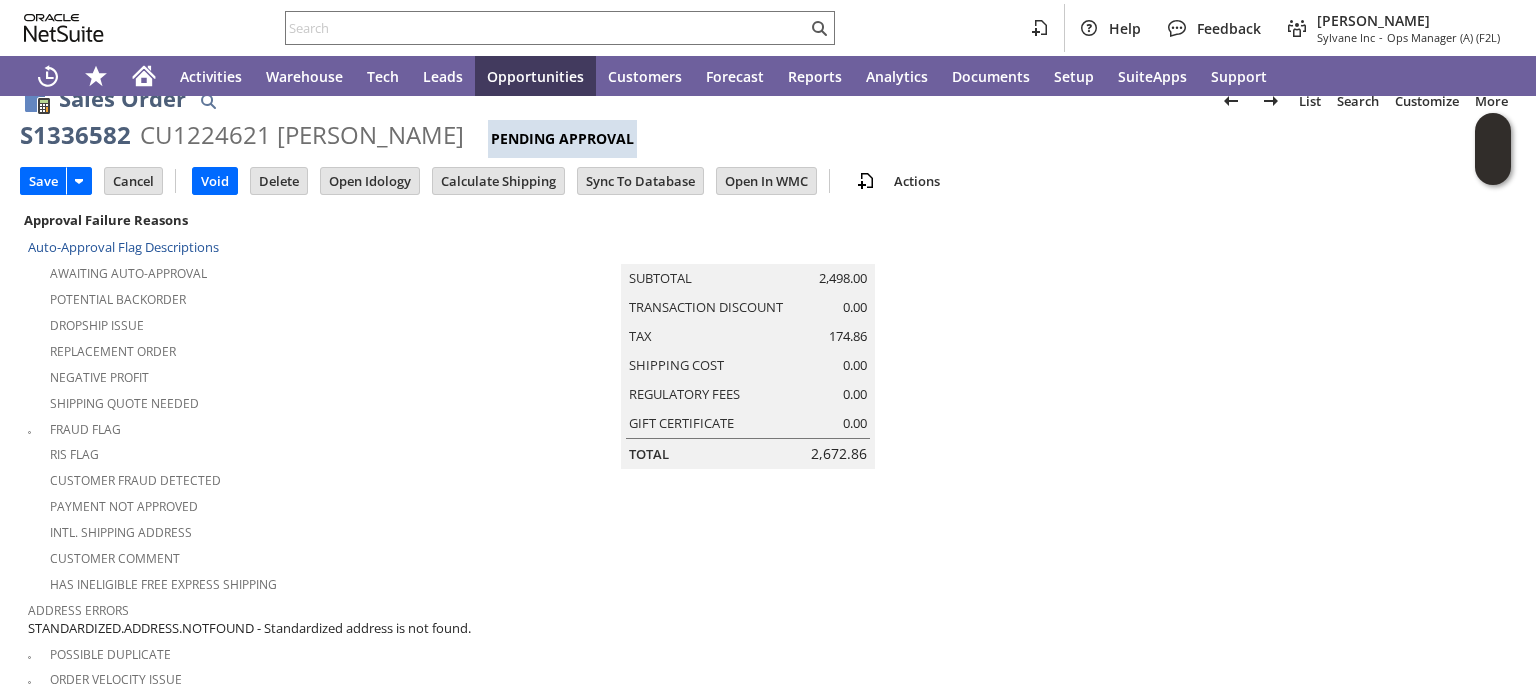 scroll, scrollTop: 0, scrollLeft: 0, axis: both 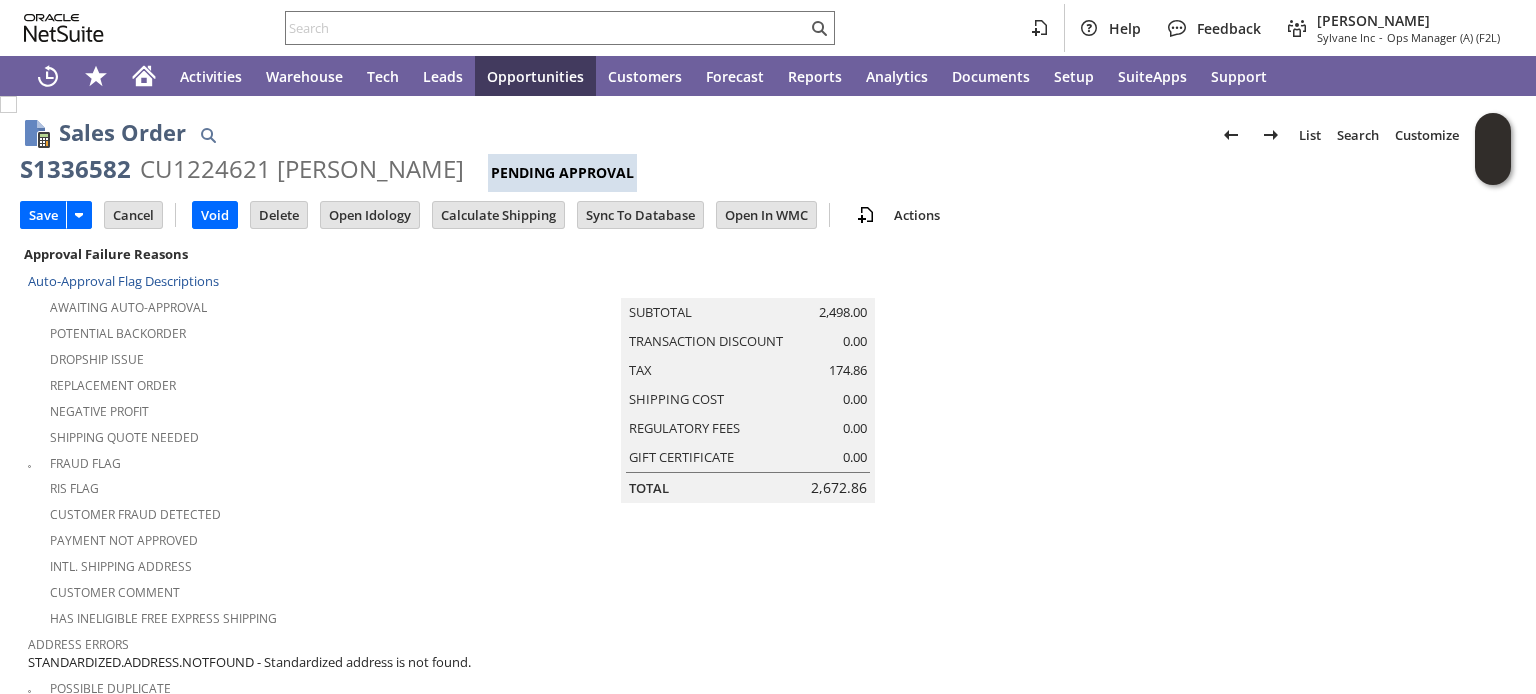click on "Save" at bounding box center [43, 215] 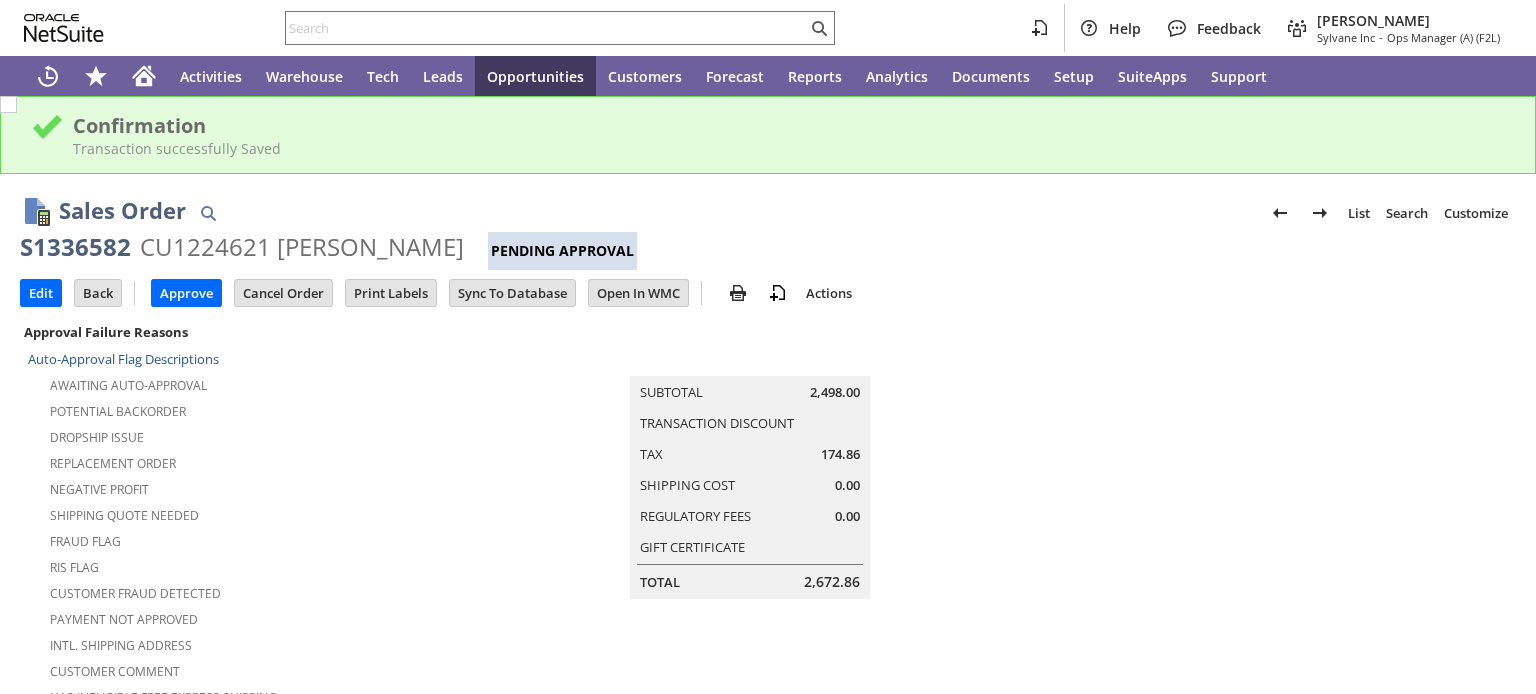 scroll, scrollTop: 0, scrollLeft: 0, axis: both 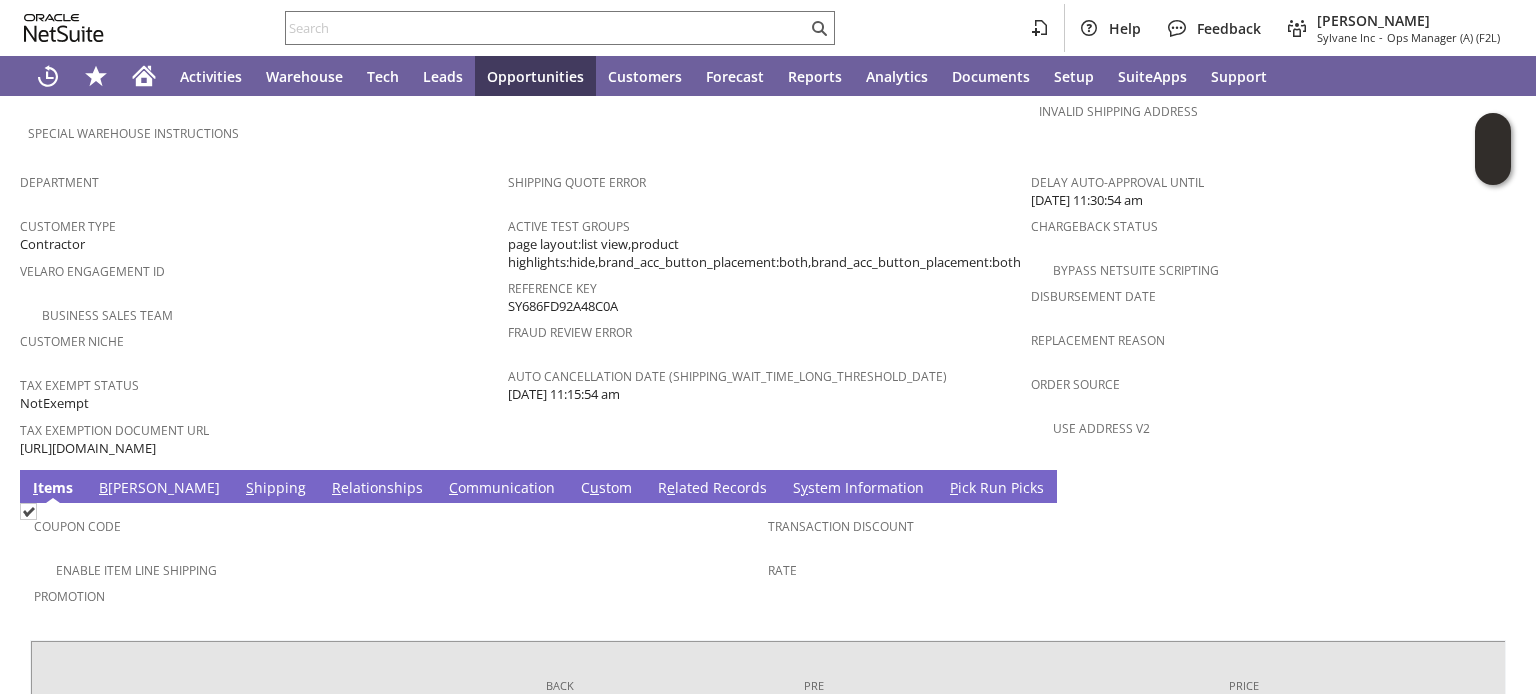 click on "S hipping" at bounding box center (276, 489) 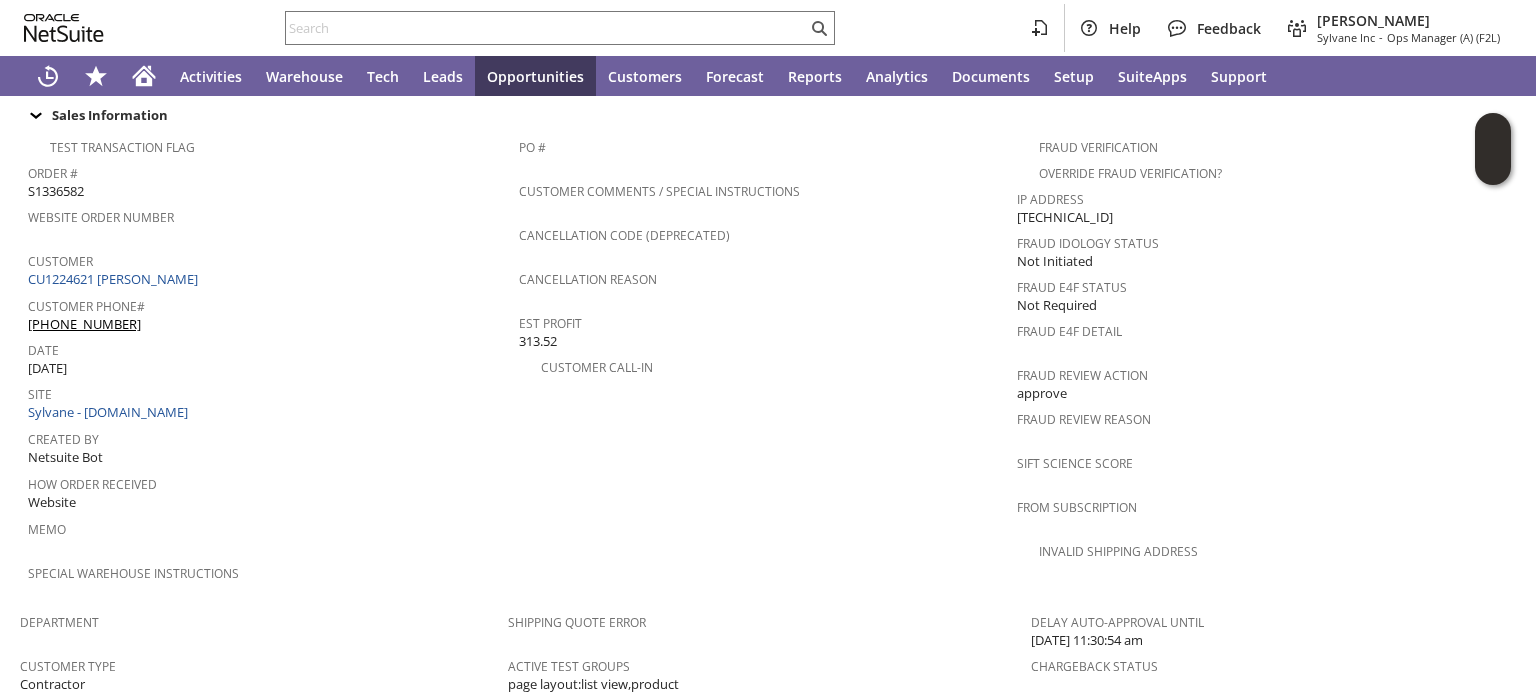 scroll, scrollTop: 794, scrollLeft: 0, axis: vertical 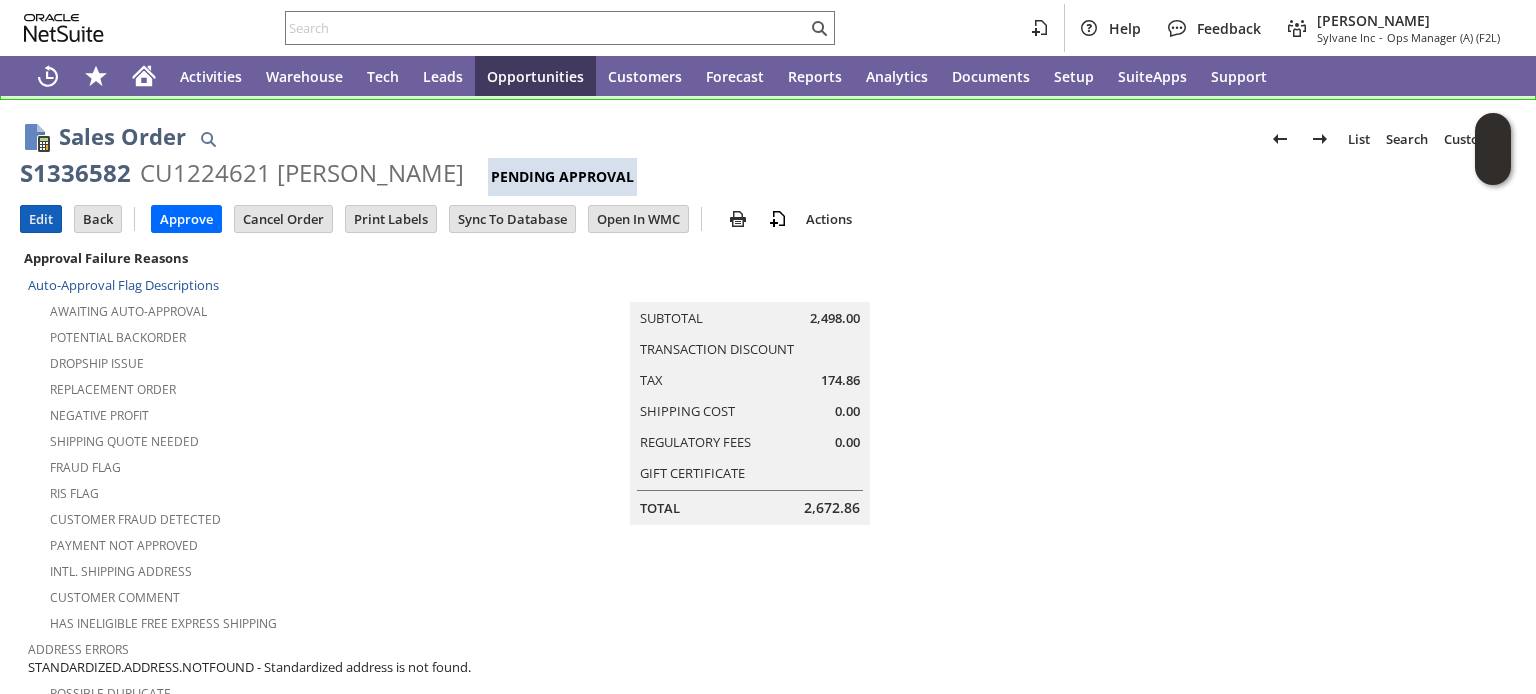 click on "Edit" at bounding box center (41, 219) 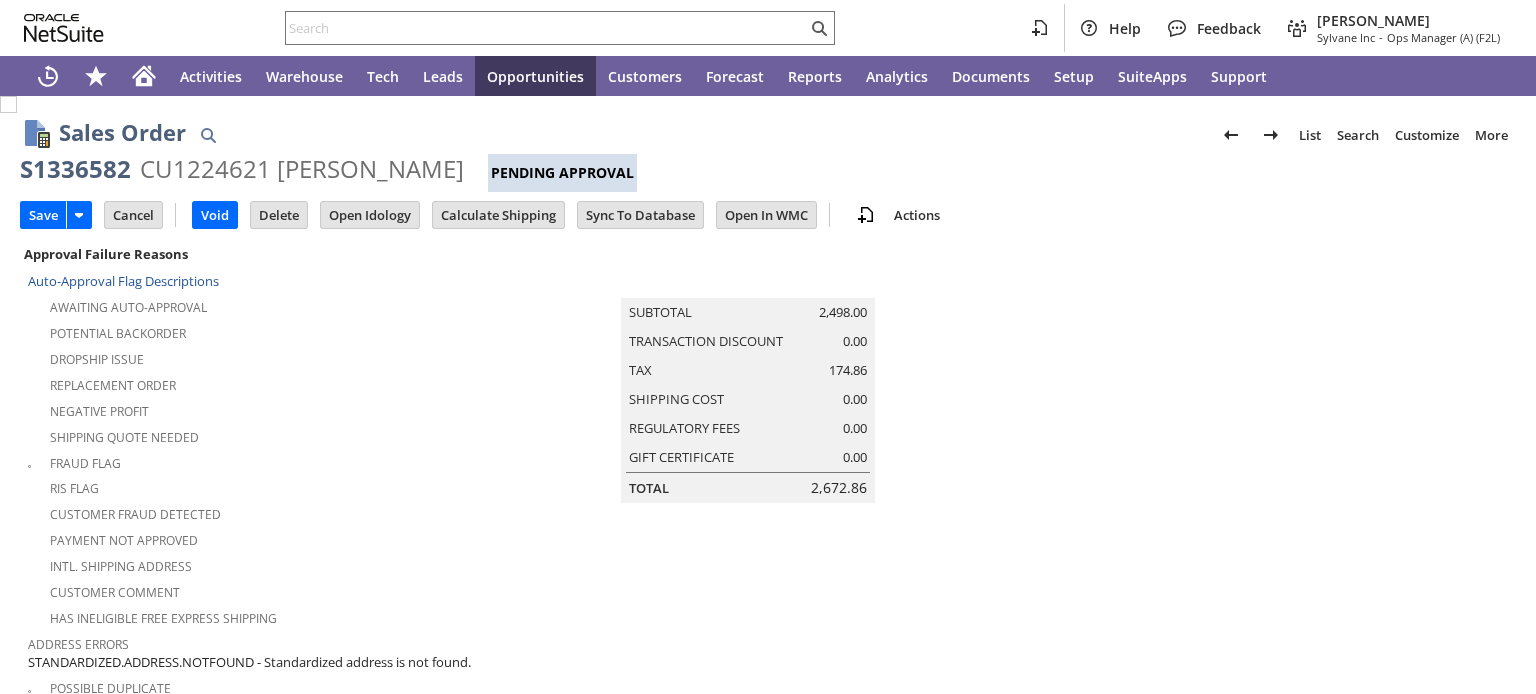 scroll, scrollTop: 0, scrollLeft: 0, axis: both 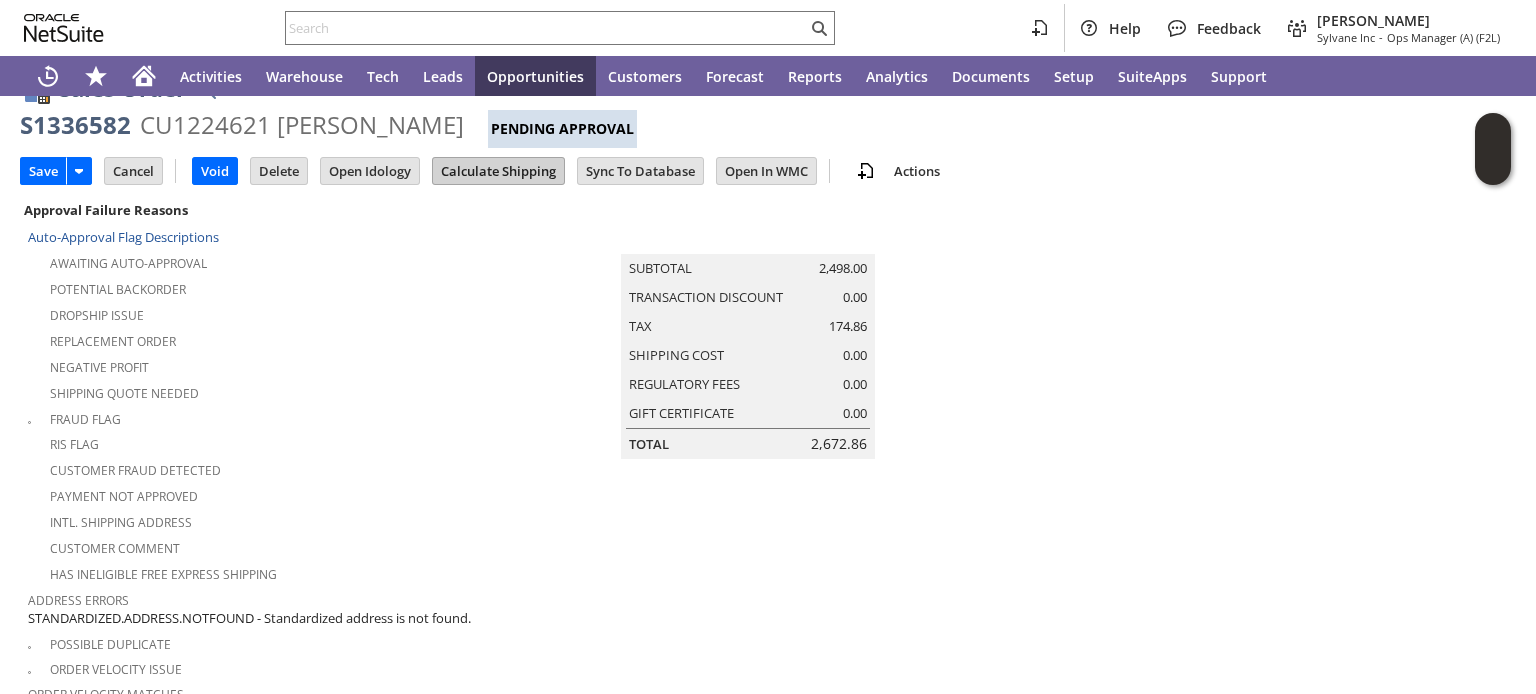 click on "Calculate Shipping" at bounding box center (498, 171) 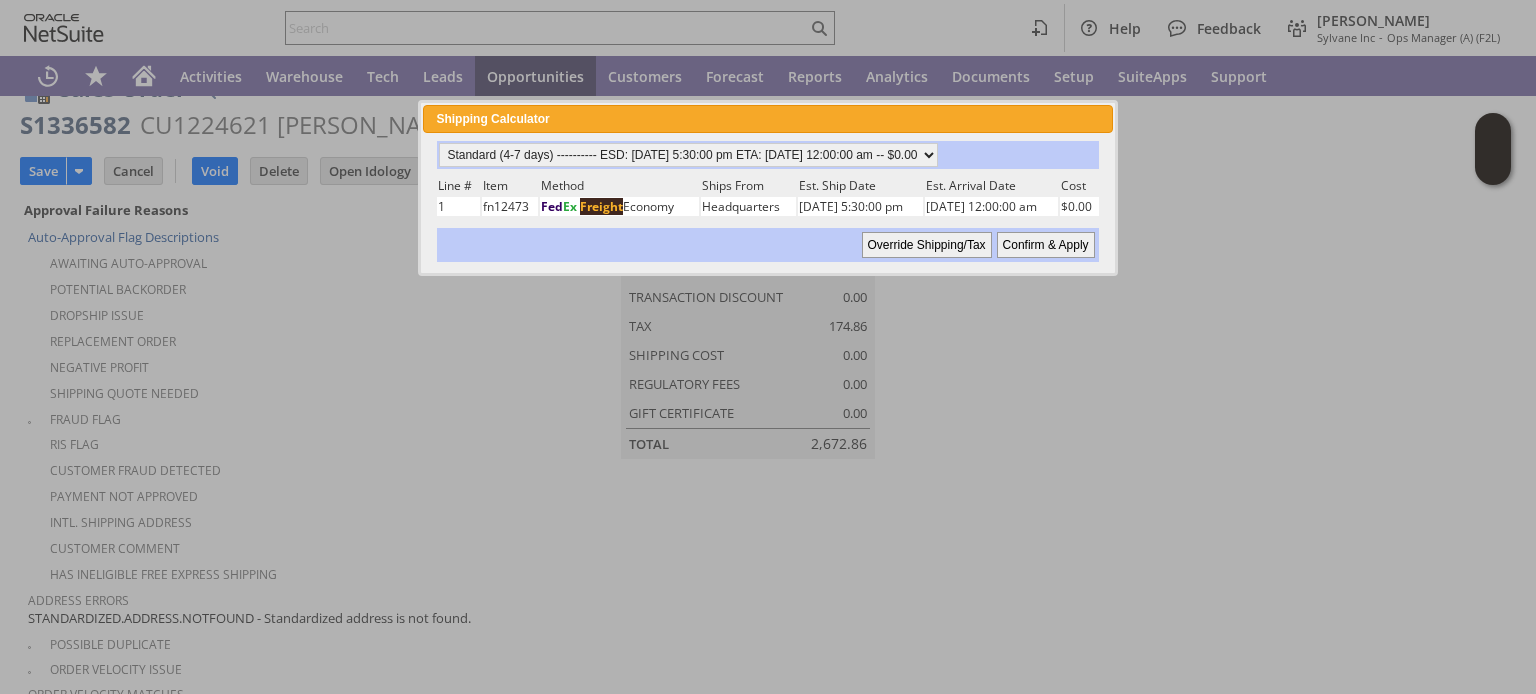 click on "Confirm & Apply" at bounding box center (1046, 245) 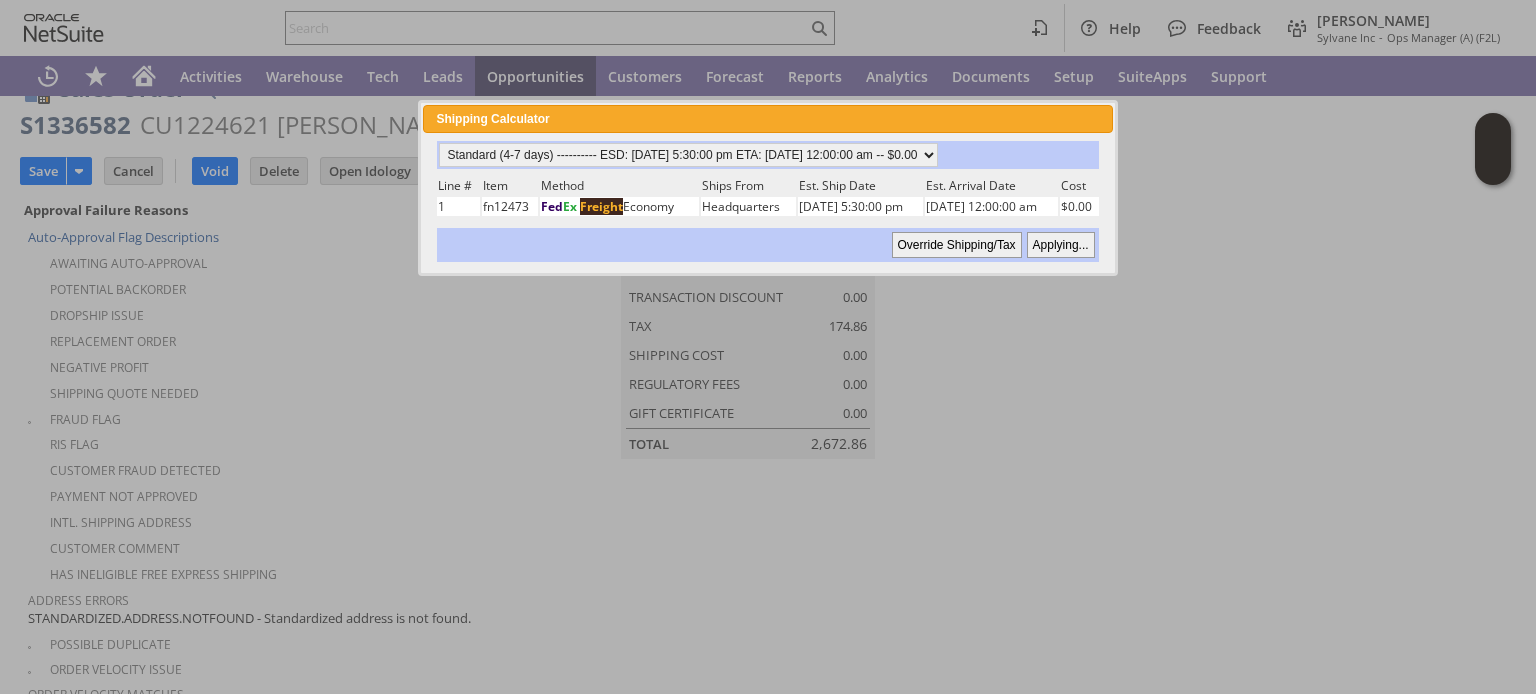 type on "Reseller" 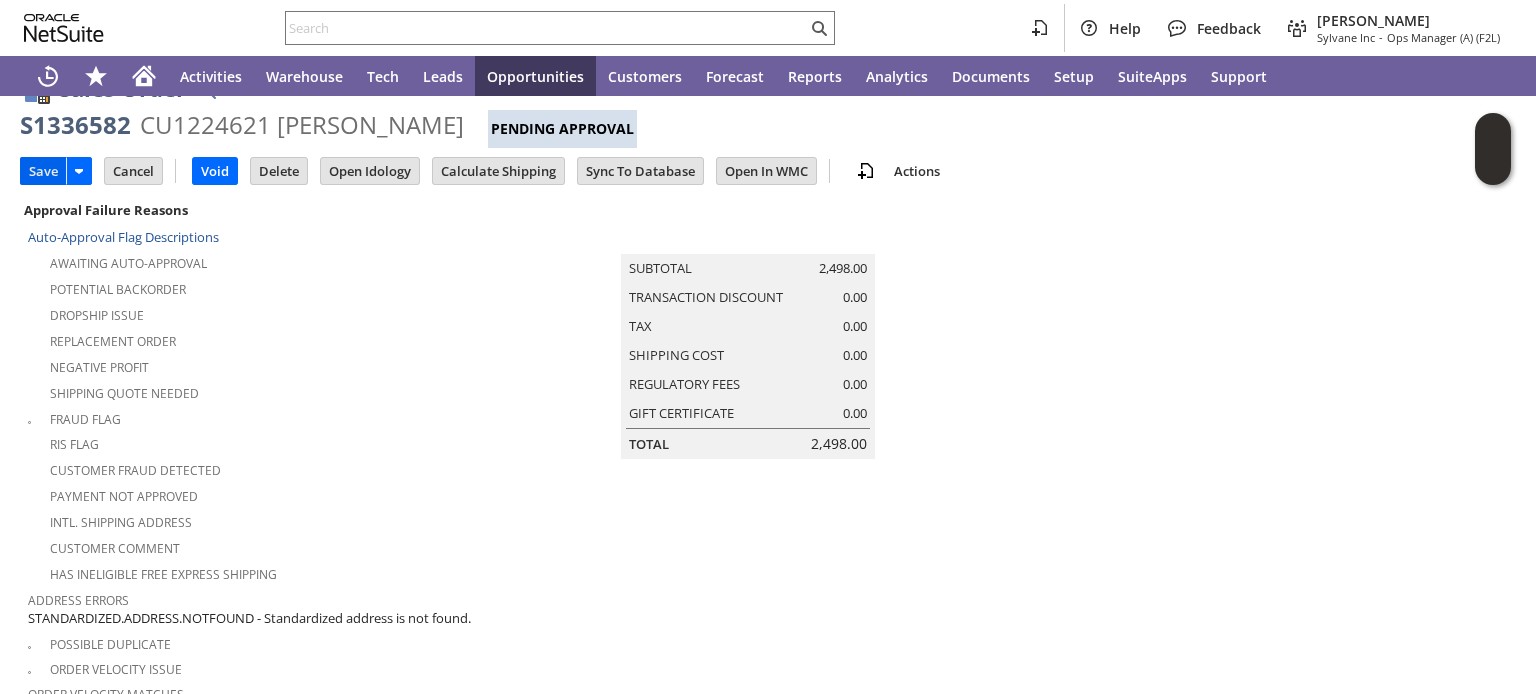 click on "Save" at bounding box center (43, 171) 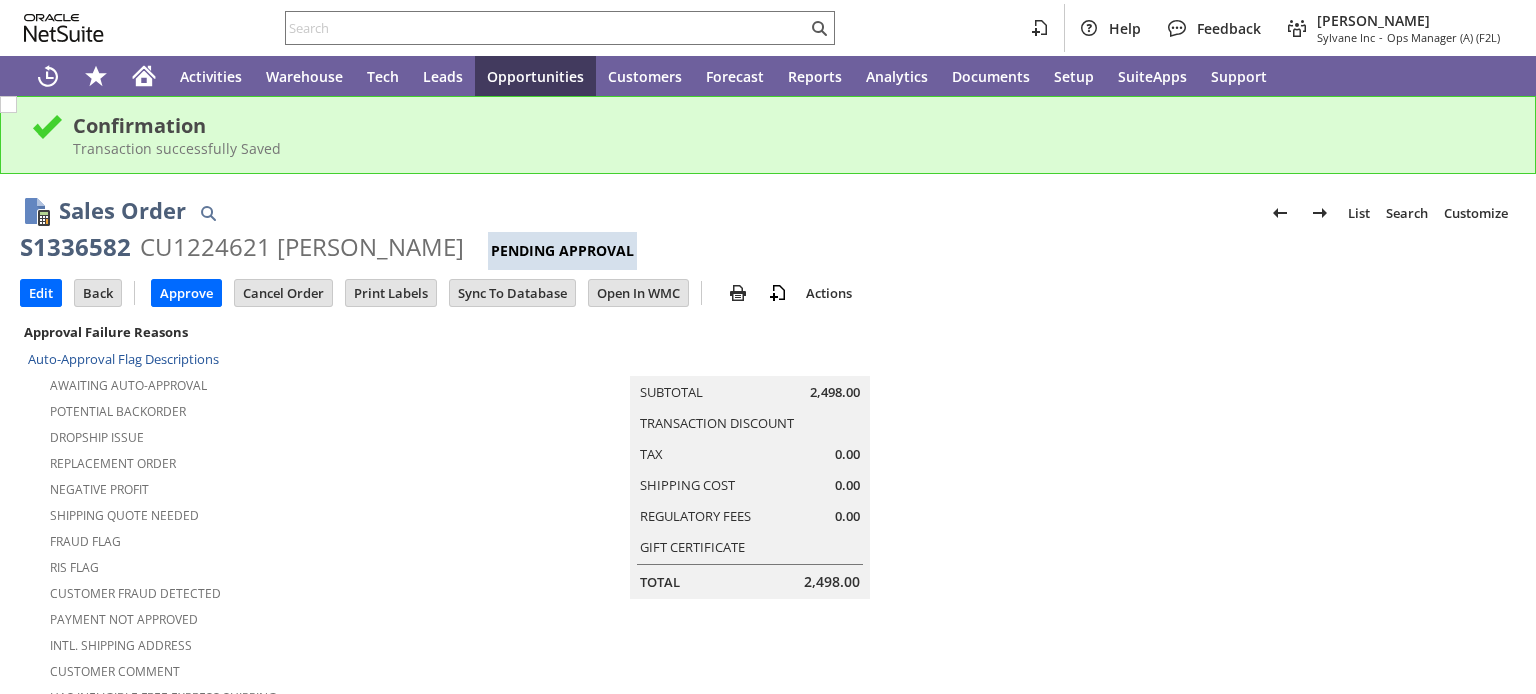 scroll, scrollTop: 0, scrollLeft: 0, axis: both 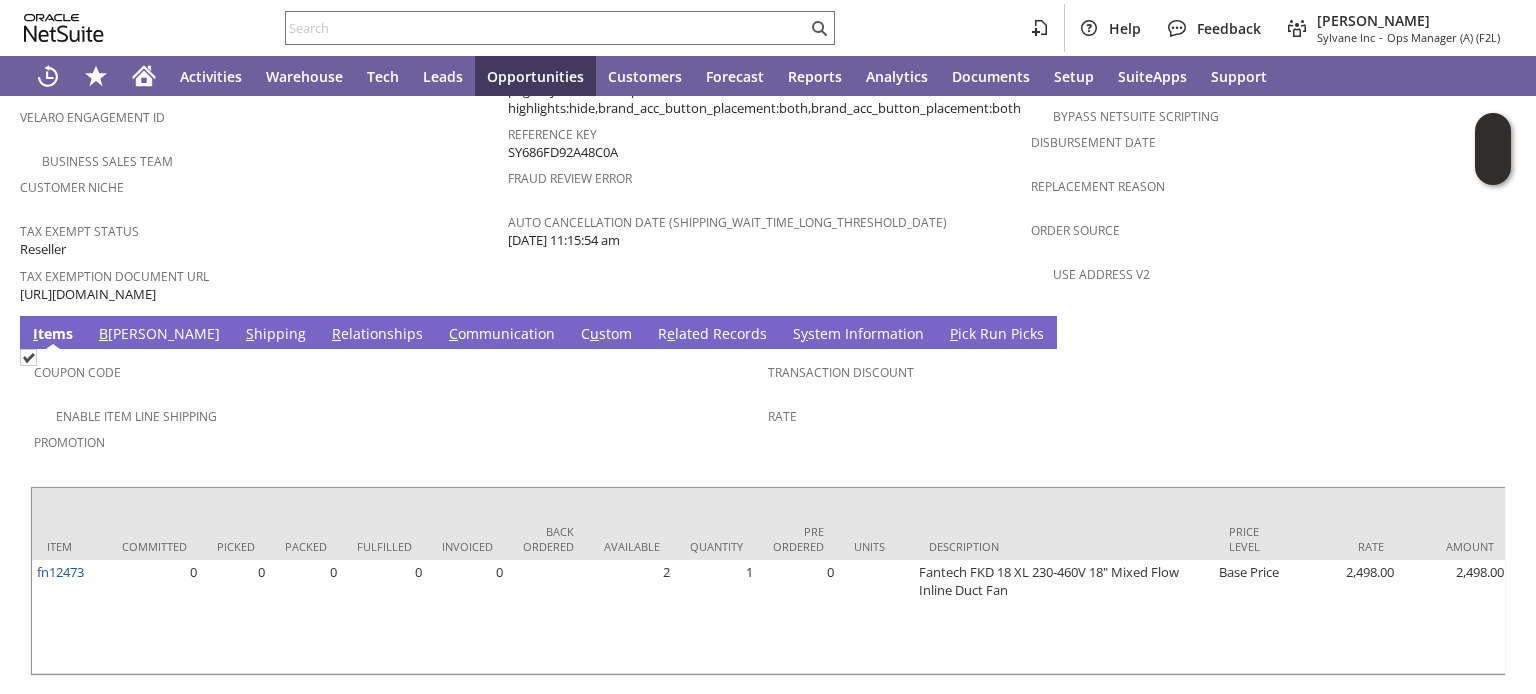 click on "Approve" at bounding box center [186, 708] 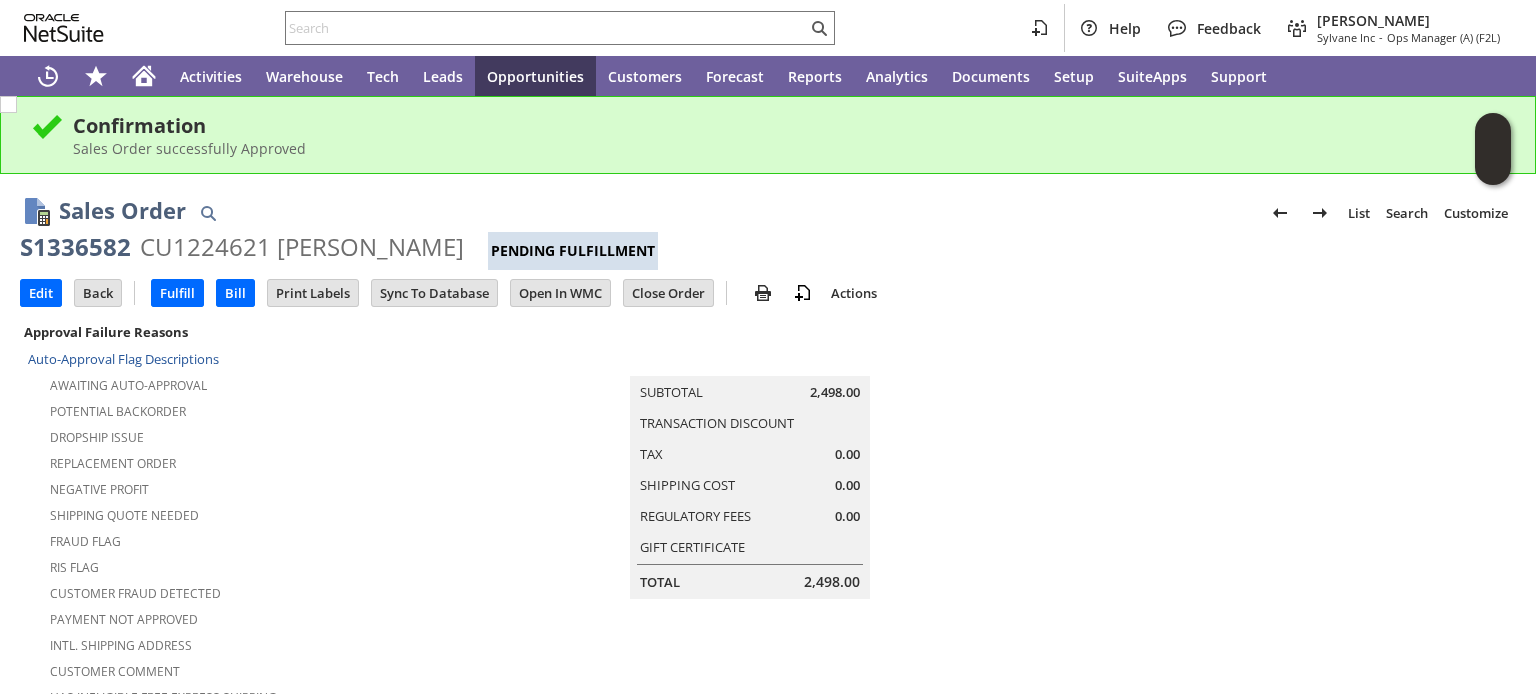 scroll, scrollTop: 0, scrollLeft: 0, axis: both 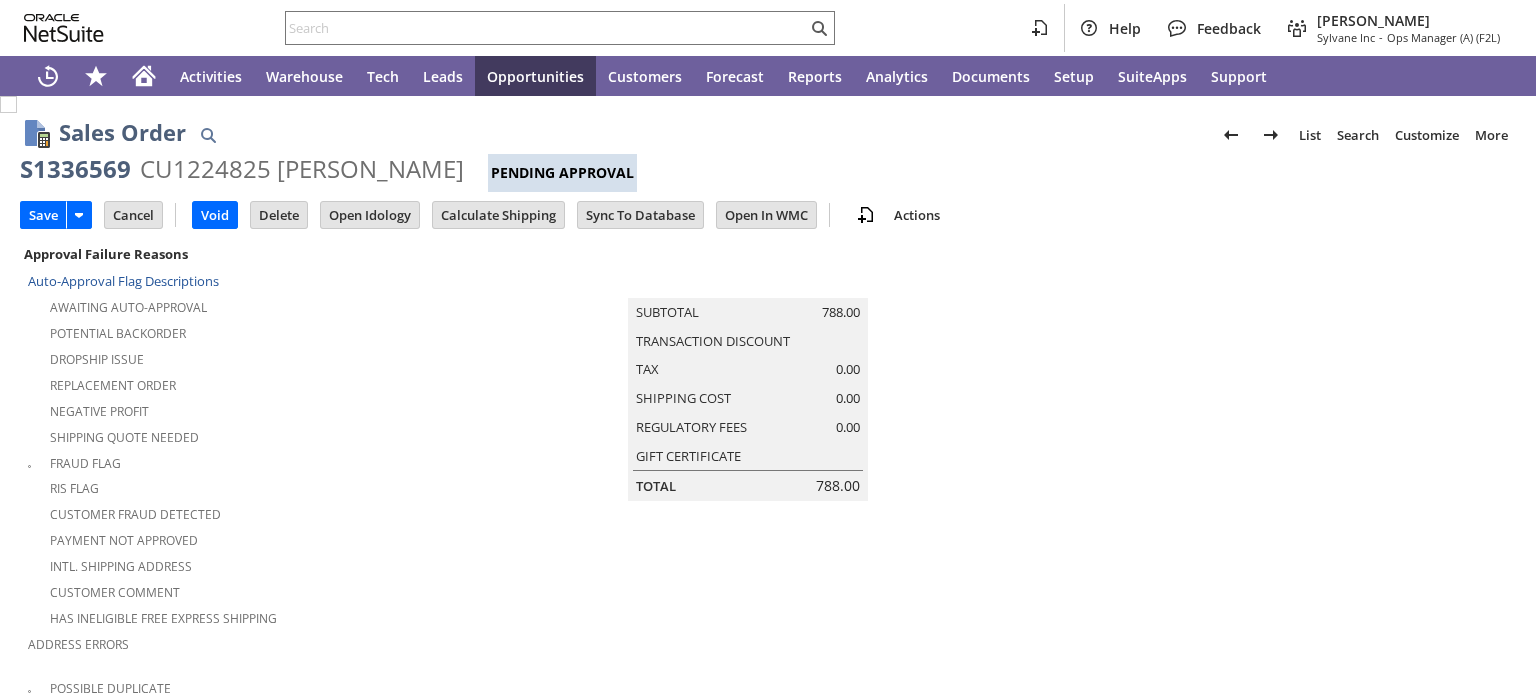 type on "Add" 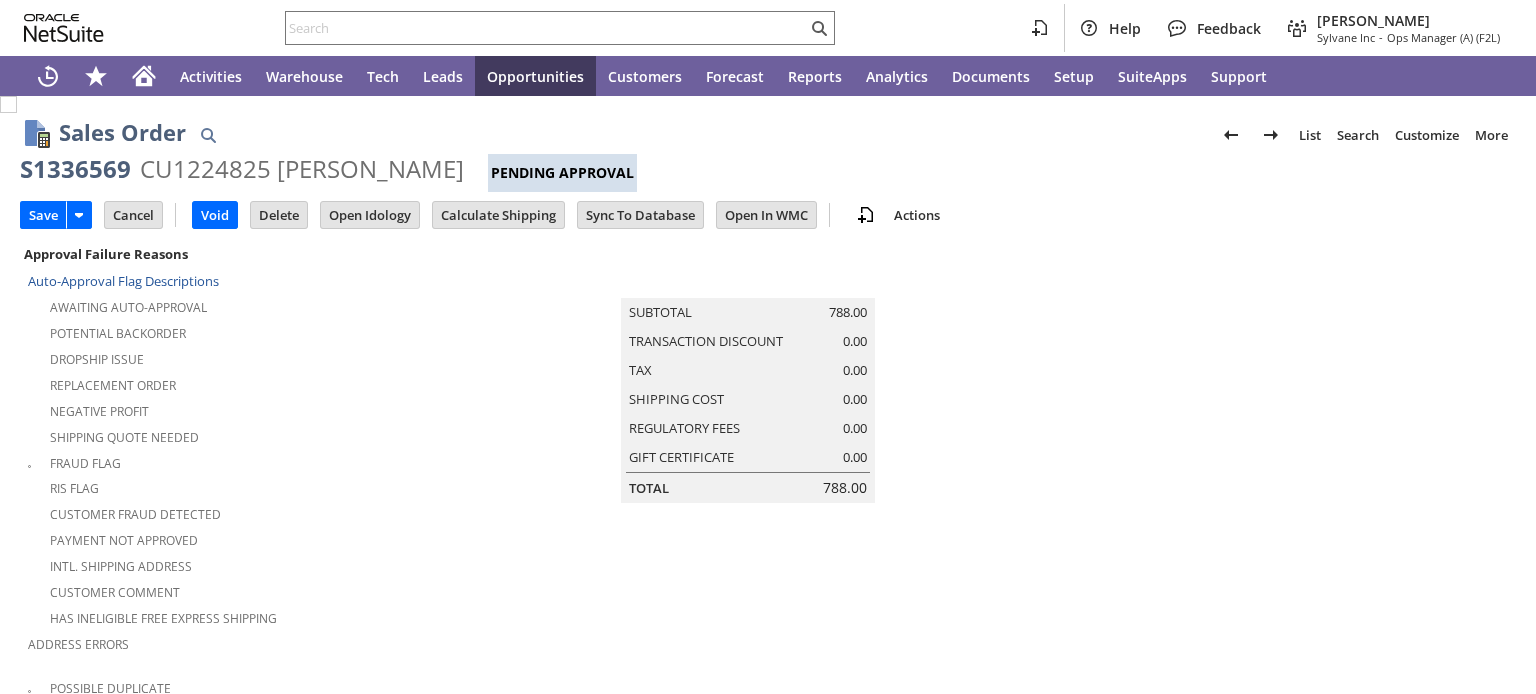 scroll, scrollTop: 0, scrollLeft: 0, axis: both 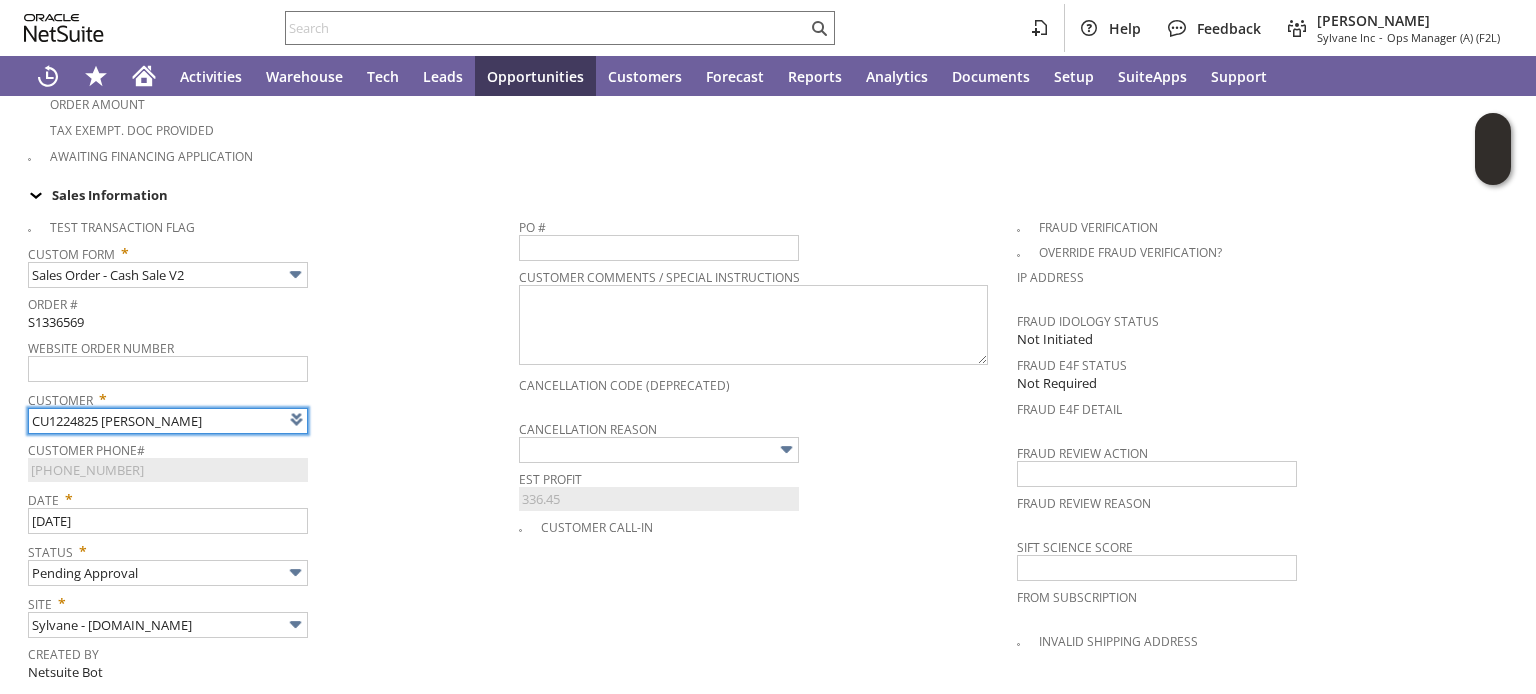 type on "Intelligent Recommendations¹⁰" 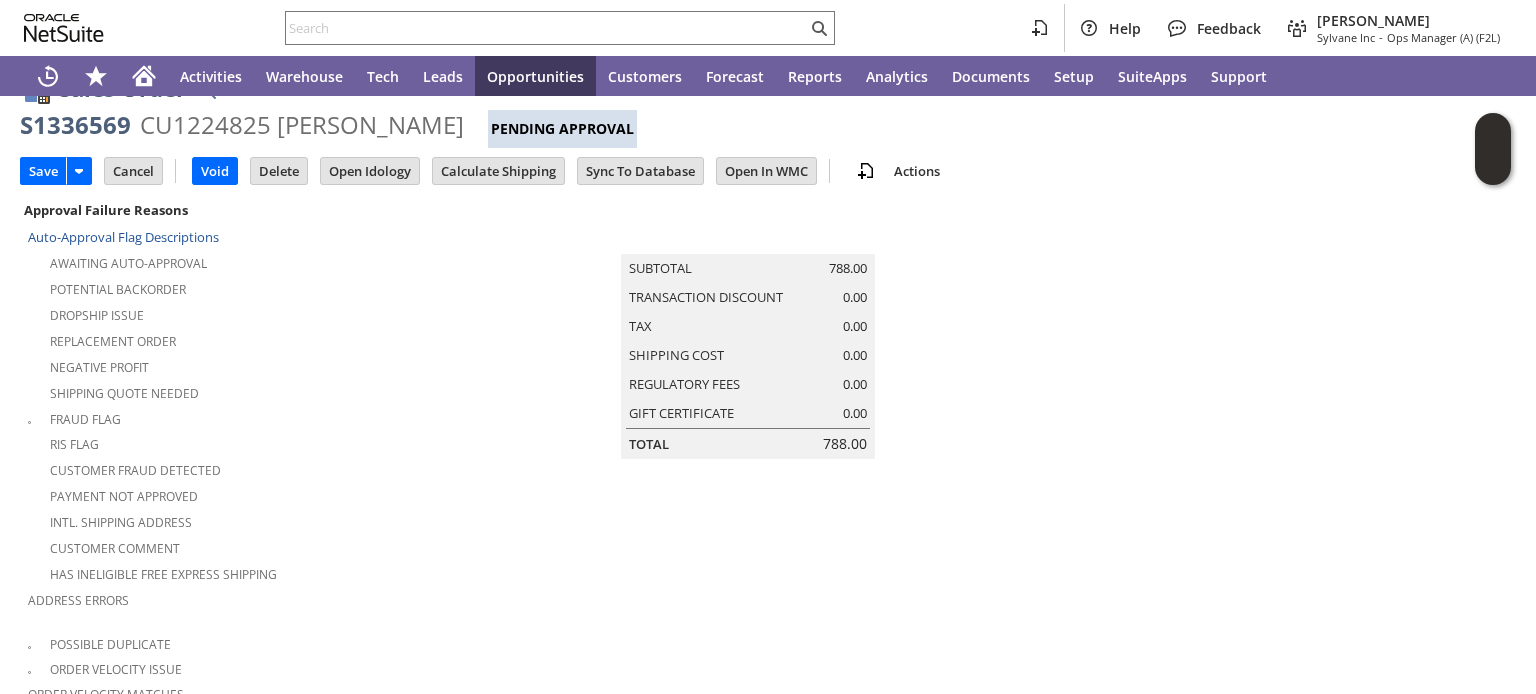 scroll, scrollTop: 0, scrollLeft: 0, axis: both 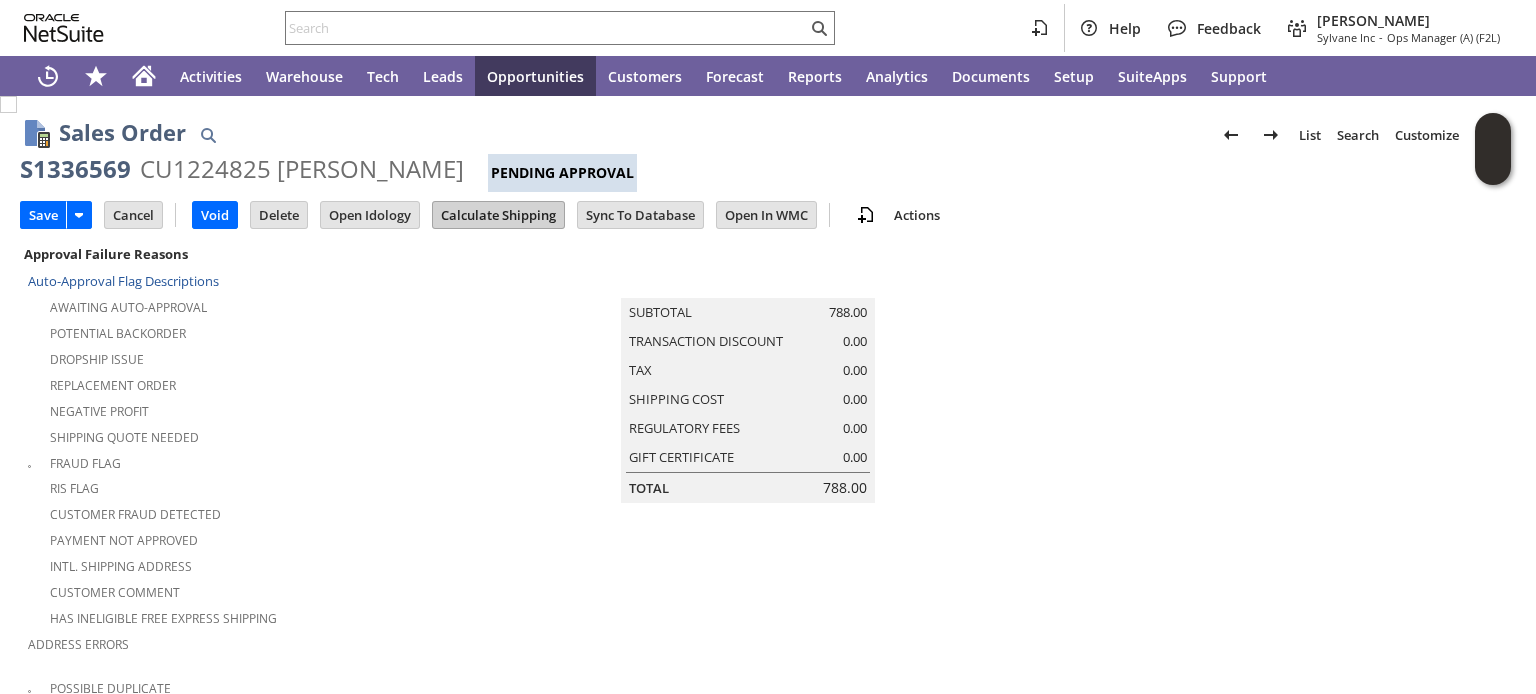click on "Calculate Shipping" at bounding box center [498, 215] 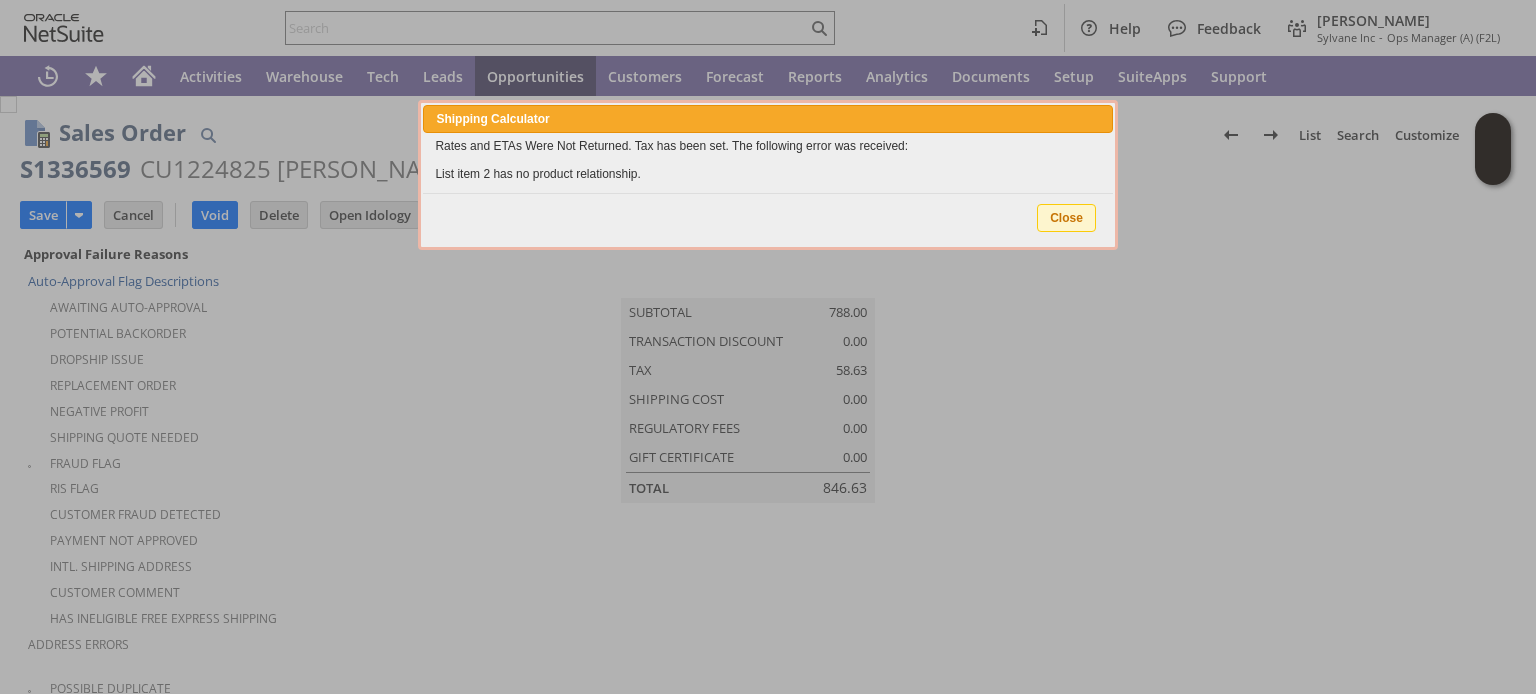 type on "NotExempt" 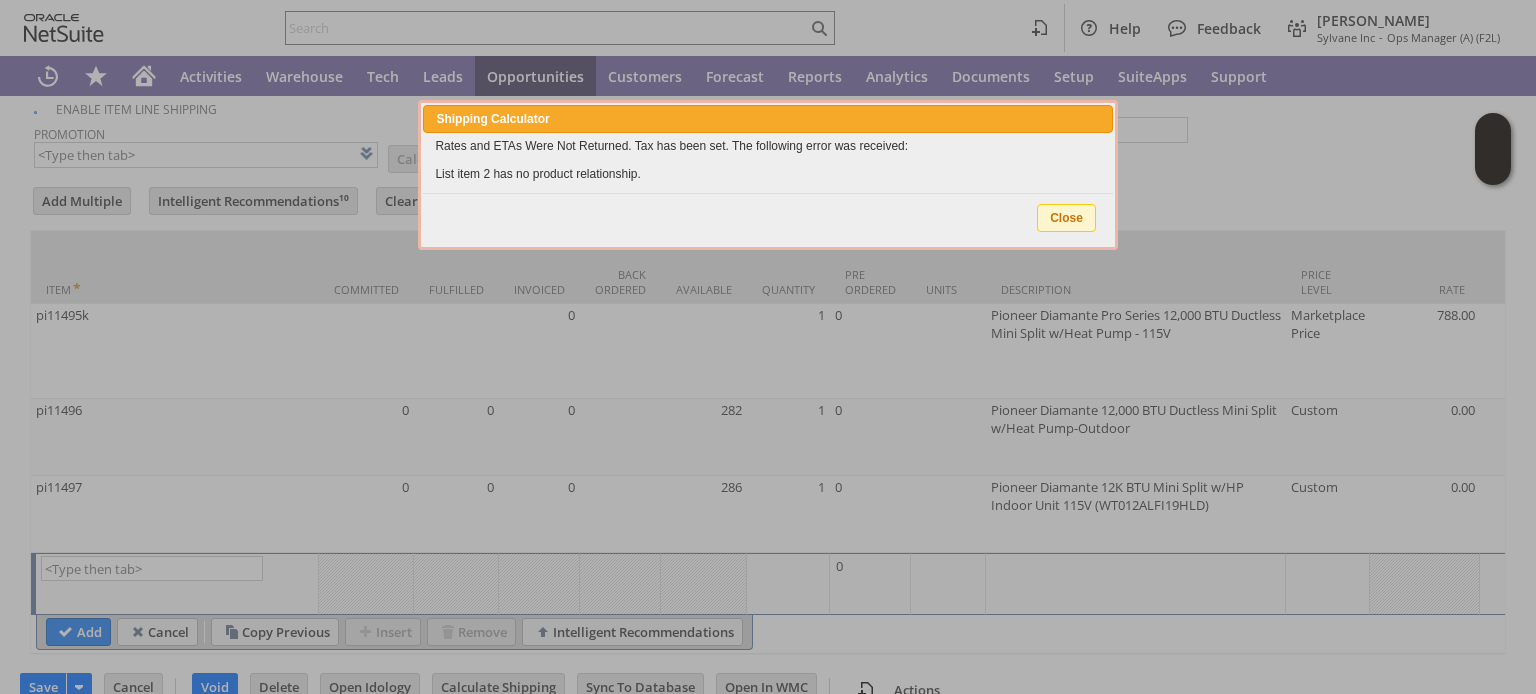 click on "Close" at bounding box center [1066, 218] 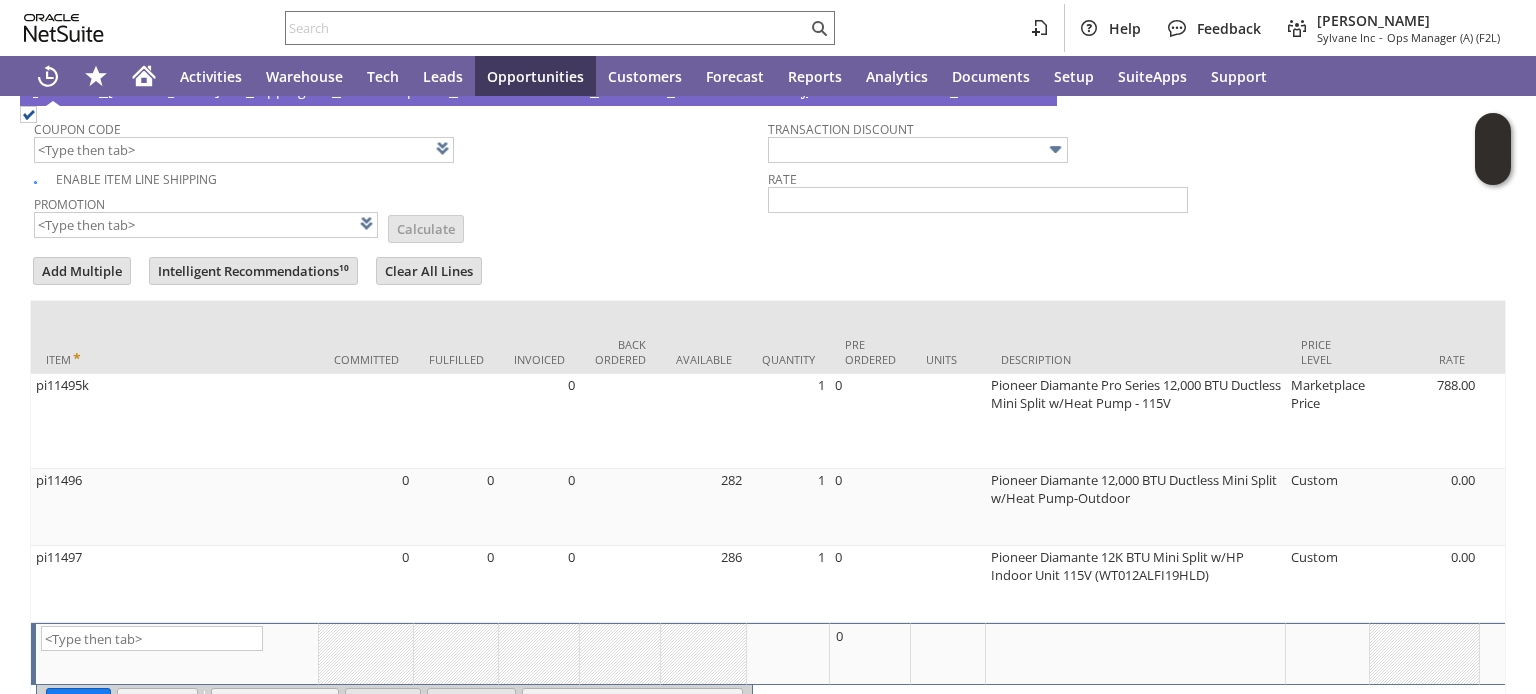 scroll, scrollTop: 1698, scrollLeft: 0, axis: vertical 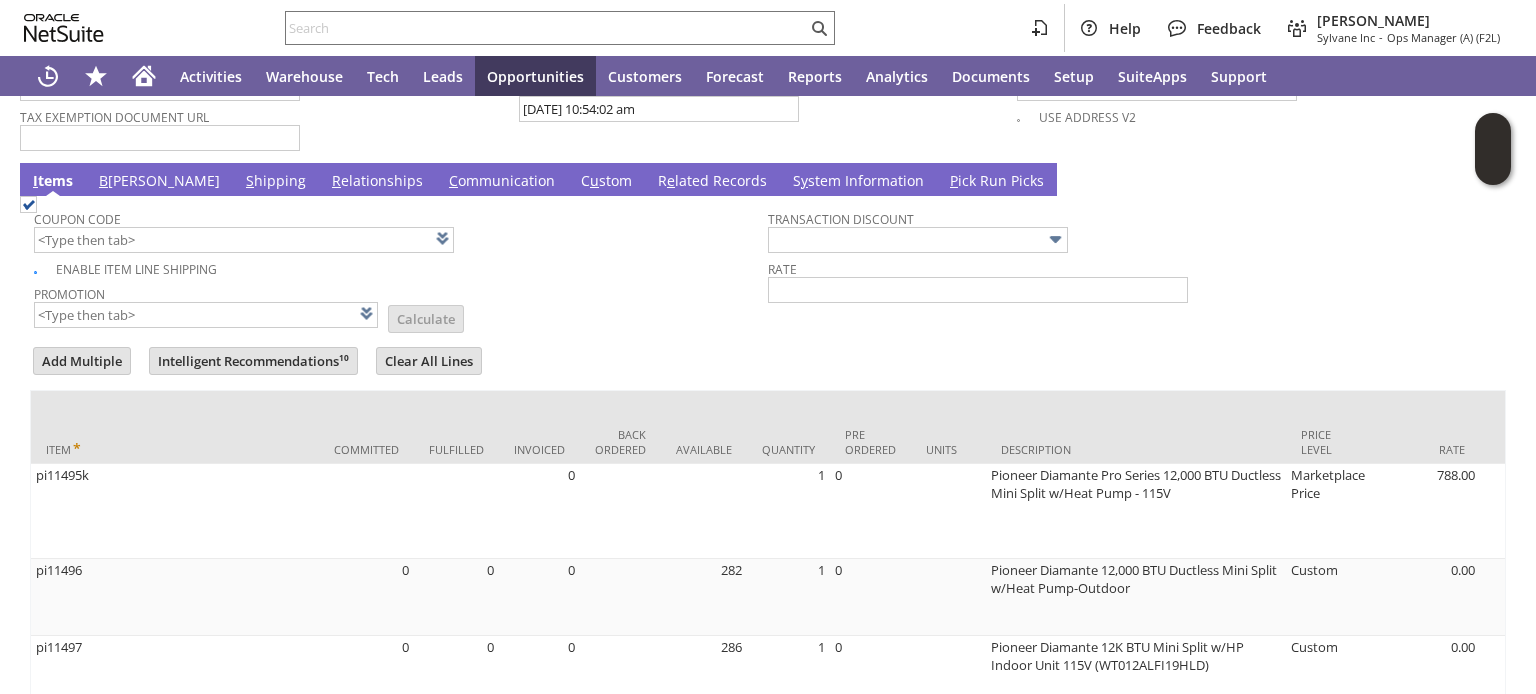 click on "S hipping" at bounding box center [276, 182] 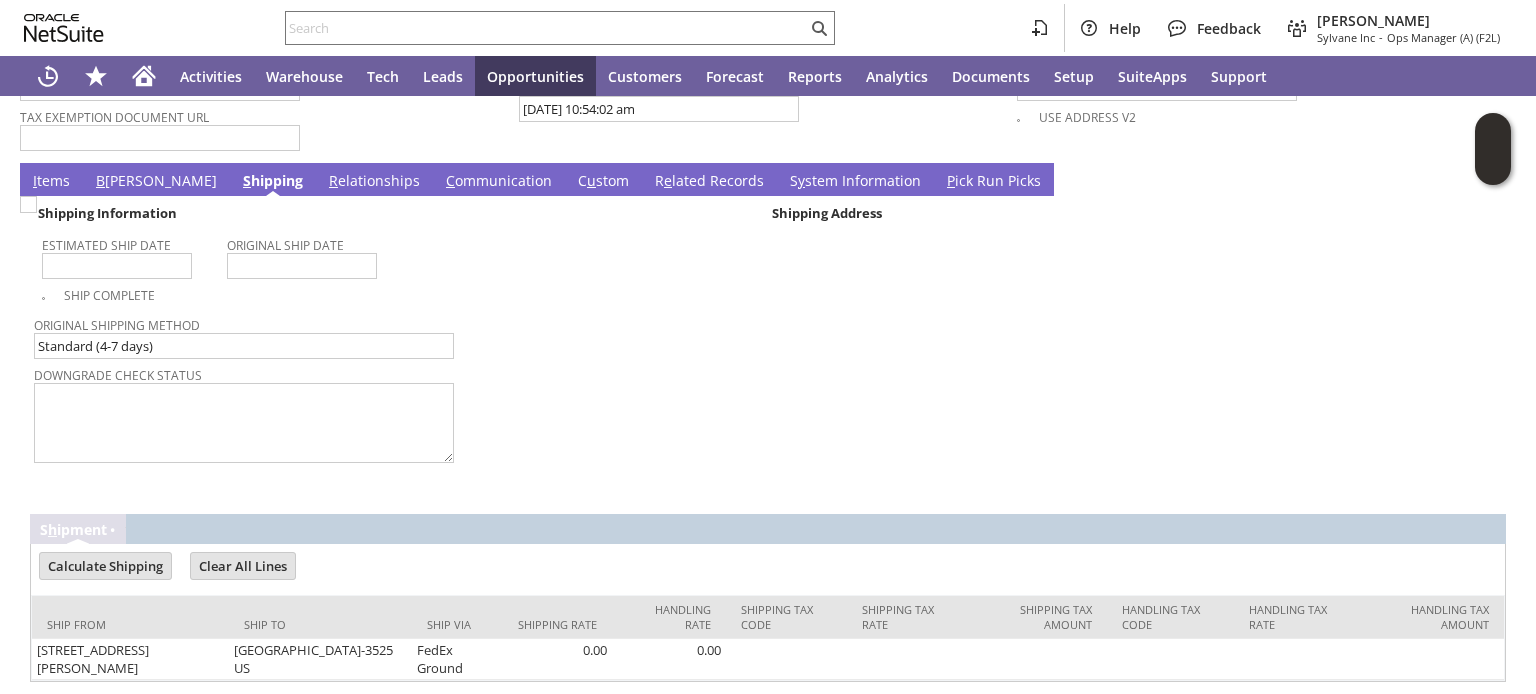 click on "I tems" at bounding box center [51, 182] 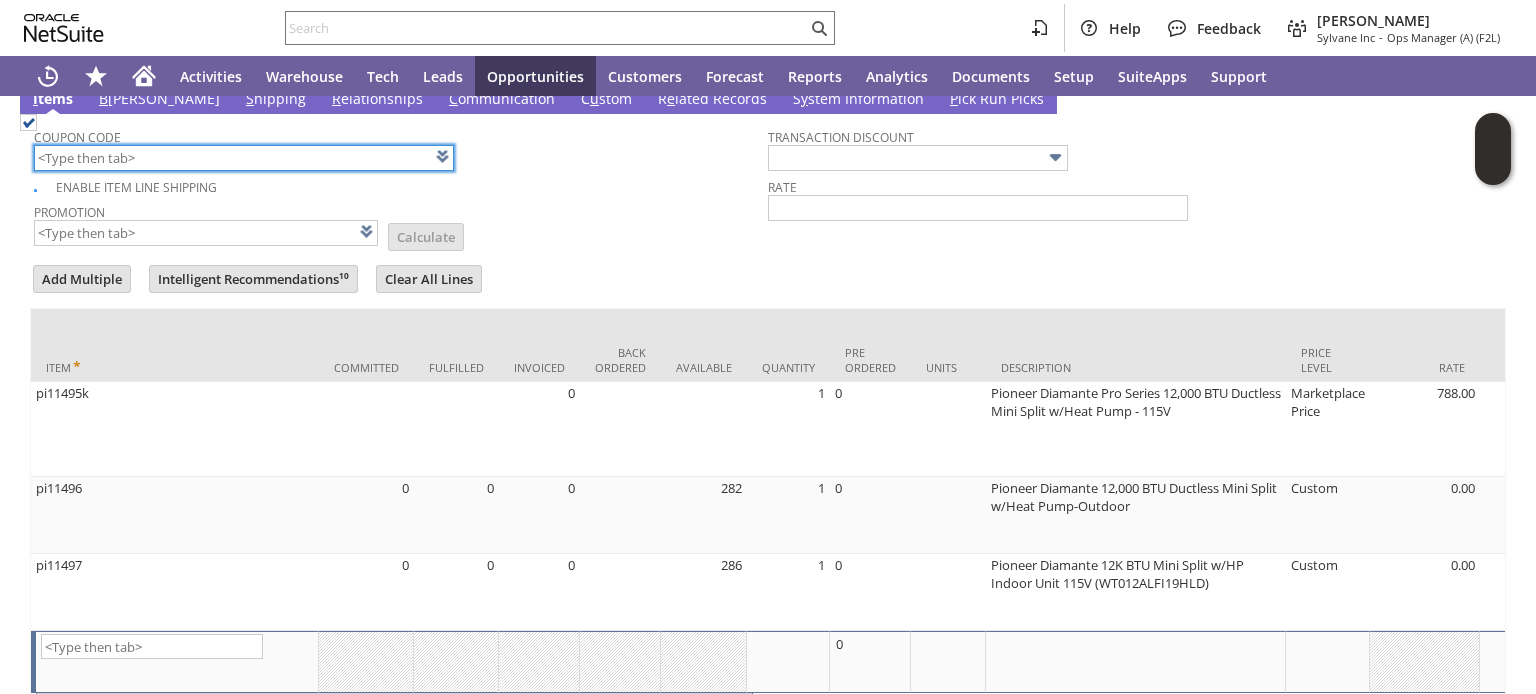 scroll, scrollTop: 1859, scrollLeft: 0, axis: vertical 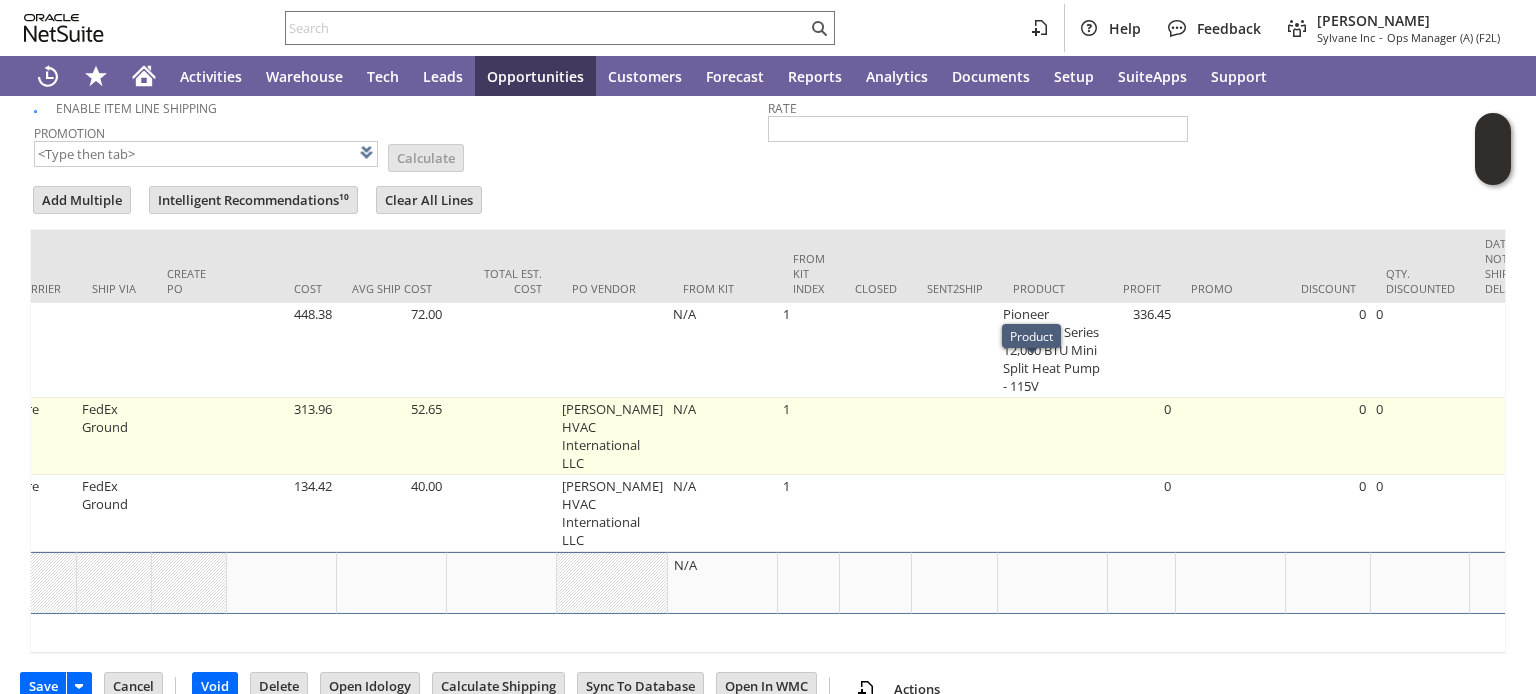click at bounding box center [1053, 436] 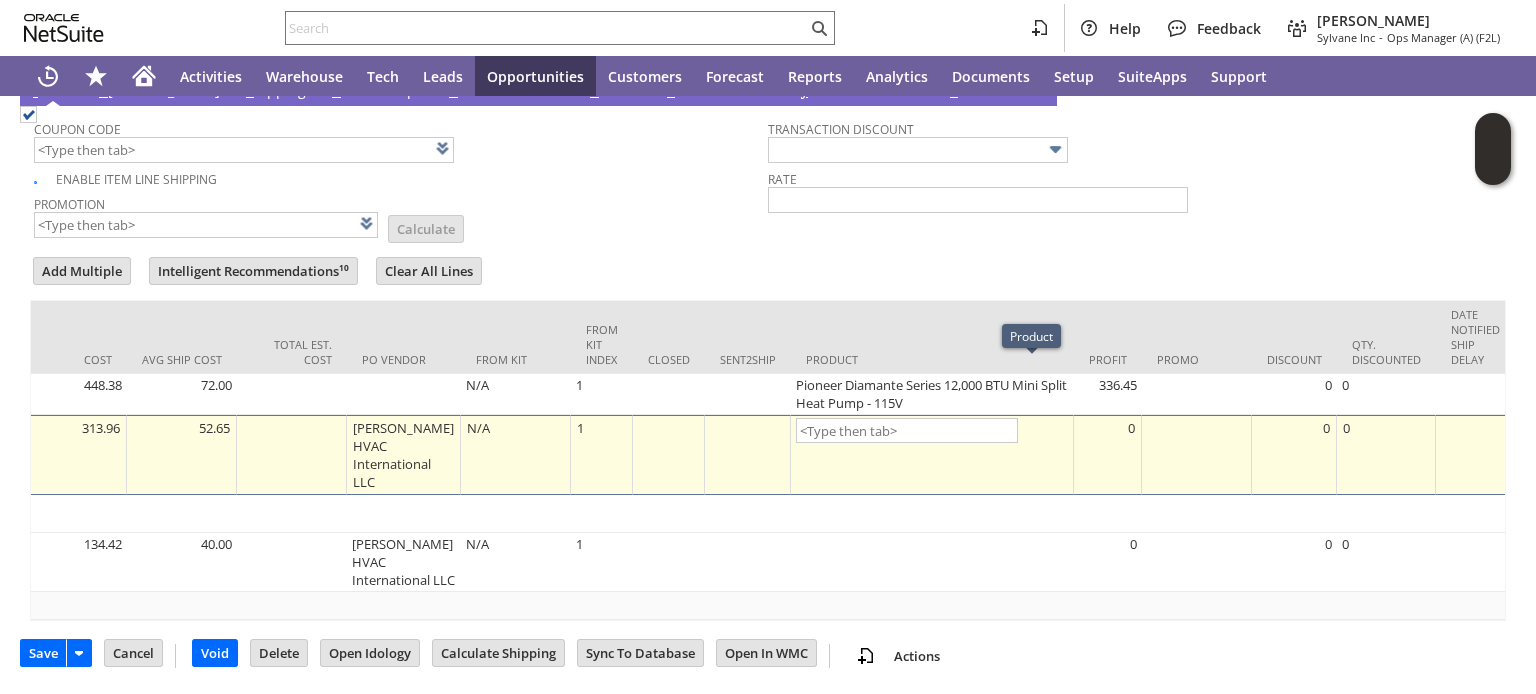 scroll, scrollTop: 1776, scrollLeft: 0, axis: vertical 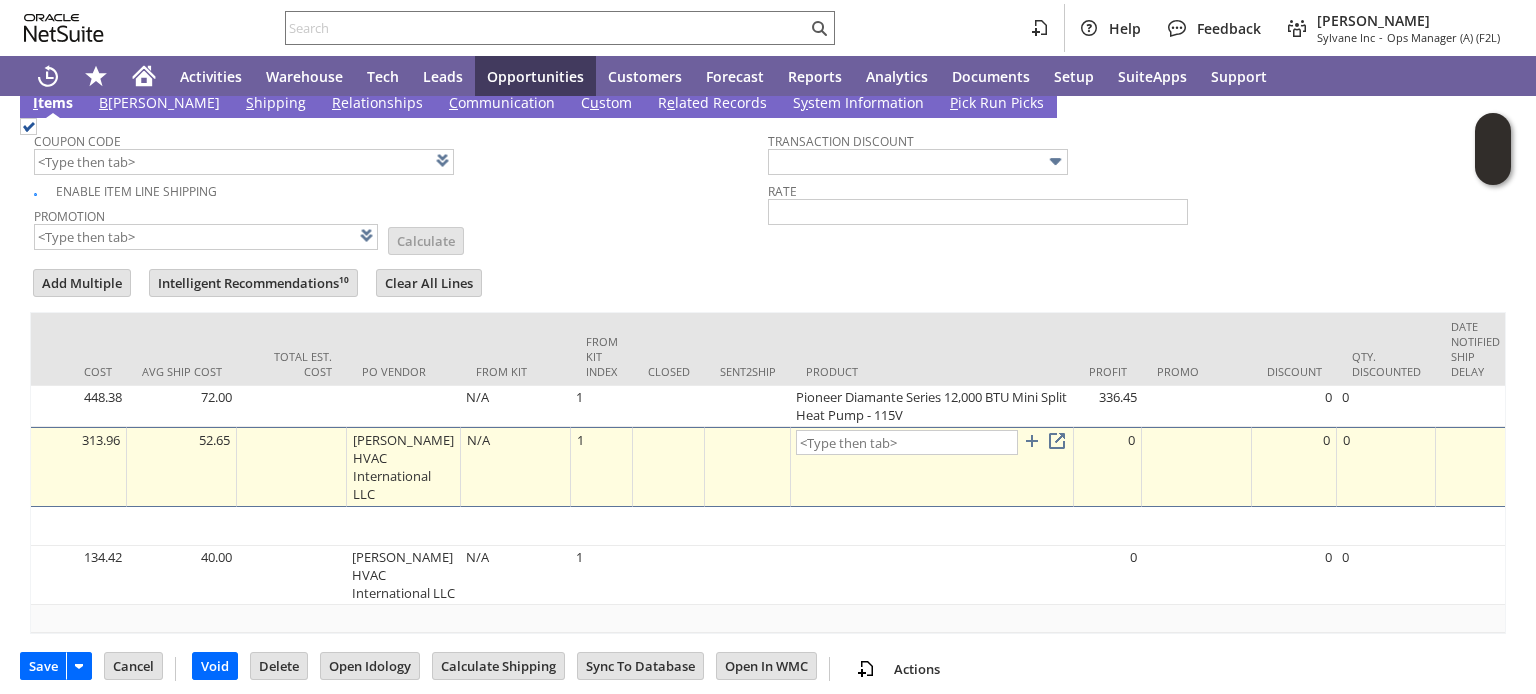 click at bounding box center (994, 431) 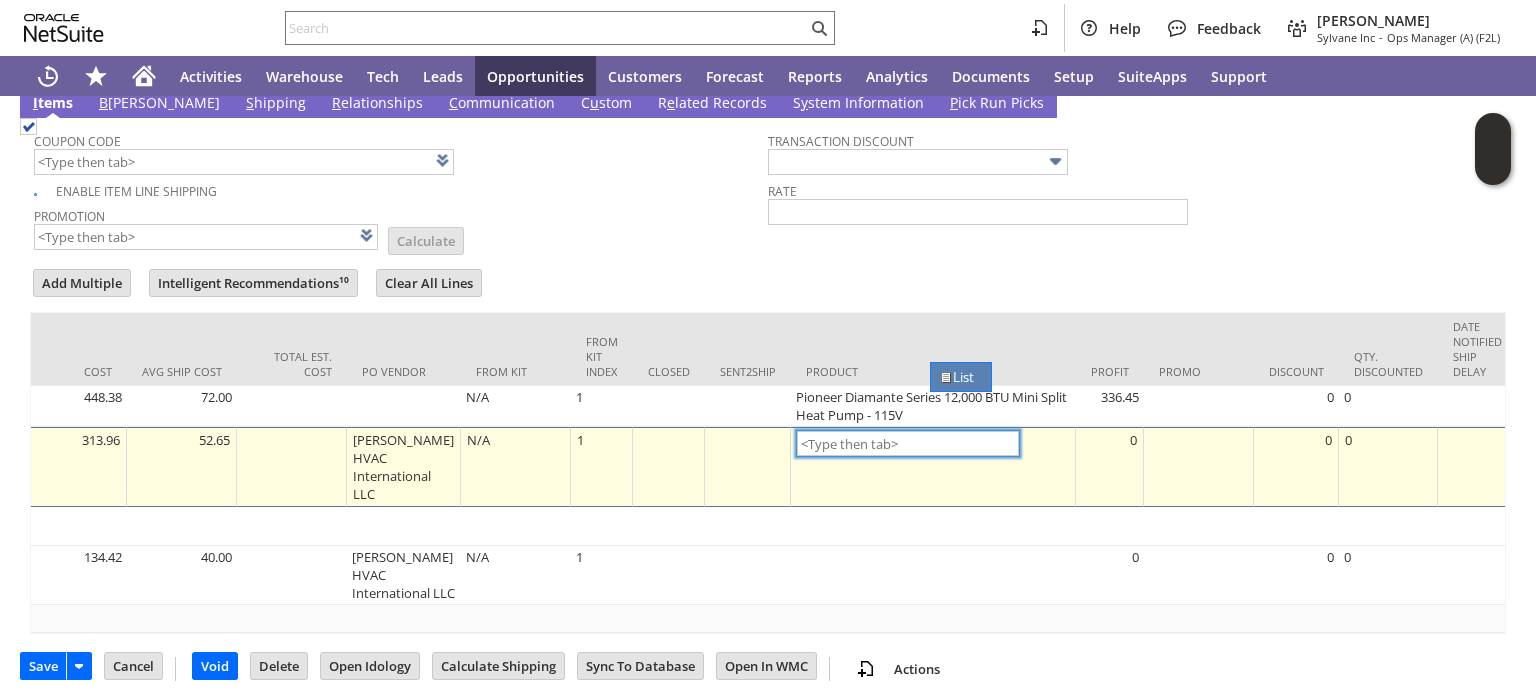 click at bounding box center (947, 378) 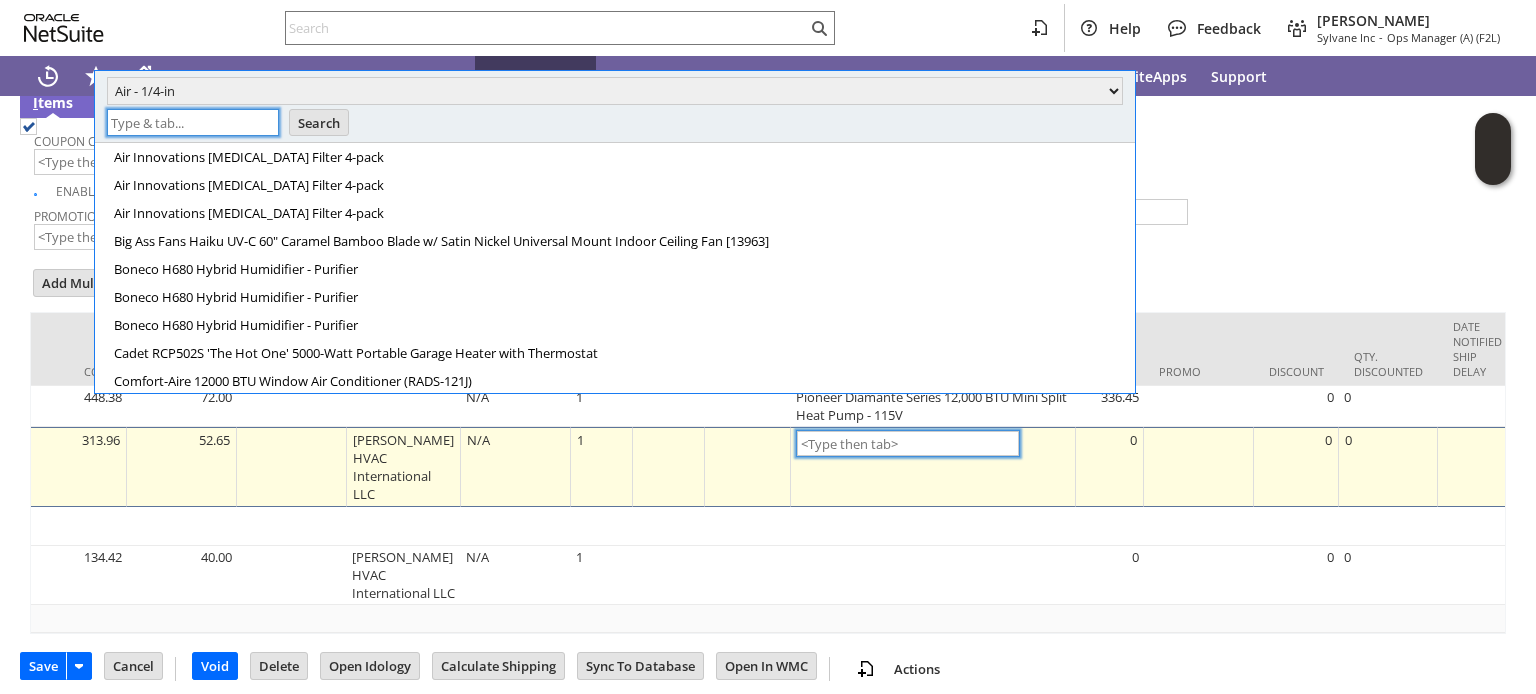 scroll, scrollTop: 0, scrollLeft: 0, axis: both 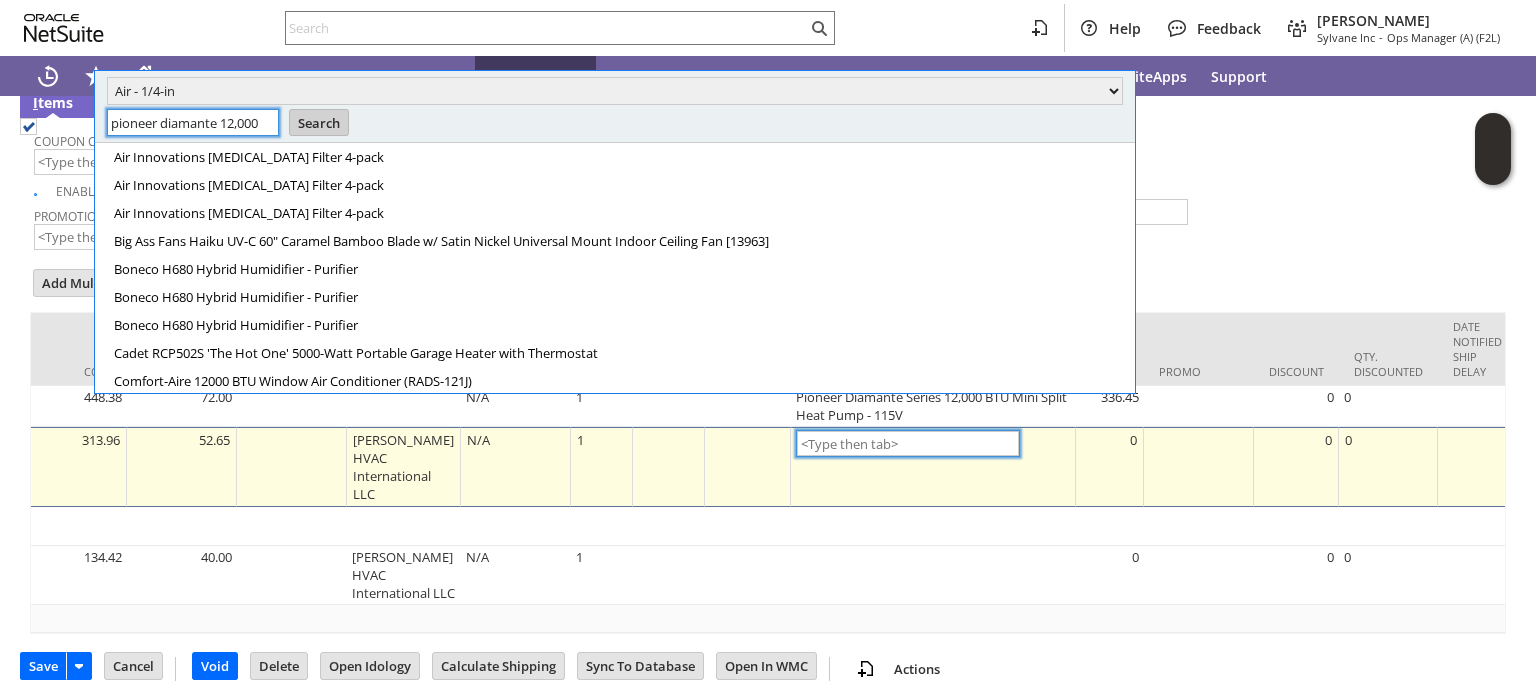 type on "pioneer diamante 12,000" 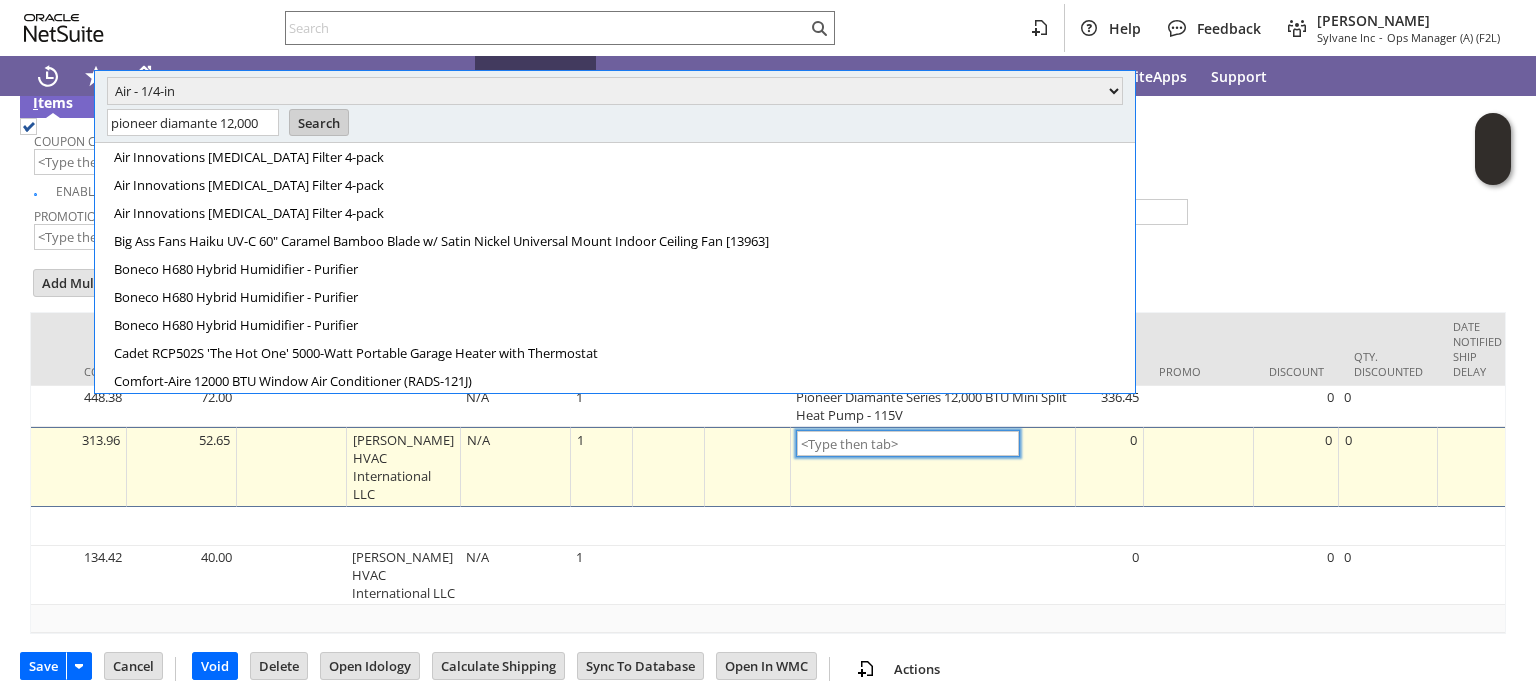 click on "Search" at bounding box center [319, 123] 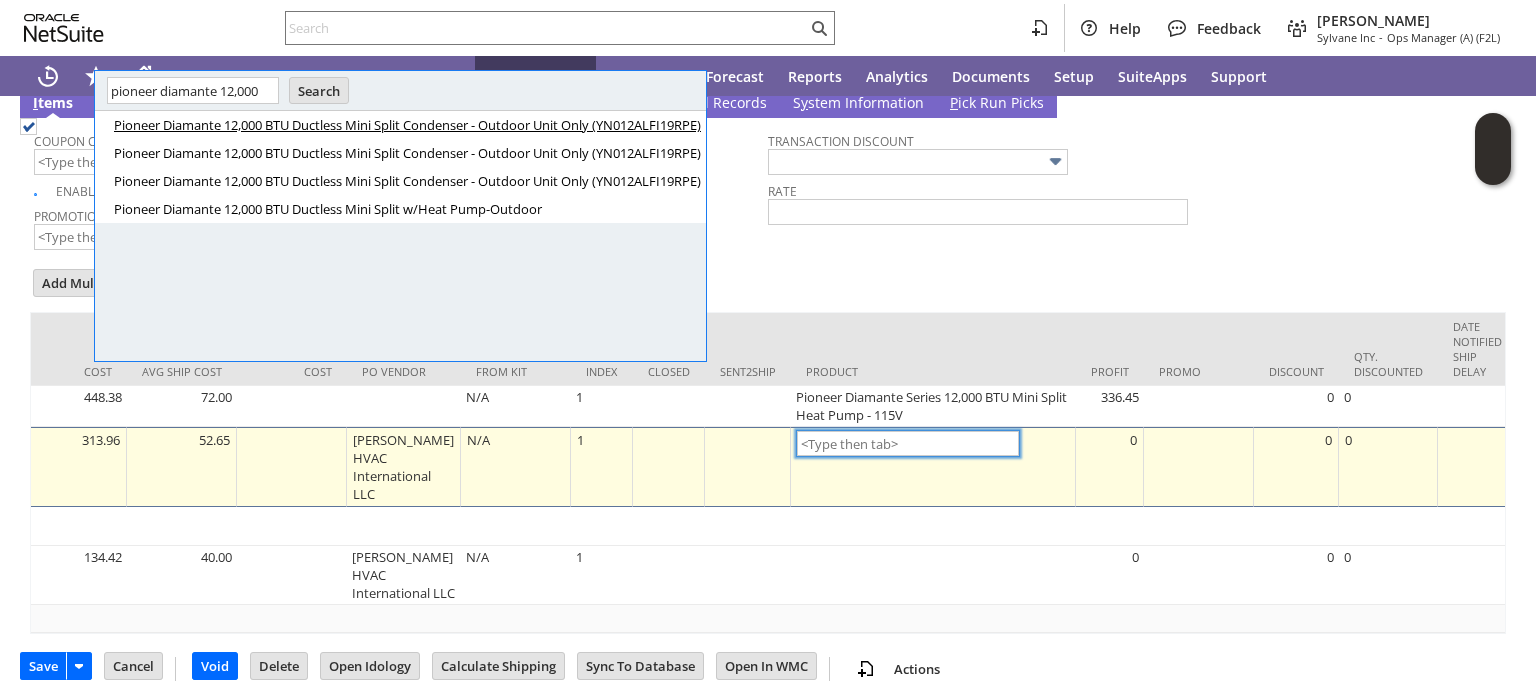 scroll, scrollTop: 0, scrollLeft: 0, axis: both 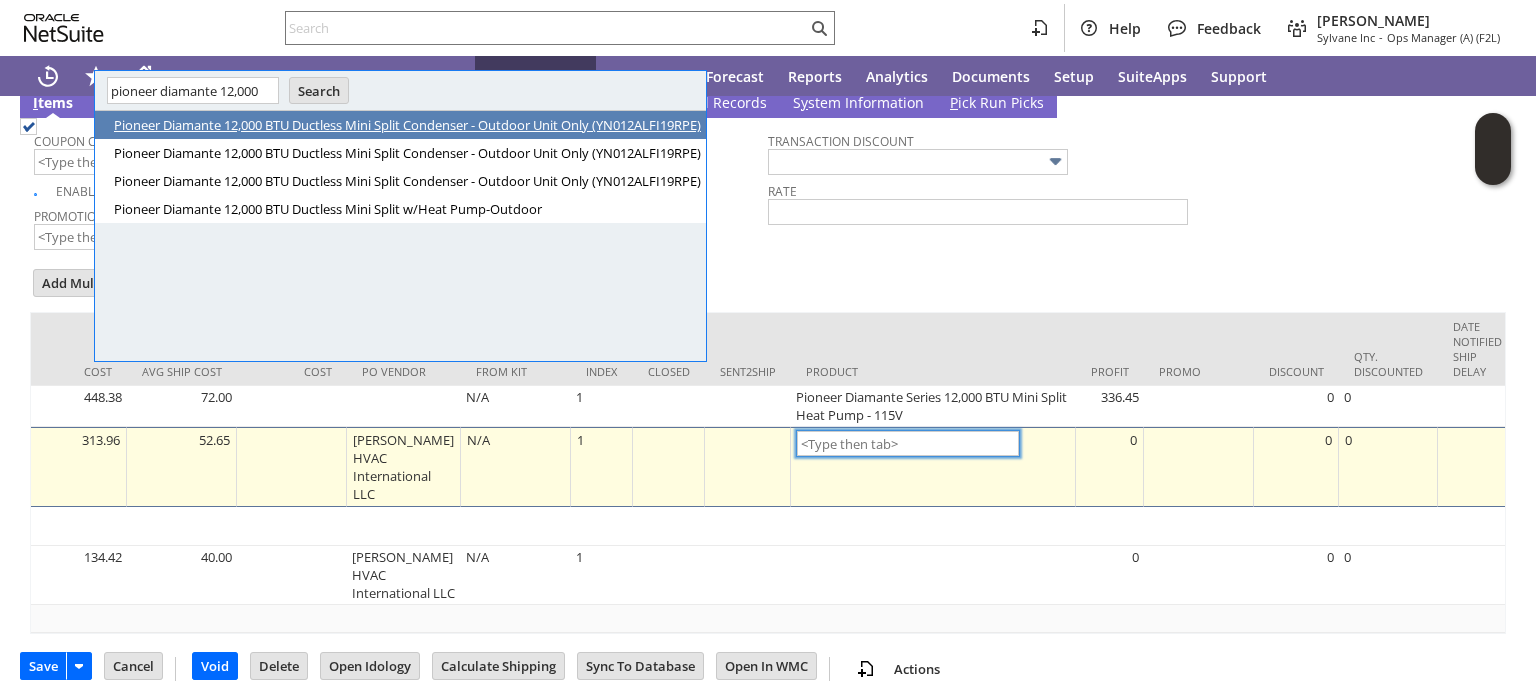 click on "Pioneer Diamante 12,000 BTU Ductless Mini Split Condenser - Outdoor Unit Only (YN012ALFI19RPE)" at bounding box center [407, 125] 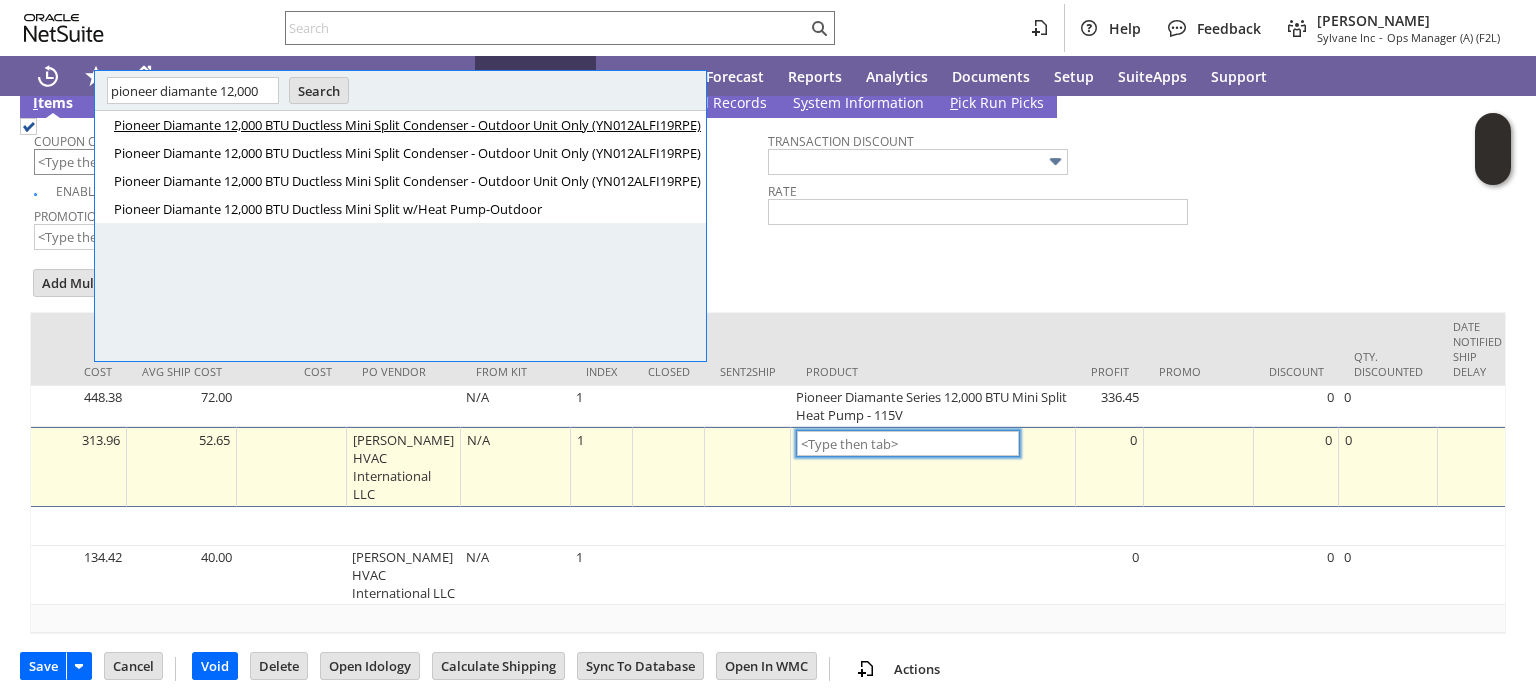 type on "Pioneer Diamante 12,000 BTU Ductless Mini Split Condenser - Outdoor Unit Only (YN012ALFI19RPE)" 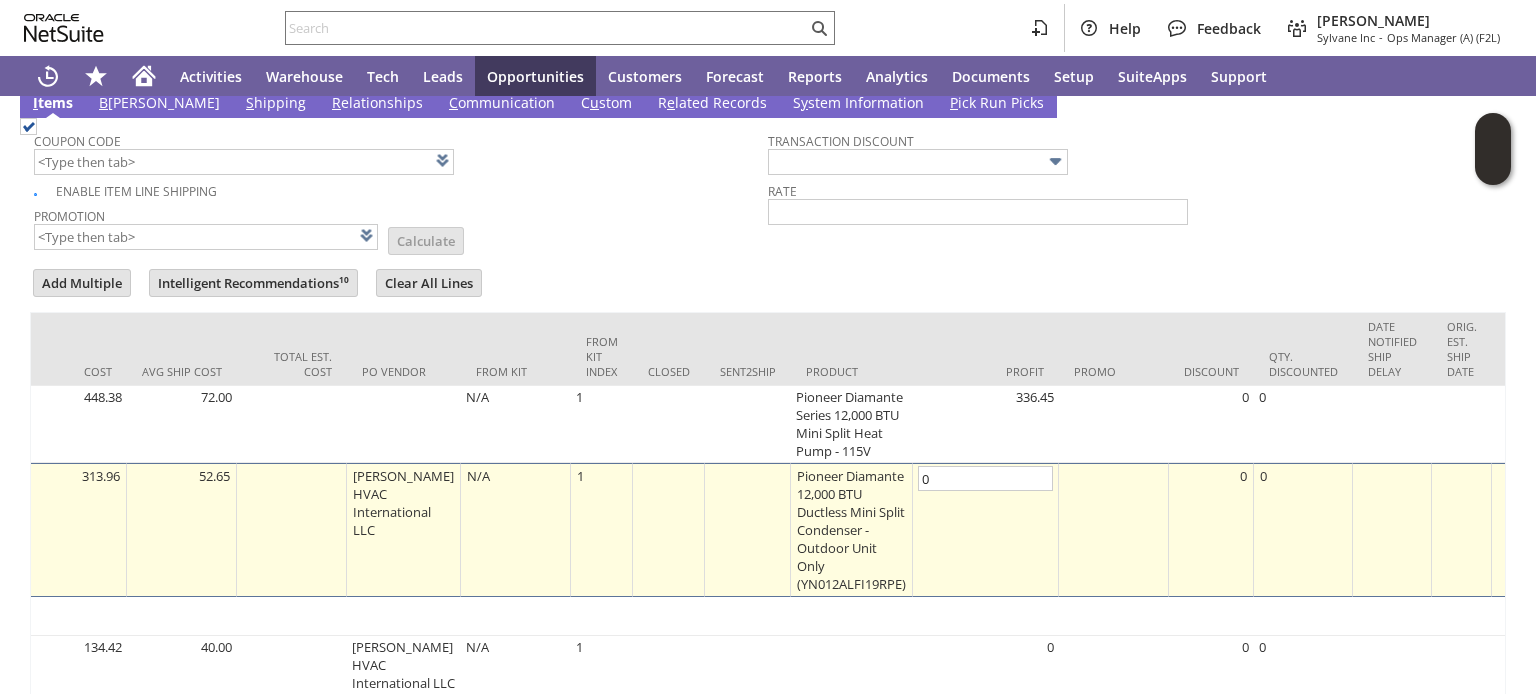 scroll, scrollTop: 0, scrollLeft: 1988, axis: horizontal 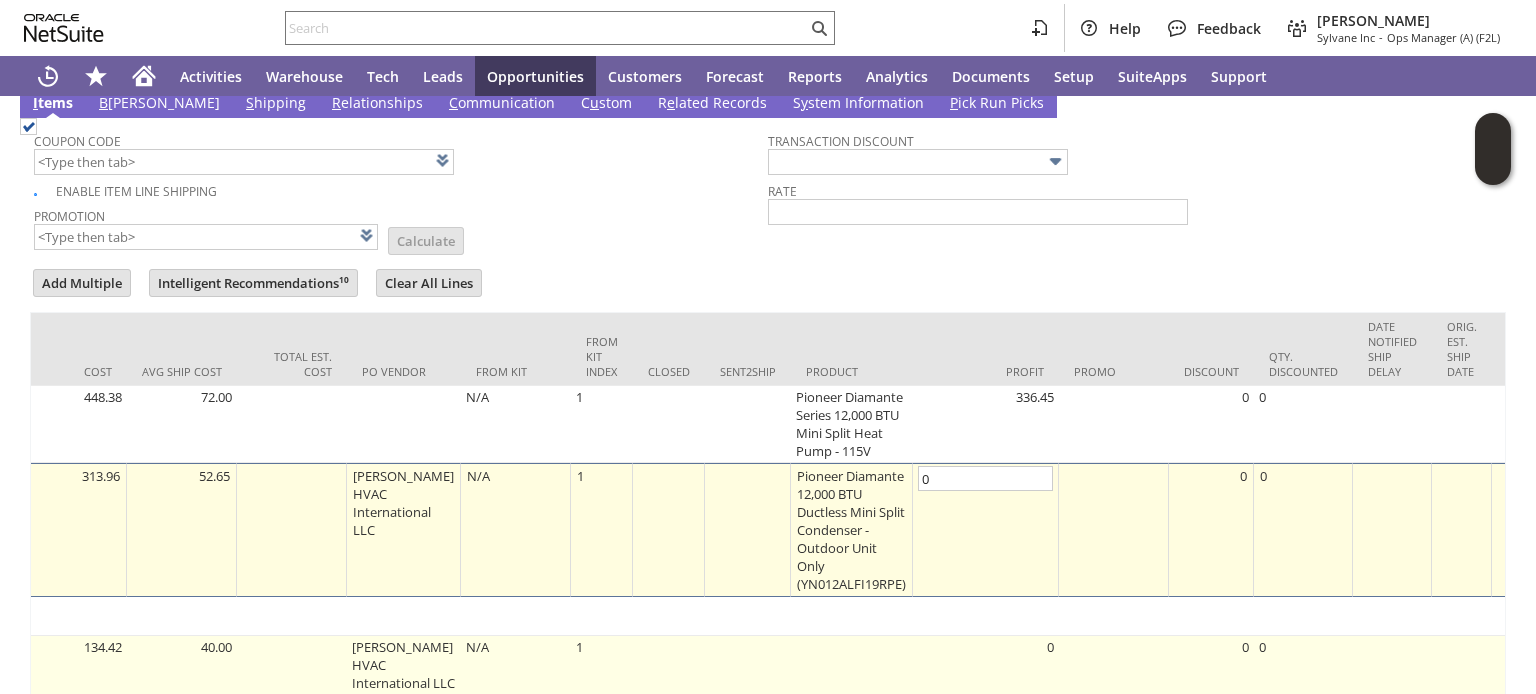click at bounding box center (852, 665) 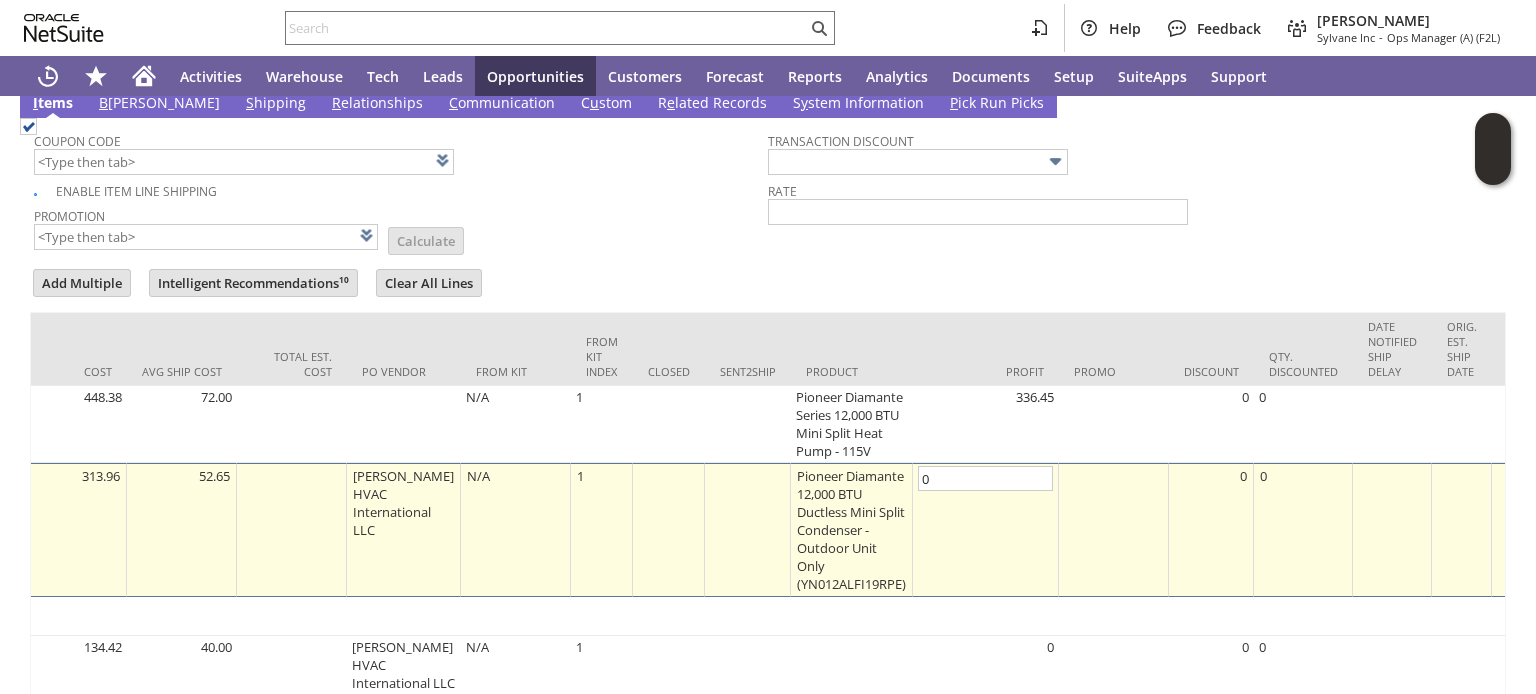 type on "OK" 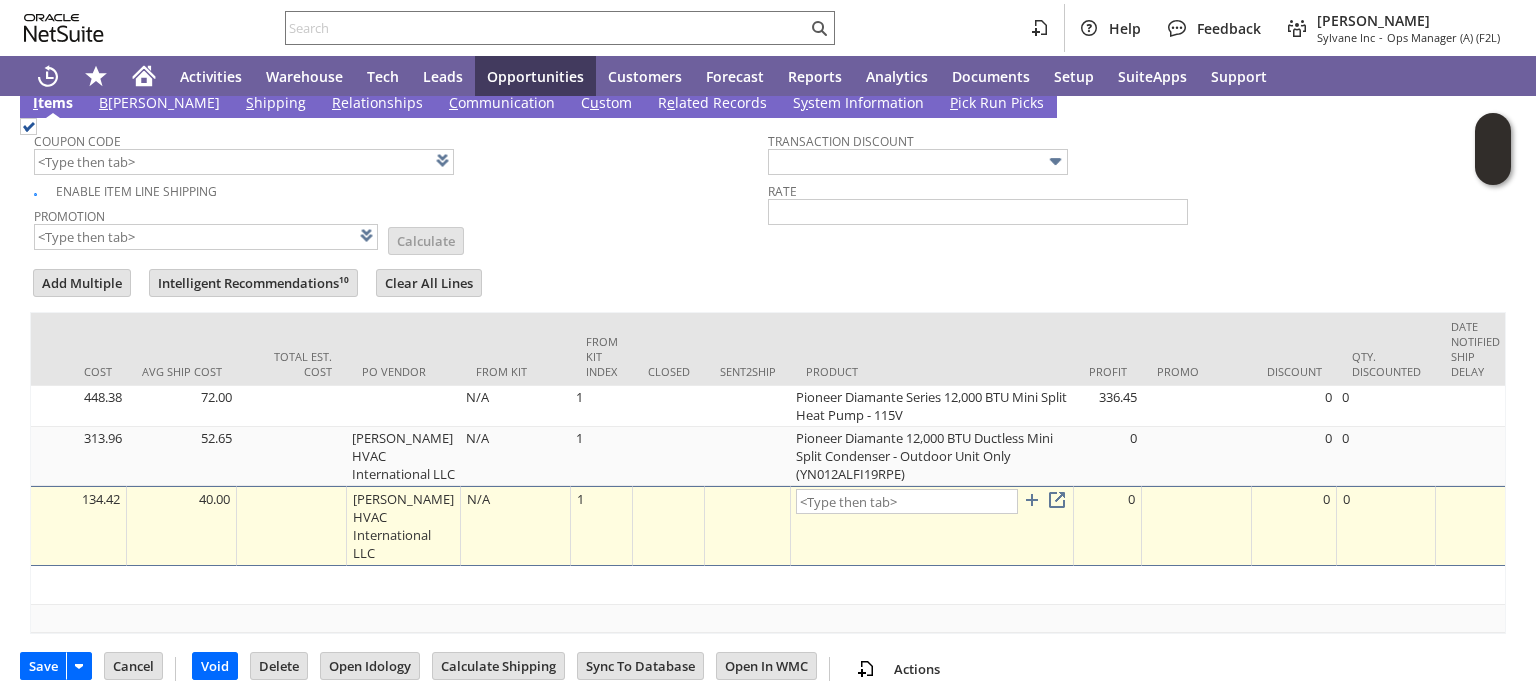 click at bounding box center [994, 490] 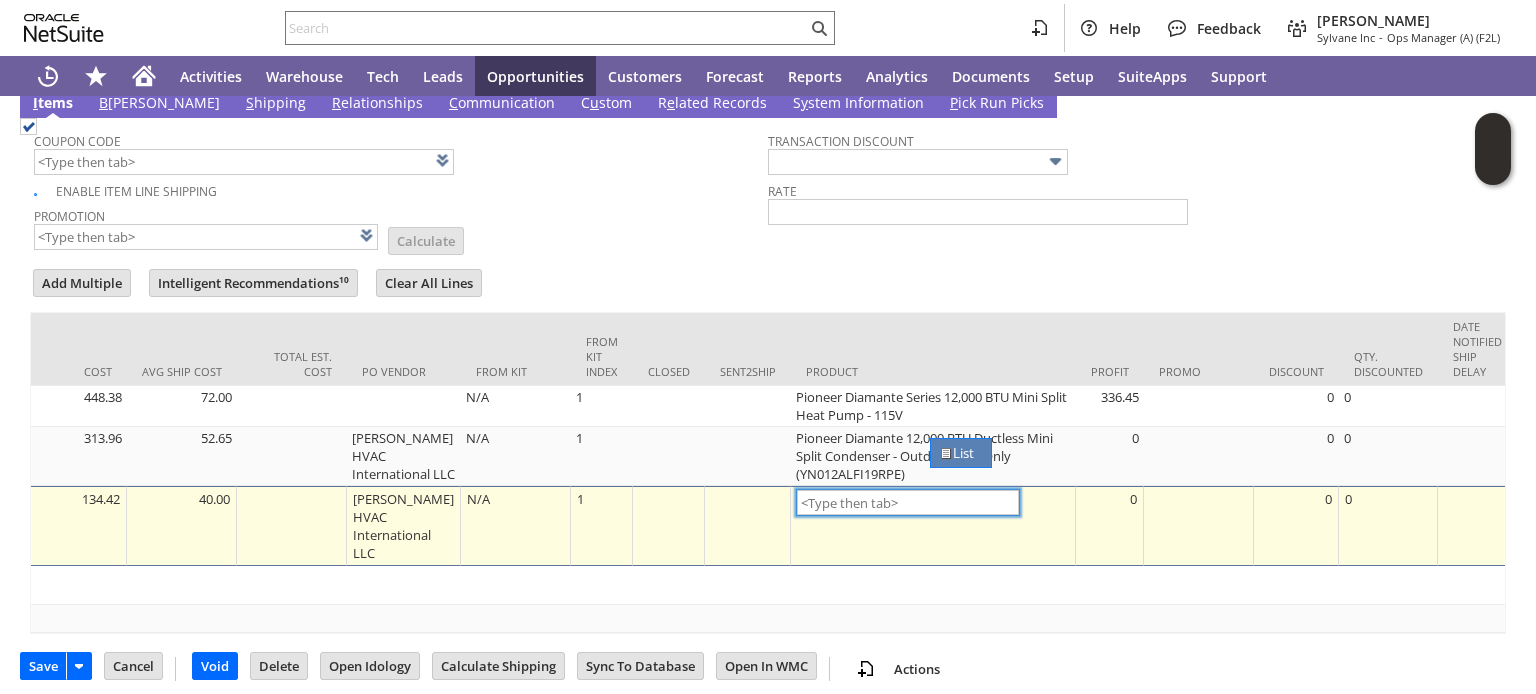 click on "List" at bounding box center [961, 453] 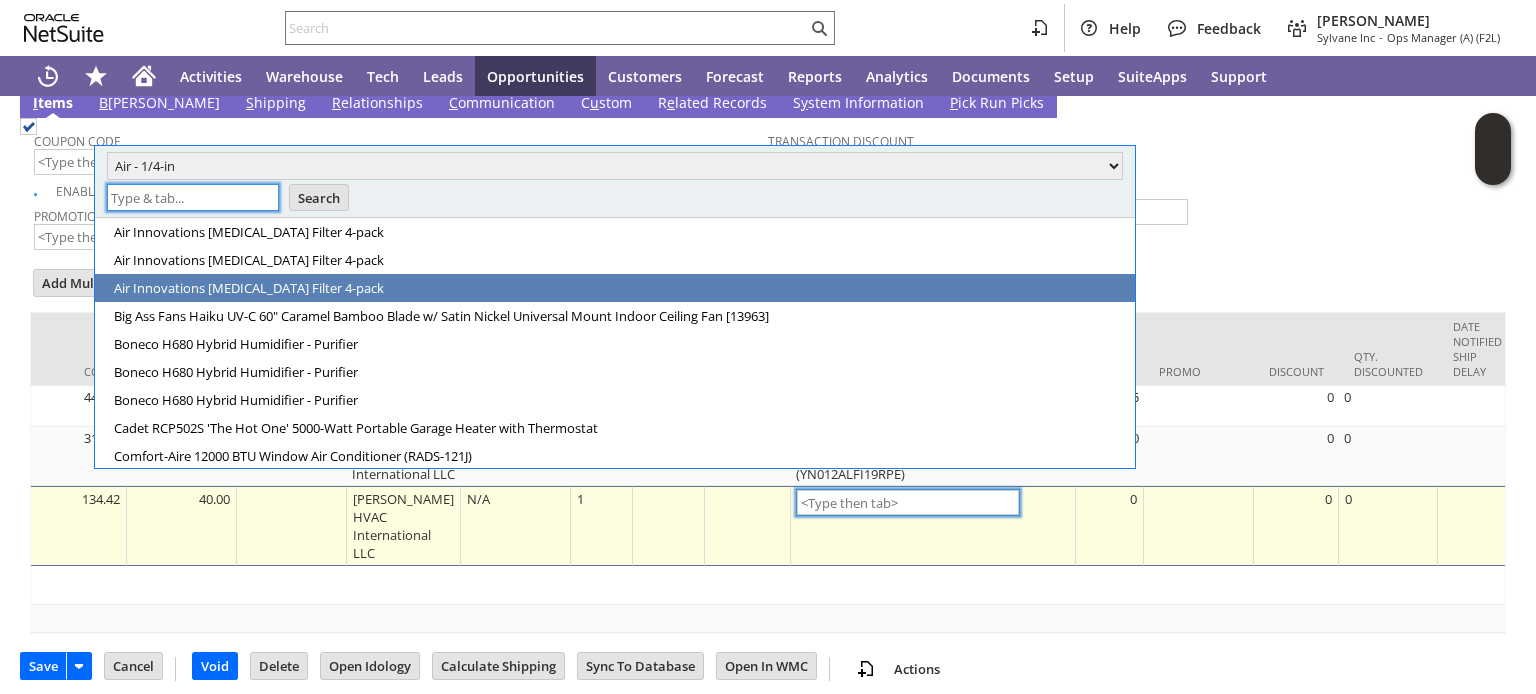 scroll, scrollTop: 0, scrollLeft: 0, axis: both 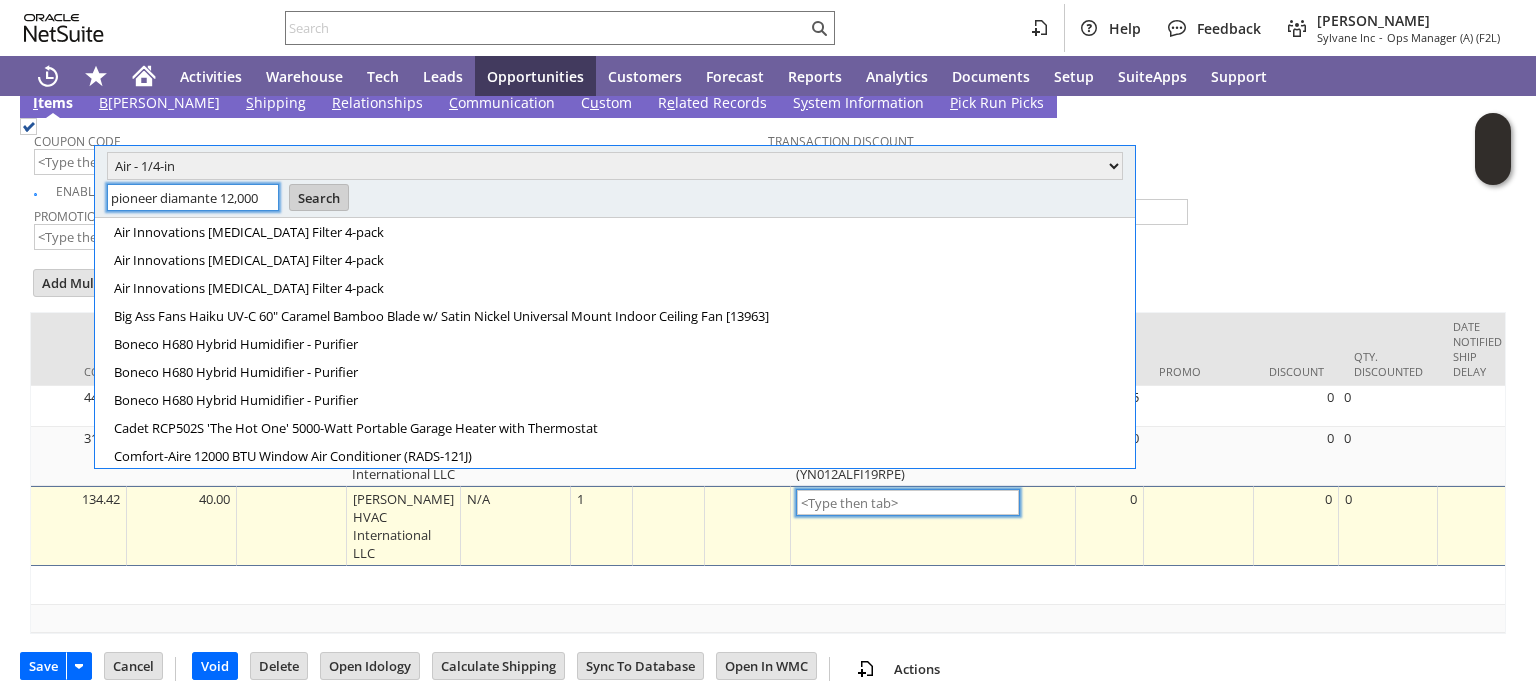 type on "pioneer diamante 12,000" 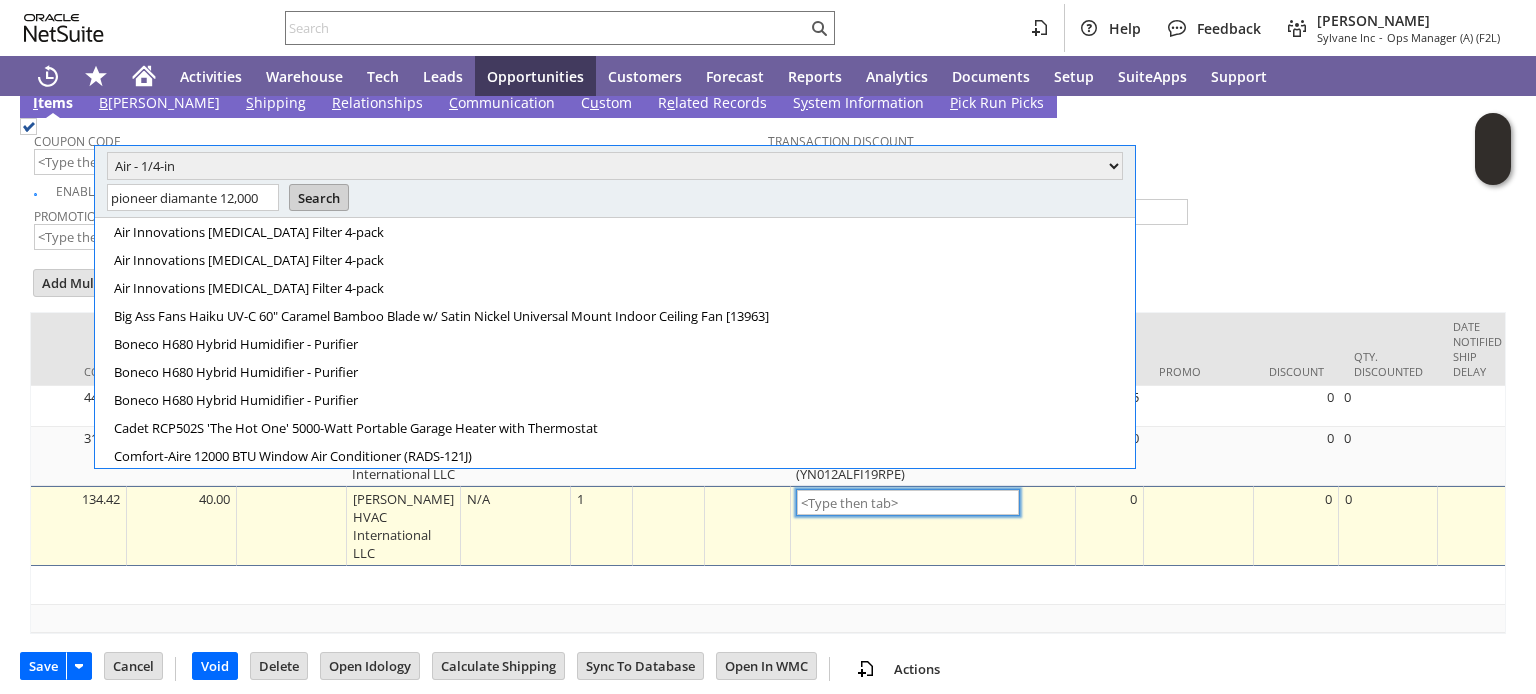 click on "Search" at bounding box center (319, 198) 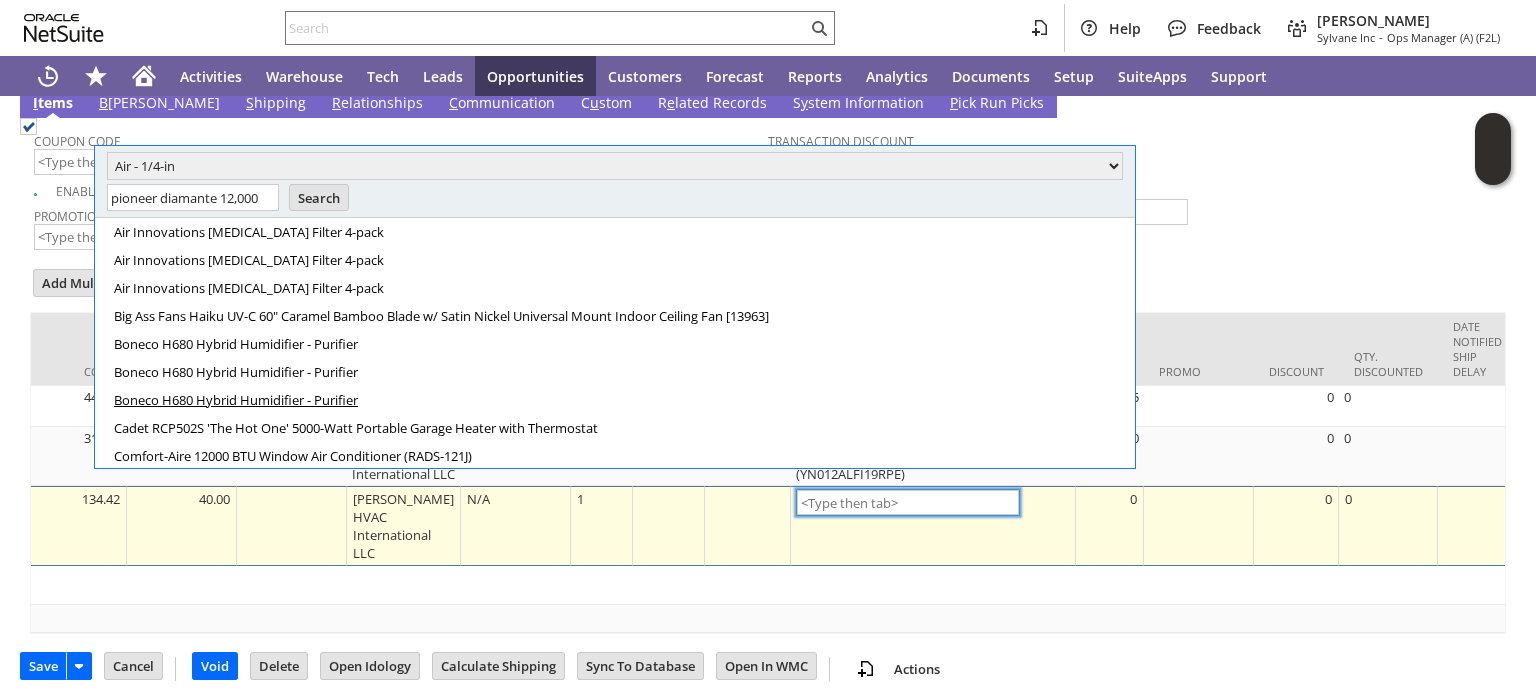 scroll, scrollTop: 0, scrollLeft: 0, axis: both 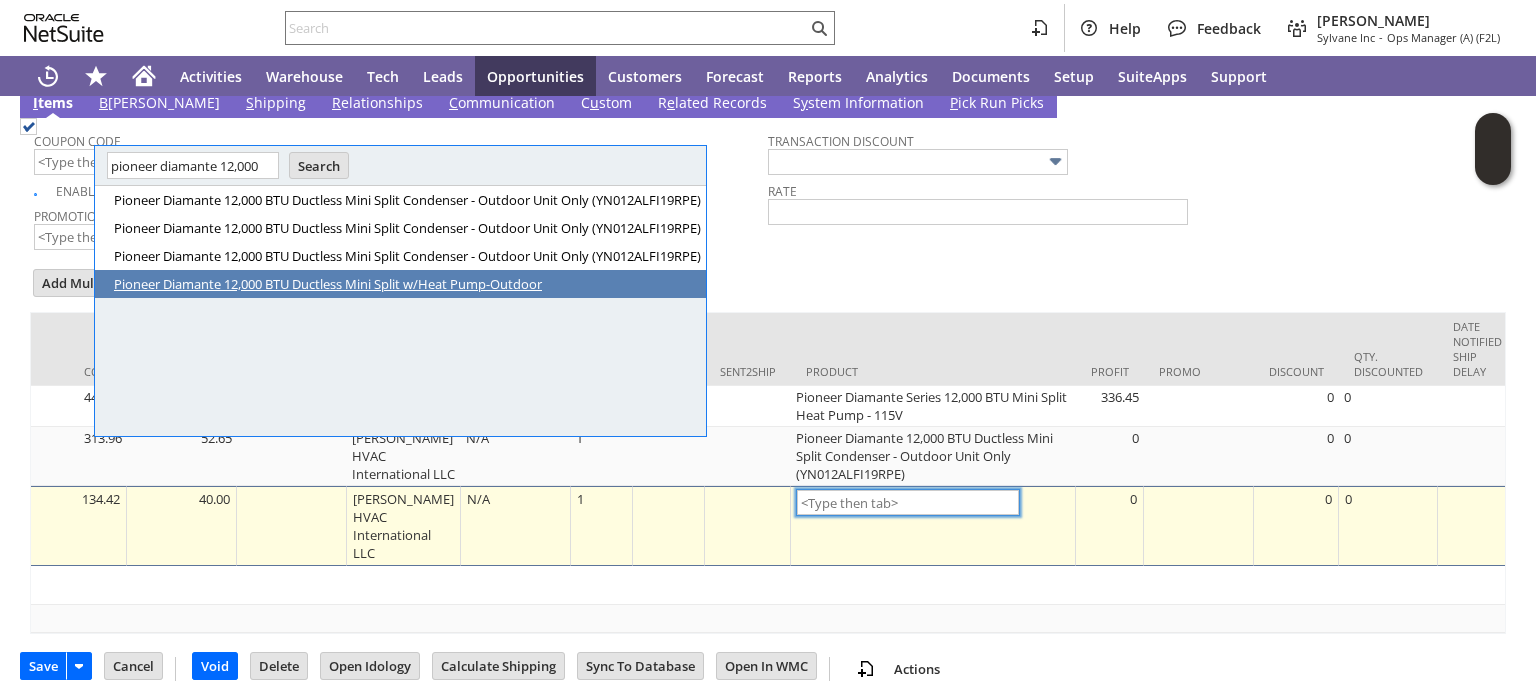 click on "Pioneer Diamante 12,000 BTU Ductless Mini Split w/Heat Pump-Outdoor" at bounding box center [407, 284] 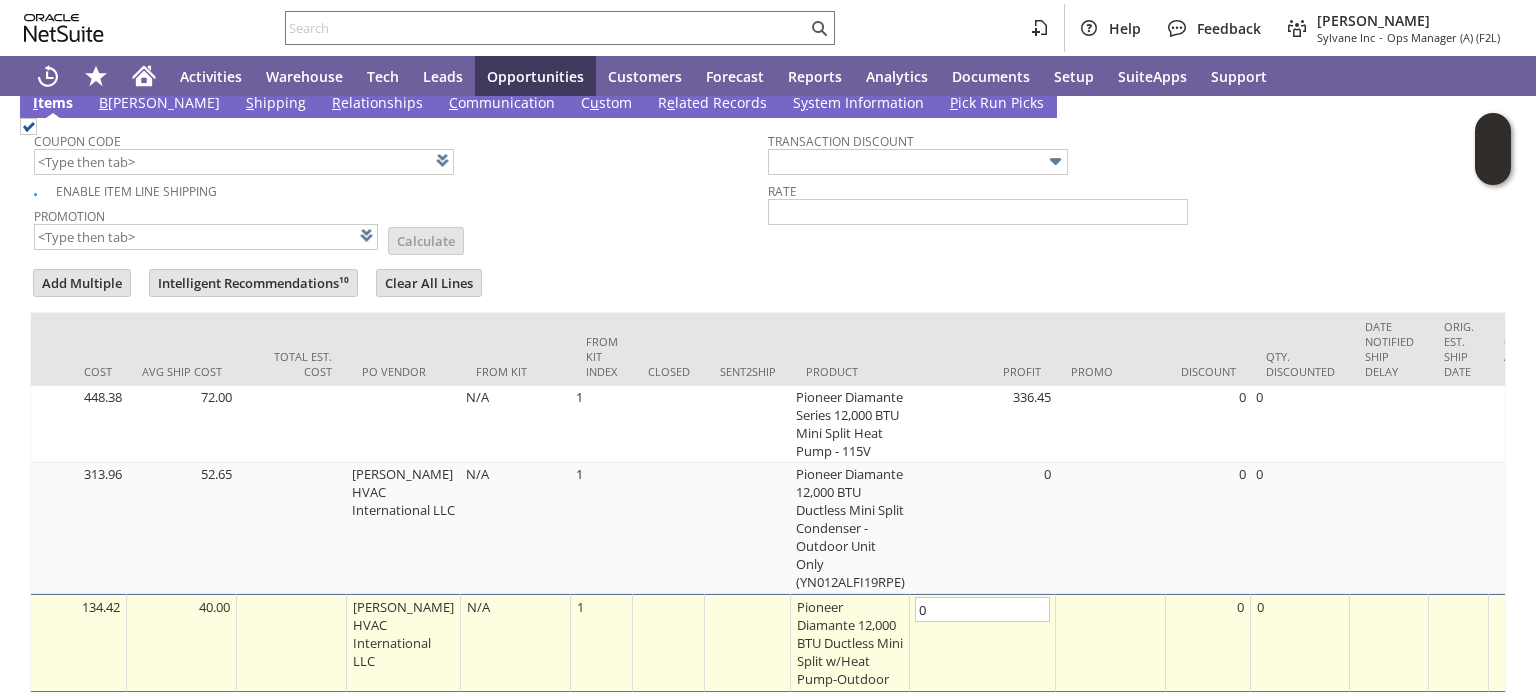 scroll, scrollTop: 0, scrollLeft: 1988, axis: horizontal 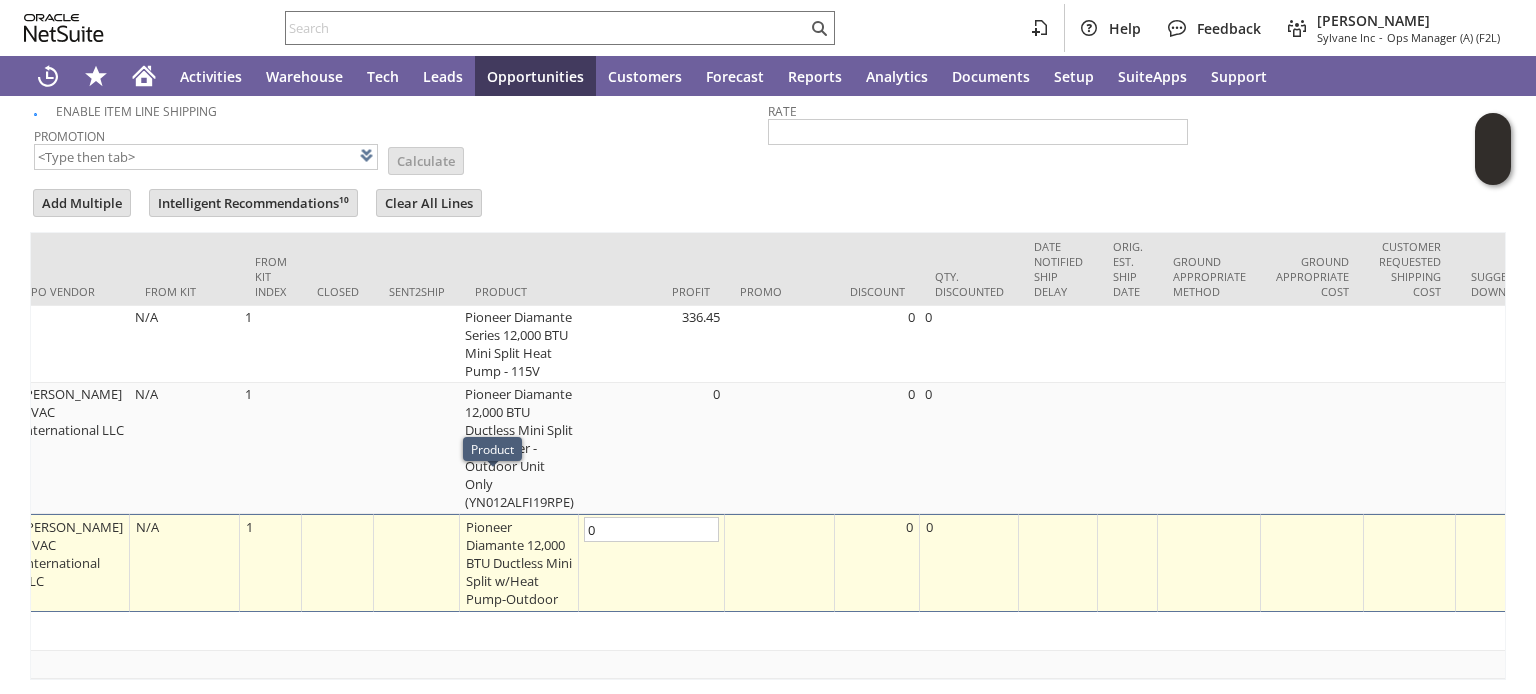 click on "Pioneer Diamante 12,000 BTU Ductless Mini Split w/Heat Pump-Outdoor" at bounding box center [519, 563] 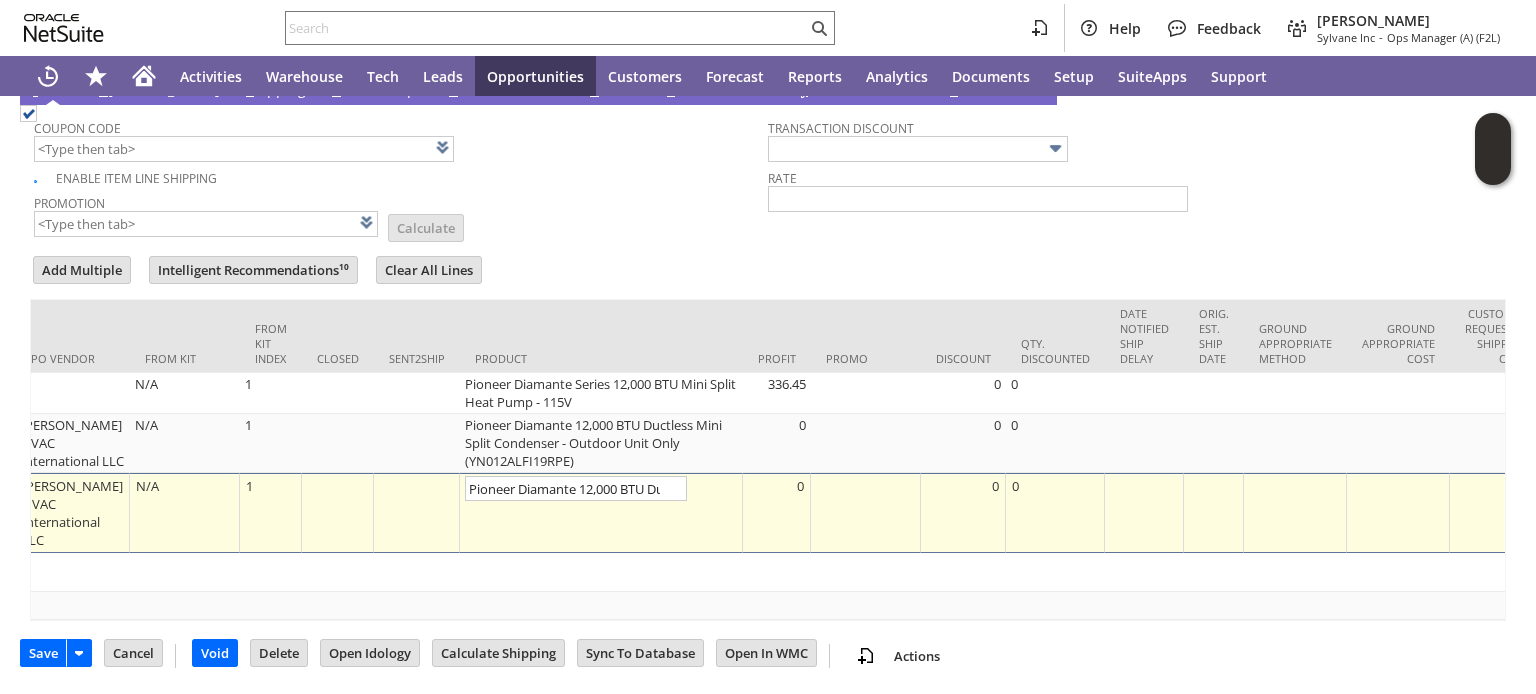 scroll, scrollTop: 1776, scrollLeft: 0, axis: vertical 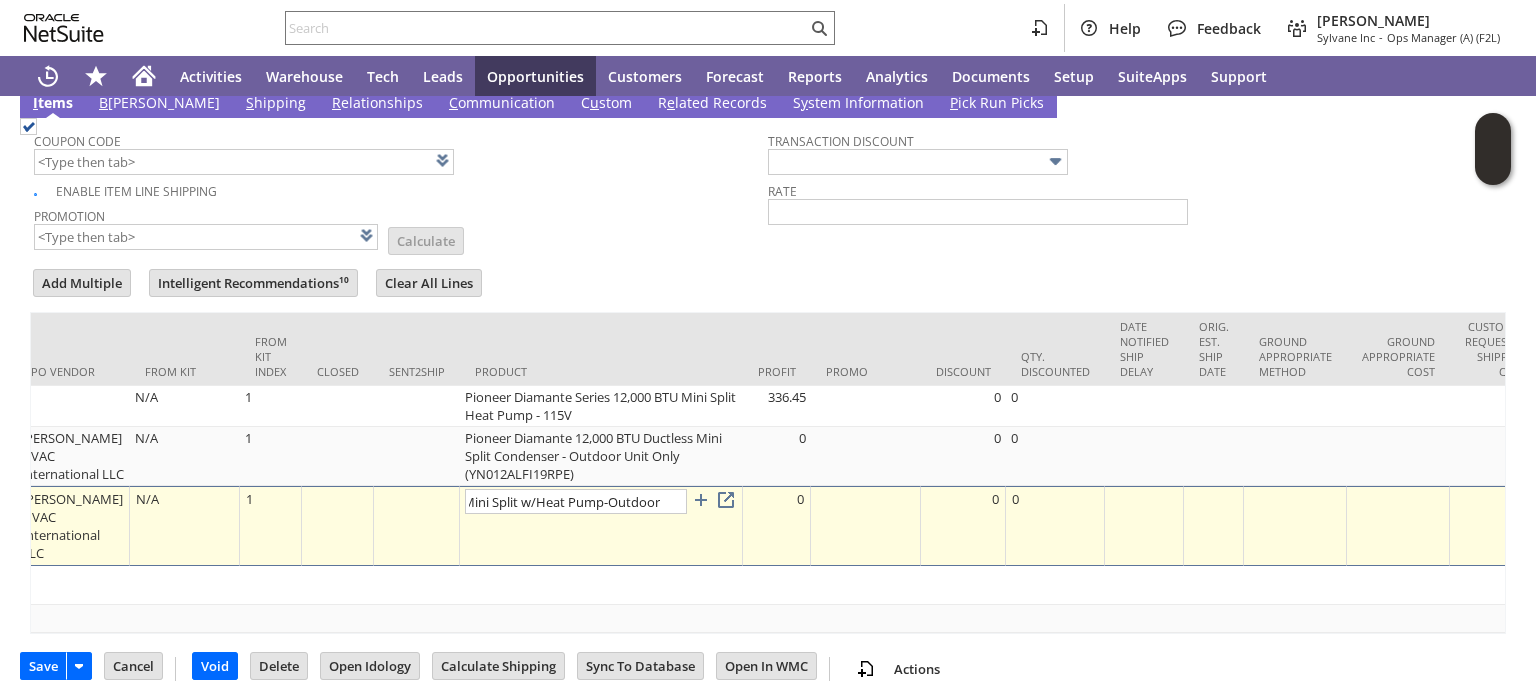 click at bounding box center (663, 490) 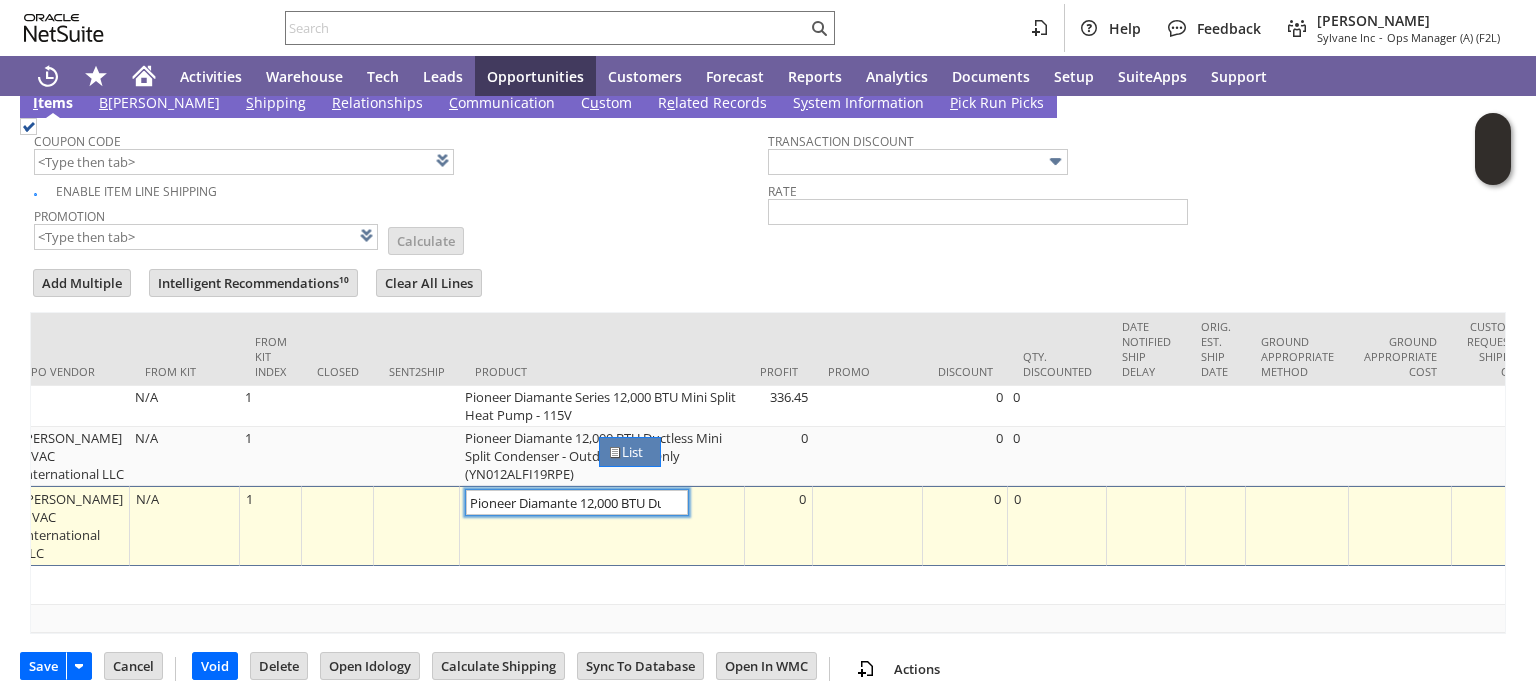 click on "List" at bounding box center (630, 452) 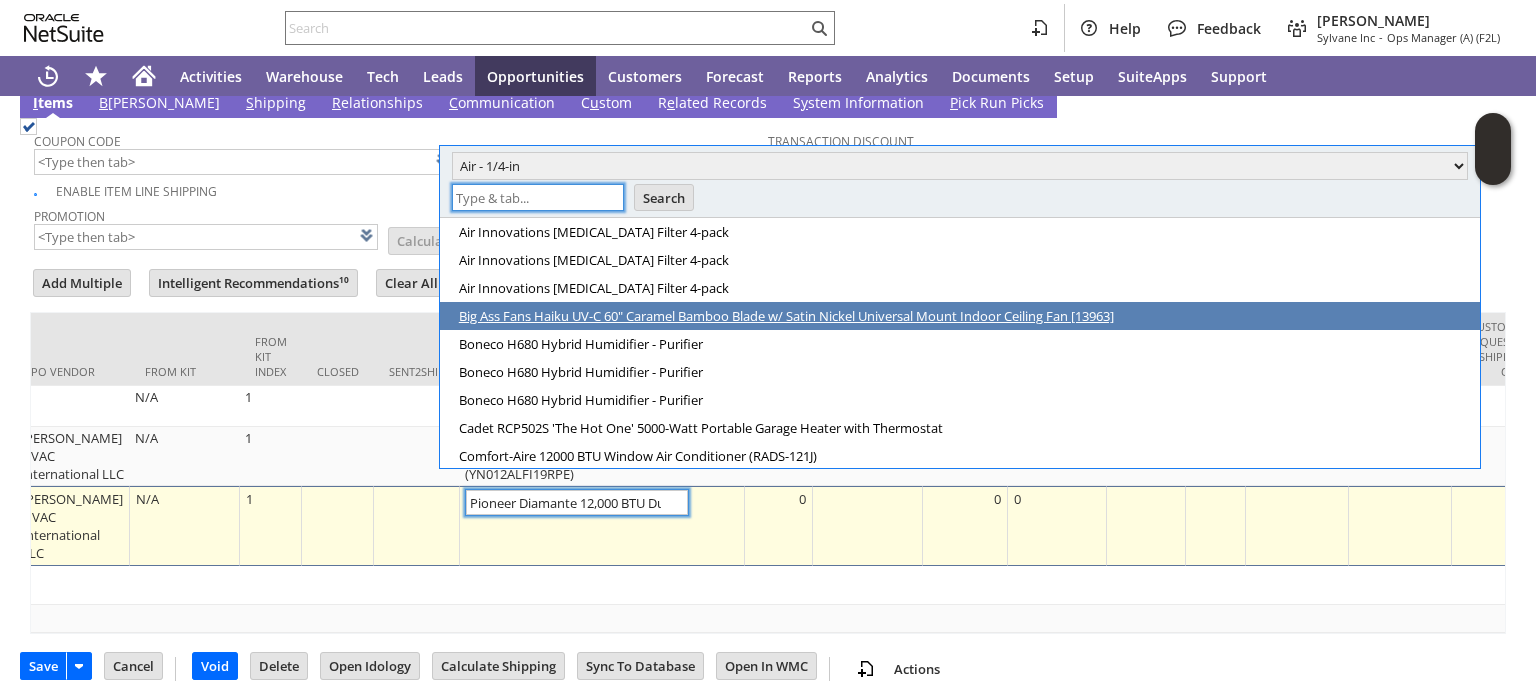scroll, scrollTop: 0, scrollLeft: 0, axis: both 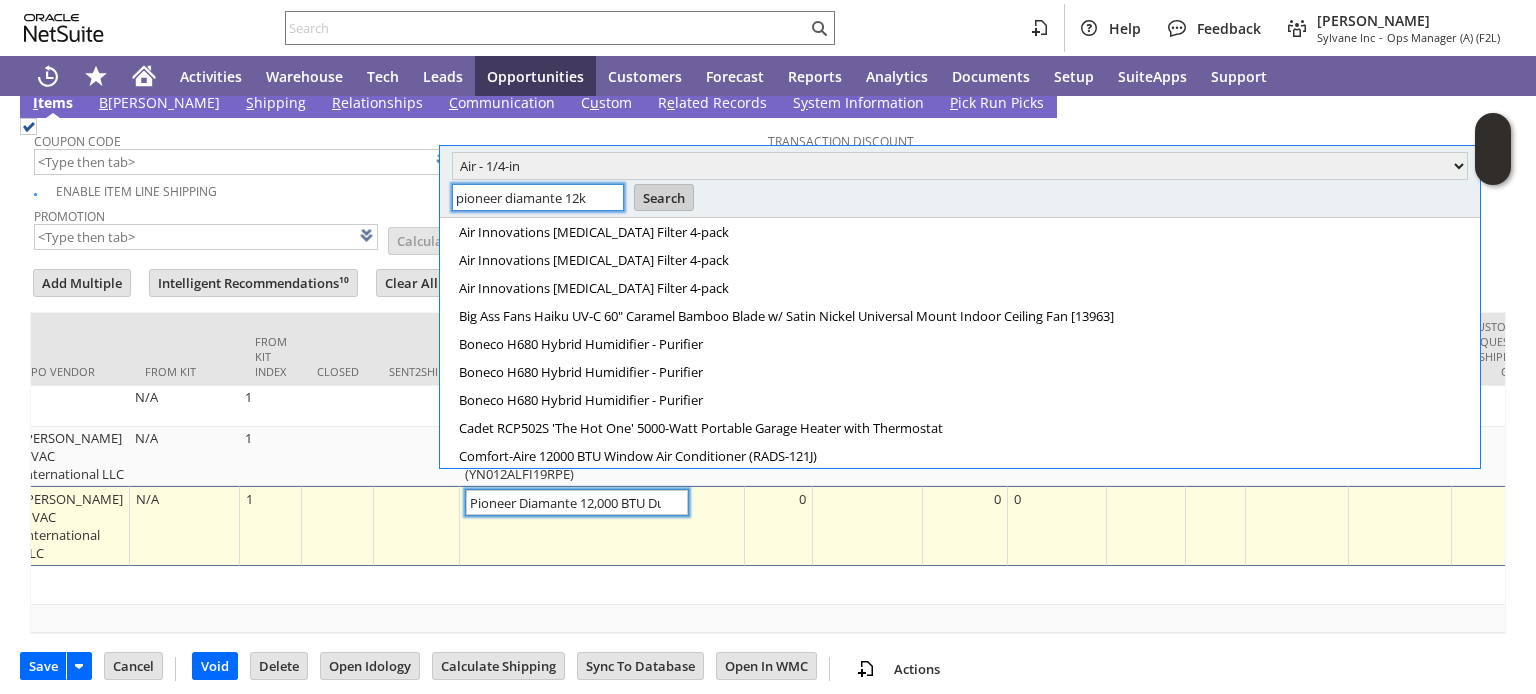 type on "pioneer diamante 12k" 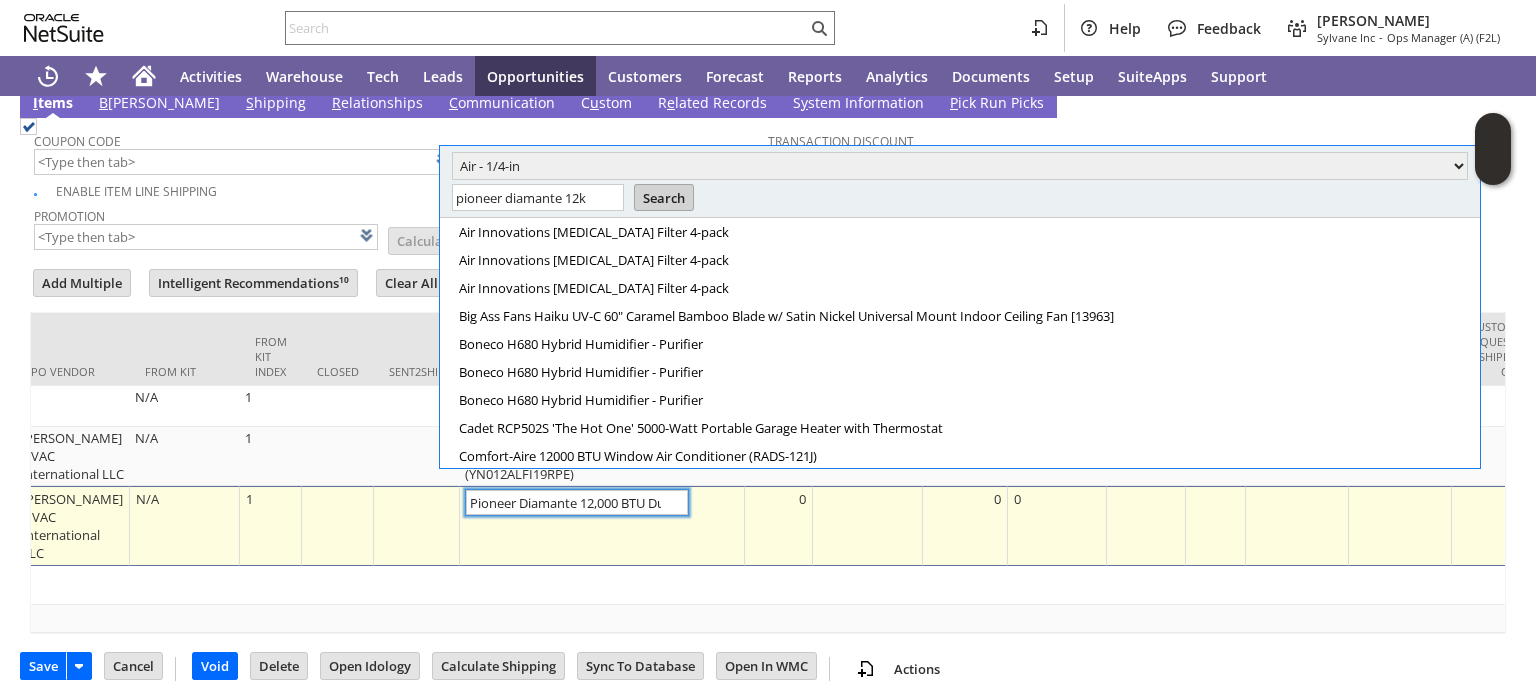 click on "Search" at bounding box center (664, 198) 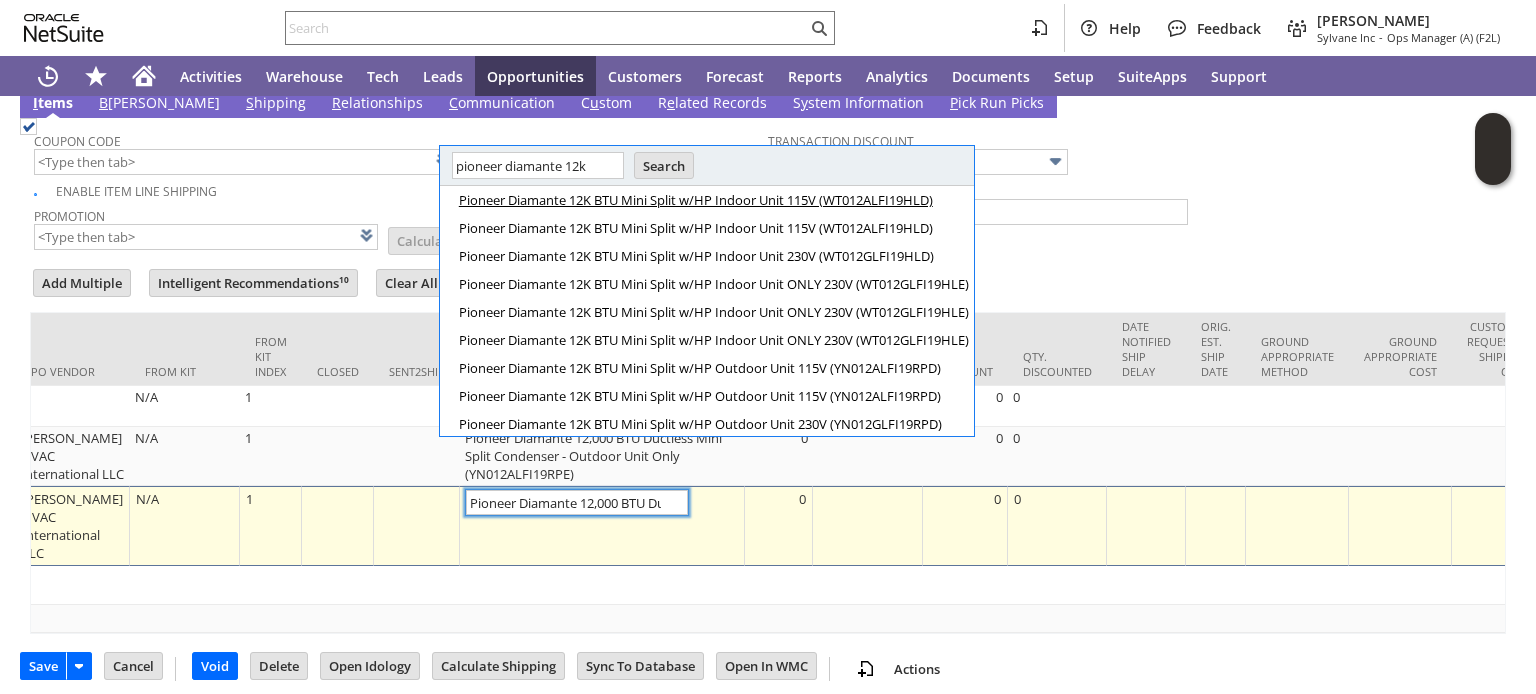 scroll, scrollTop: 0, scrollLeft: 0, axis: both 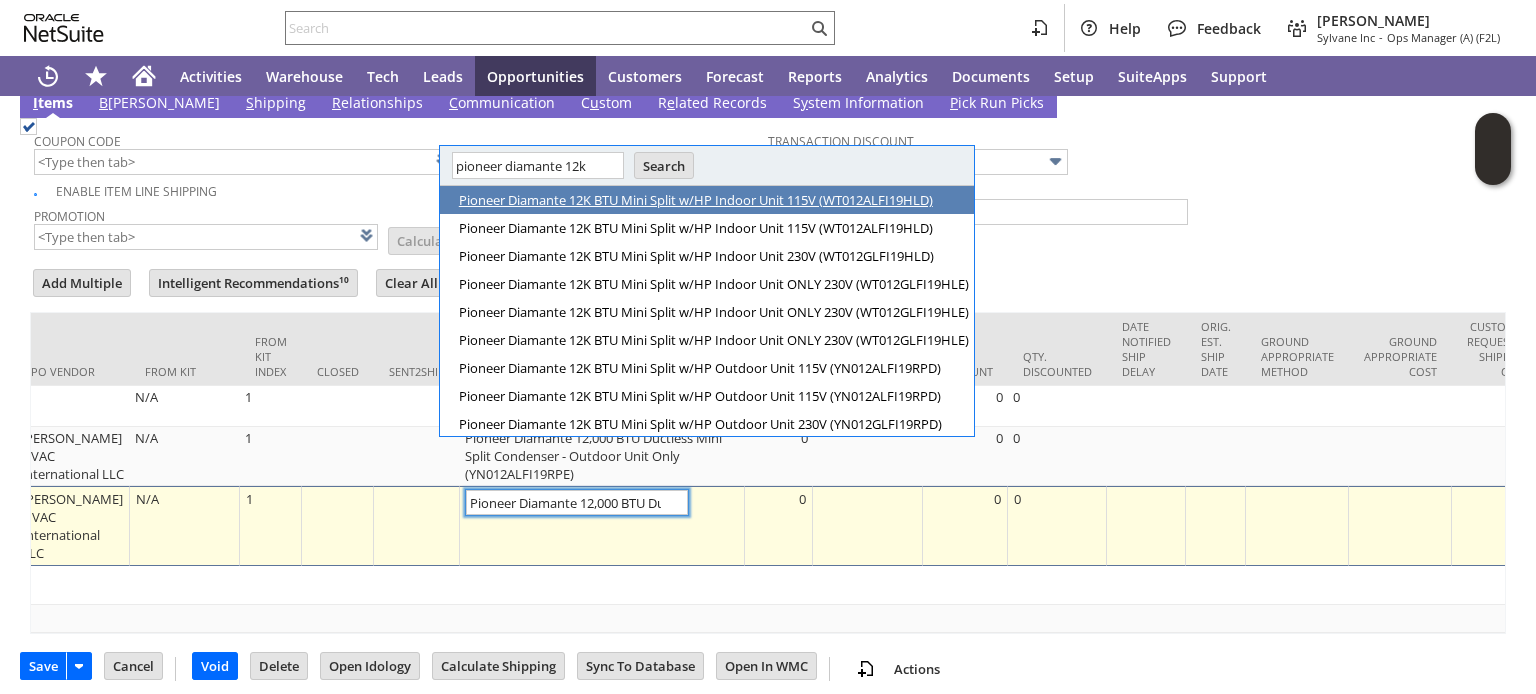click on "Pioneer Diamante 12K BTU Mini Split w/HP Indoor Unit 115V (WT012ALFI19HLD)" at bounding box center [714, 200] 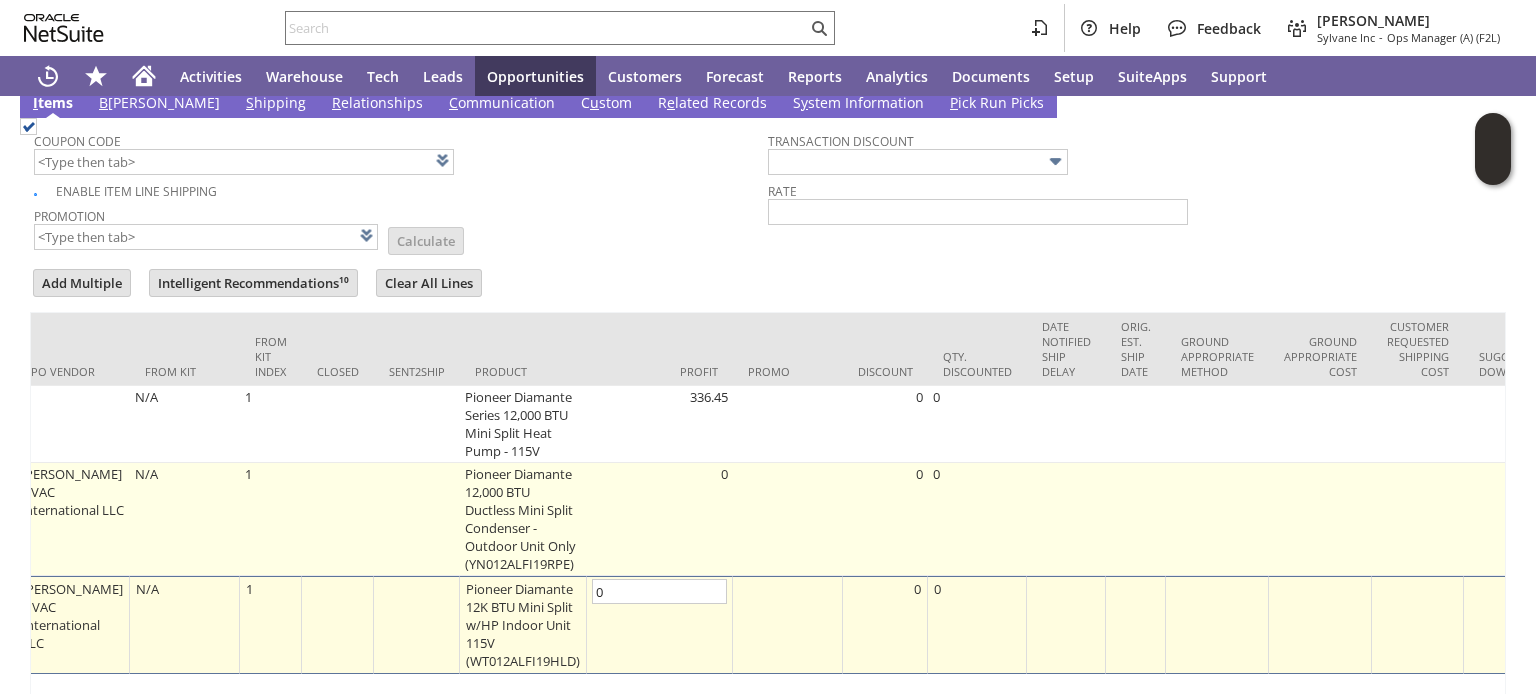 scroll, scrollTop: 0, scrollLeft: 2319, axis: horizontal 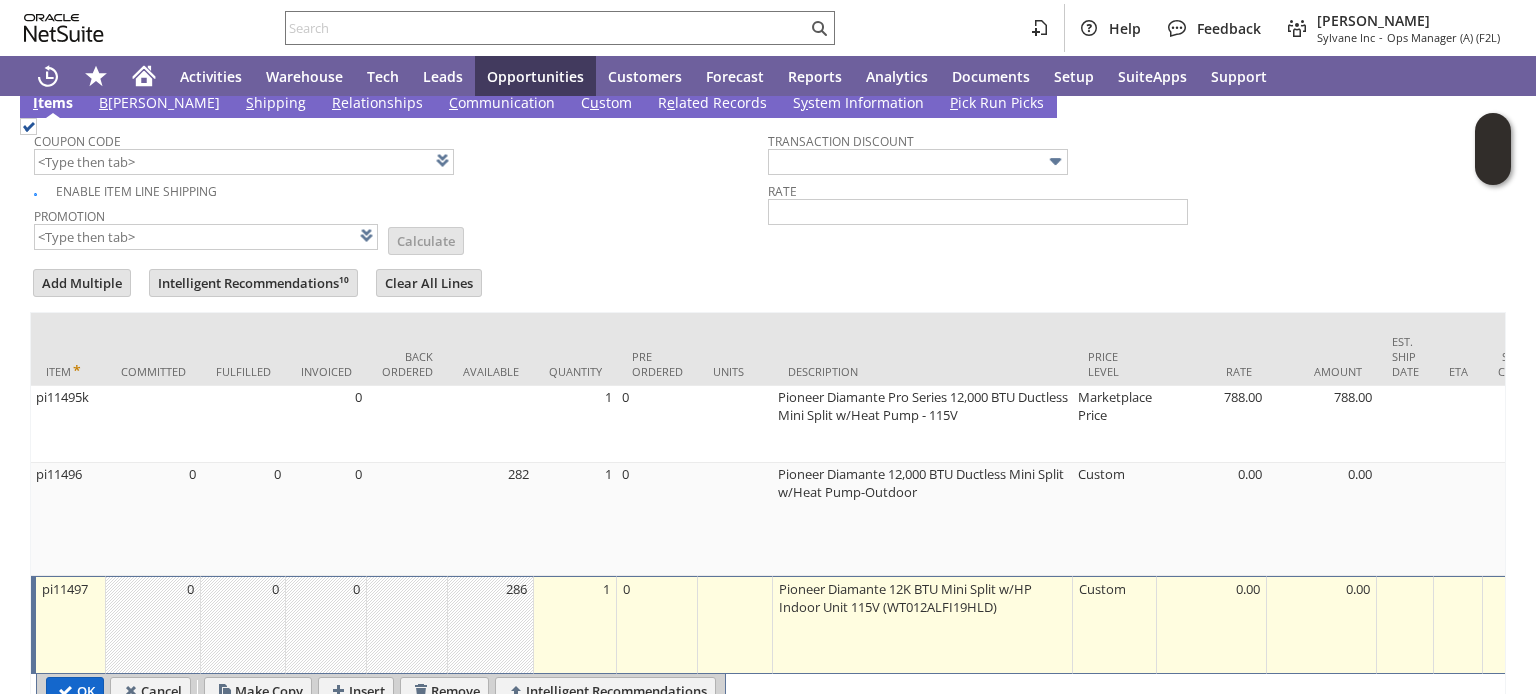 click on "OK" at bounding box center [75, 691] 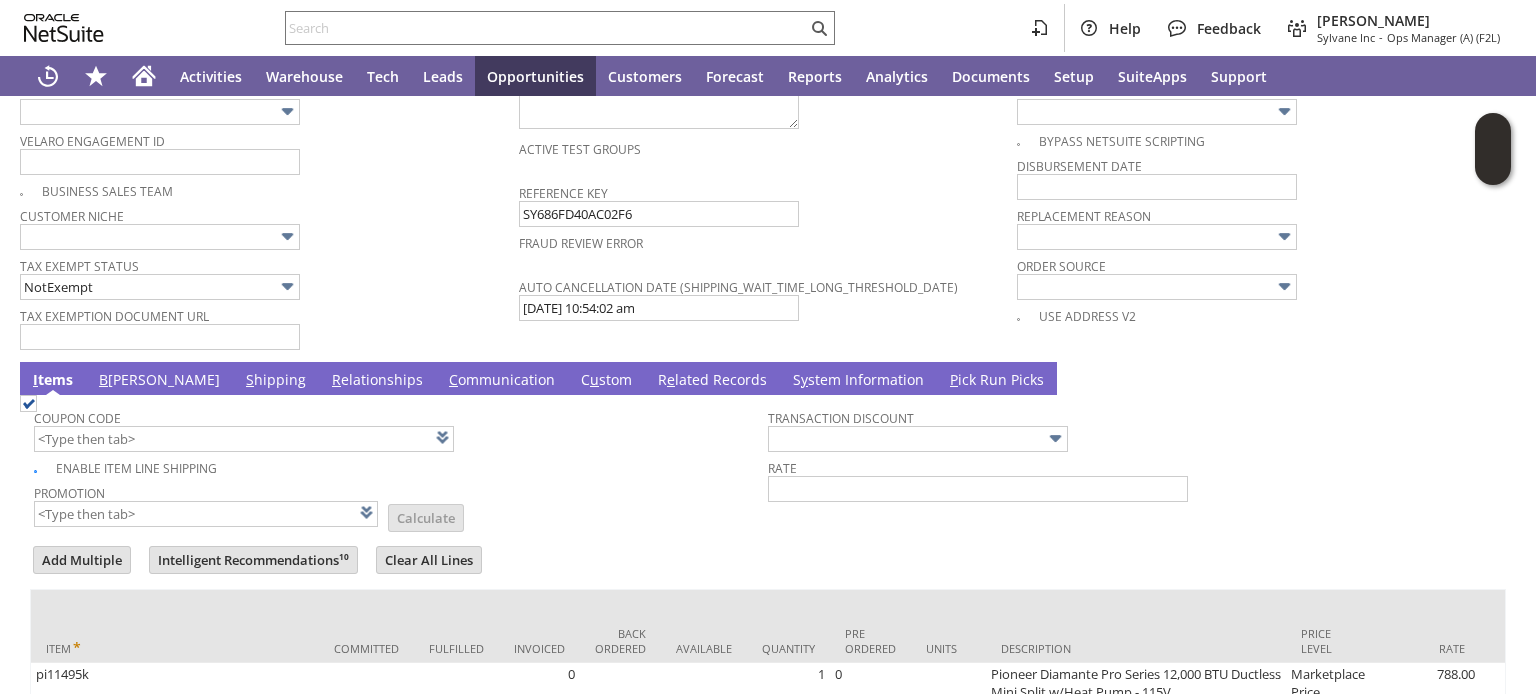 scroll, scrollTop: 1536, scrollLeft: 0, axis: vertical 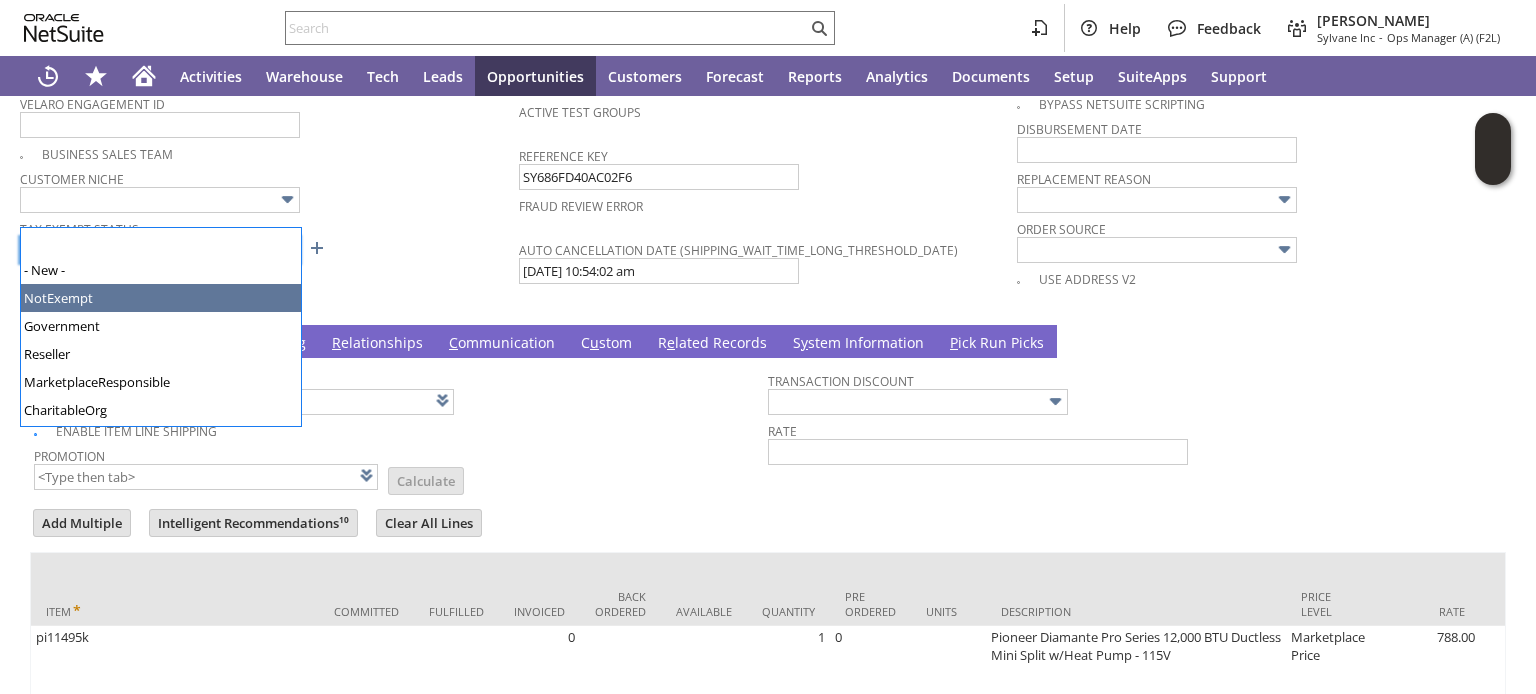 click on "NotExempt" at bounding box center [160, 250] 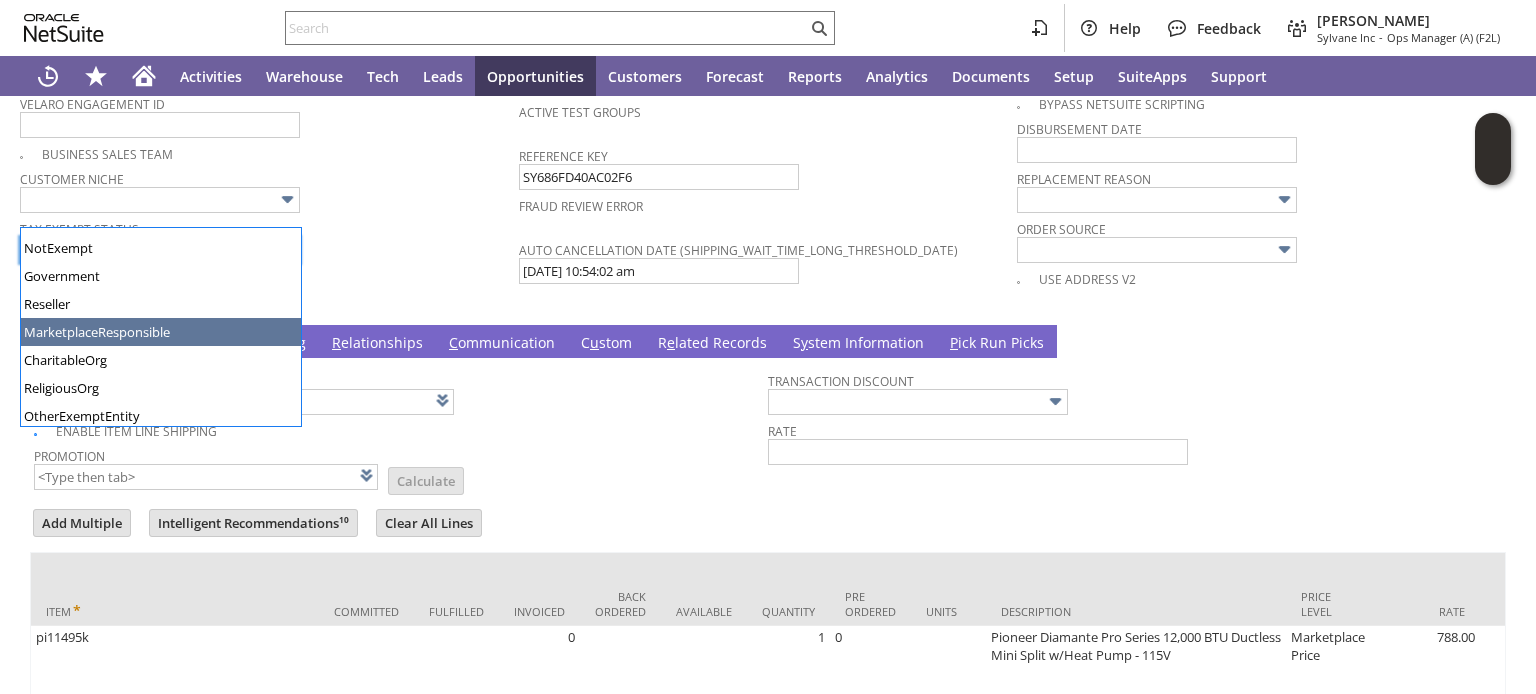 type on "MarketplaceResponsible" 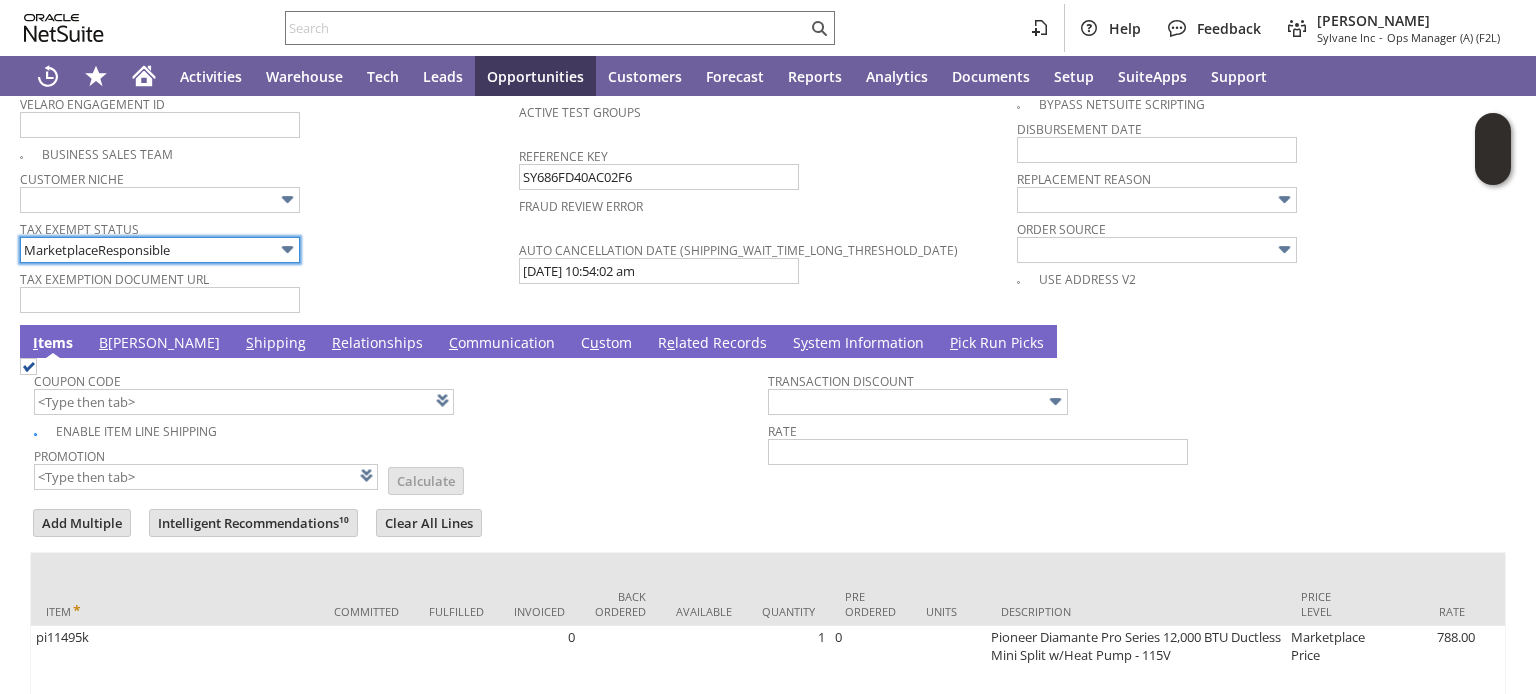 scroll, scrollTop: 1776, scrollLeft: 0, axis: vertical 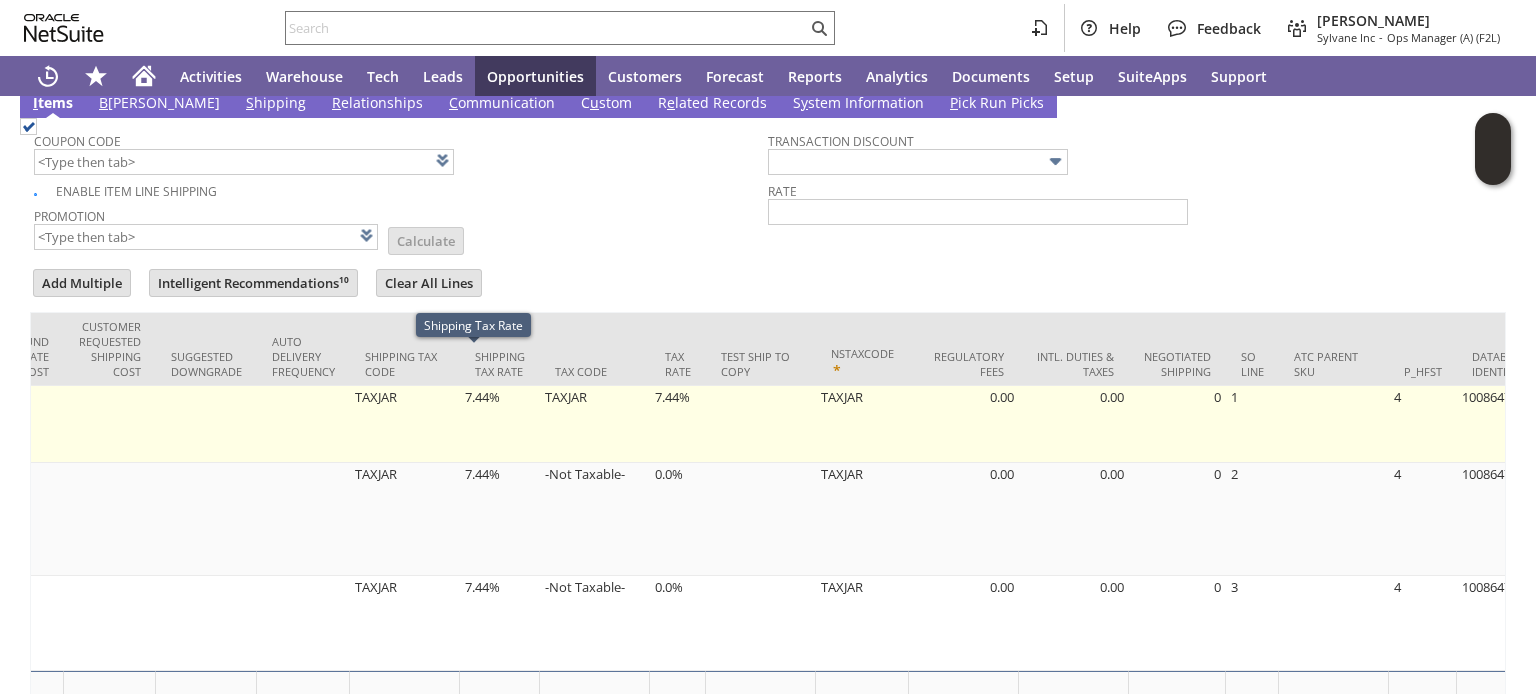 click on "7.44%" at bounding box center [500, 424] 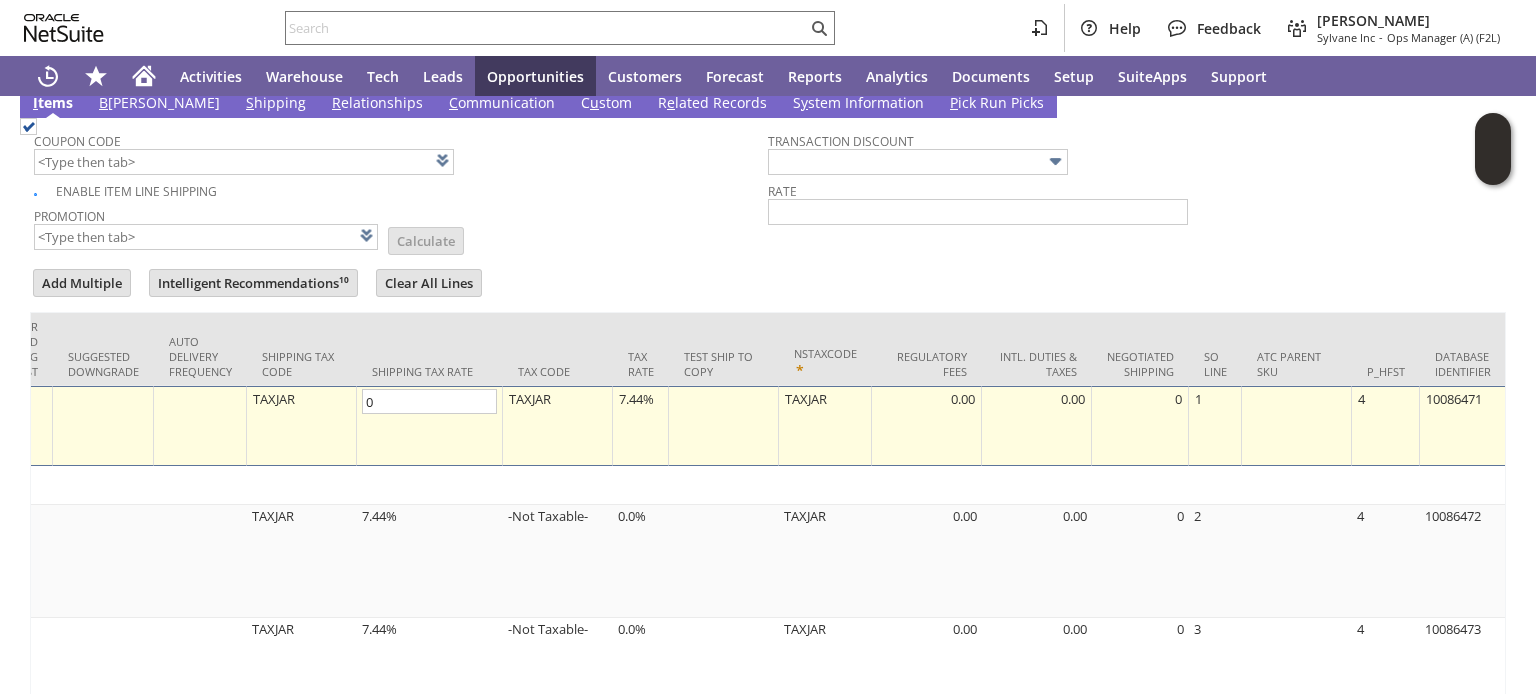 type on "0.0%" 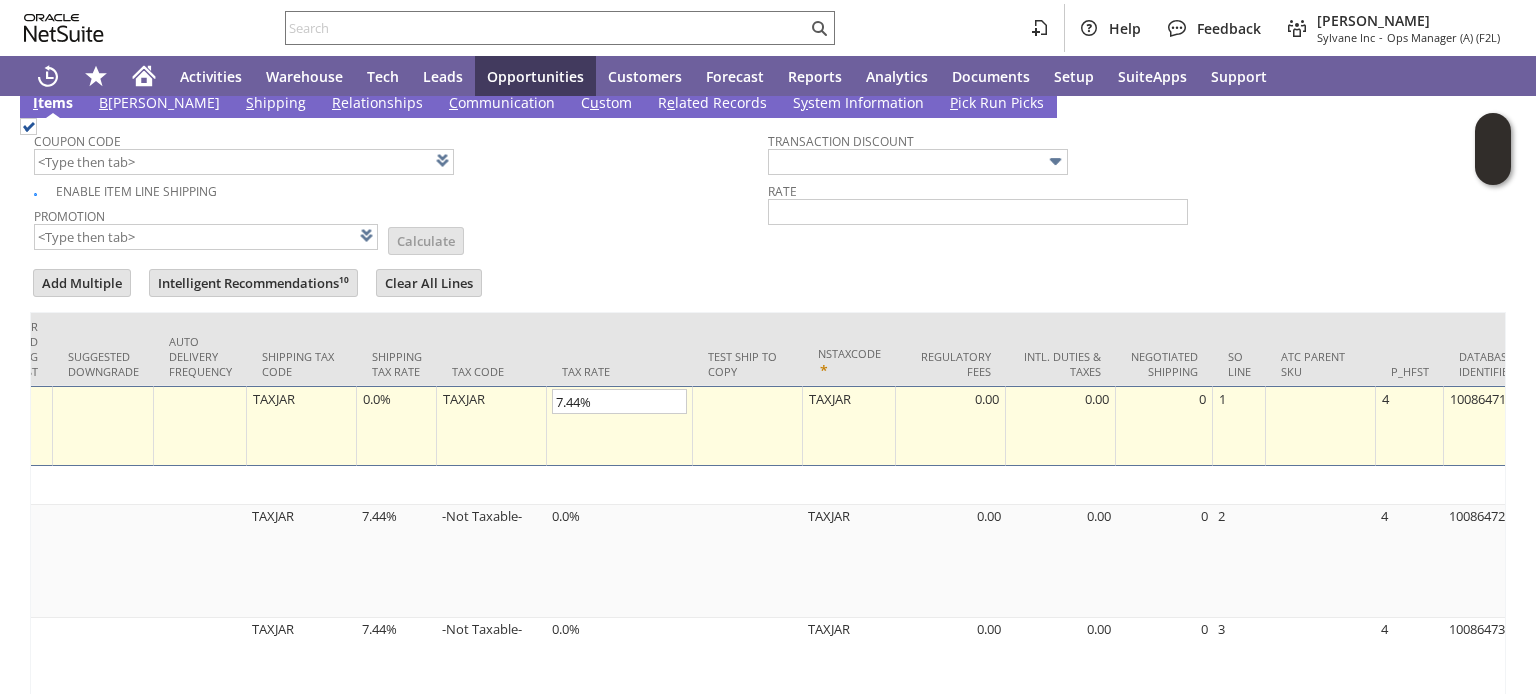 type on "0" 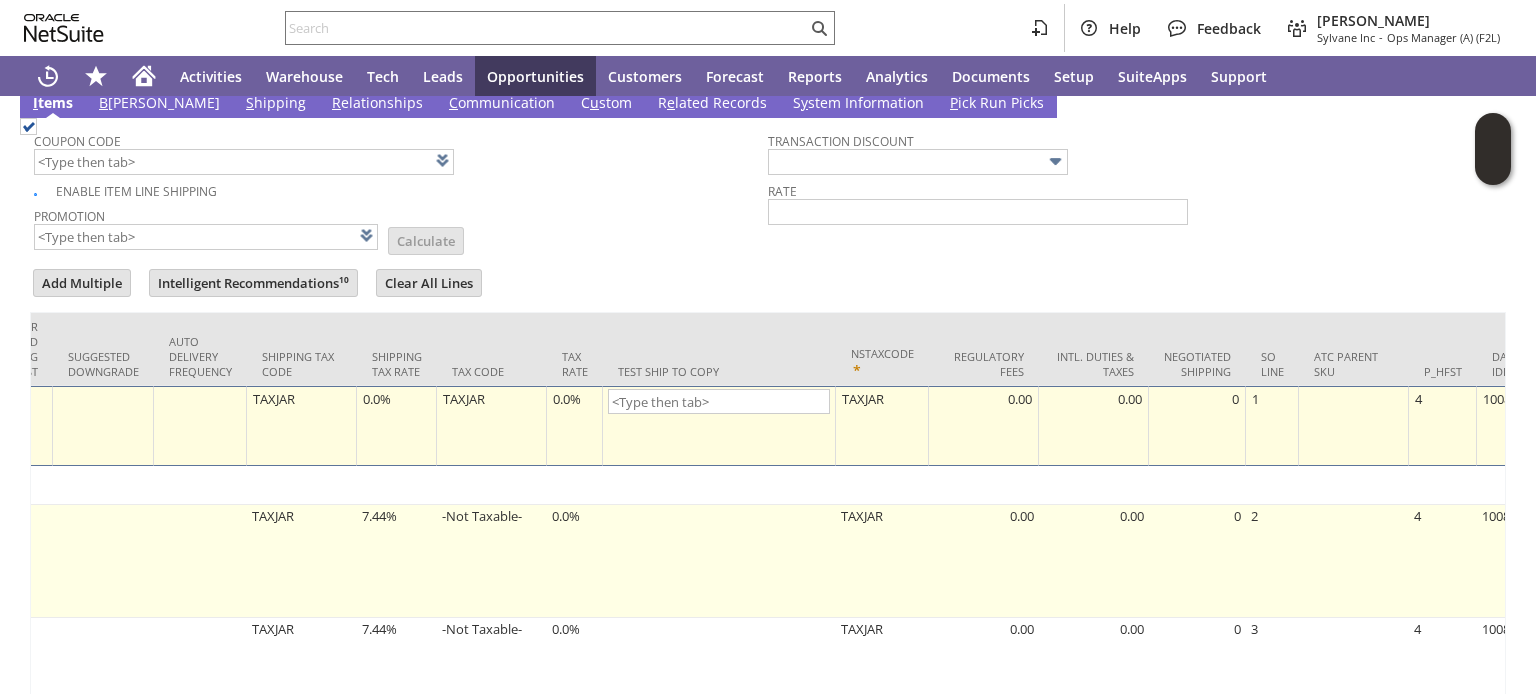 click on "7.44%" at bounding box center [397, 561] 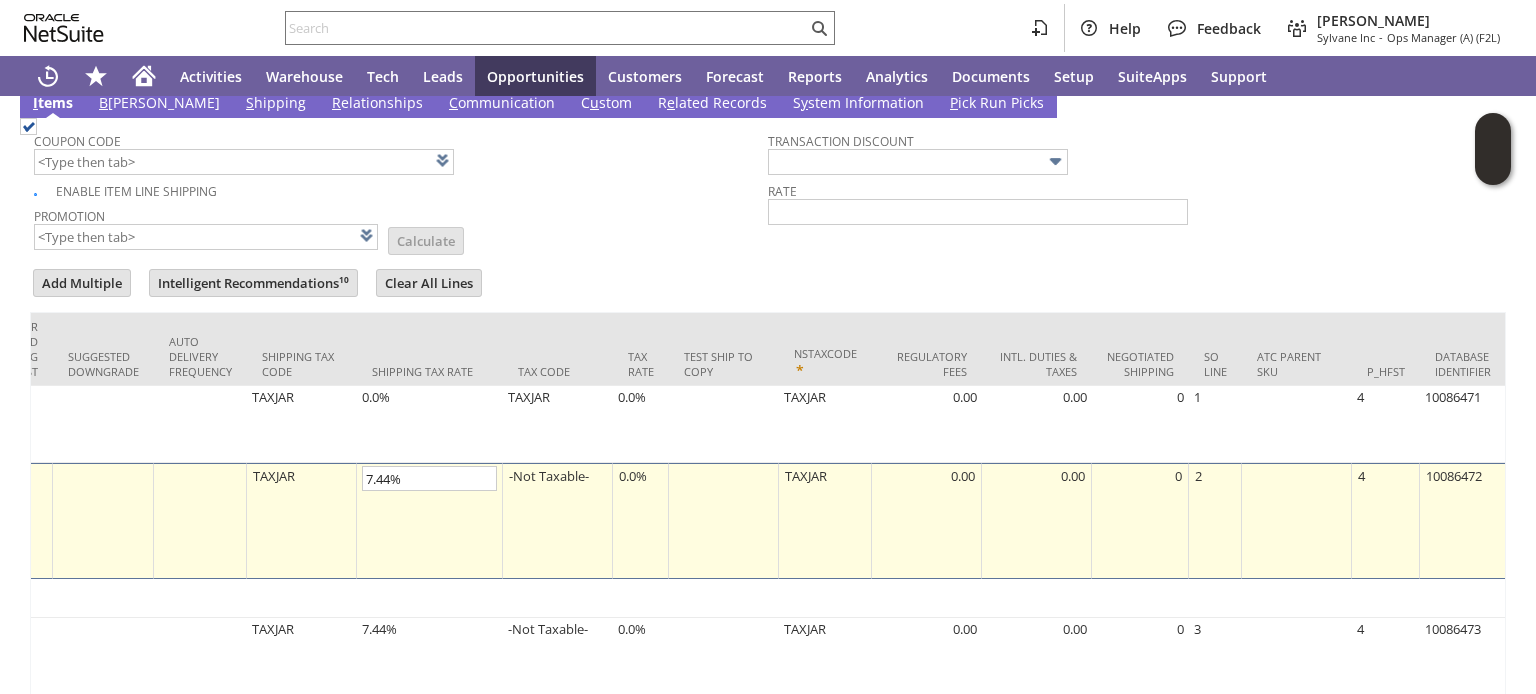 type on "0" 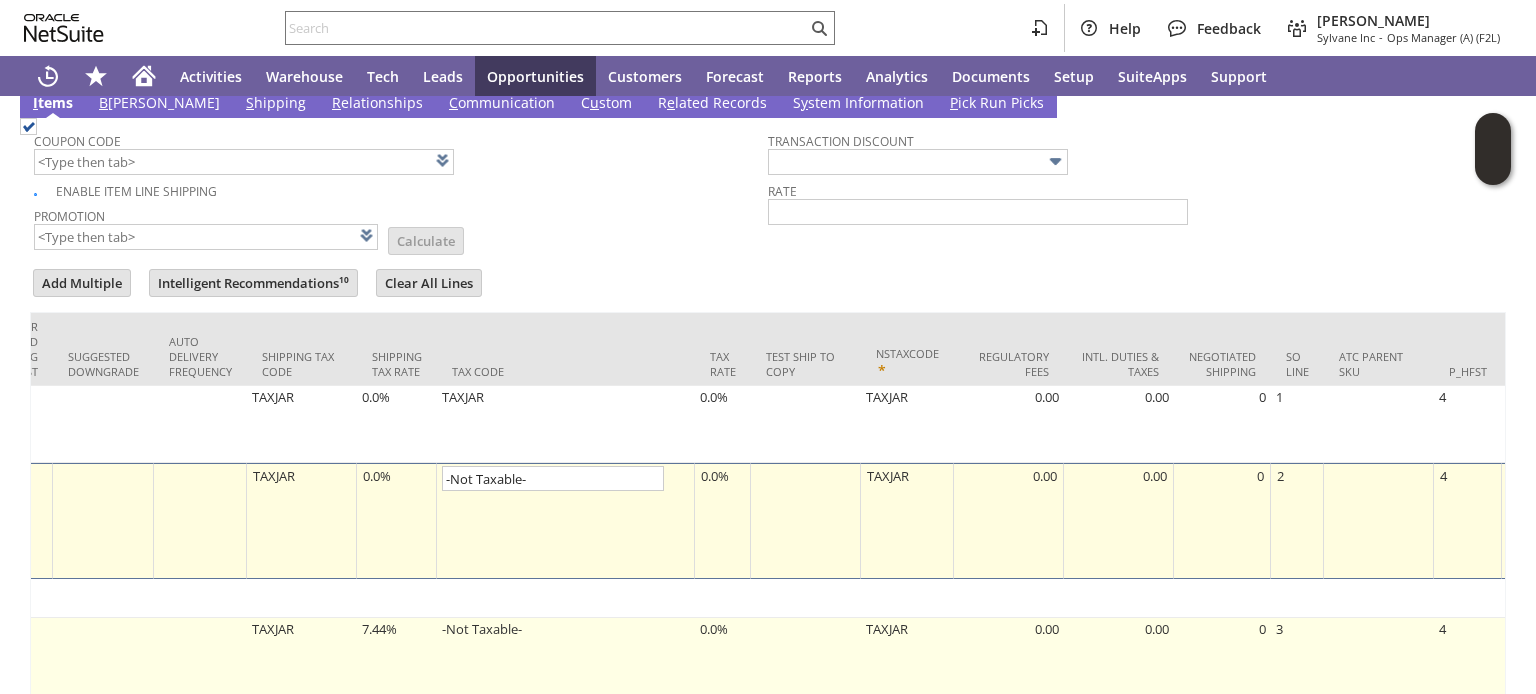 click on "7.44%" at bounding box center (397, 665) 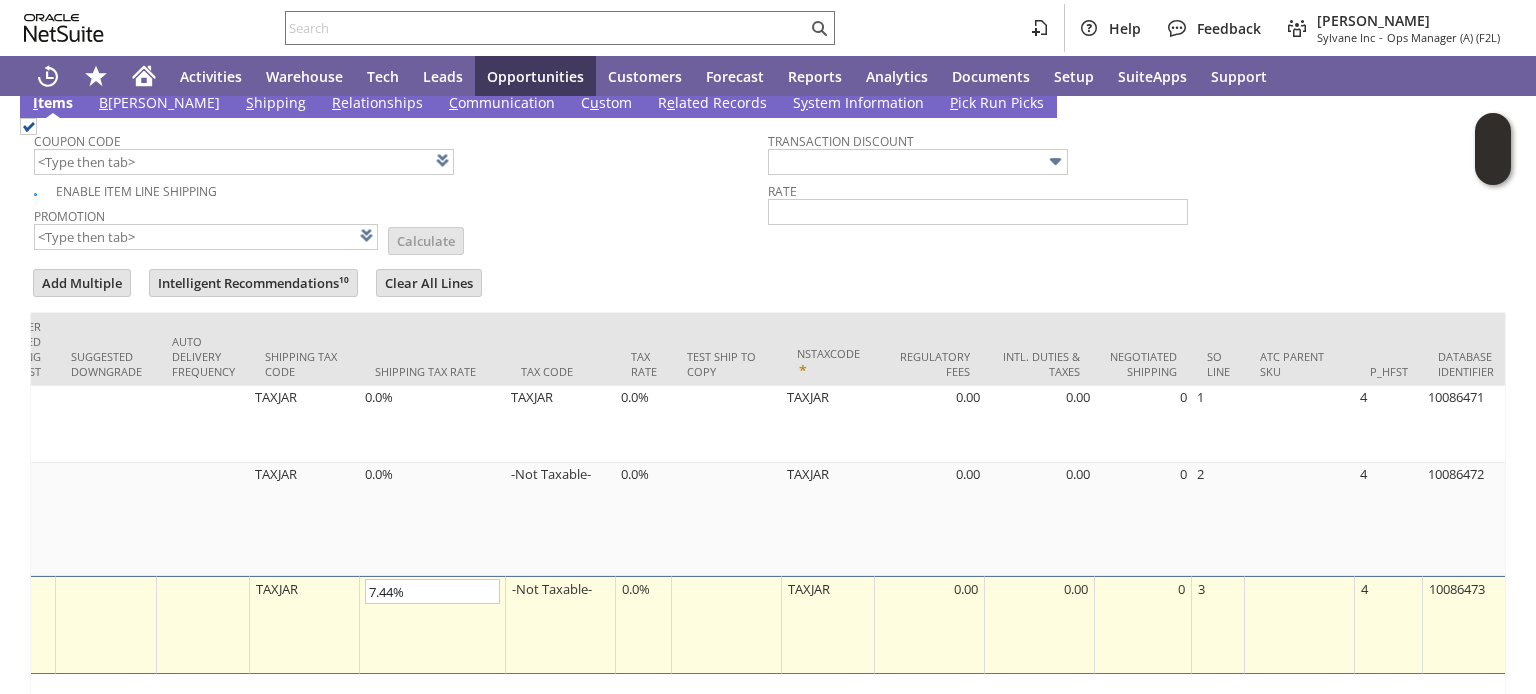 type on "0" 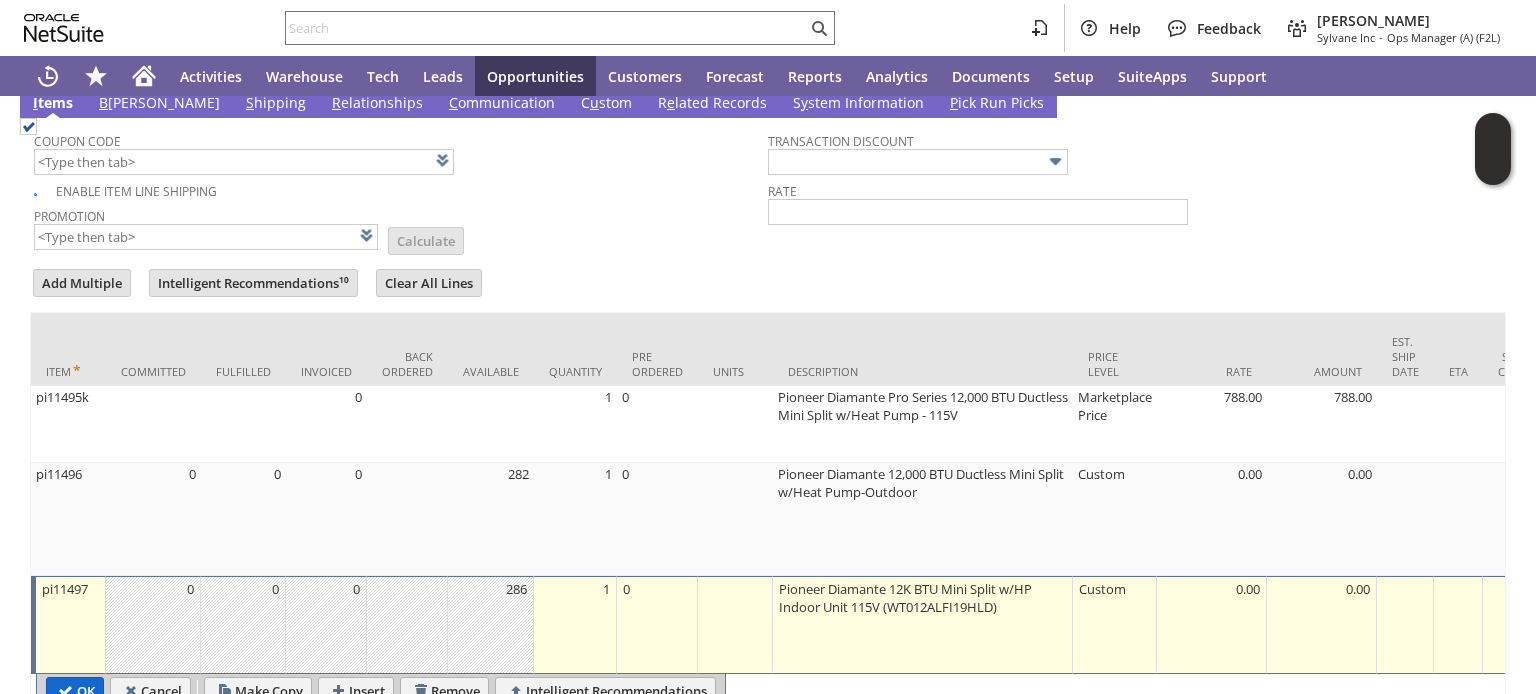 click on "OK" at bounding box center [75, 691] 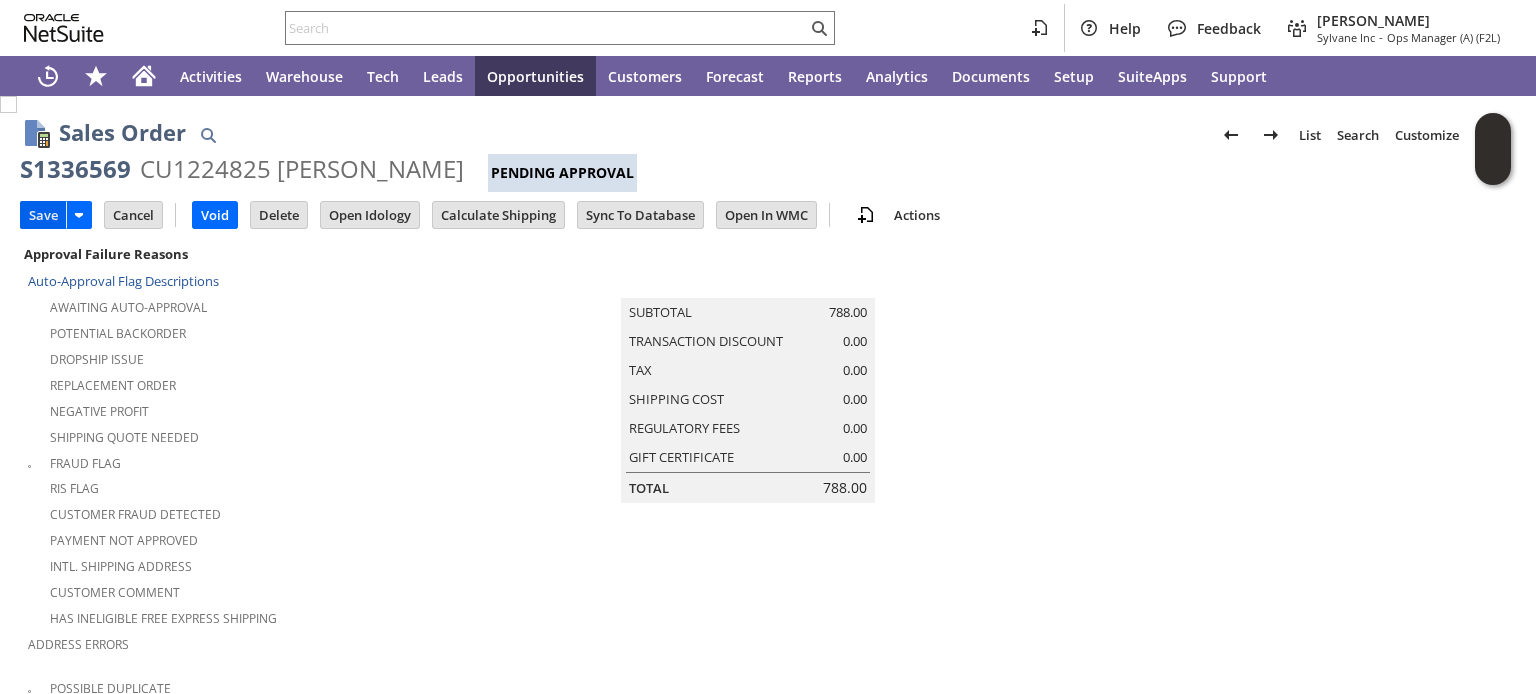 click on "Save" at bounding box center (43, 215) 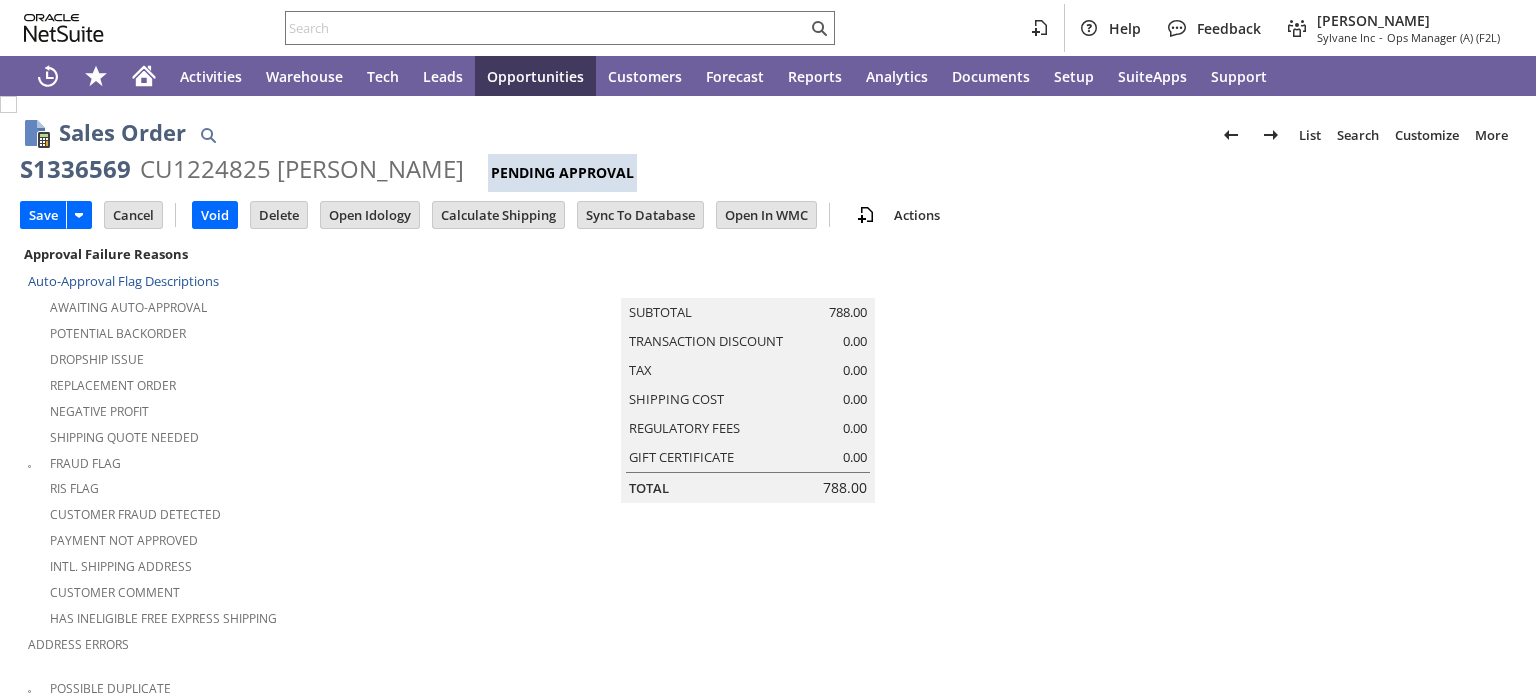 scroll, scrollTop: 0, scrollLeft: 0, axis: both 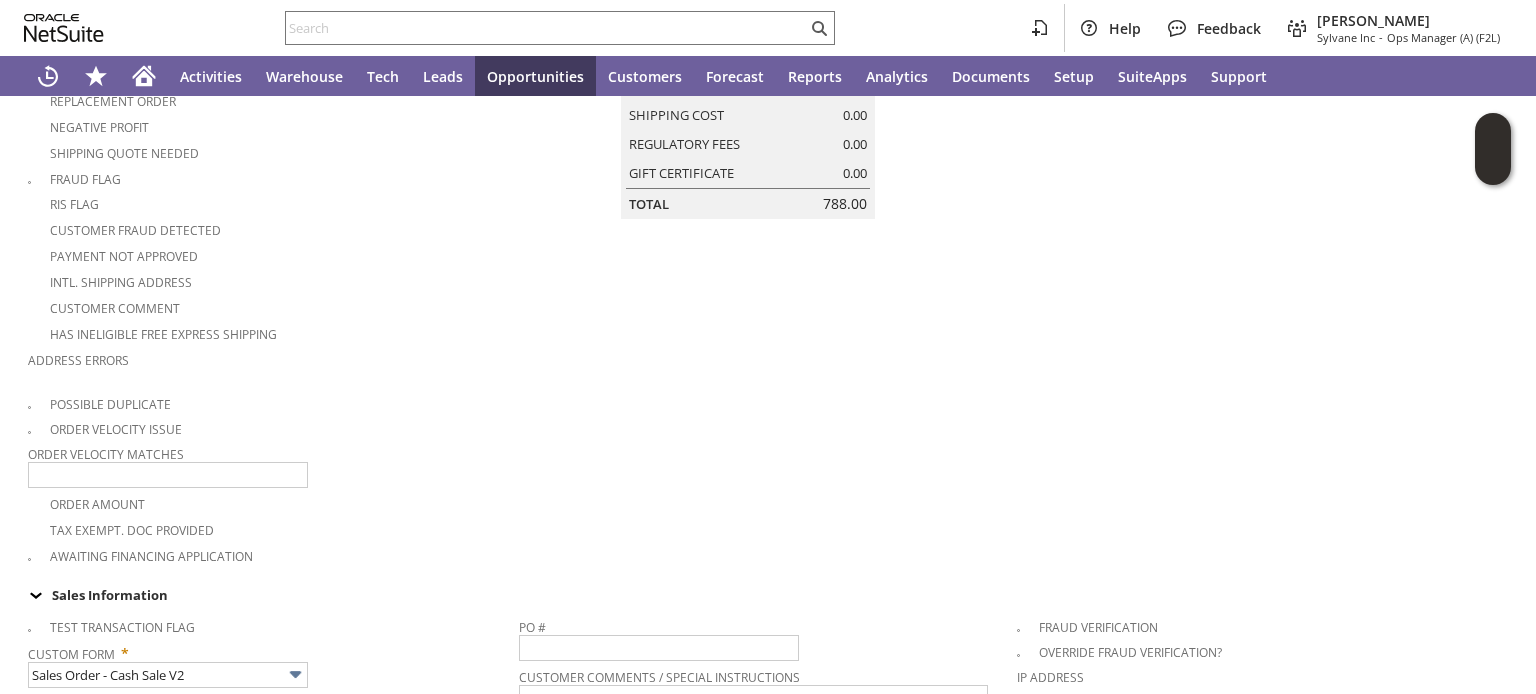type on "Intelligent Recommendations¹⁰" 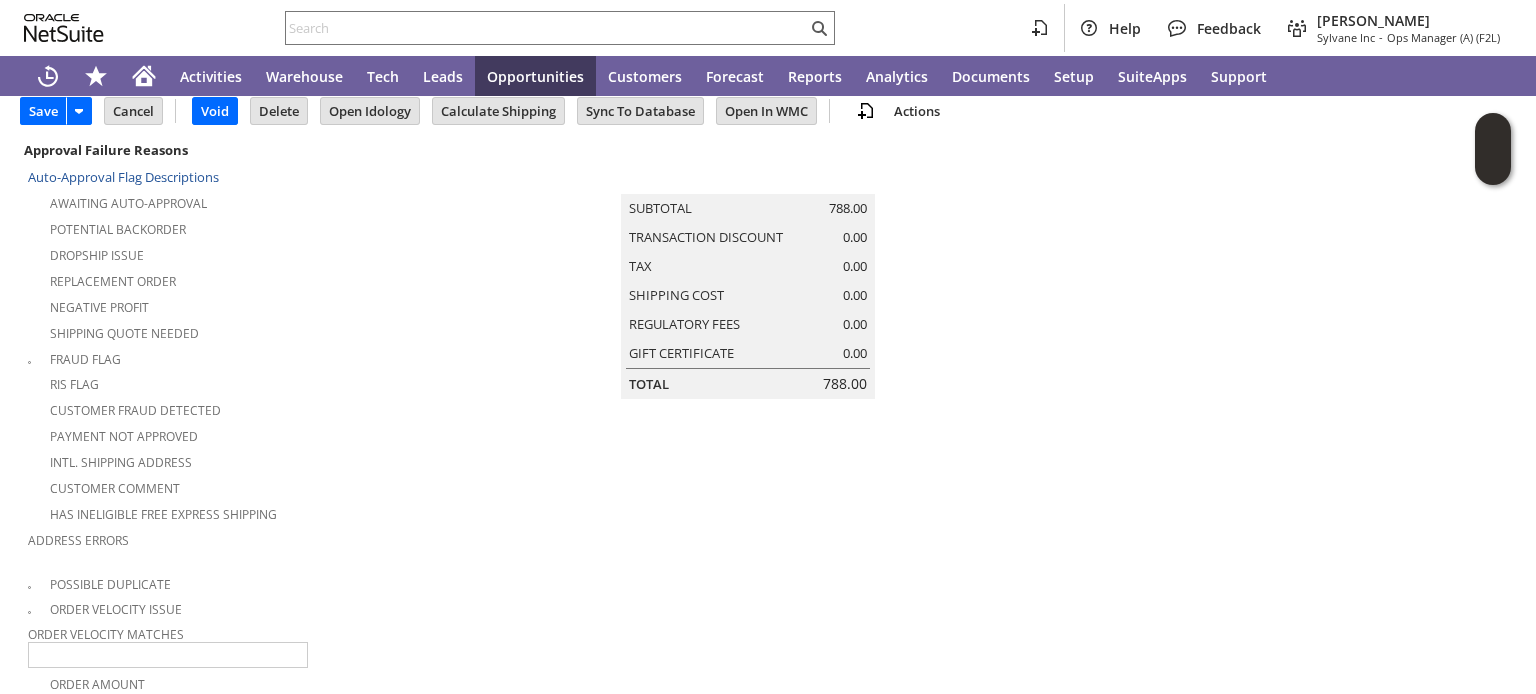 scroll, scrollTop: 44, scrollLeft: 0, axis: vertical 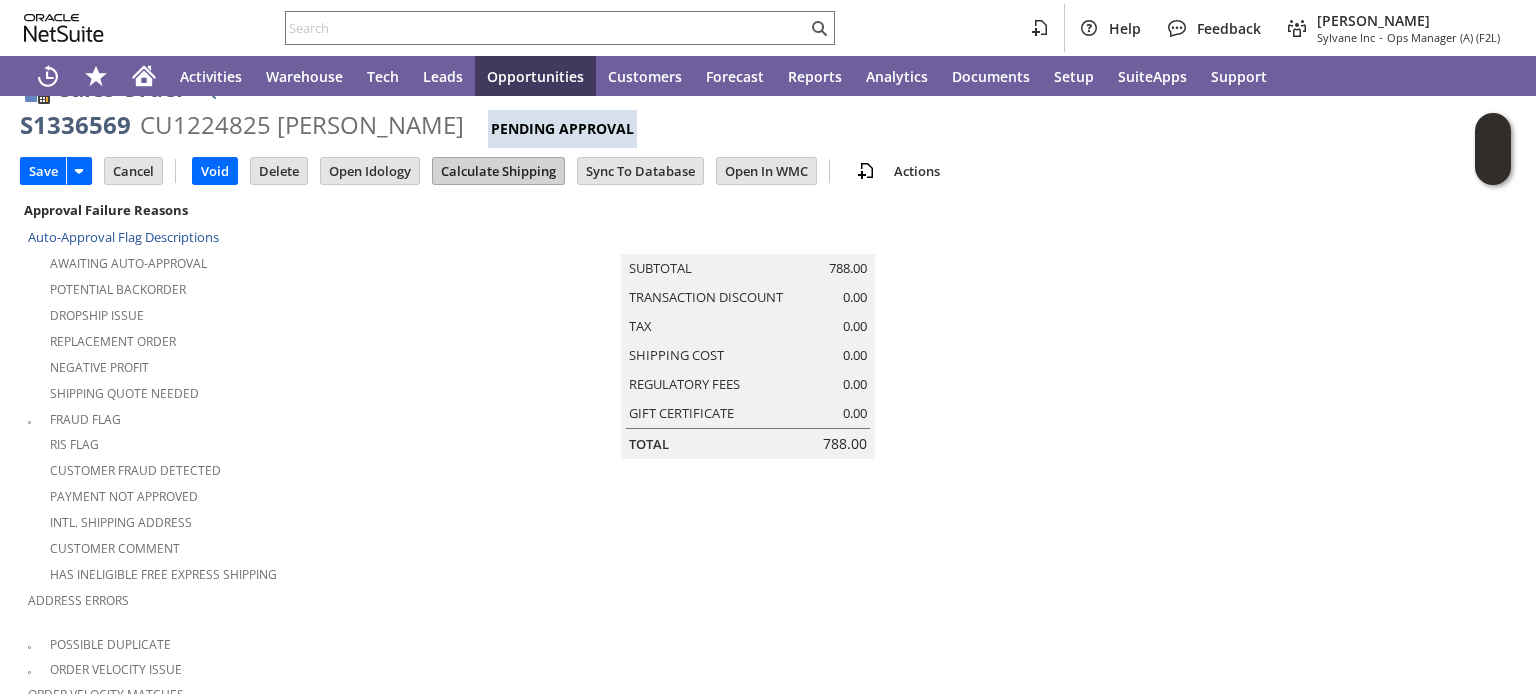 click on "Calculate Shipping" at bounding box center [498, 171] 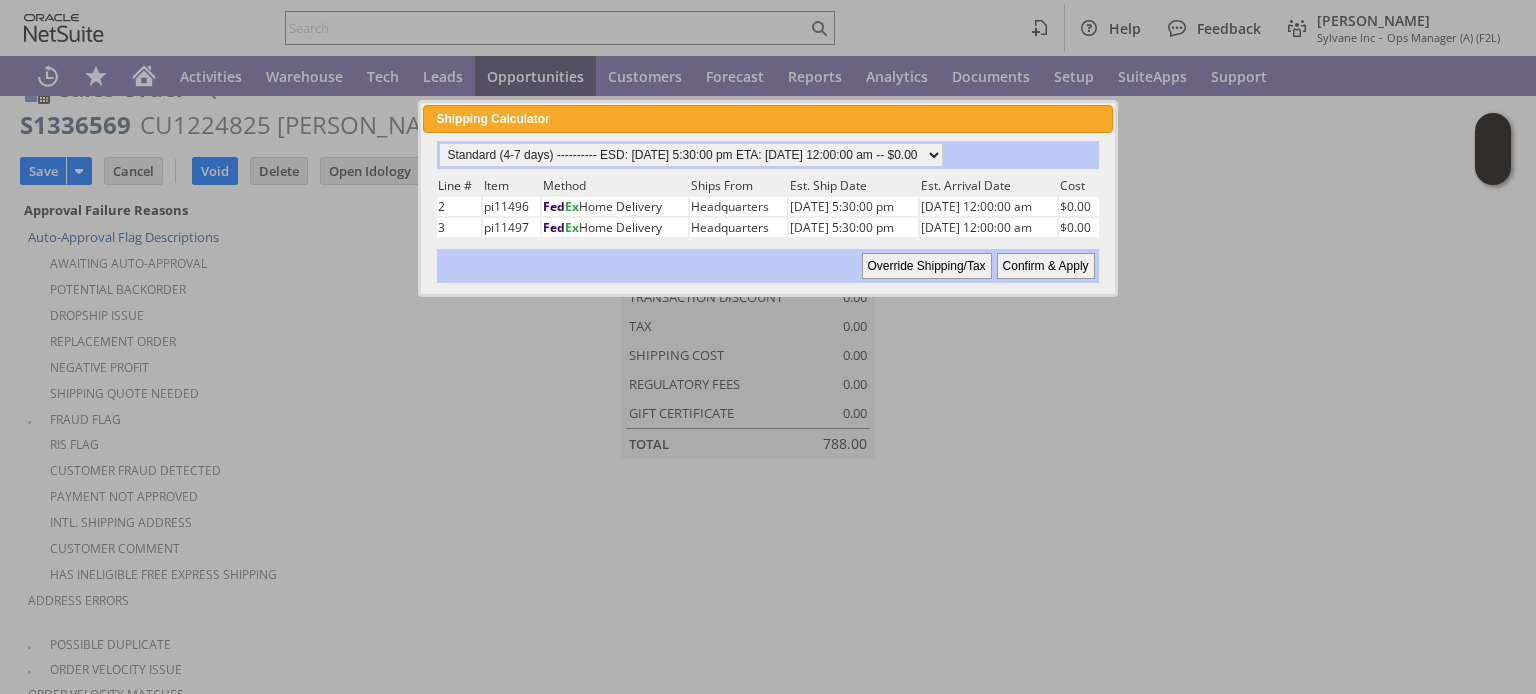 click on "Confirm & Apply" at bounding box center [1046, 266] 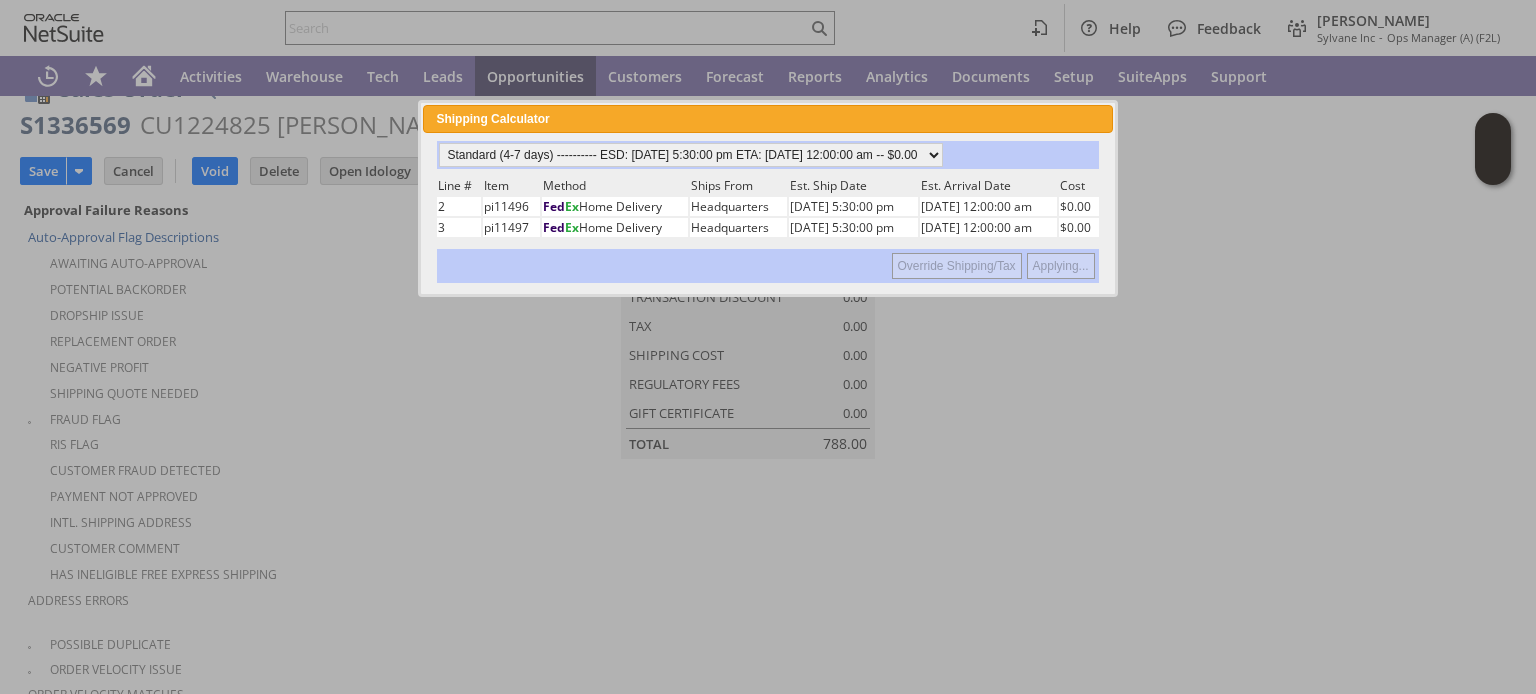 type on "NotExempt" 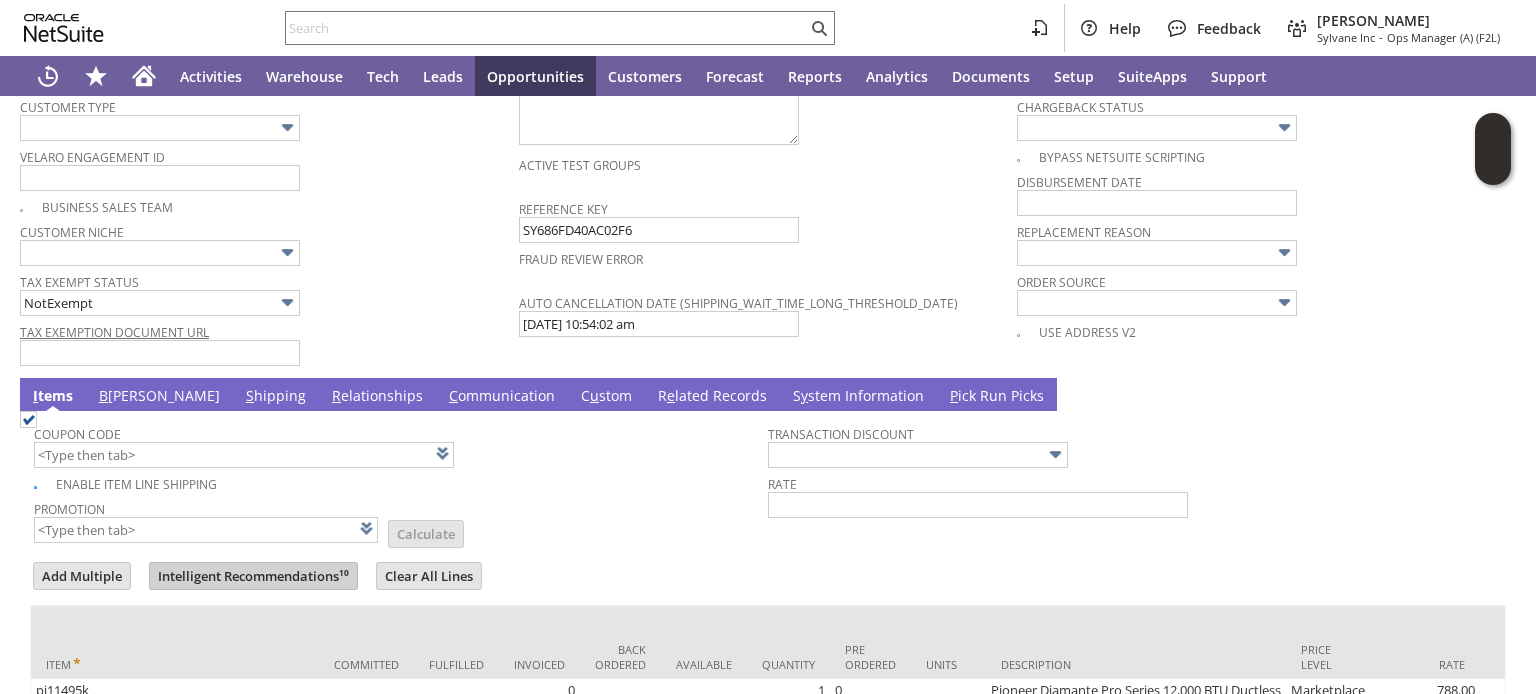 scroll, scrollTop: 1333, scrollLeft: 0, axis: vertical 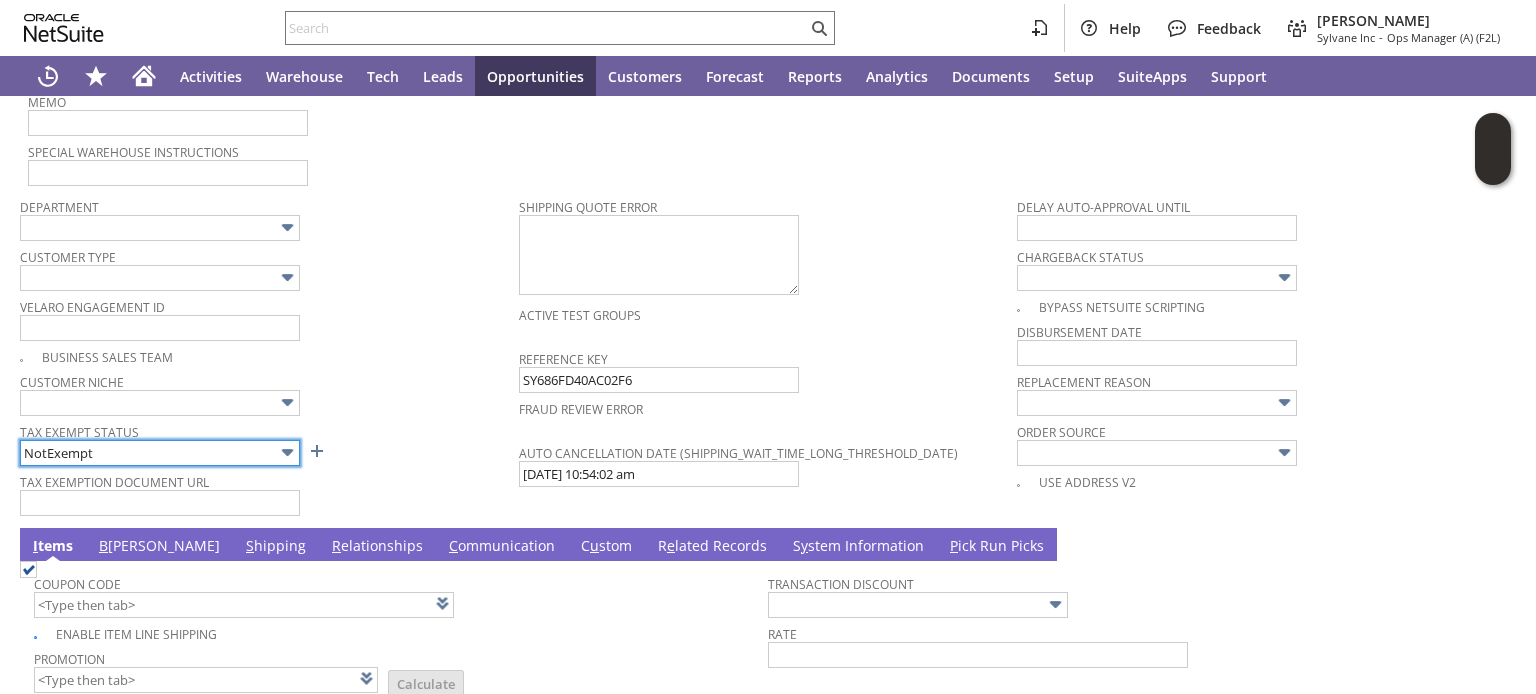 click on "NotExempt" at bounding box center (160, 453) 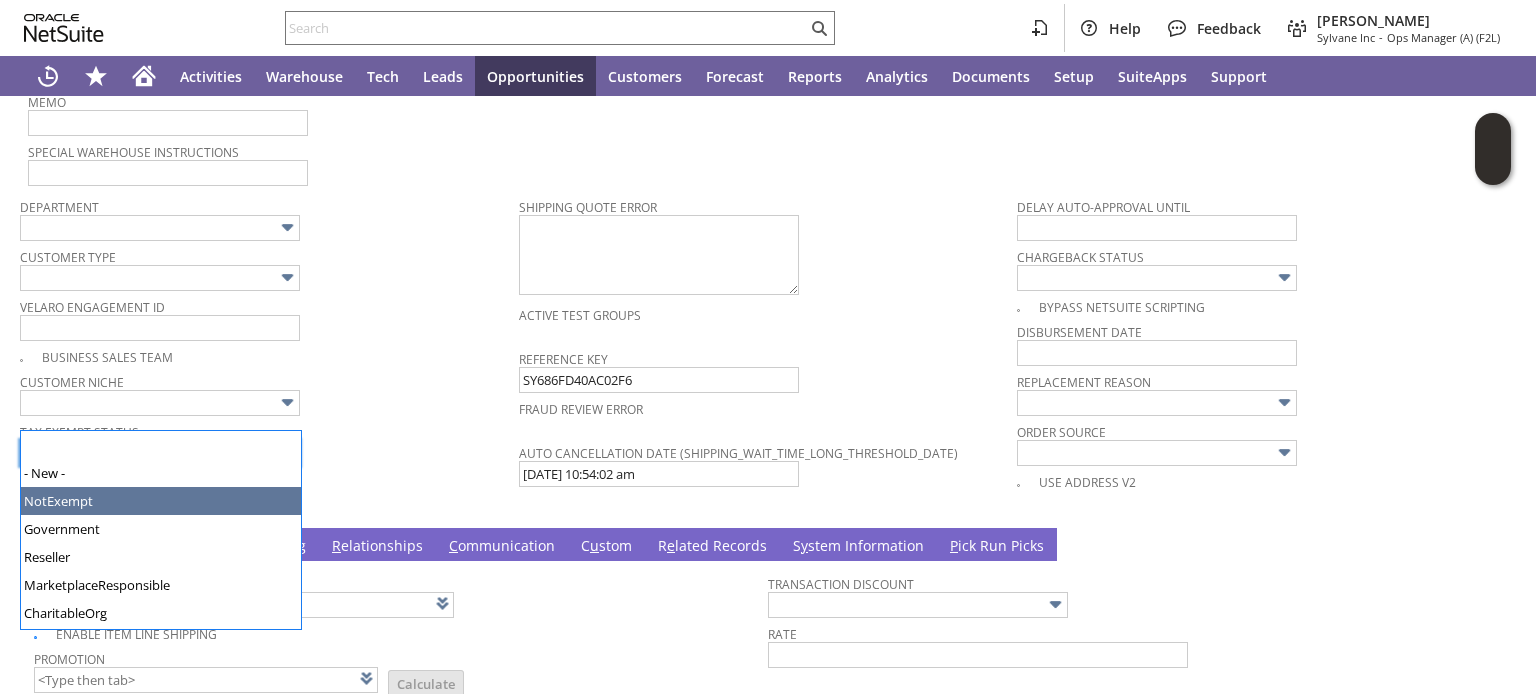 scroll, scrollTop: 50, scrollLeft: 0, axis: vertical 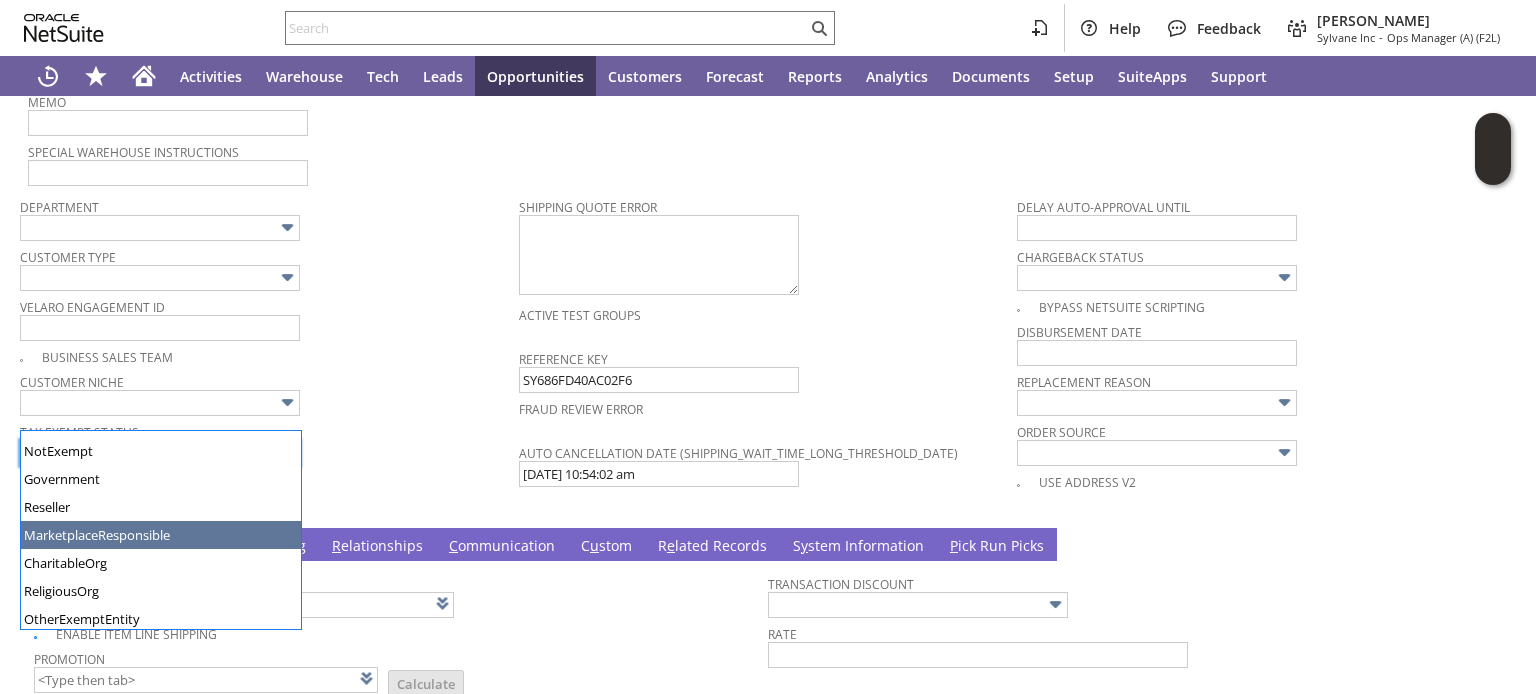type on "MarketplaceResponsible" 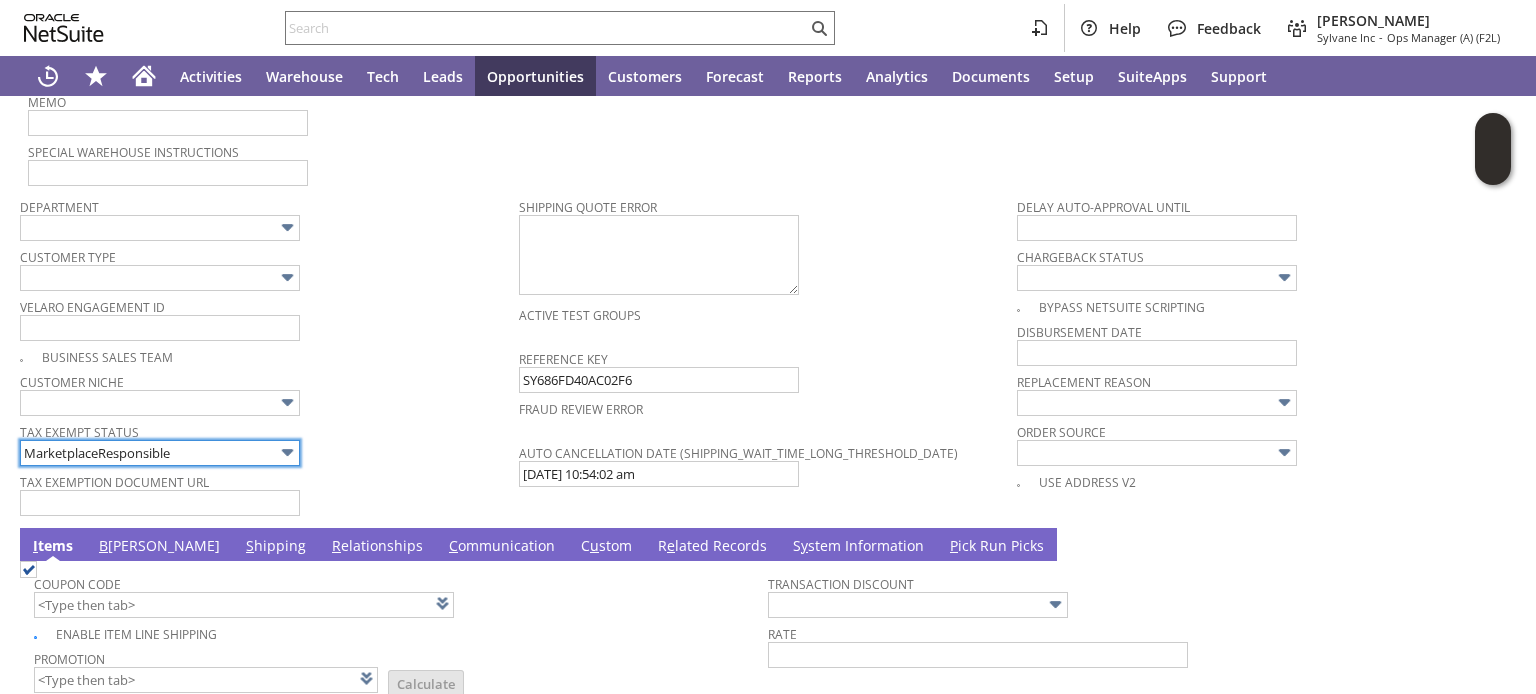 scroll, scrollTop: 1573, scrollLeft: 0, axis: vertical 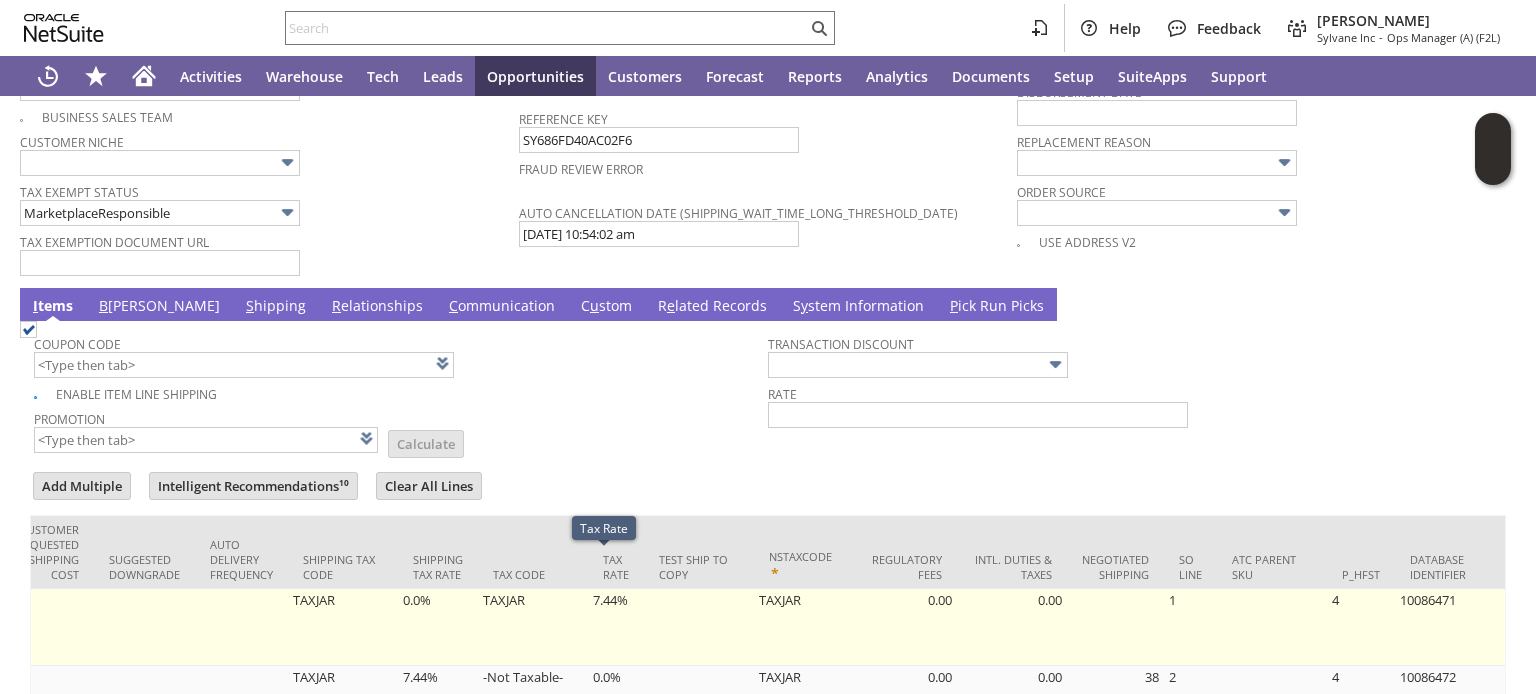 click on "7.44%" at bounding box center [616, 627] 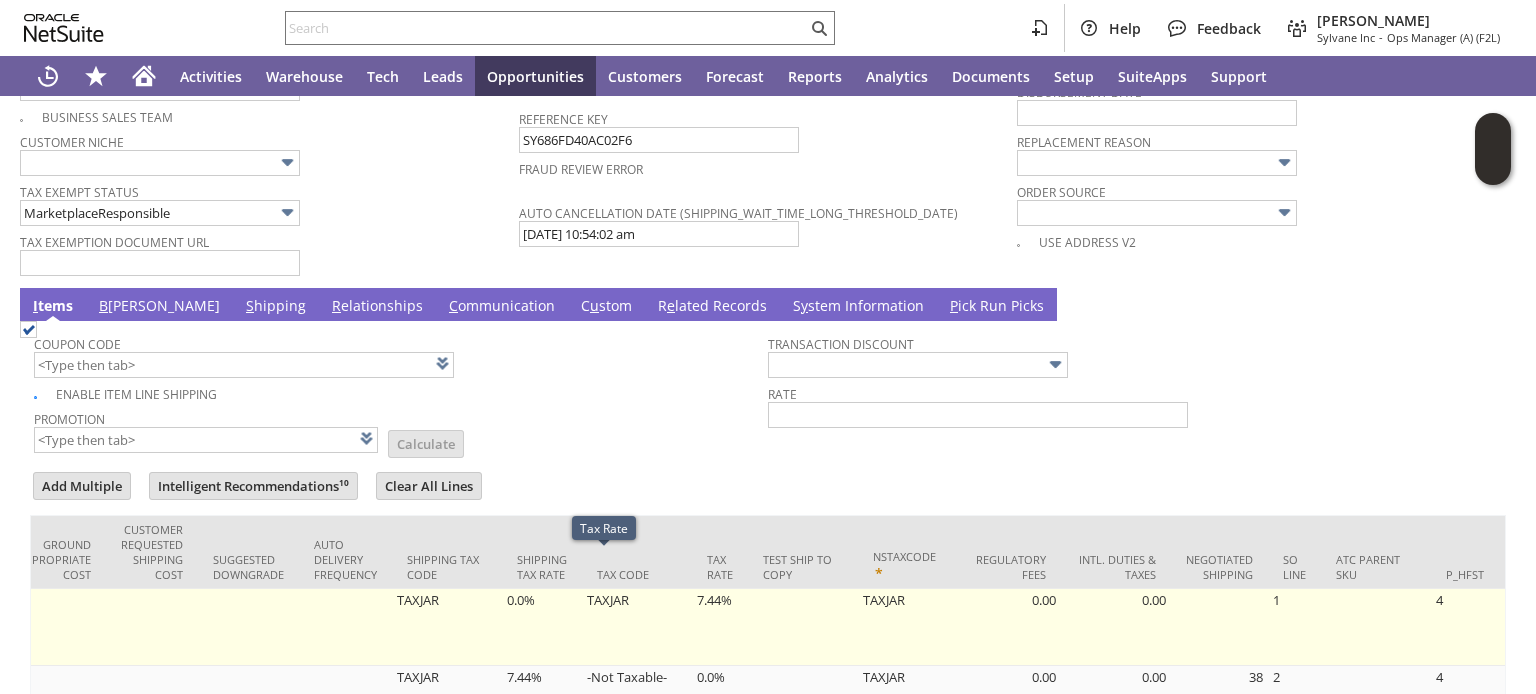 scroll, scrollTop: 0, scrollLeft: 3720, axis: horizontal 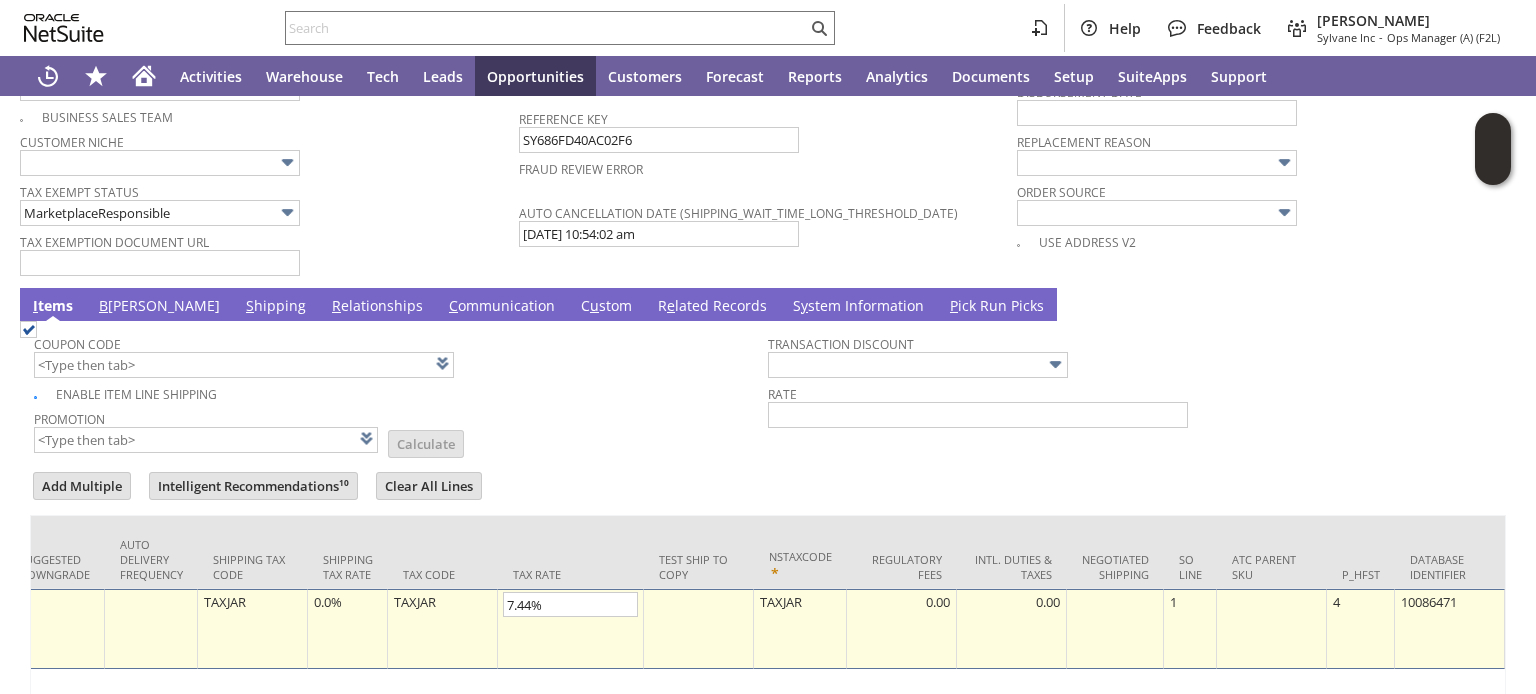 type on "0" 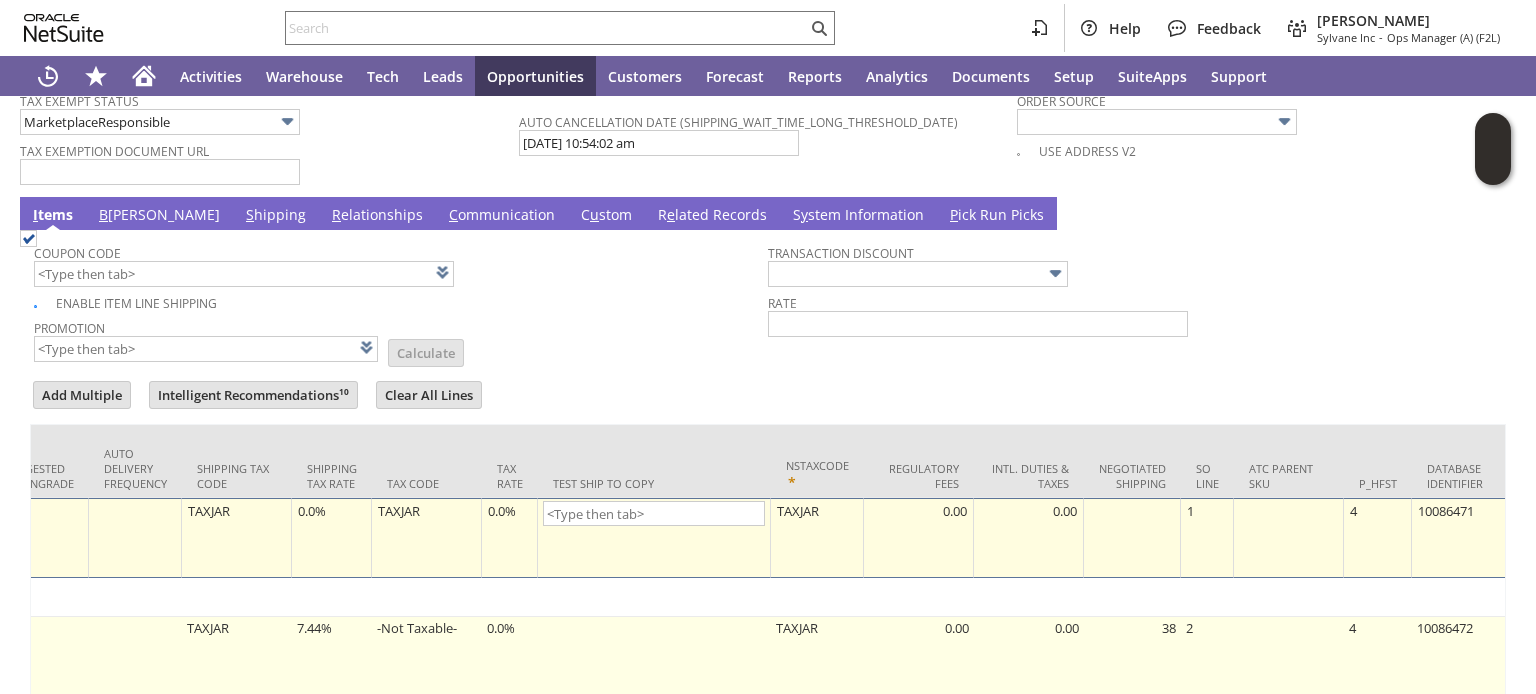 scroll, scrollTop: 1733, scrollLeft: 0, axis: vertical 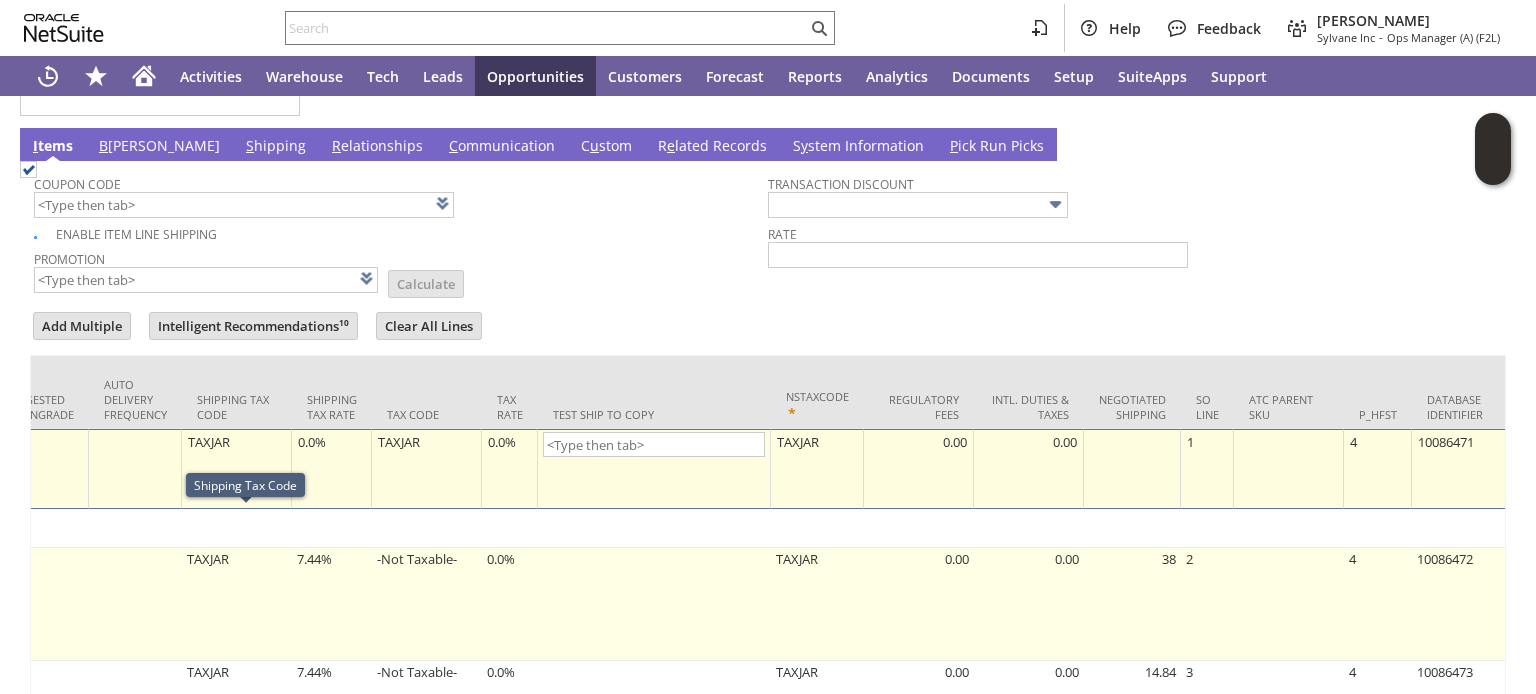 click on "7.44%" at bounding box center (332, 604) 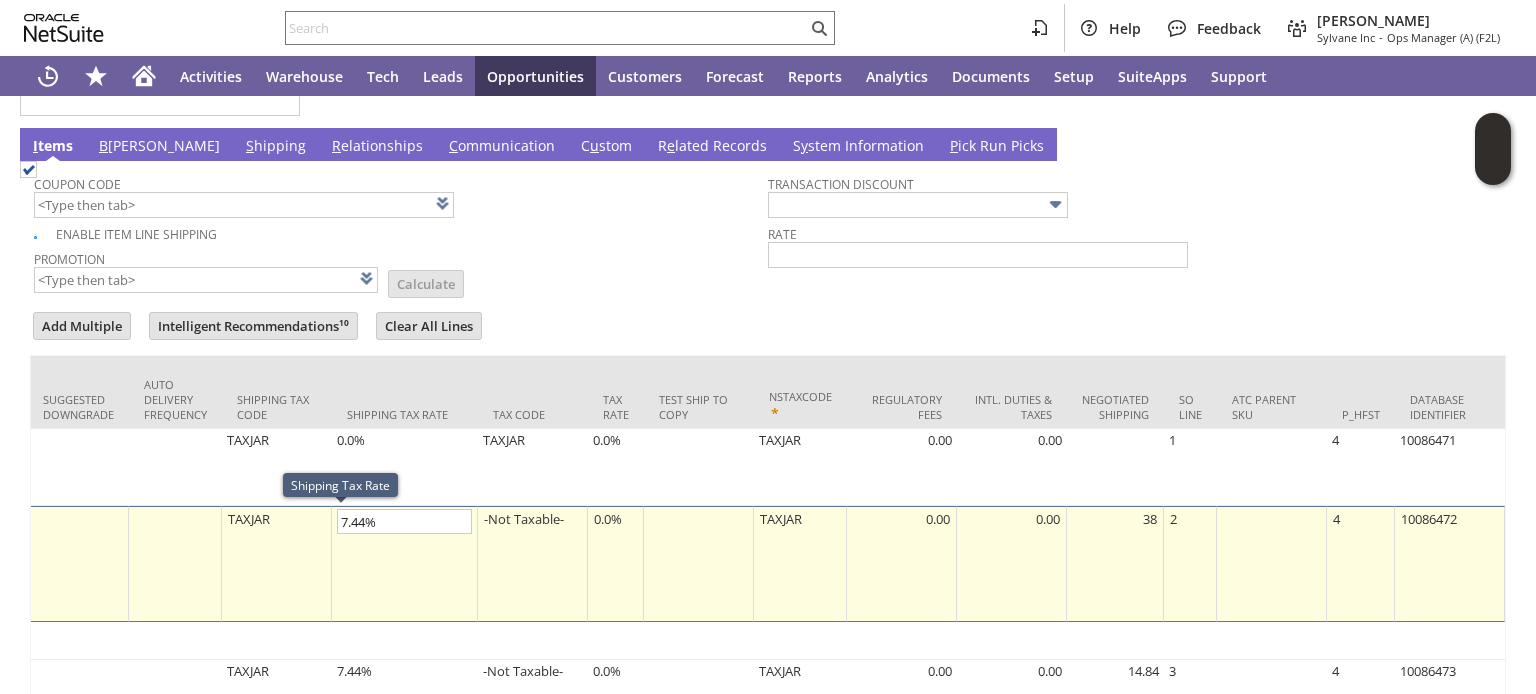 scroll, scrollTop: 0, scrollLeft: 3707, axis: horizontal 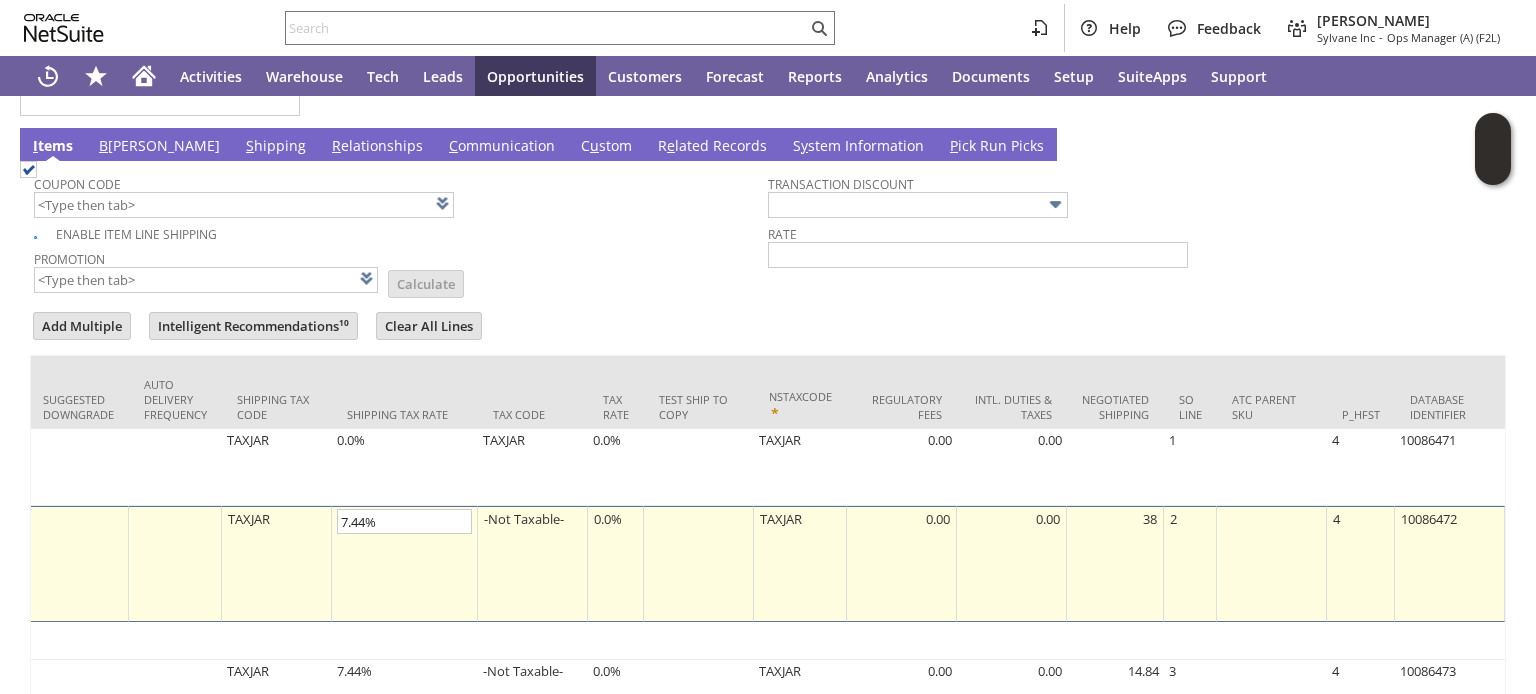 type on "0" 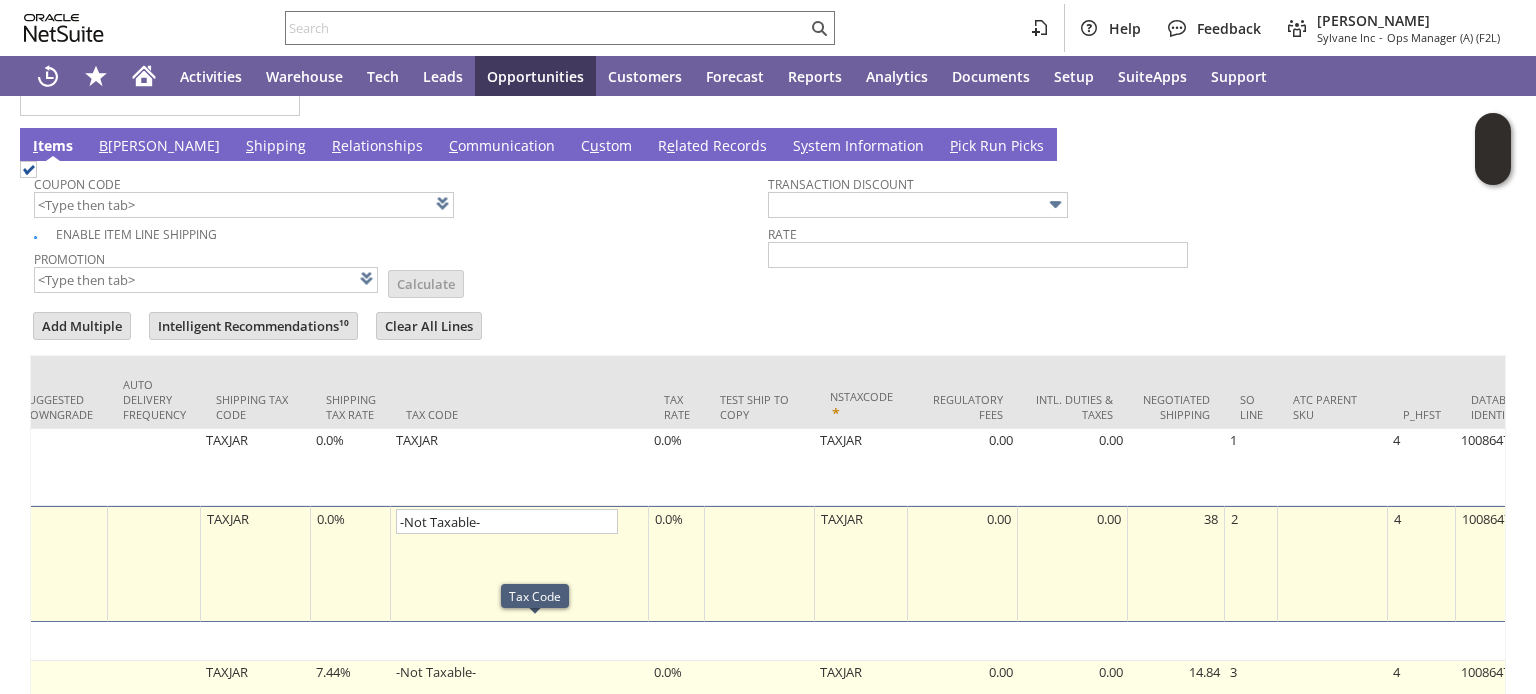 click on "7.44%" at bounding box center (351, 708) 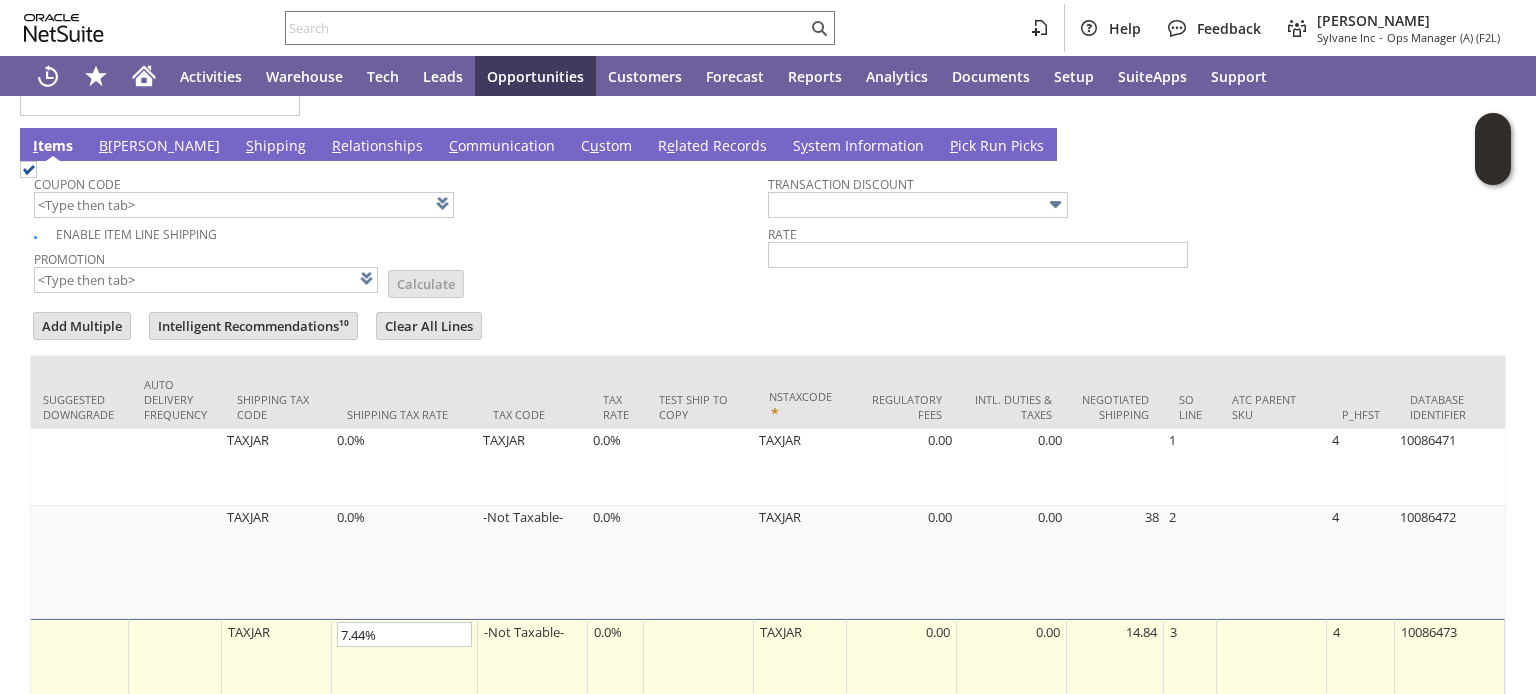 type on "0" 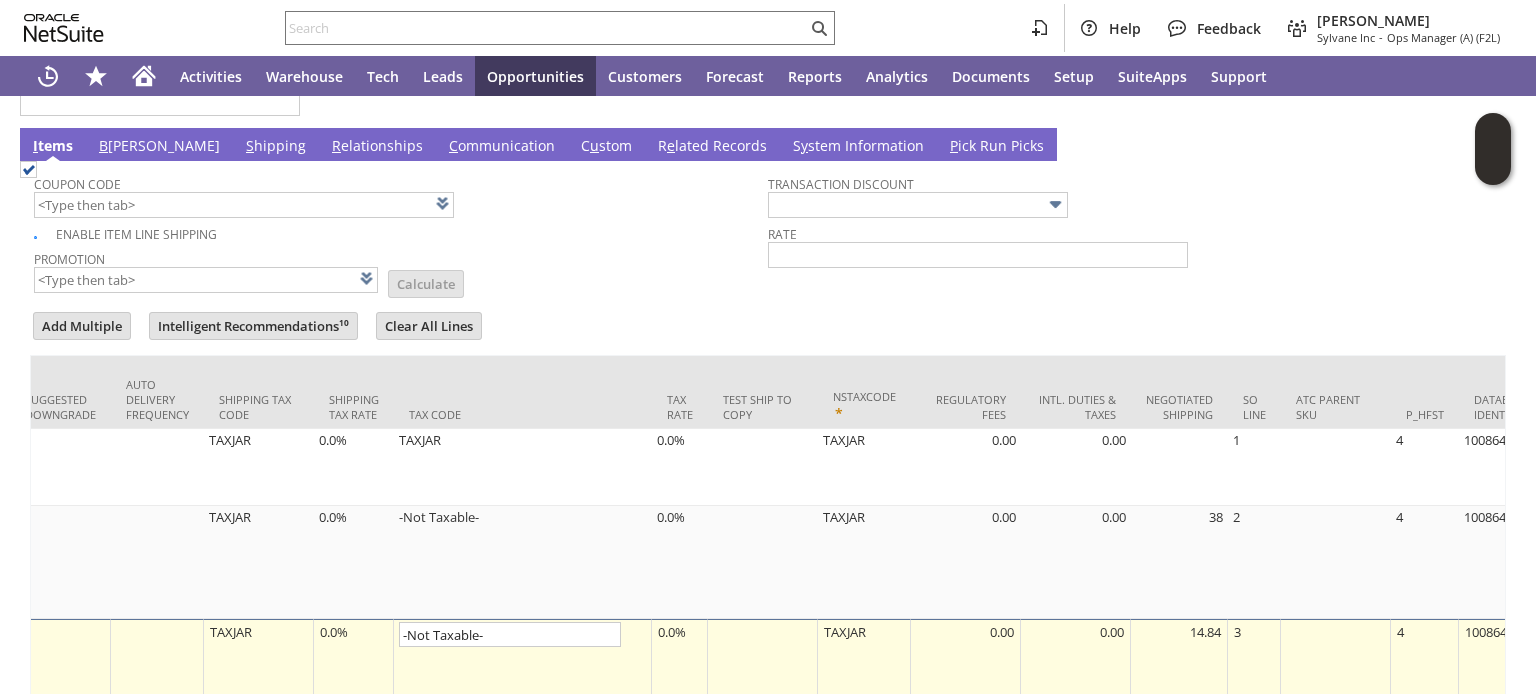 scroll, scrollTop: 0, scrollLeft: 3463, axis: horizontal 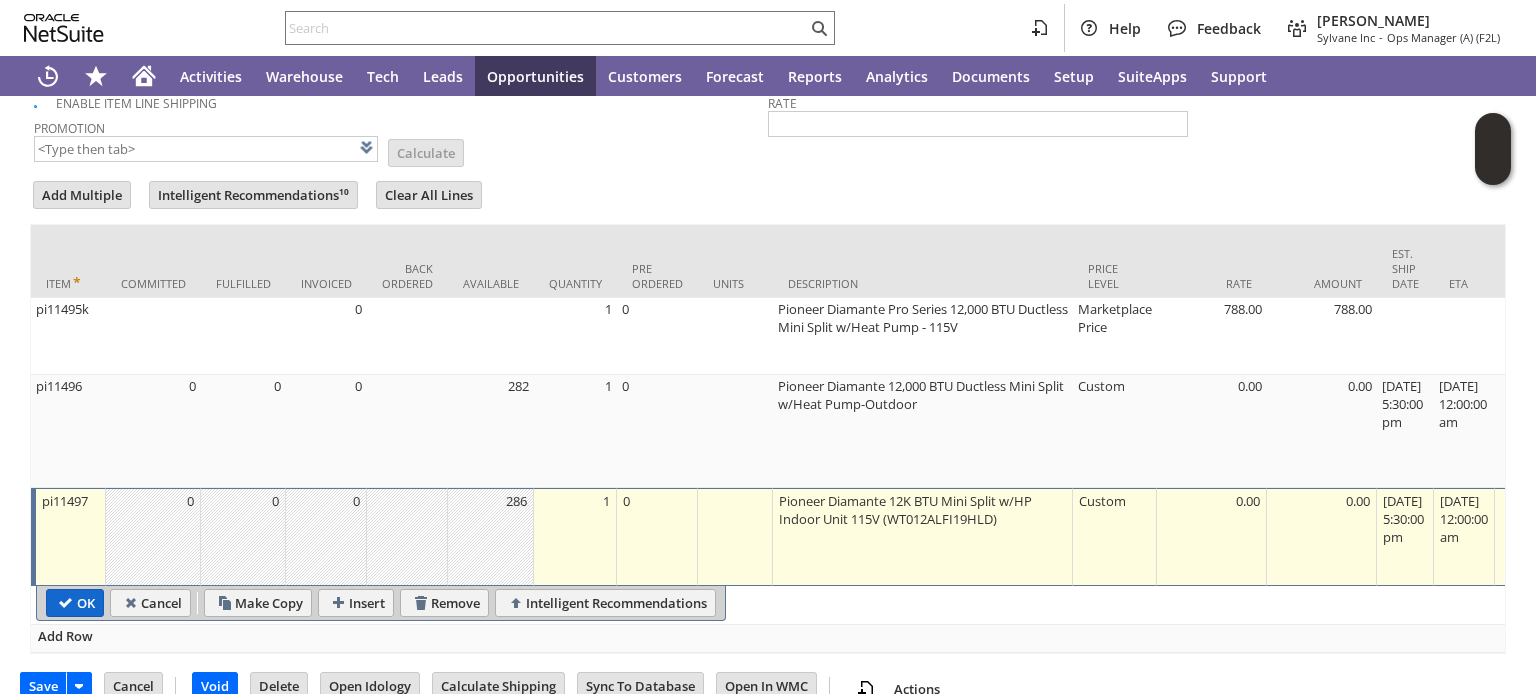 click on "OK" at bounding box center [75, 603] 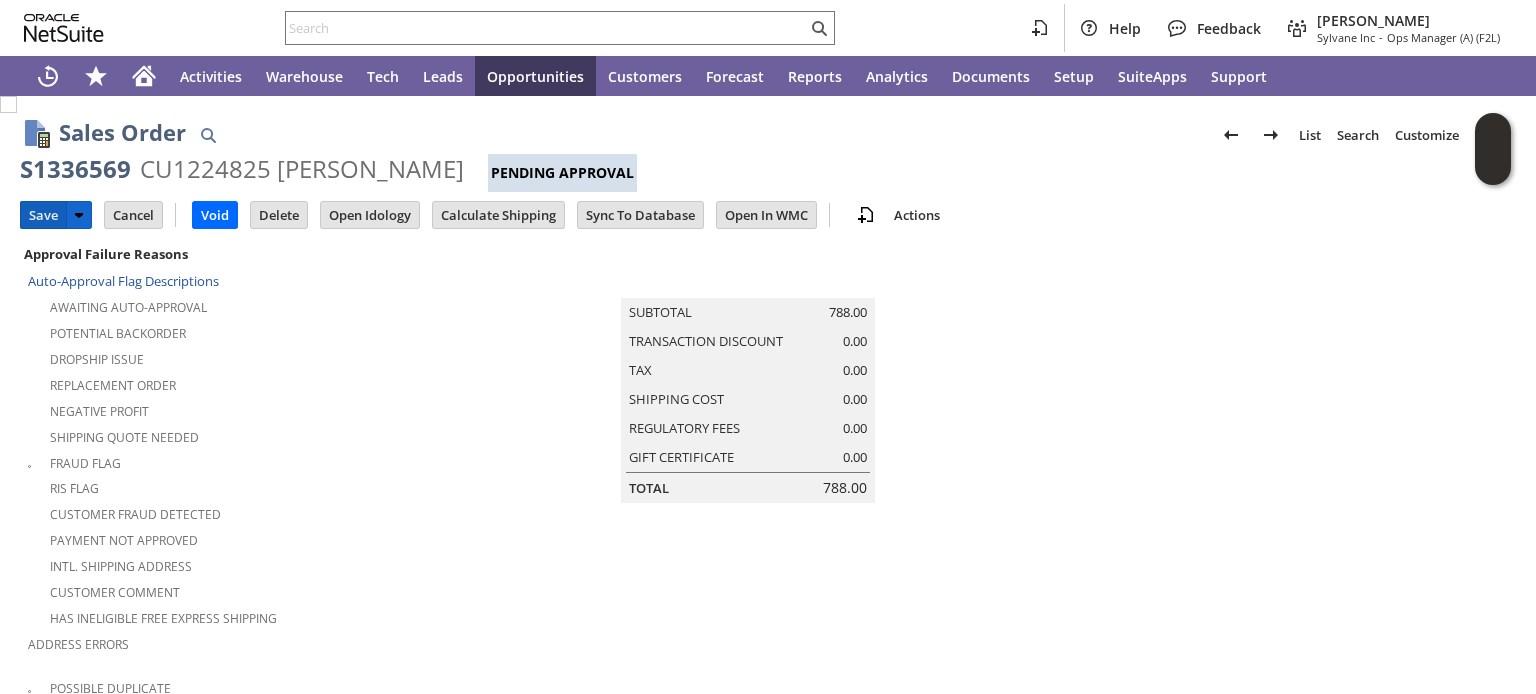 click on "Save" at bounding box center [43, 215] 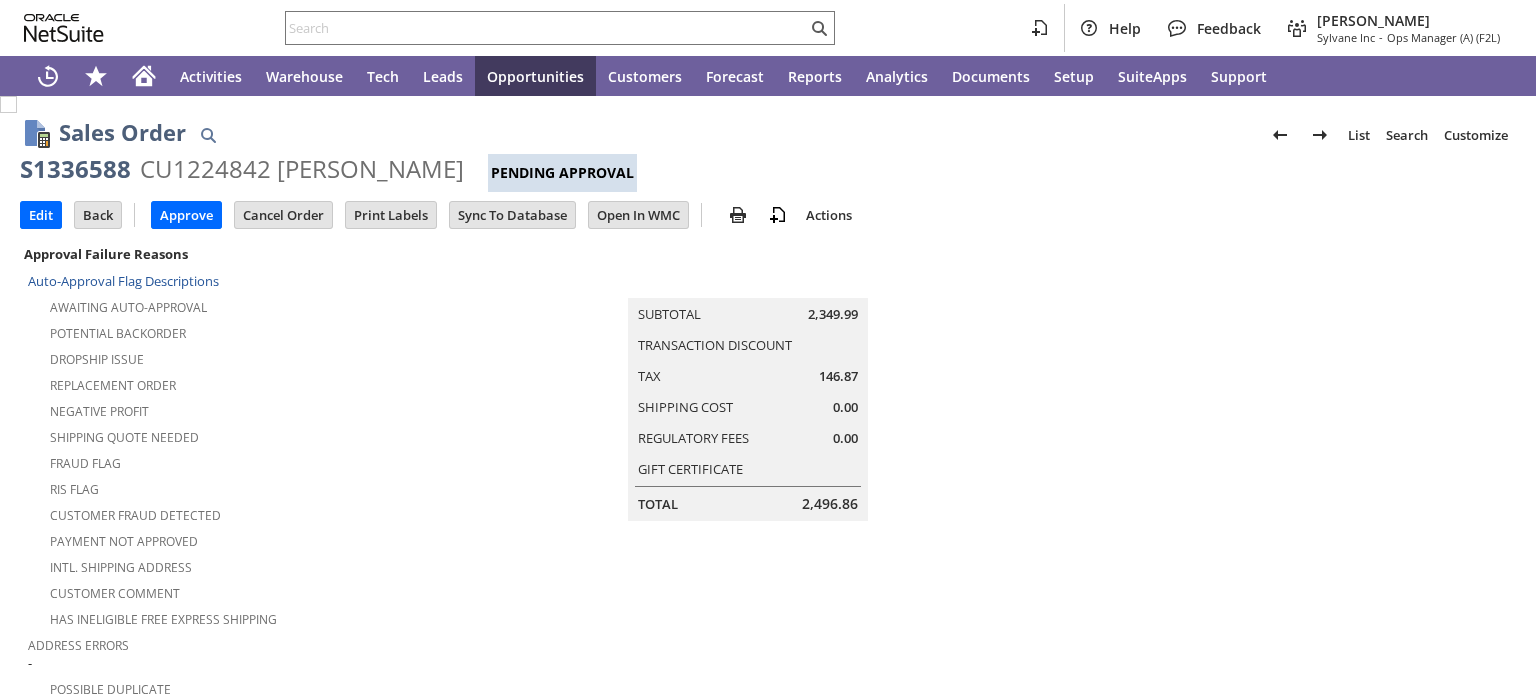 scroll, scrollTop: 0, scrollLeft: 0, axis: both 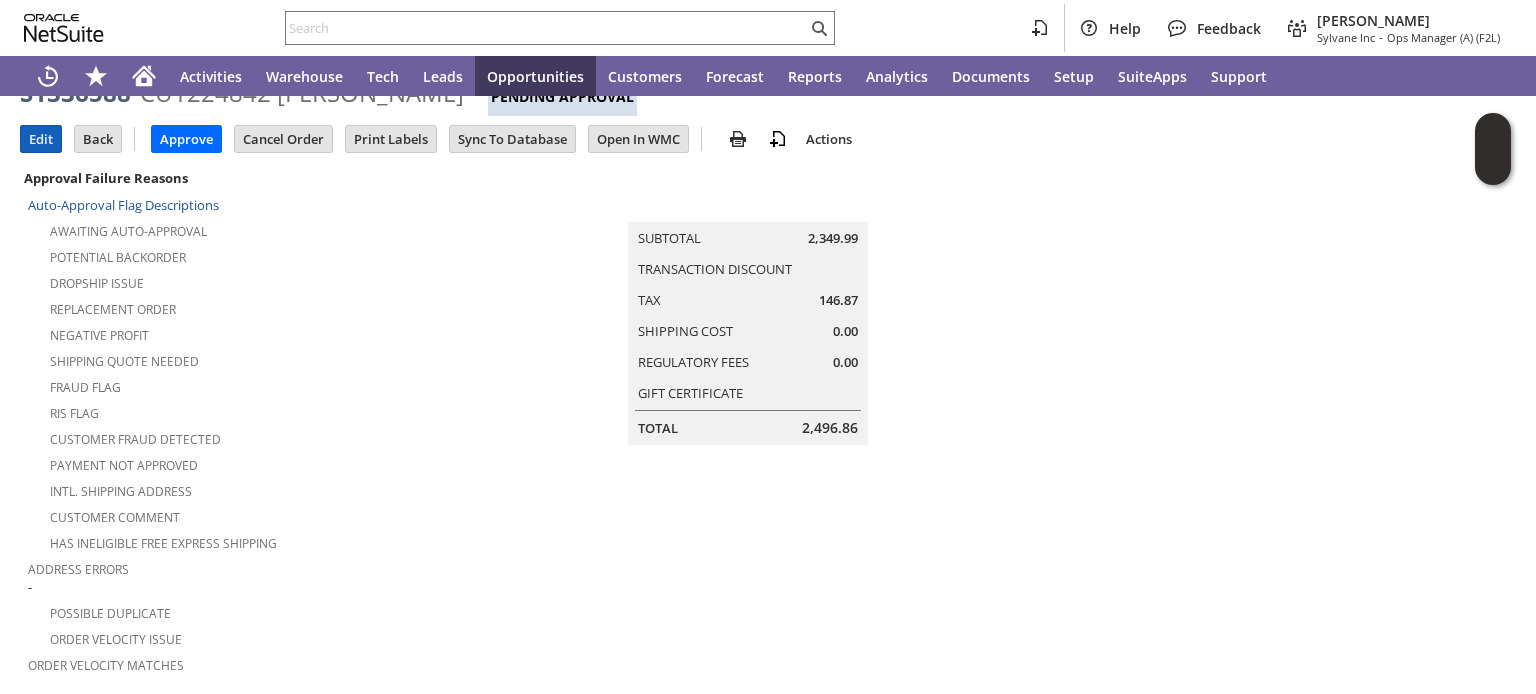 click on "Edit" at bounding box center (41, 139) 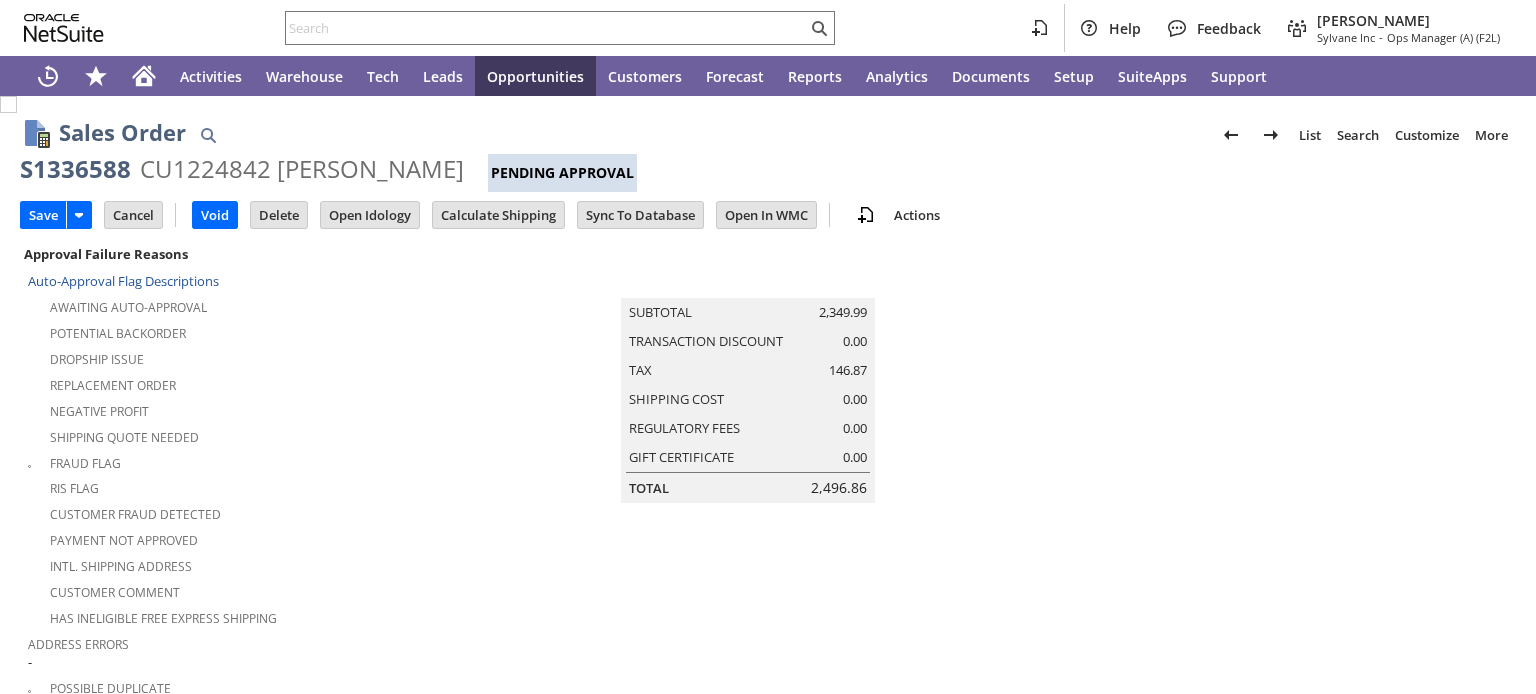 scroll, scrollTop: 0, scrollLeft: 0, axis: both 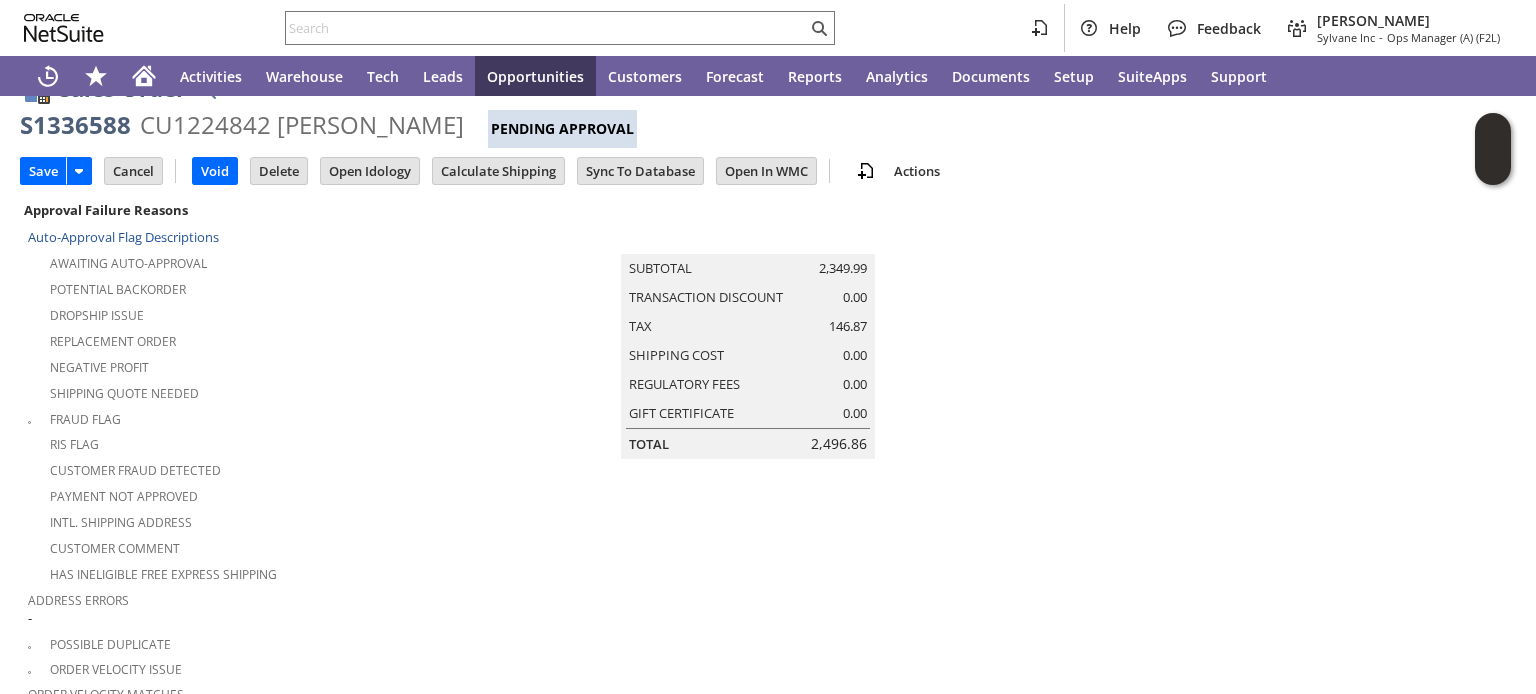 type on "Intelligent Recommendations ⁰" 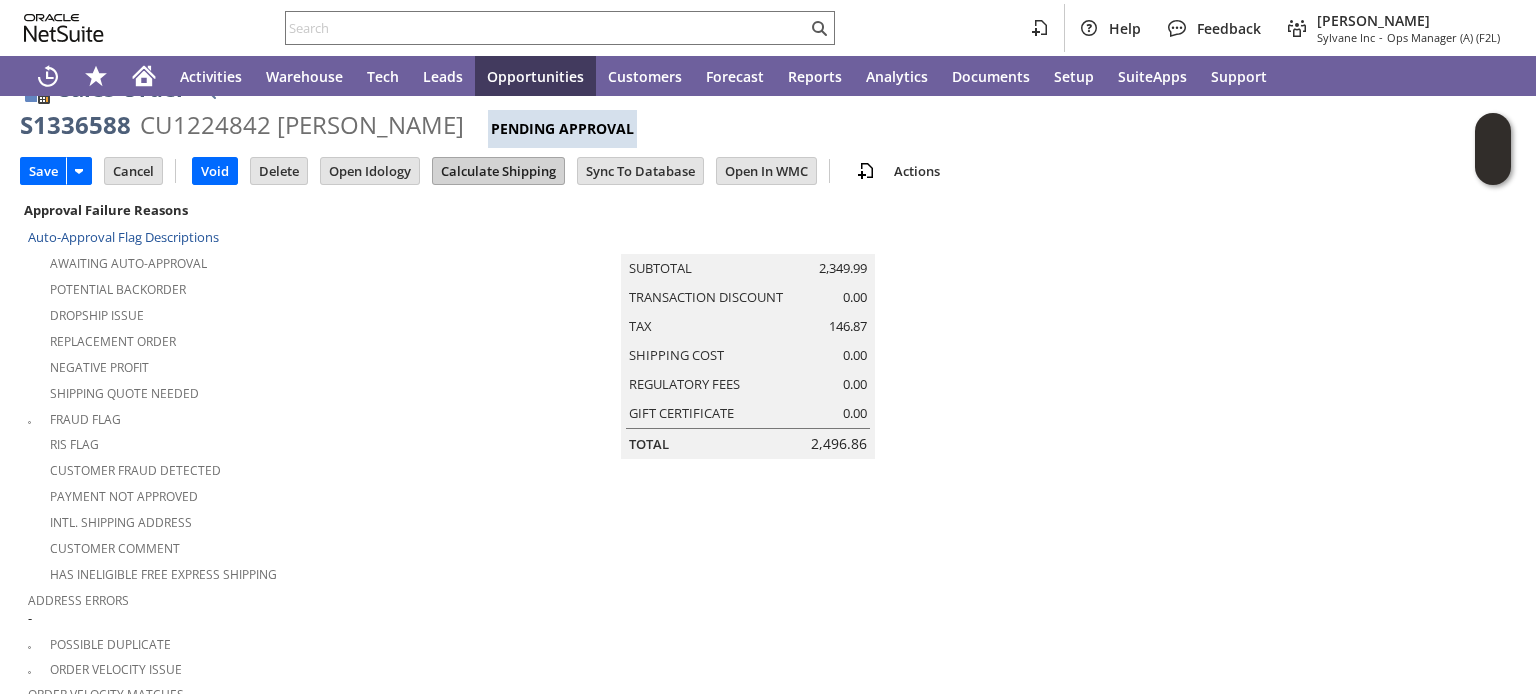 click on "Calculate Shipping" at bounding box center (498, 171) 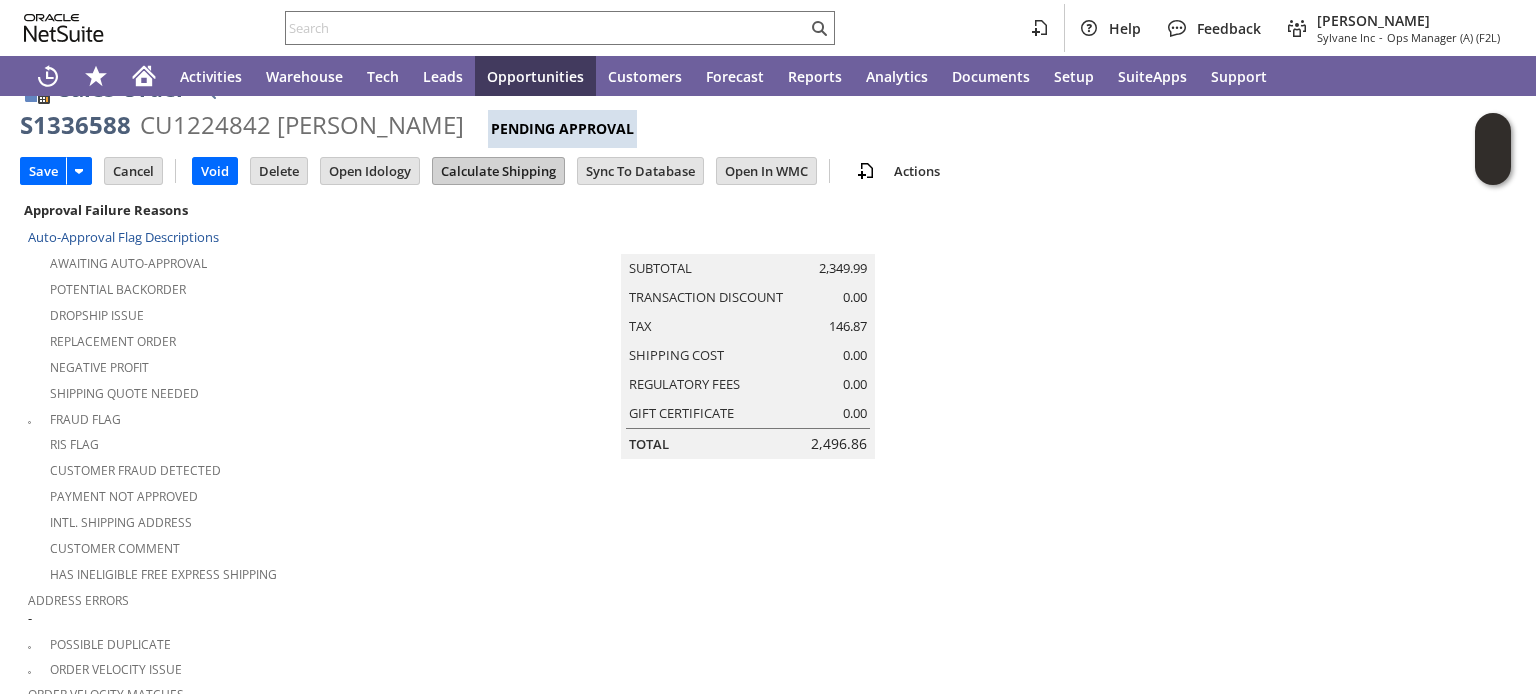type 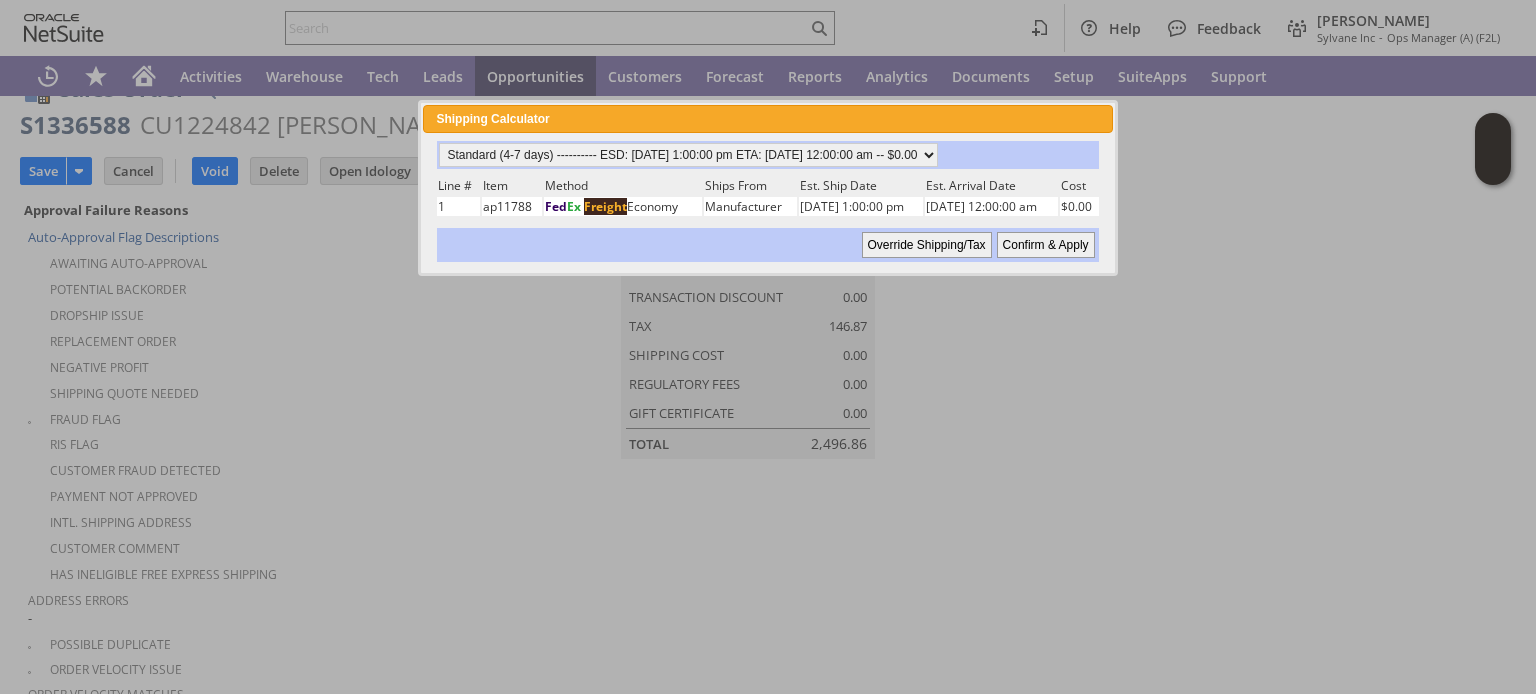 click on "Confirm & Apply" at bounding box center (1046, 245) 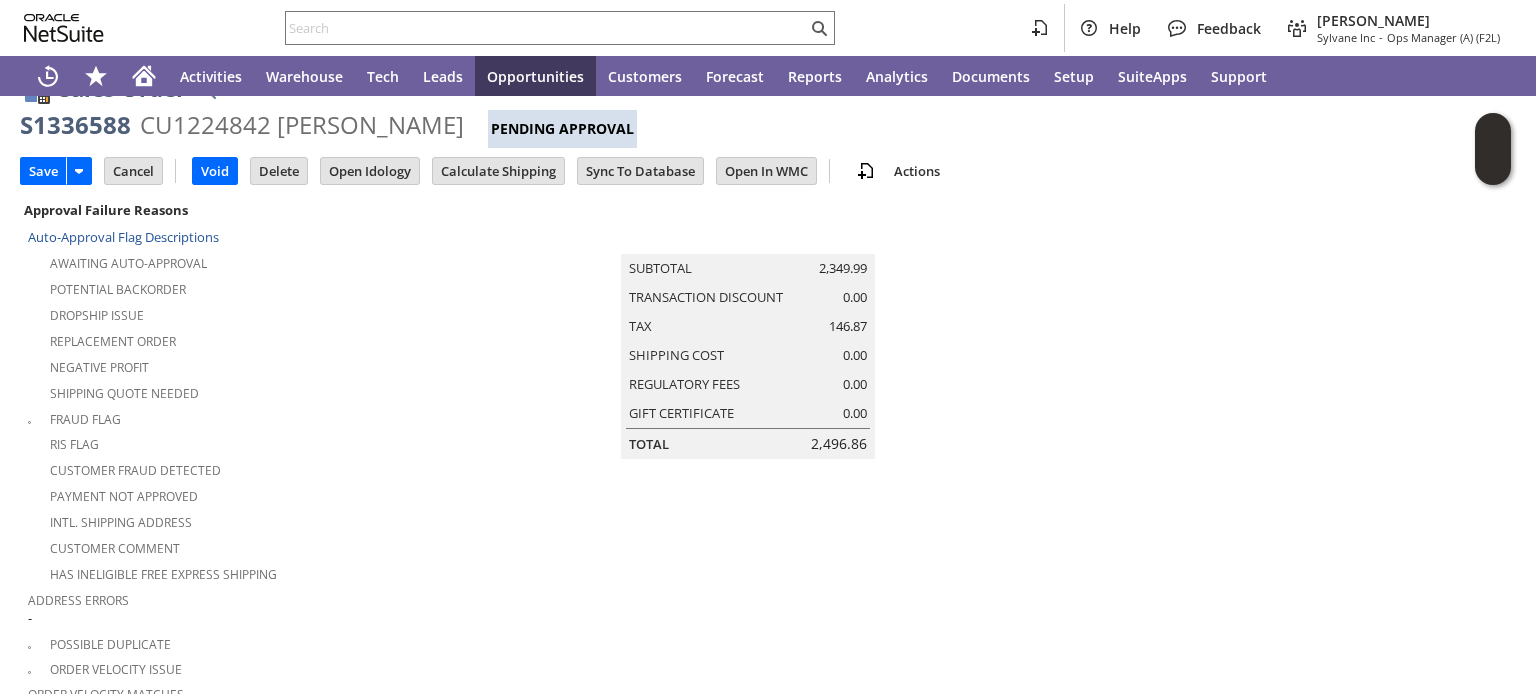 type 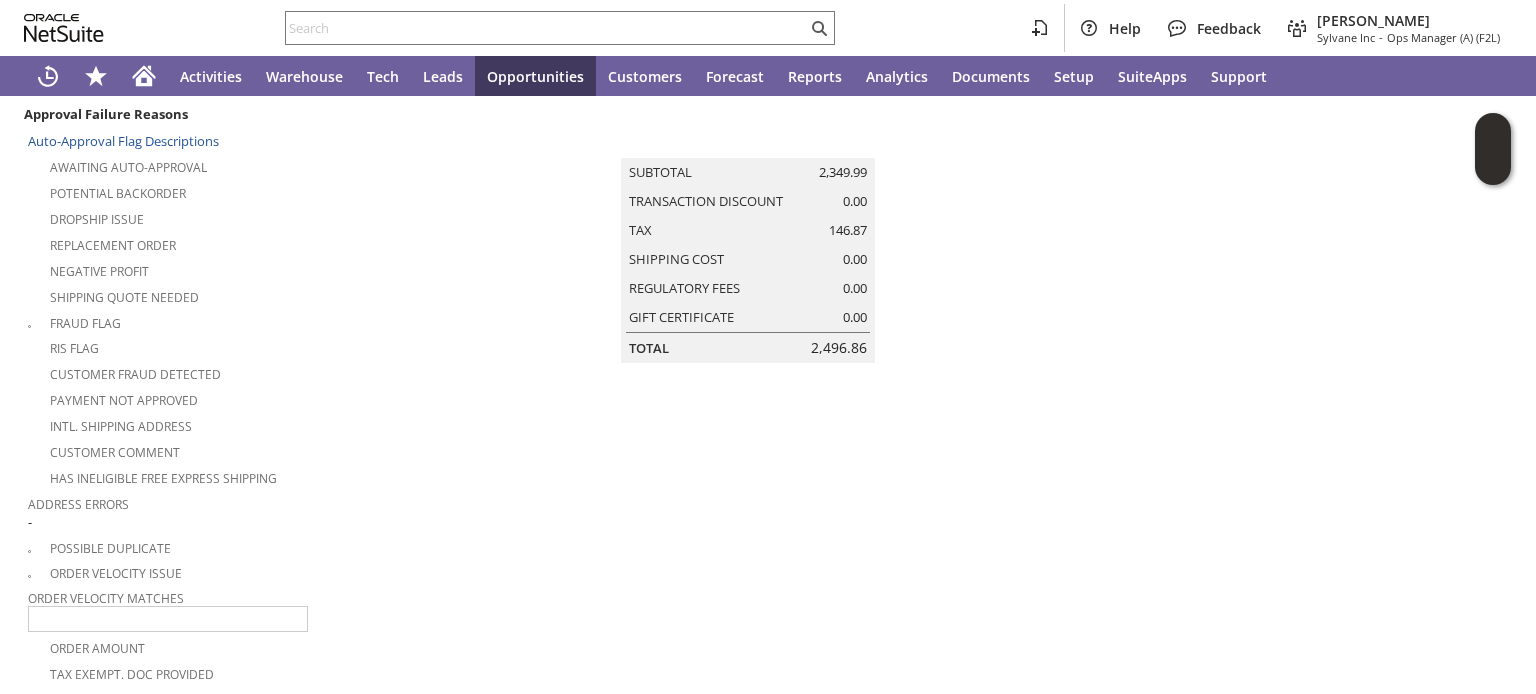 scroll, scrollTop: 0, scrollLeft: 0, axis: both 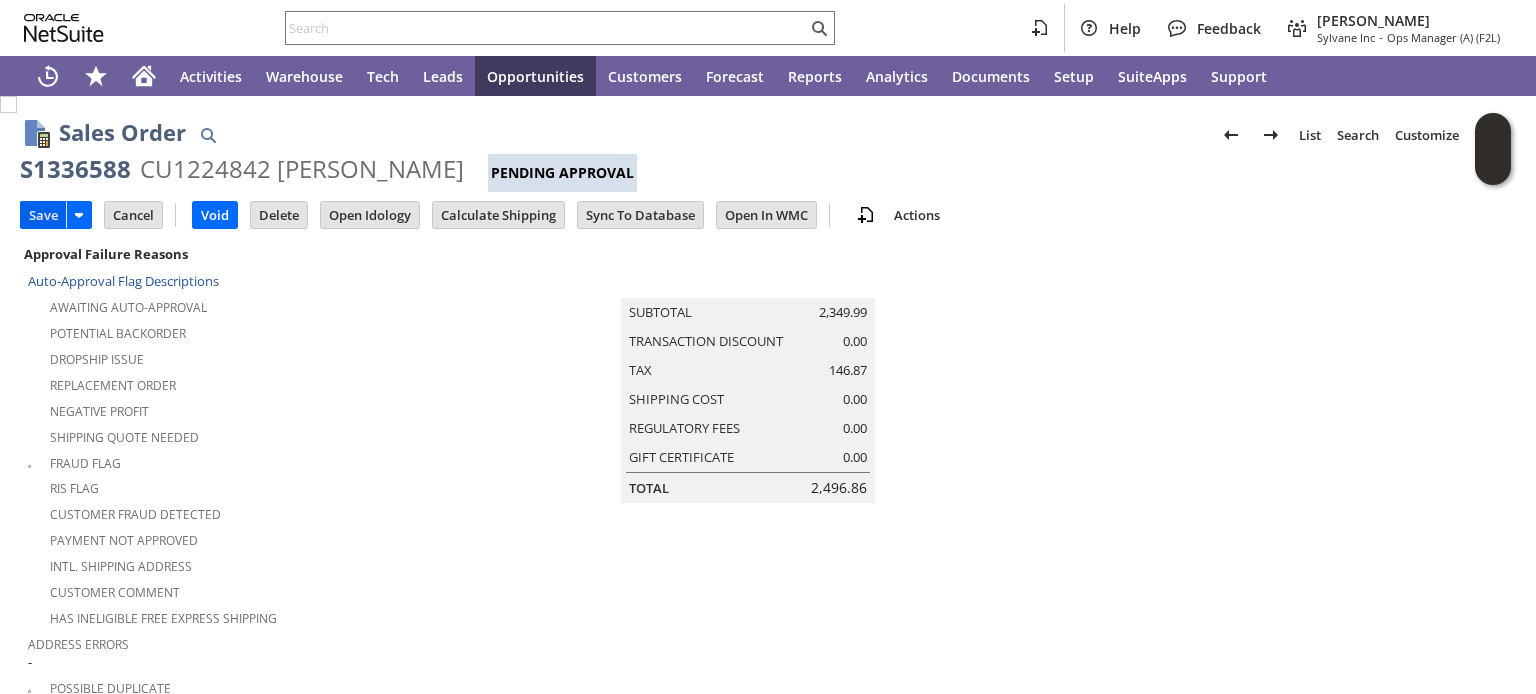 click on "Save" at bounding box center [43, 215] 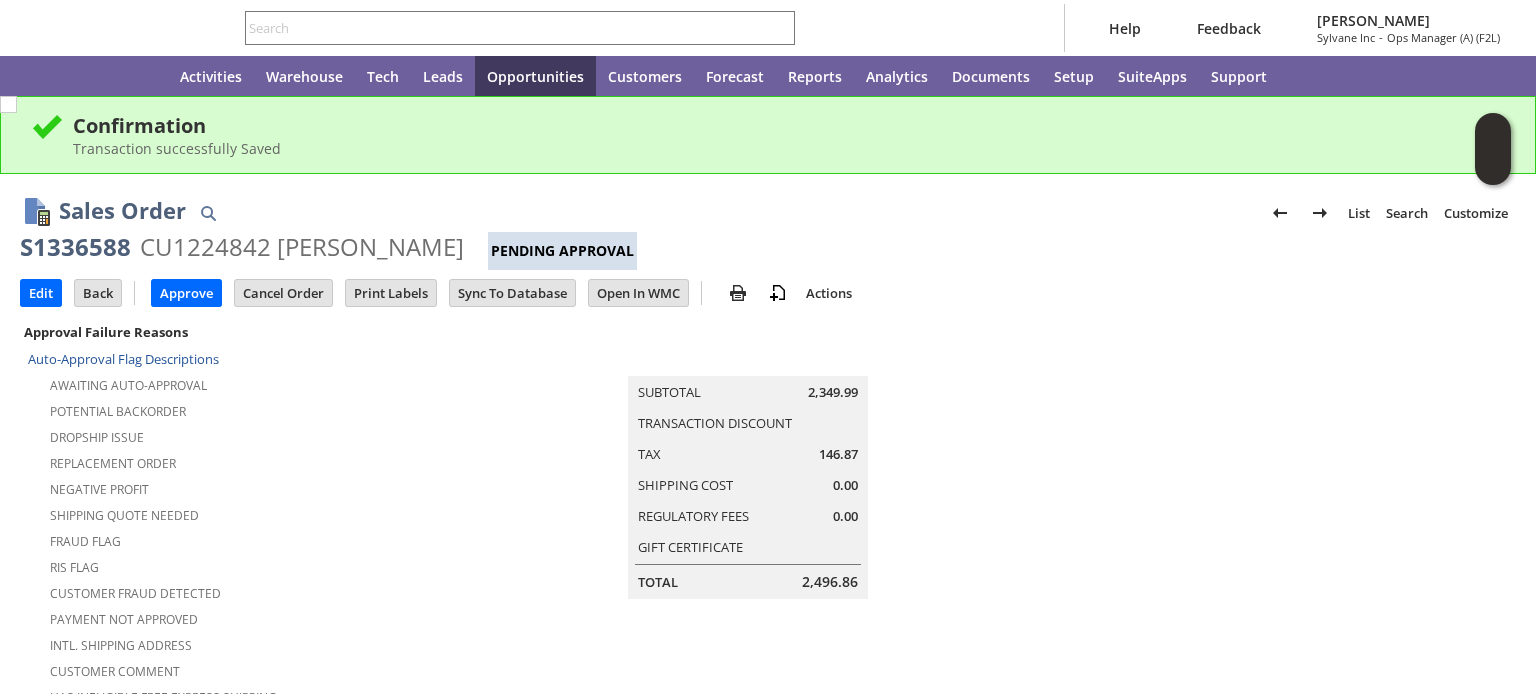 scroll, scrollTop: 0, scrollLeft: 0, axis: both 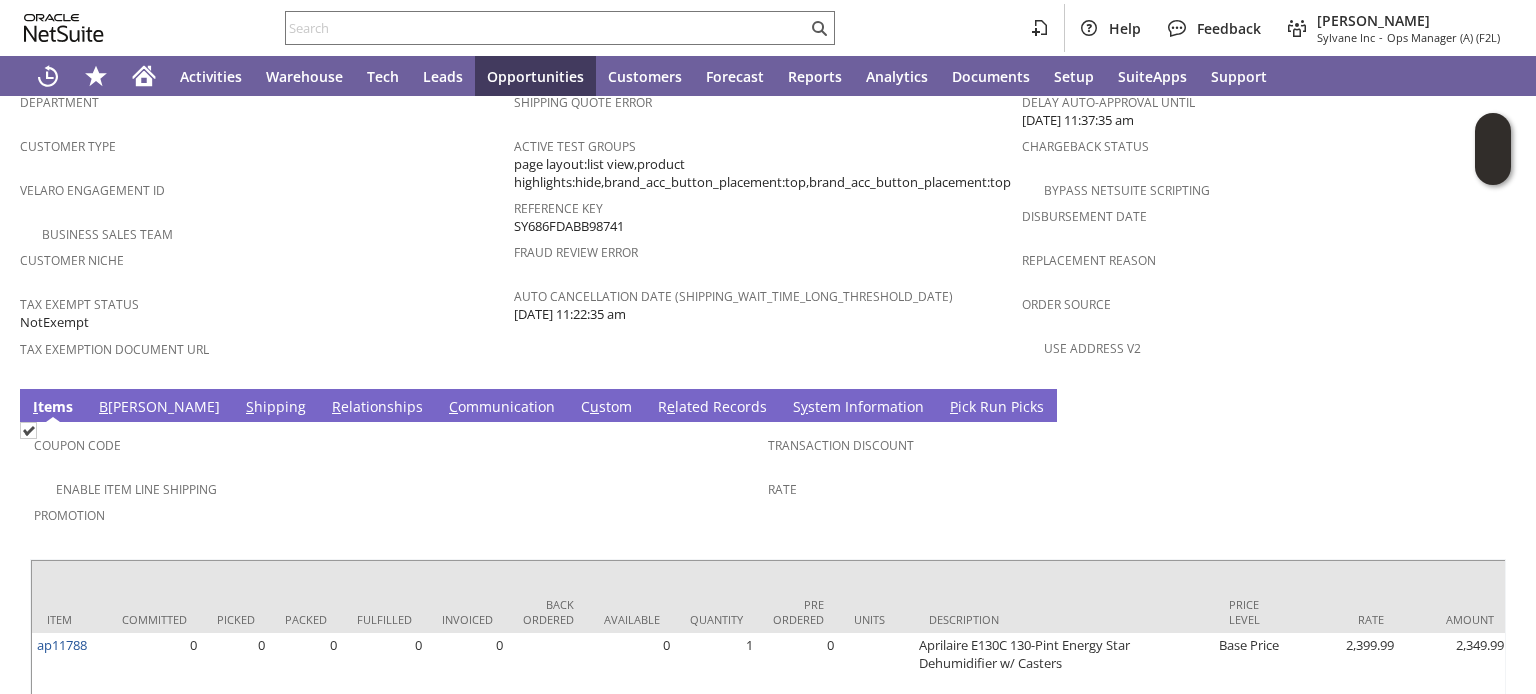 click on "B [PERSON_NAME]" at bounding box center (159, 408) 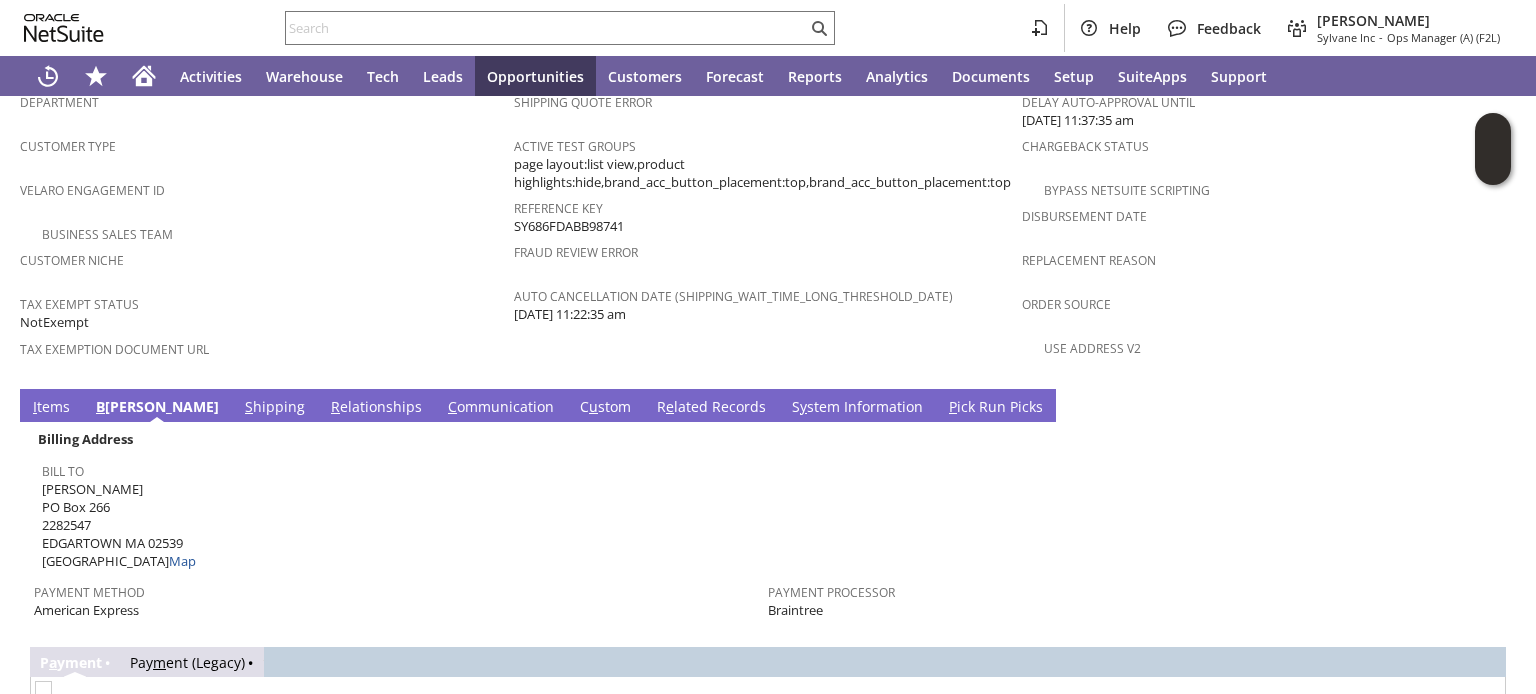 click on "S hipping" at bounding box center [275, 408] 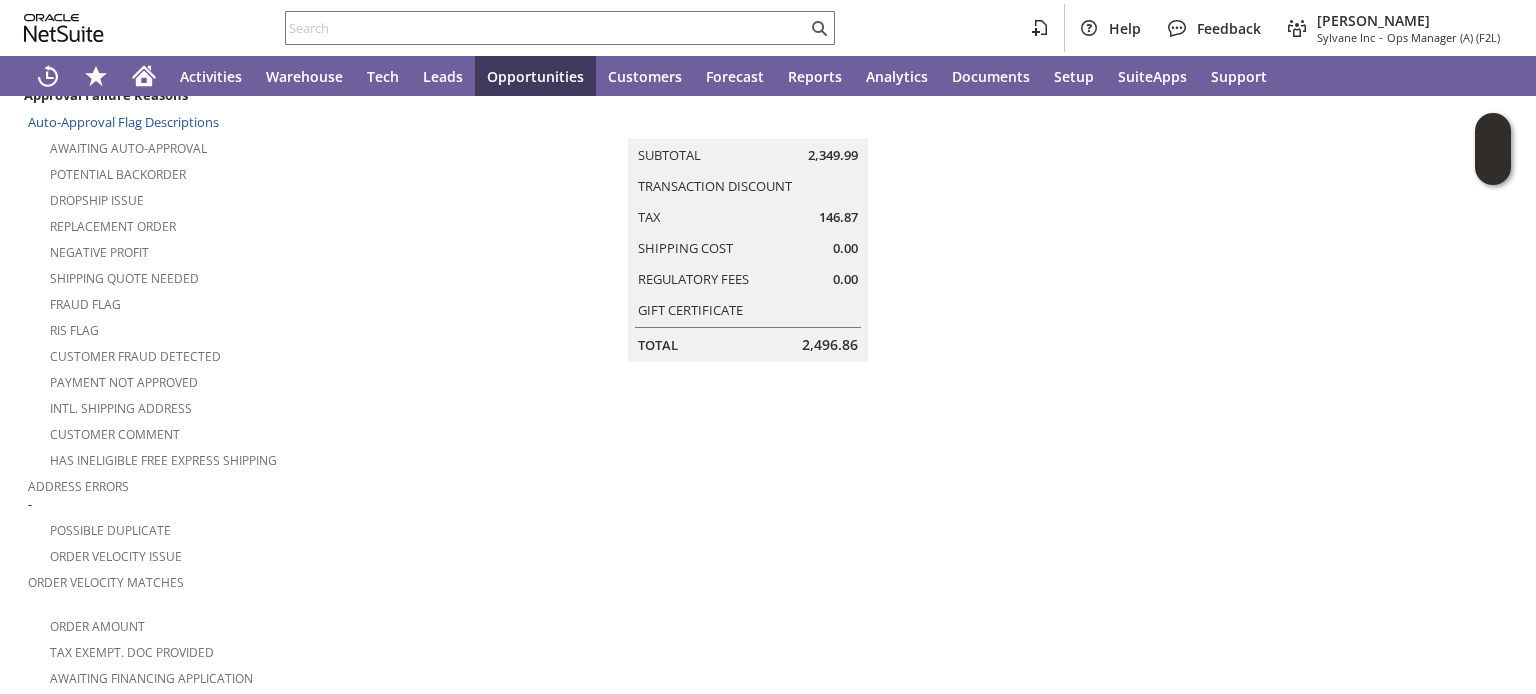 scroll, scrollTop: 56, scrollLeft: 0, axis: vertical 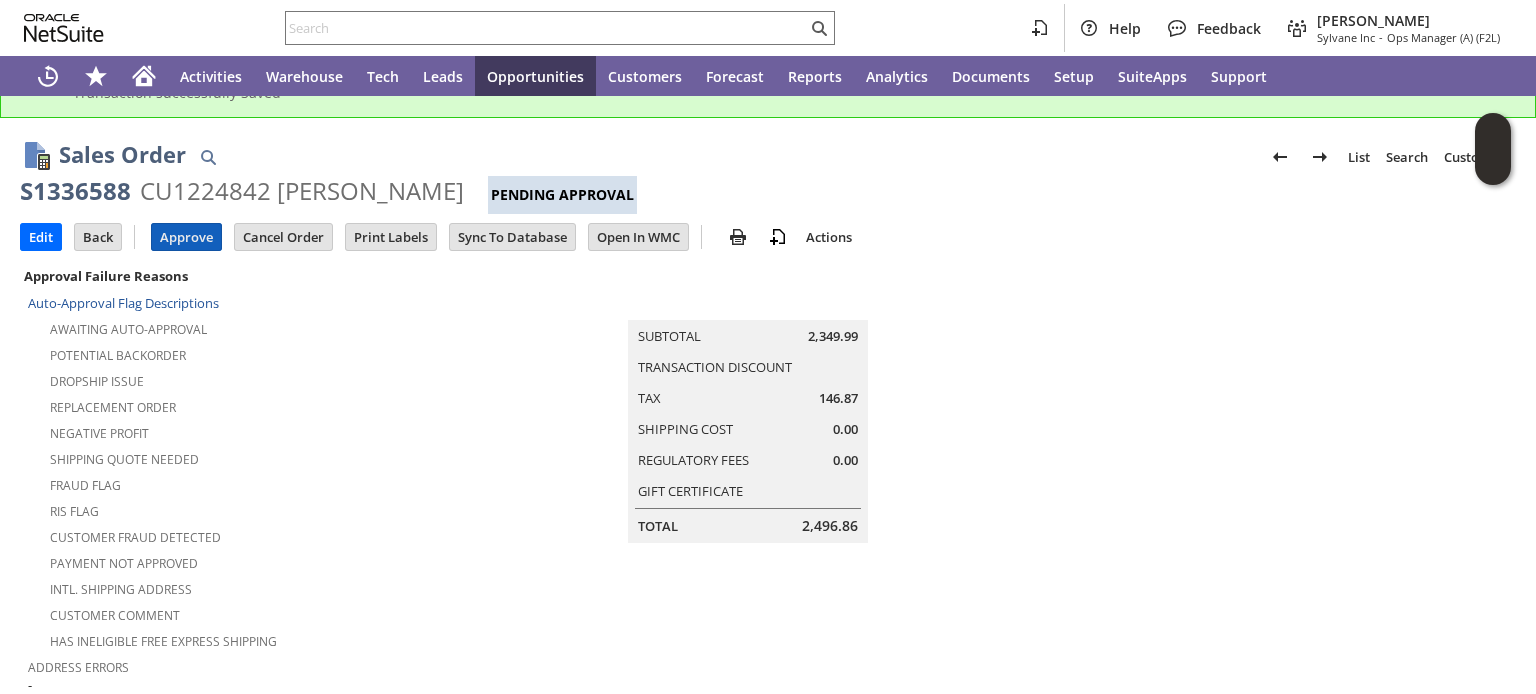 click on "Approve" at bounding box center (186, 237) 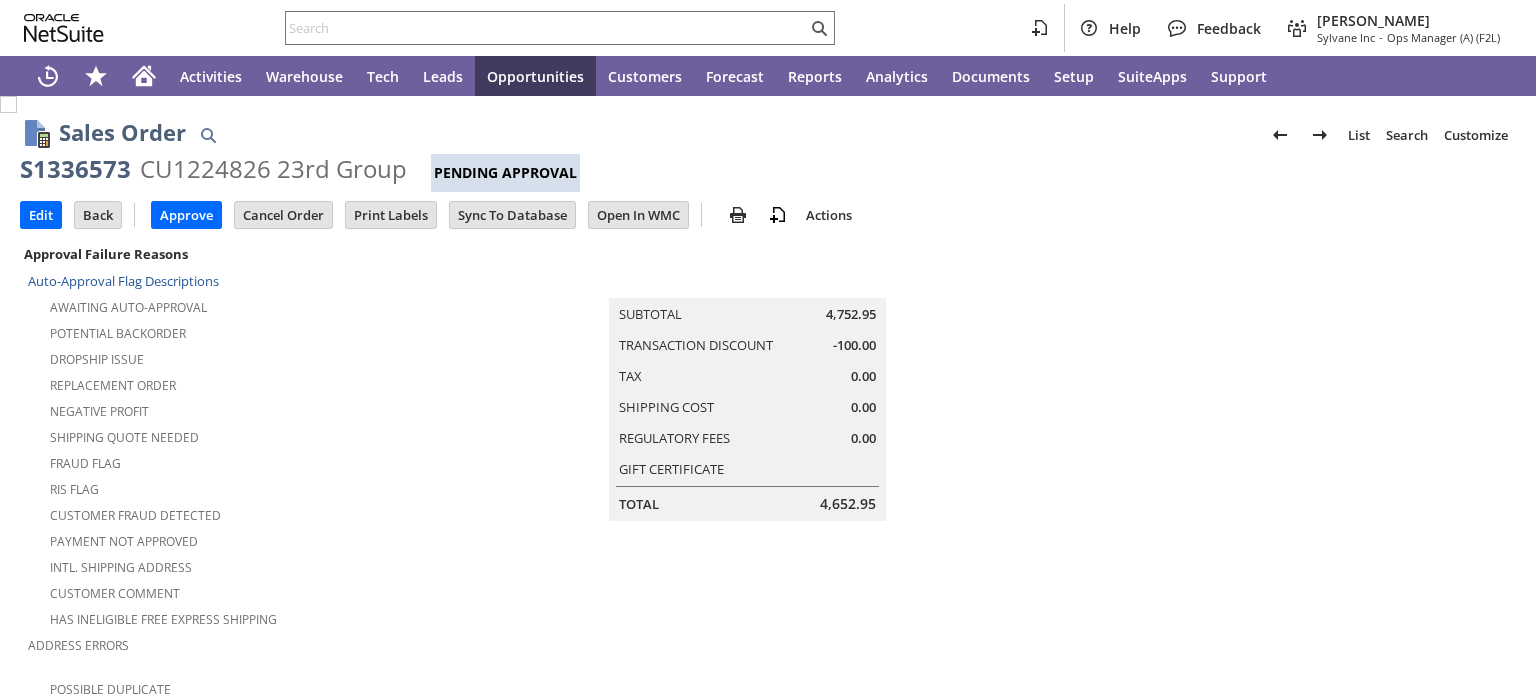 scroll, scrollTop: 0, scrollLeft: 0, axis: both 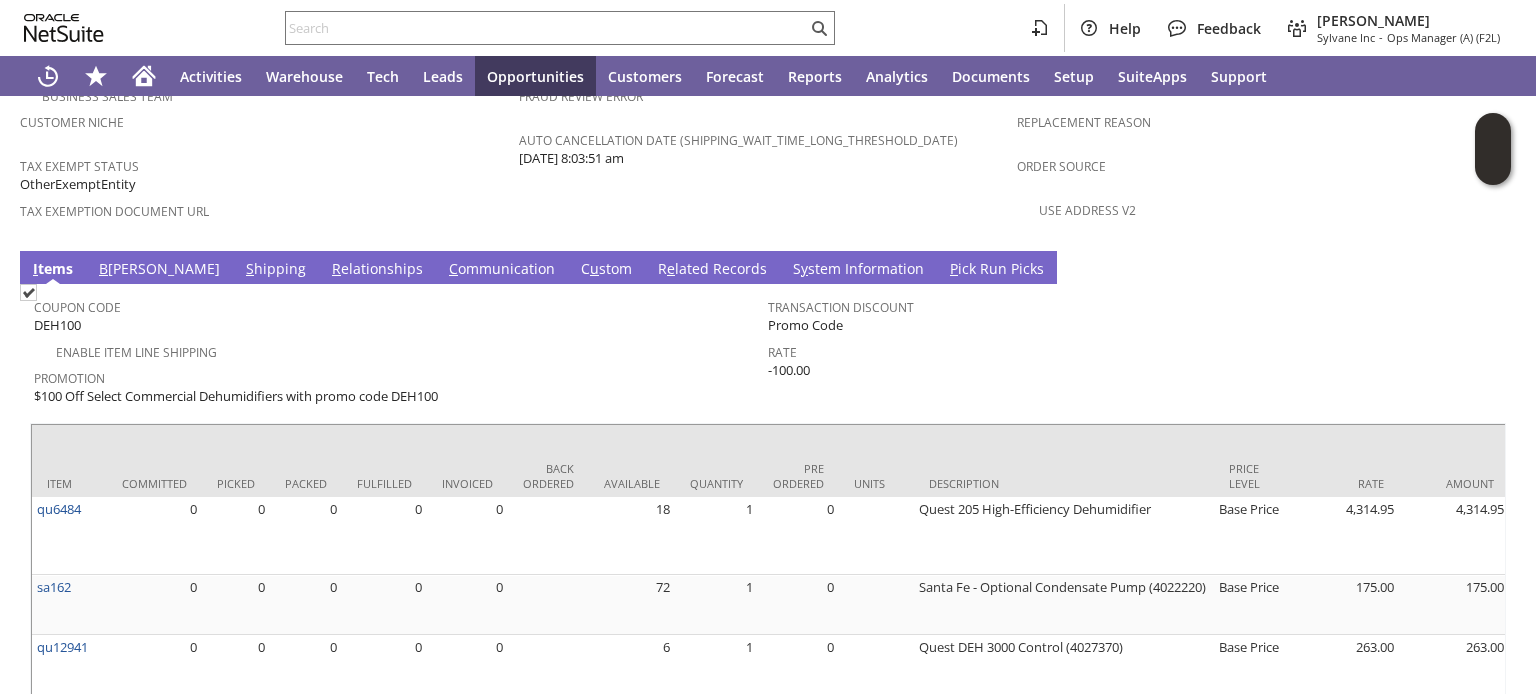 click on "Approve" at bounding box center [186, 729] 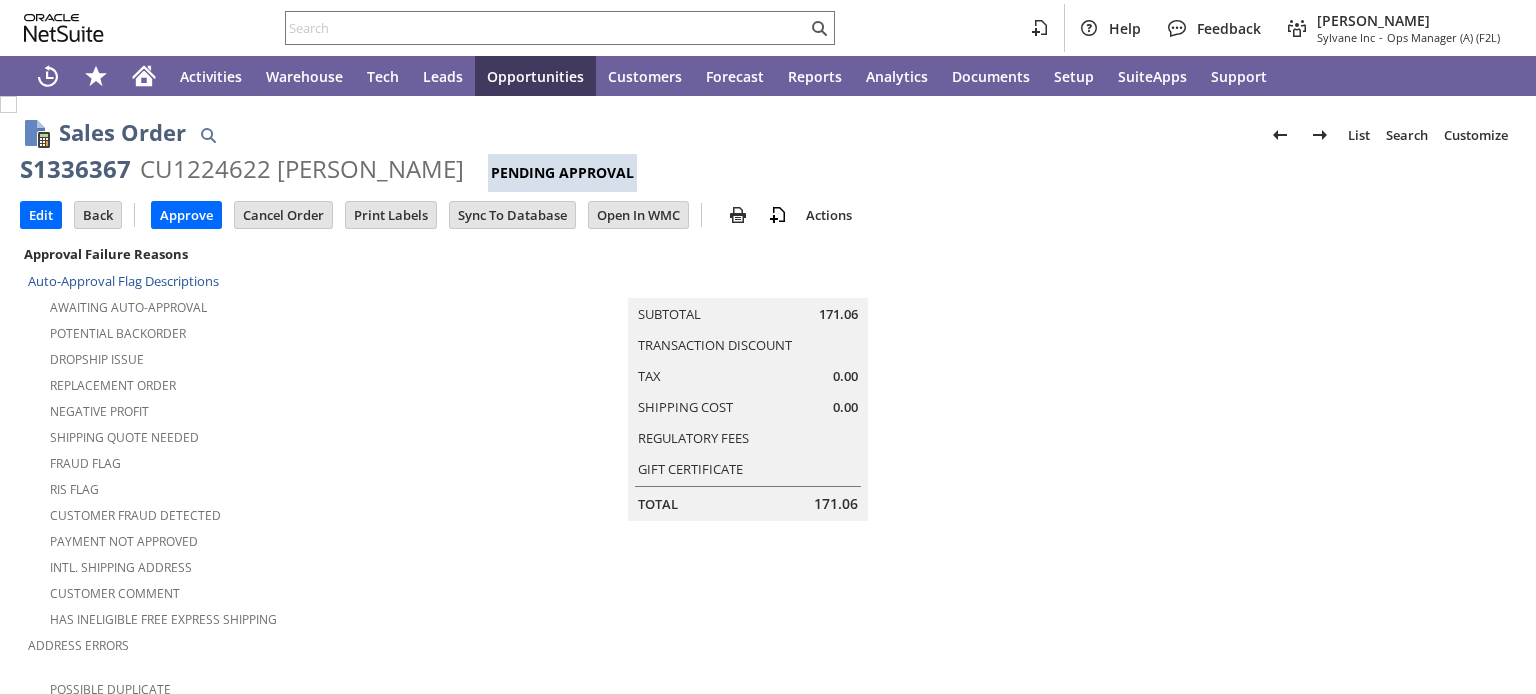 scroll, scrollTop: 0, scrollLeft: 0, axis: both 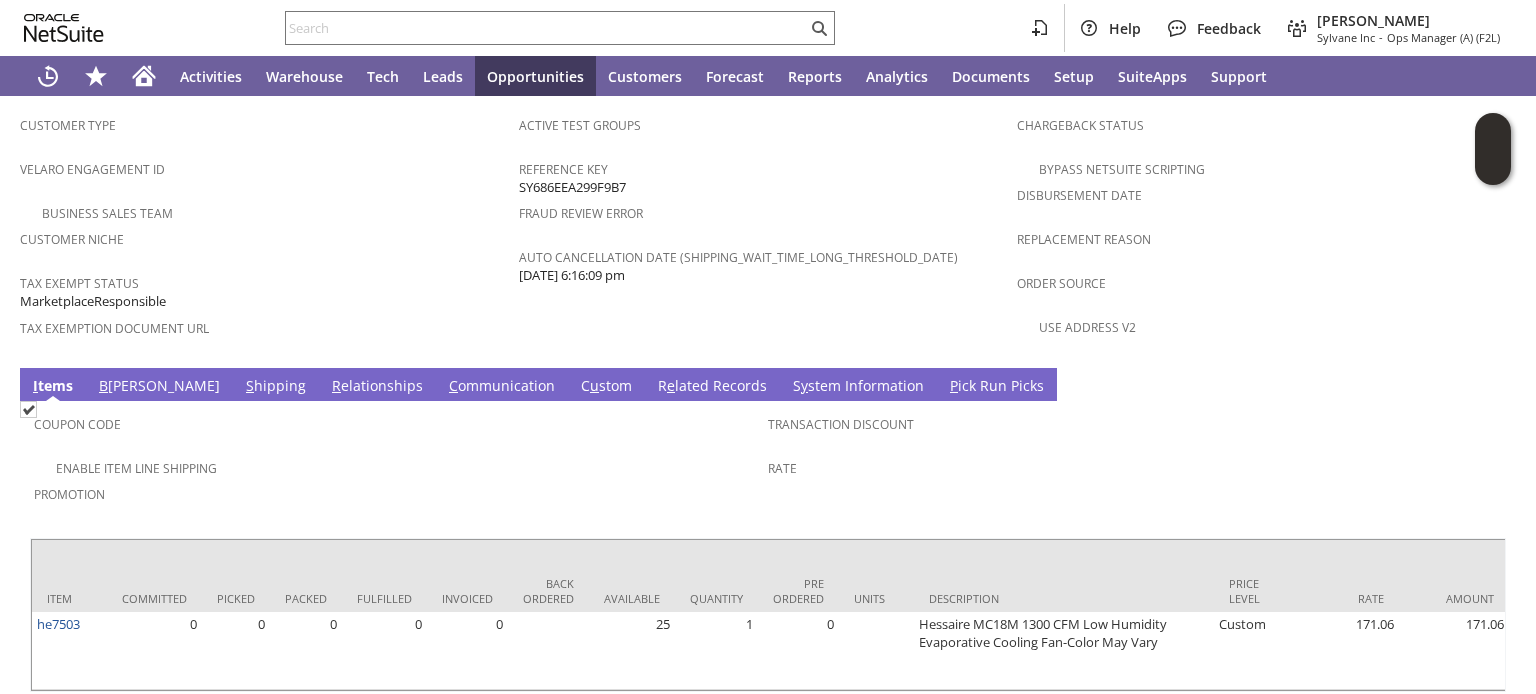 click on "Approve" at bounding box center [186, 724] 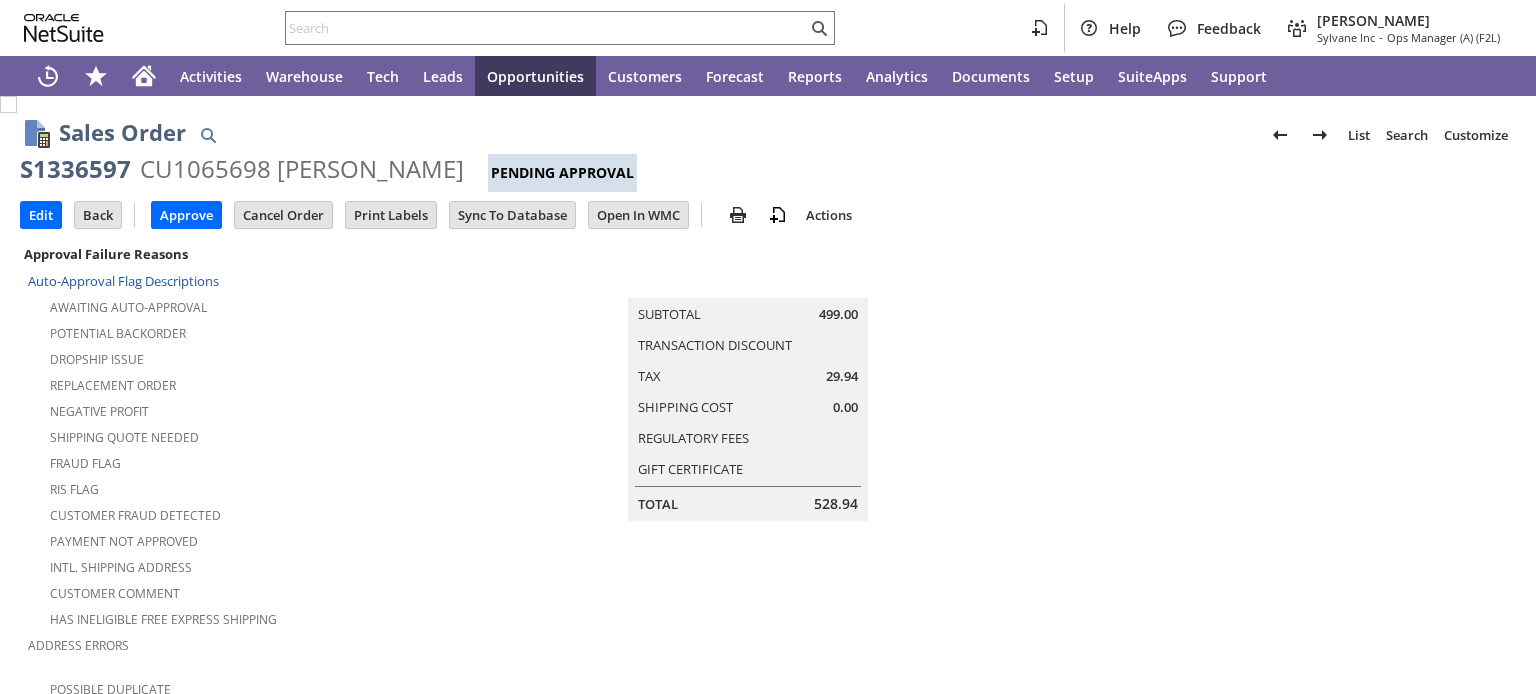 scroll, scrollTop: 0, scrollLeft: 0, axis: both 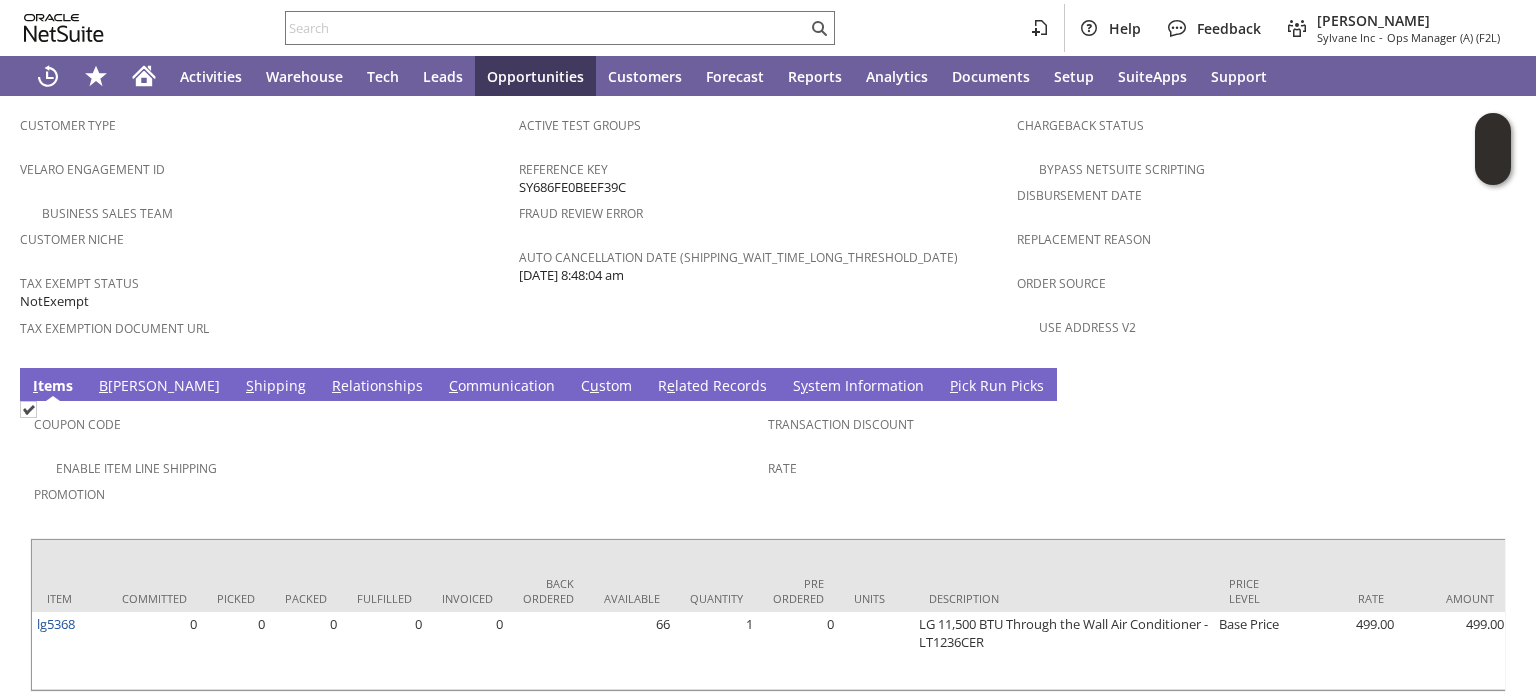click on "Approve" at bounding box center (186, 724) 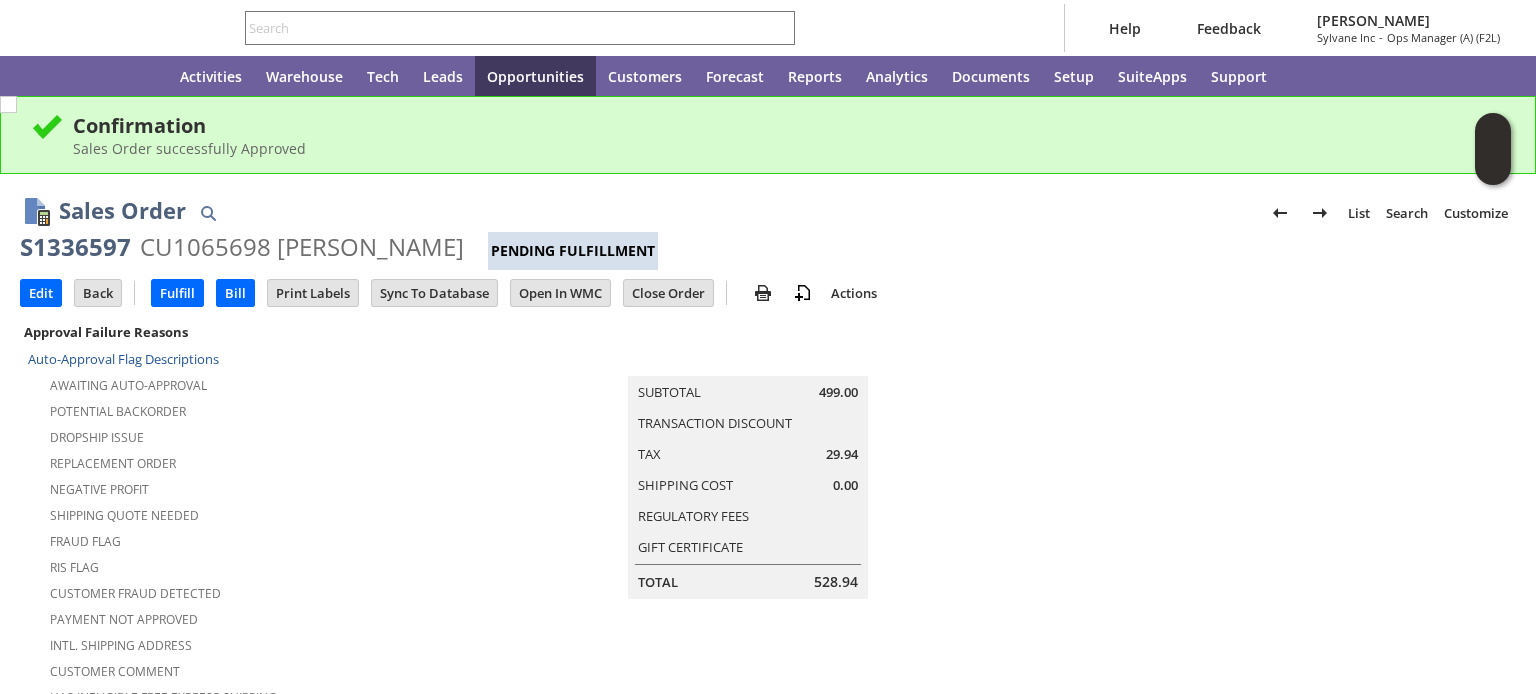 scroll, scrollTop: 0, scrollLeft: 0, axis: both 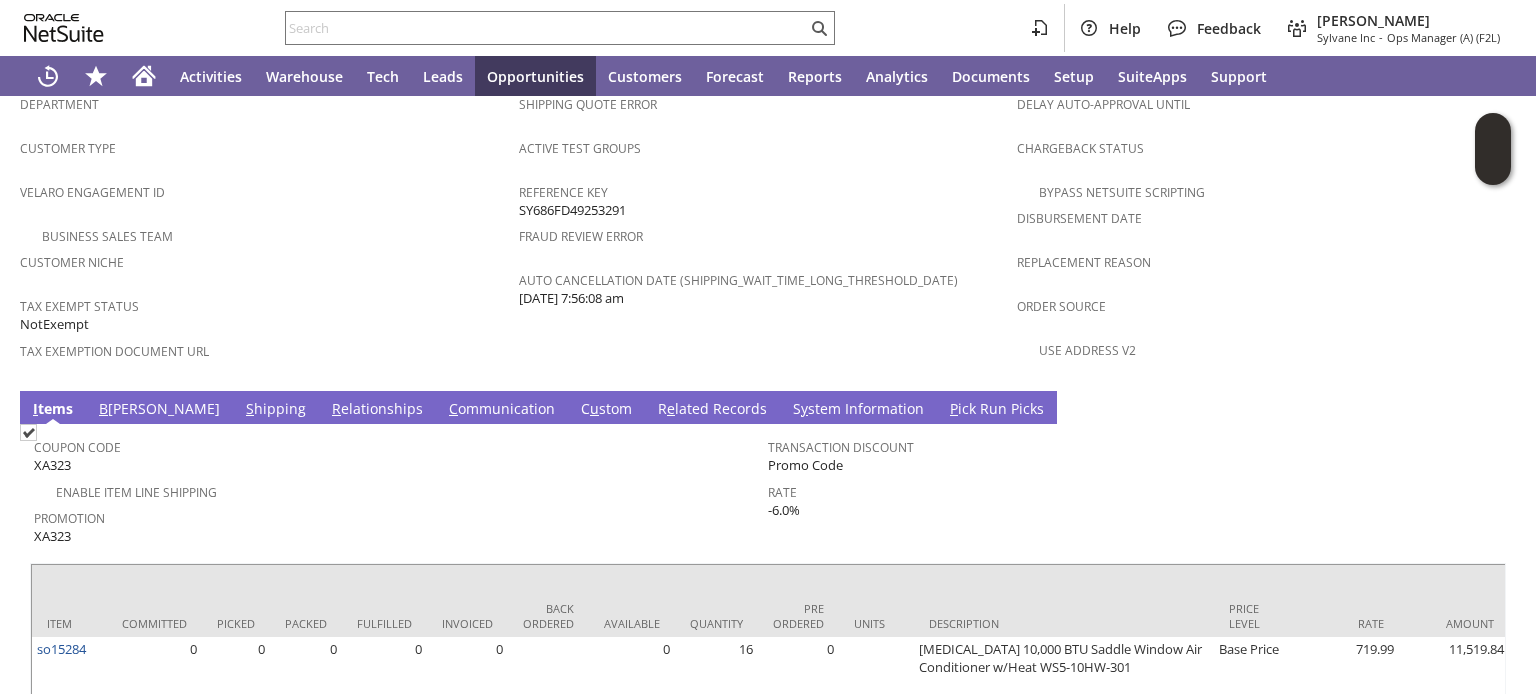 click on "B [PERSON_NAME]" at bounding box center [159, 410] 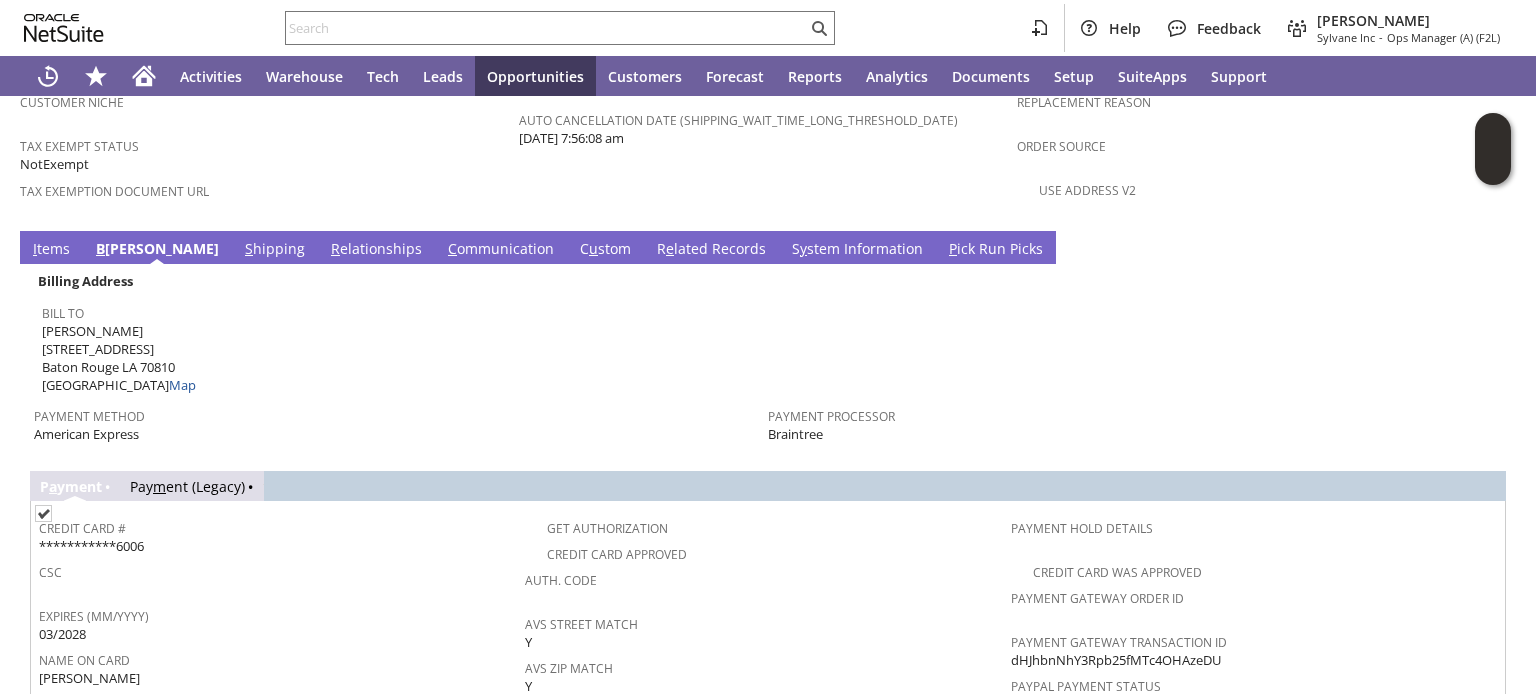 click on "S hipping" at bounding box center (275, 250) 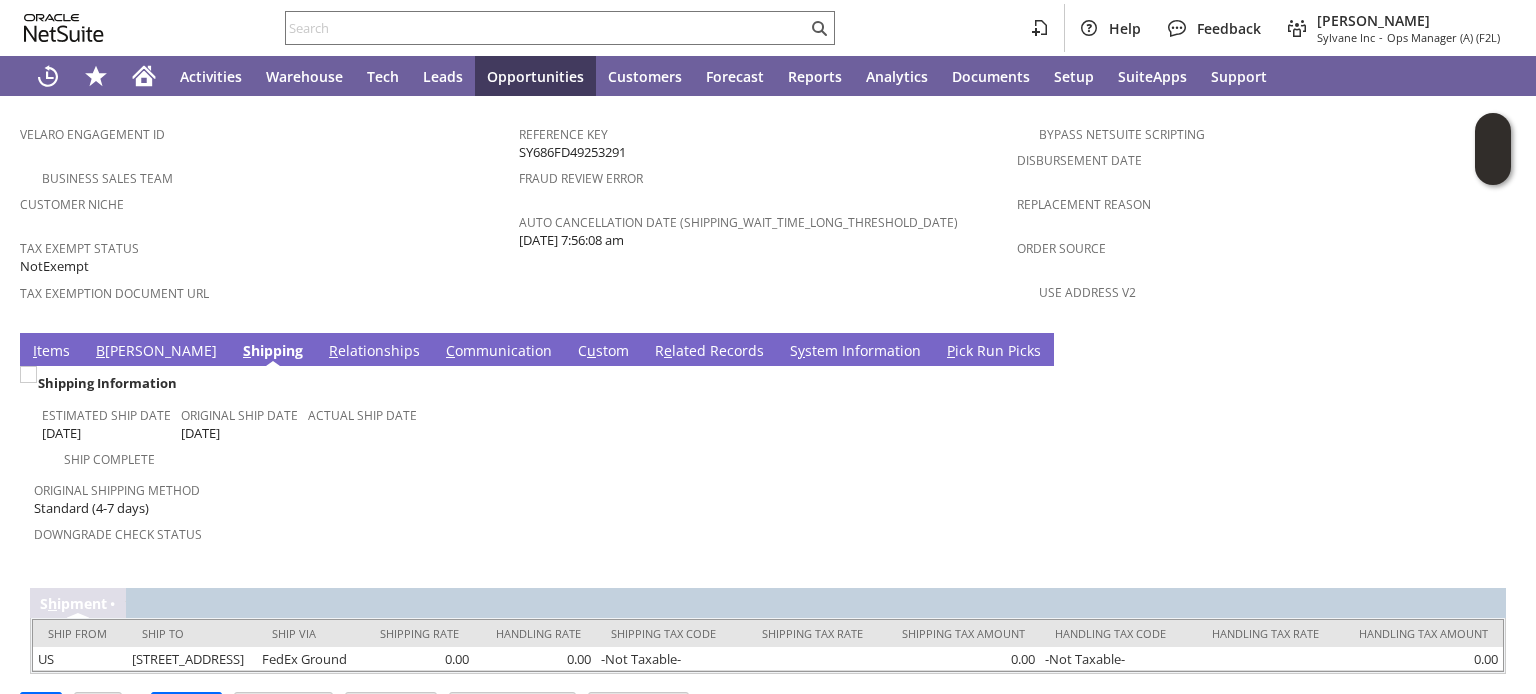 click on "I tems" at bounding box center [51, 352] 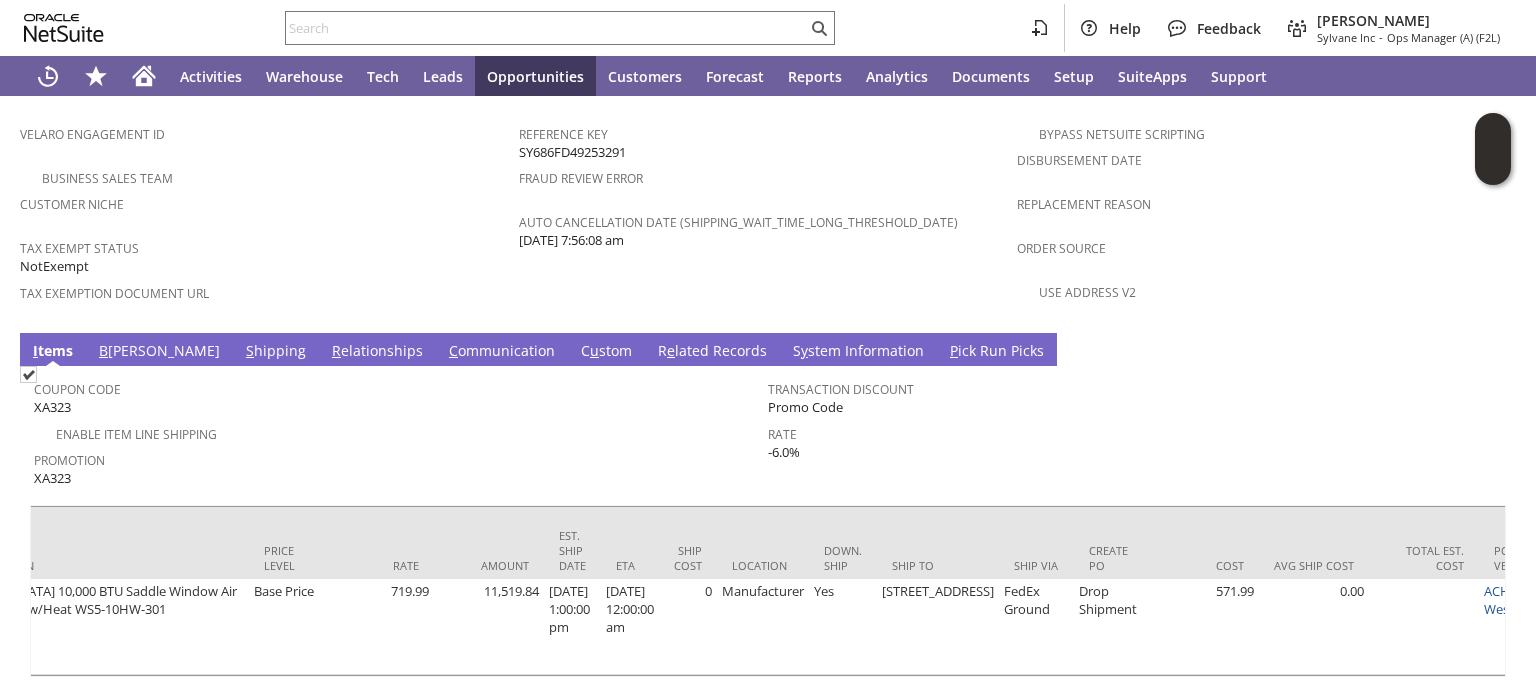 scroll, scrollTop: 0, scrollLeft: 0, axis: both 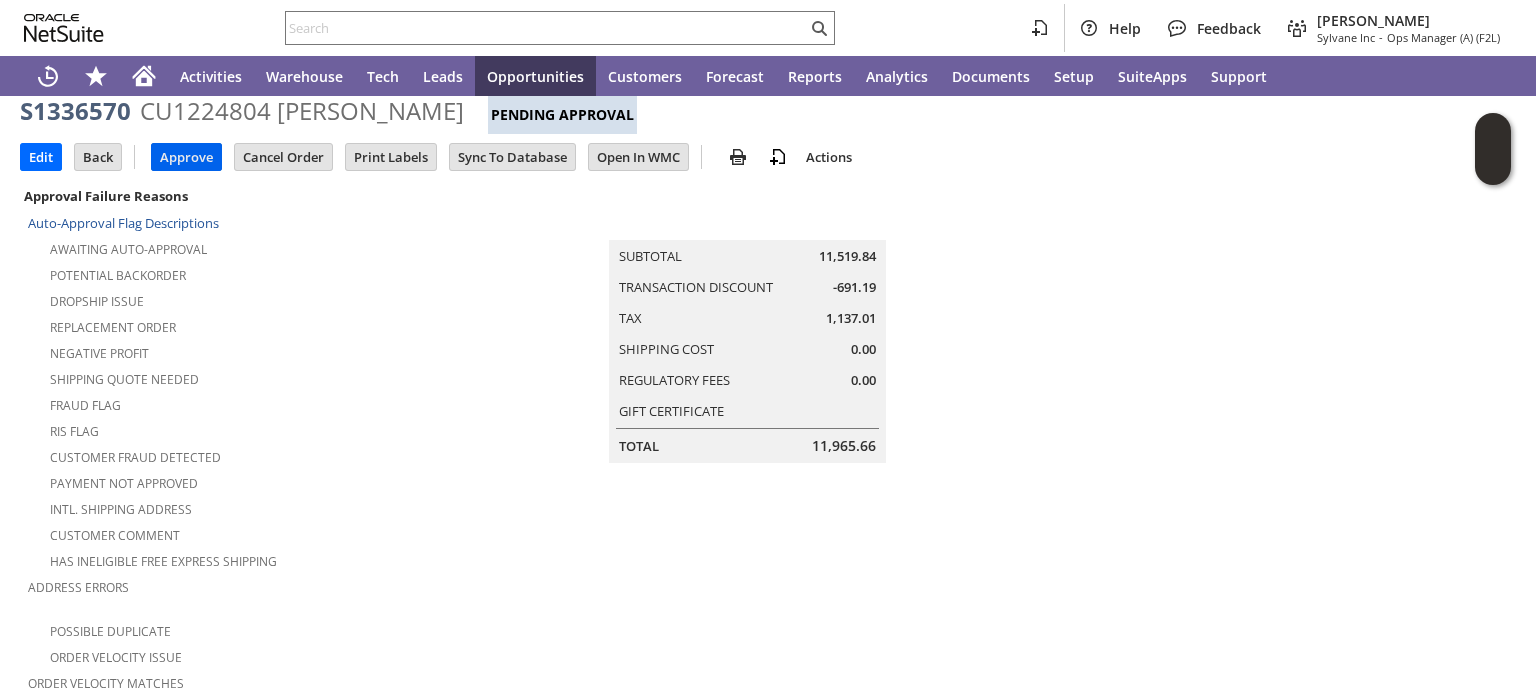 click on "Approve" at bounding box center (186, 157) 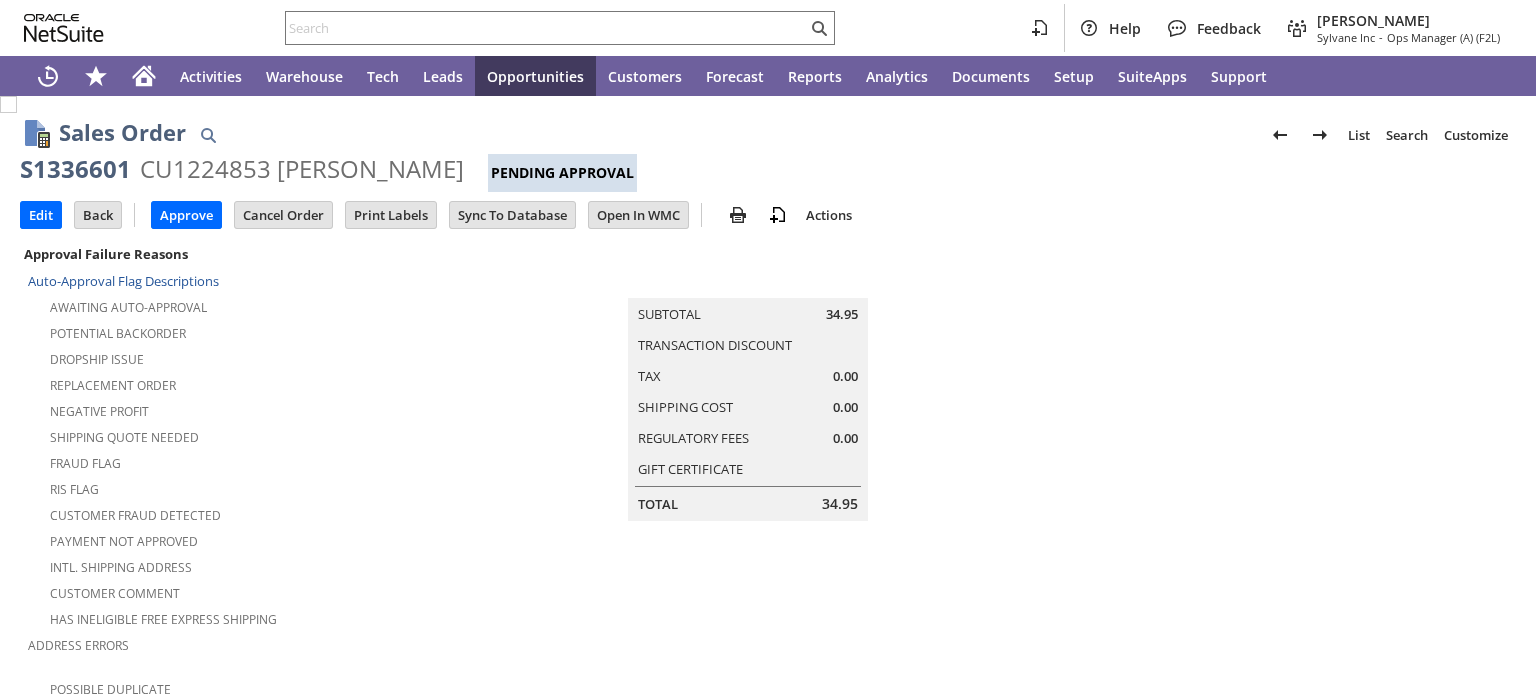 scroll, scrollTop: 0, scrollLeft: 0, axis: both 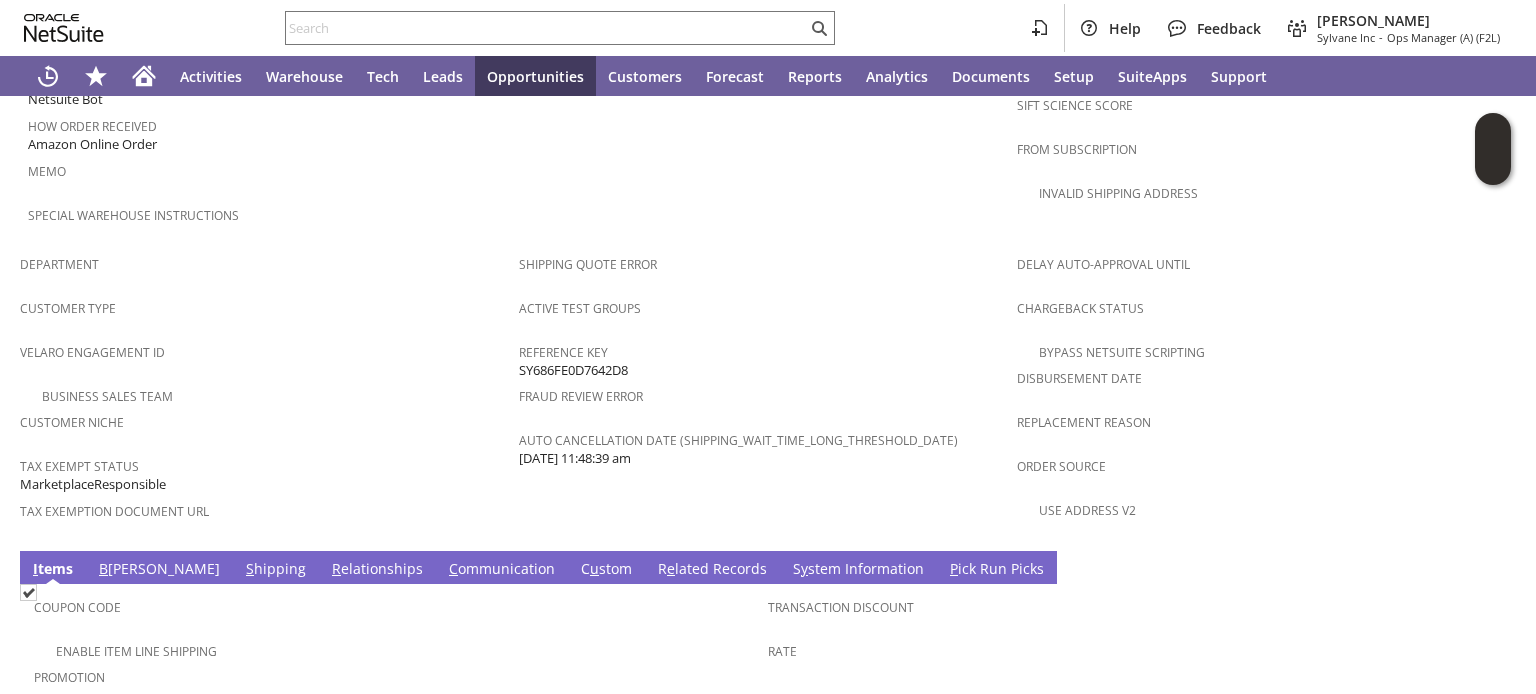 click on "S hipping" at bounding box center (276, 570) 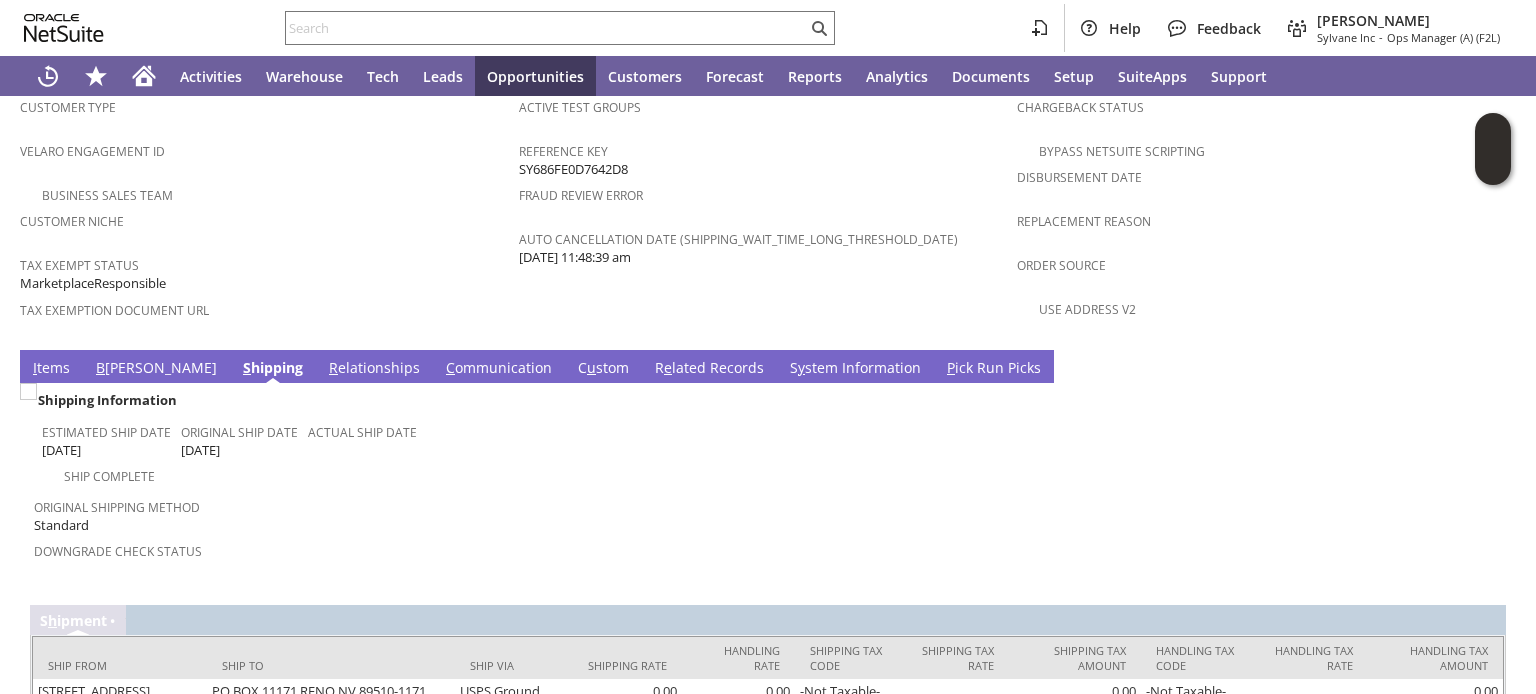 scroll, scrollTop: 1338, scrollLeft: 0, axis: vertical 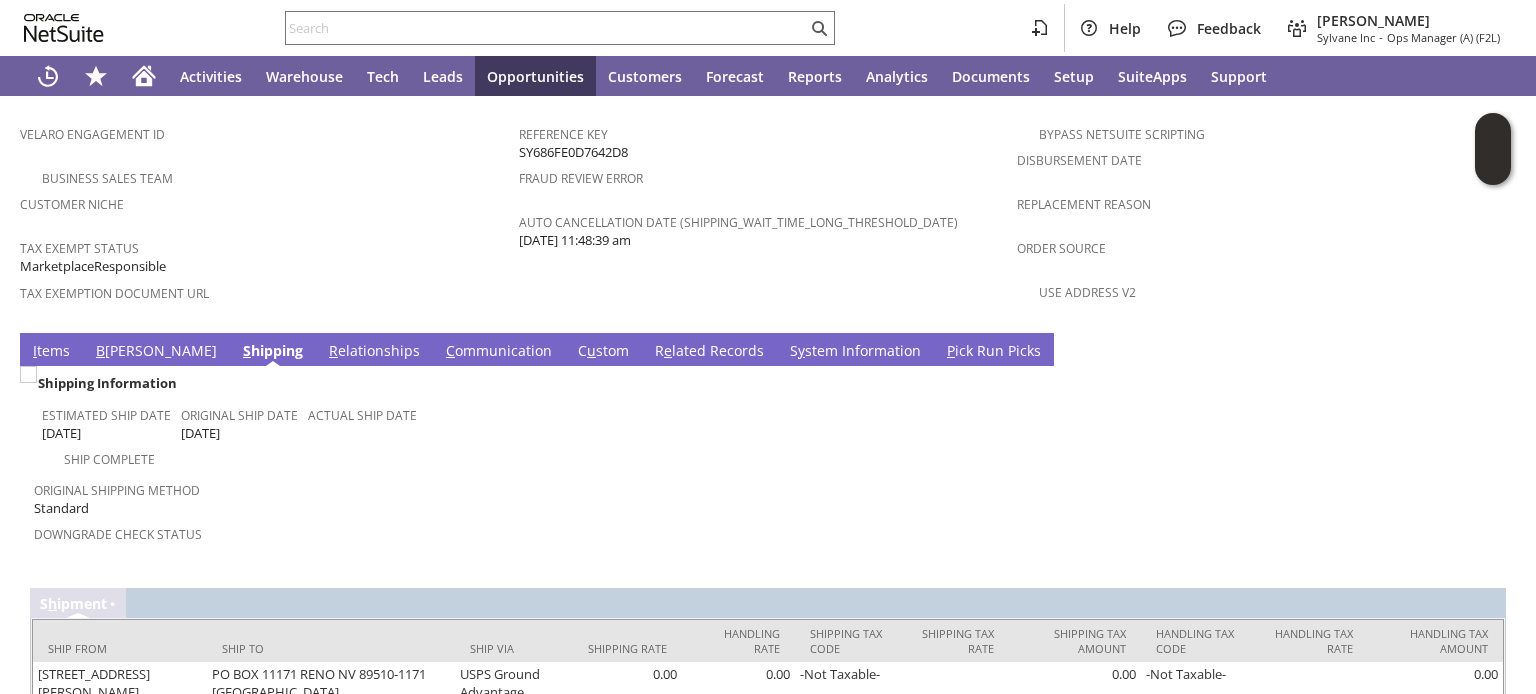 click on "B [PERSON_NAME]" at bounding box center [156, 352] 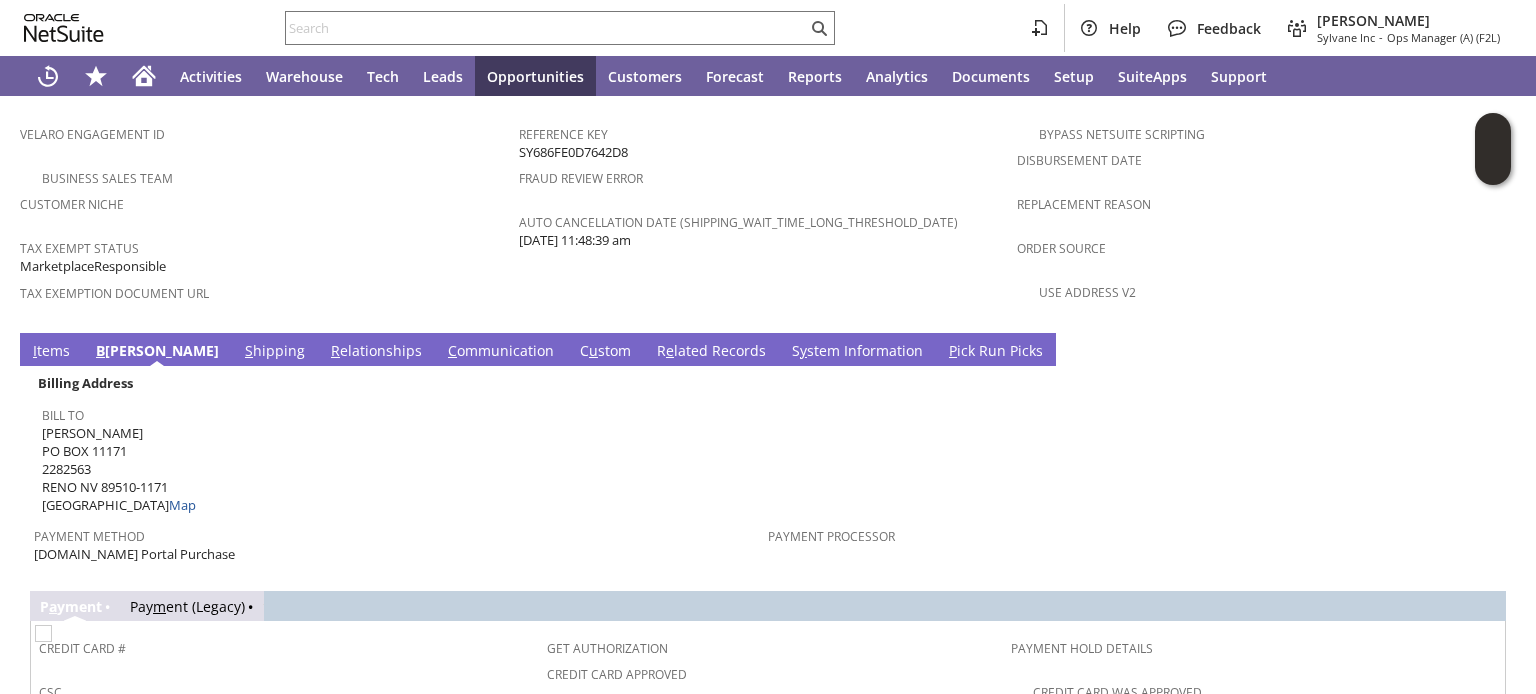 click on "I tems" at bounding box center [51, 352] 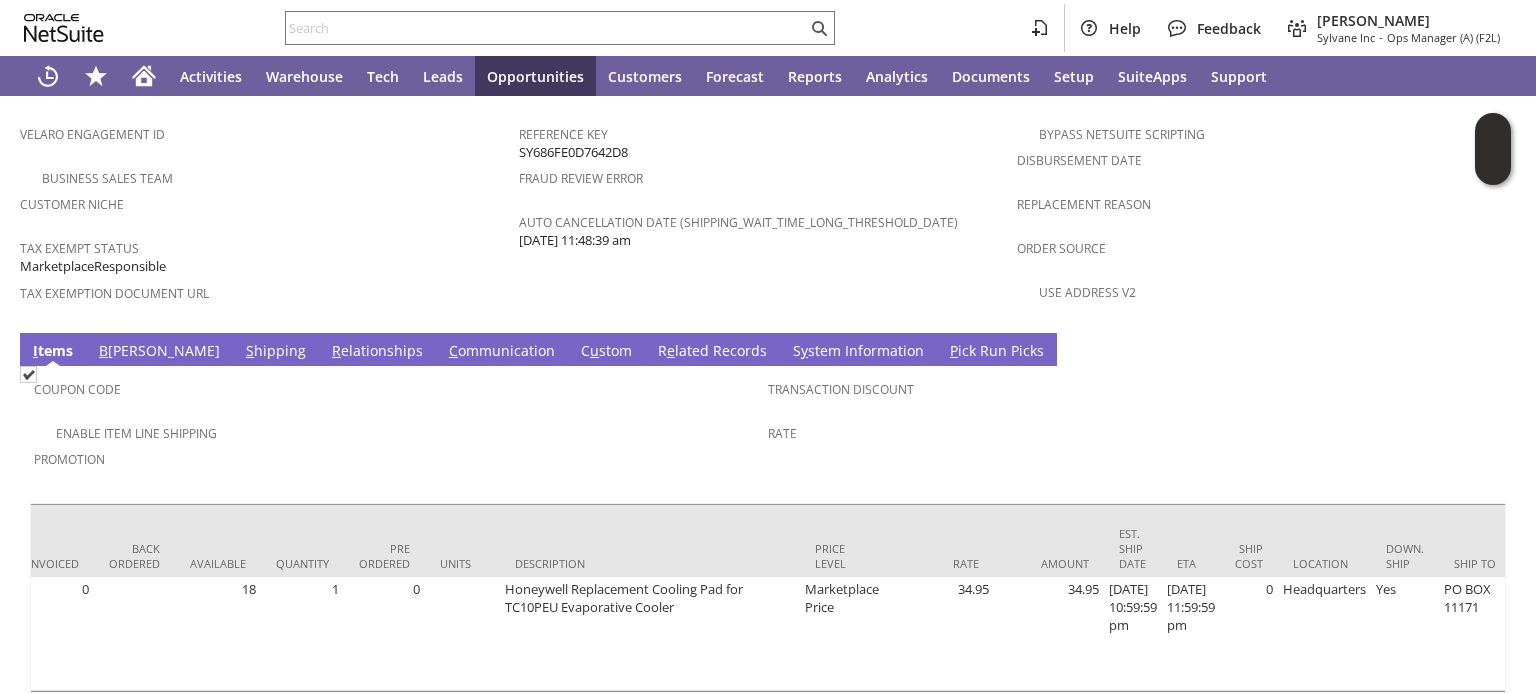 scroll, scrollTop: 0, scrollLeft: 0, axis: both 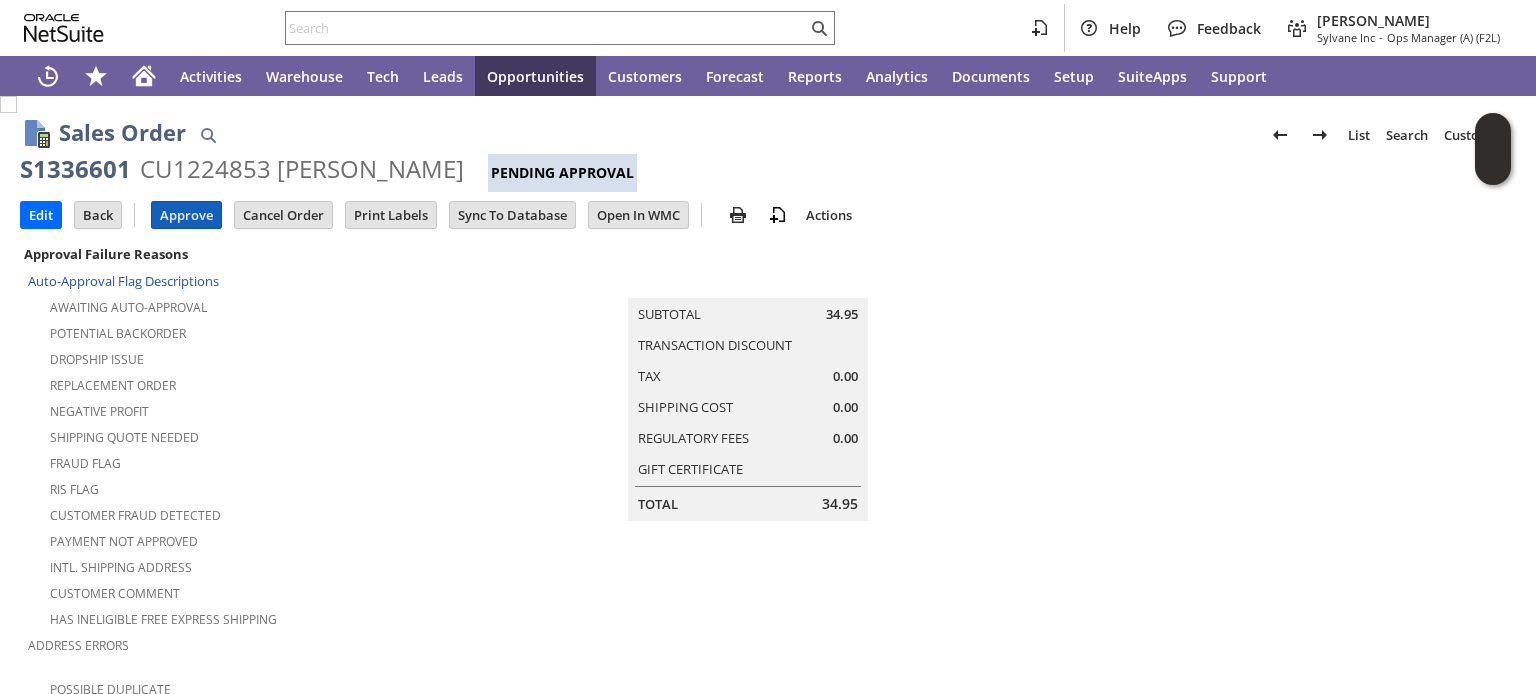 click on "Approve" at bounding box center (186, 215) 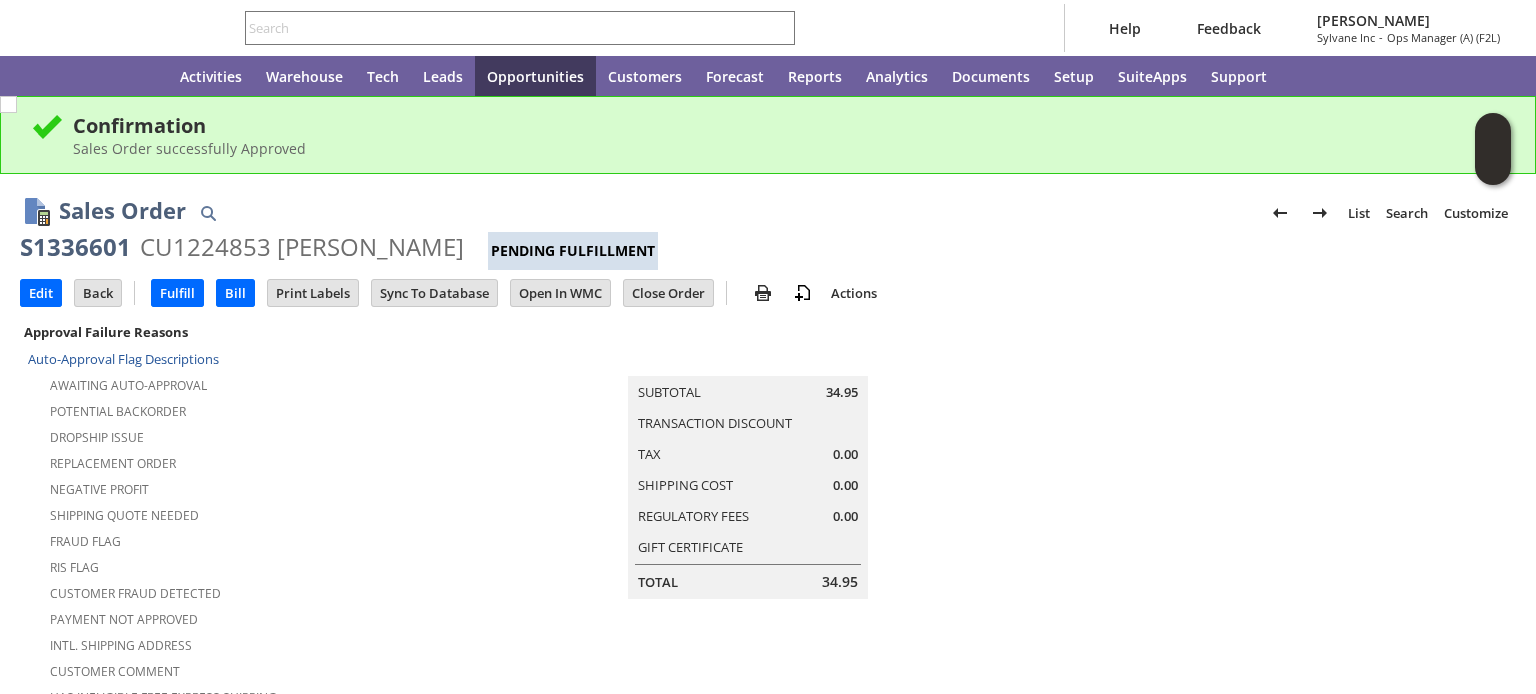scroll, scrollTop: 0, scrollLeft: 0, axis: both 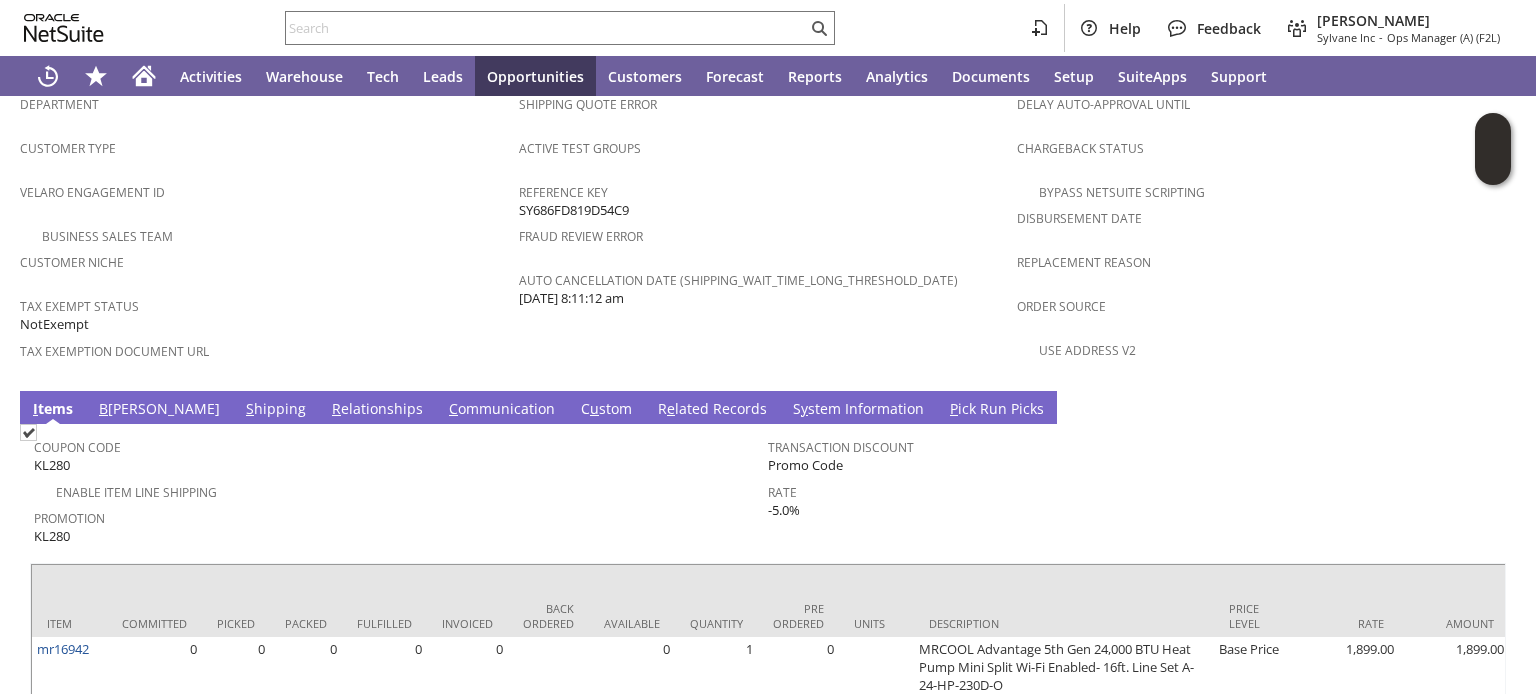 click on "S hipping" at bounding box center [276, 410] 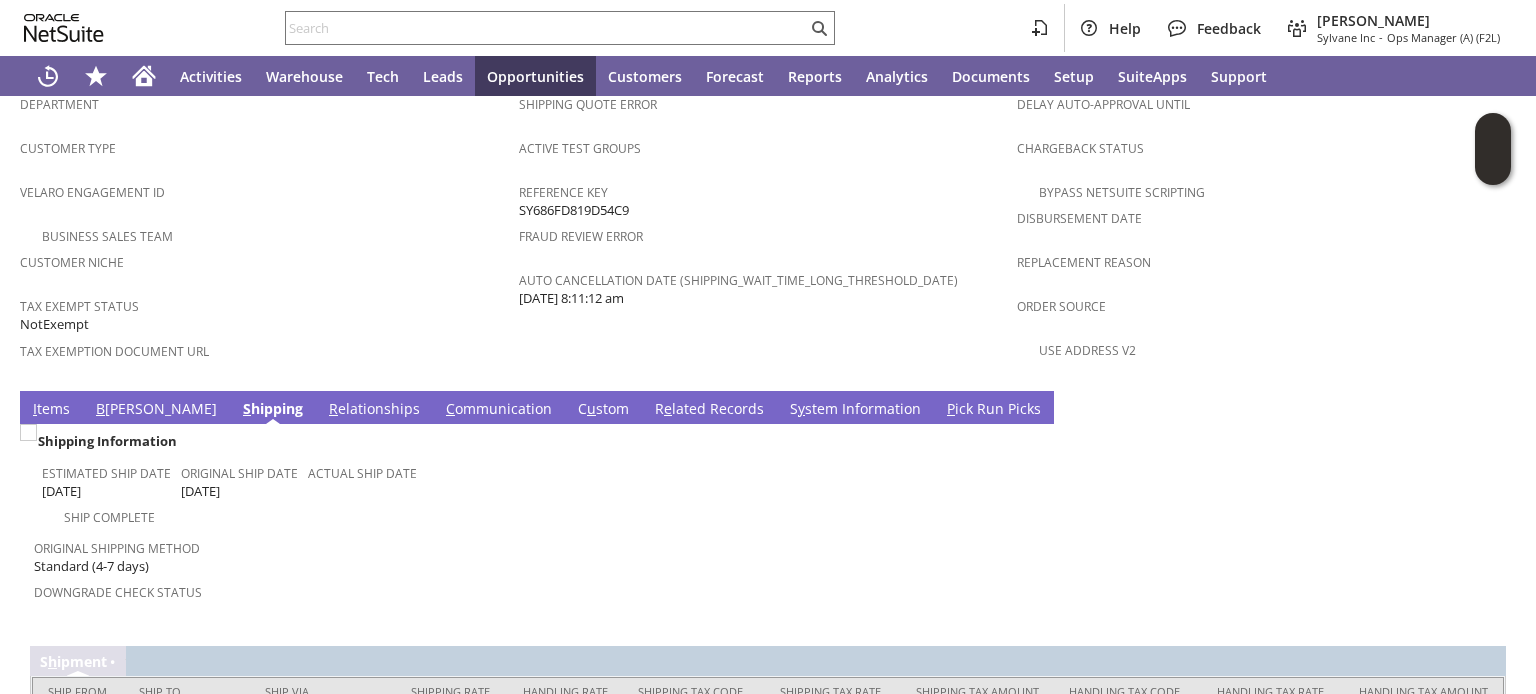 click on "B [PERSON_NAME]" at bounding box center (156, 410) 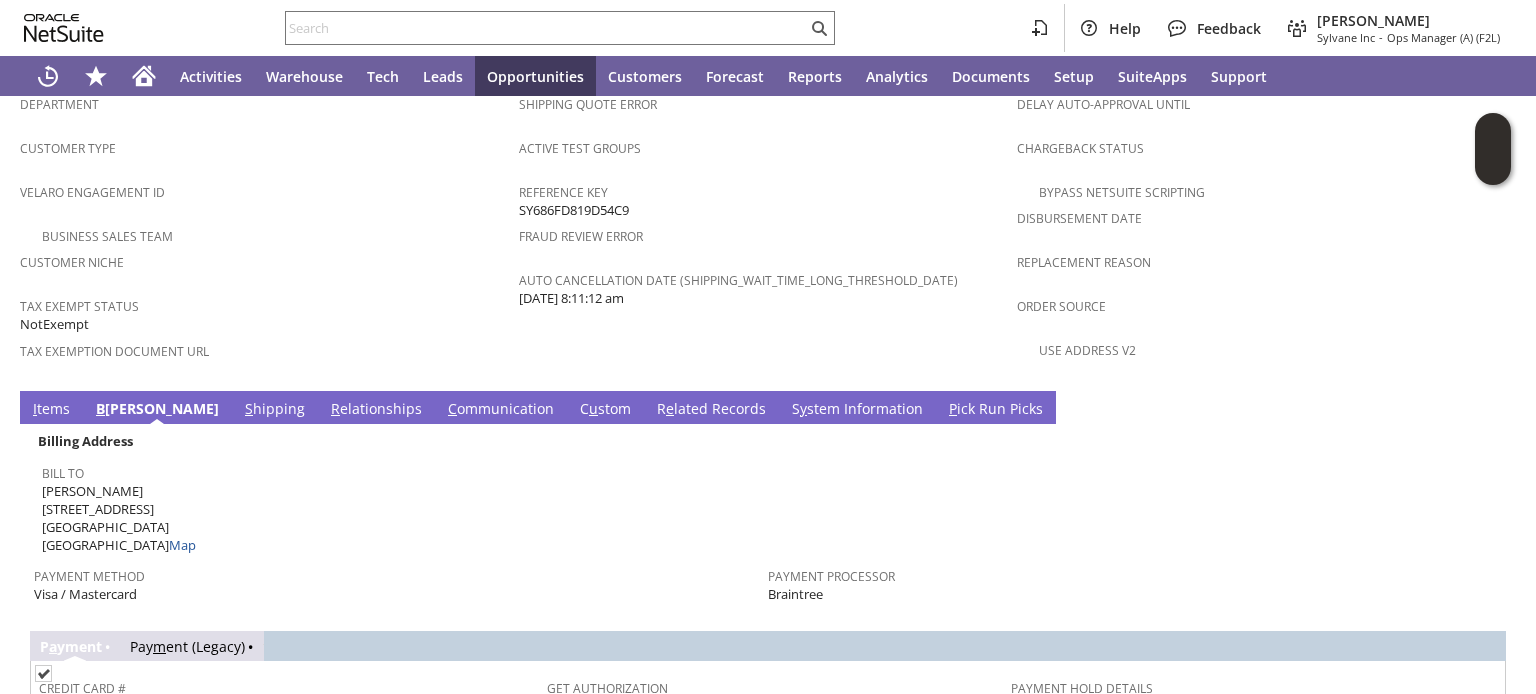 click on "I tems" at bounding box center (51, 410) 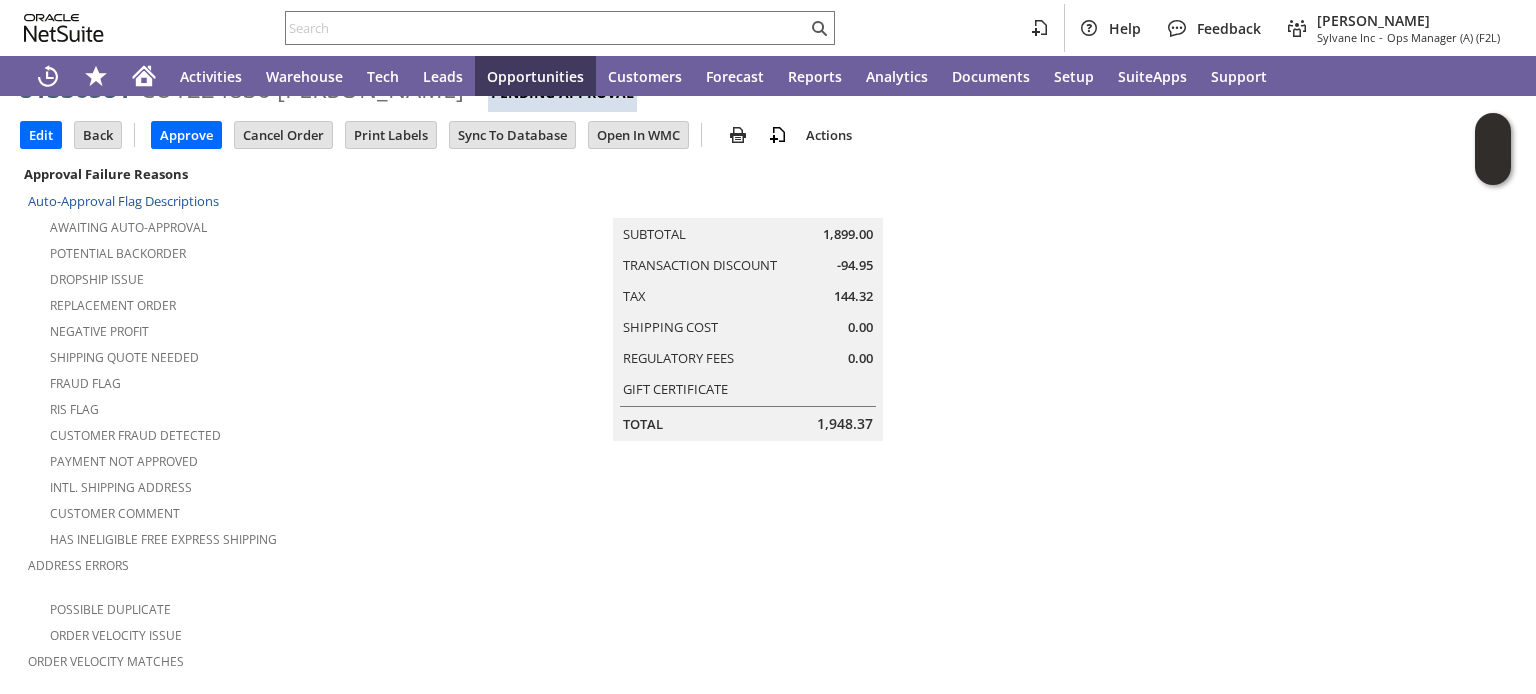 scroll, scrollTop: 0, scrollLeft: 0, axis: both 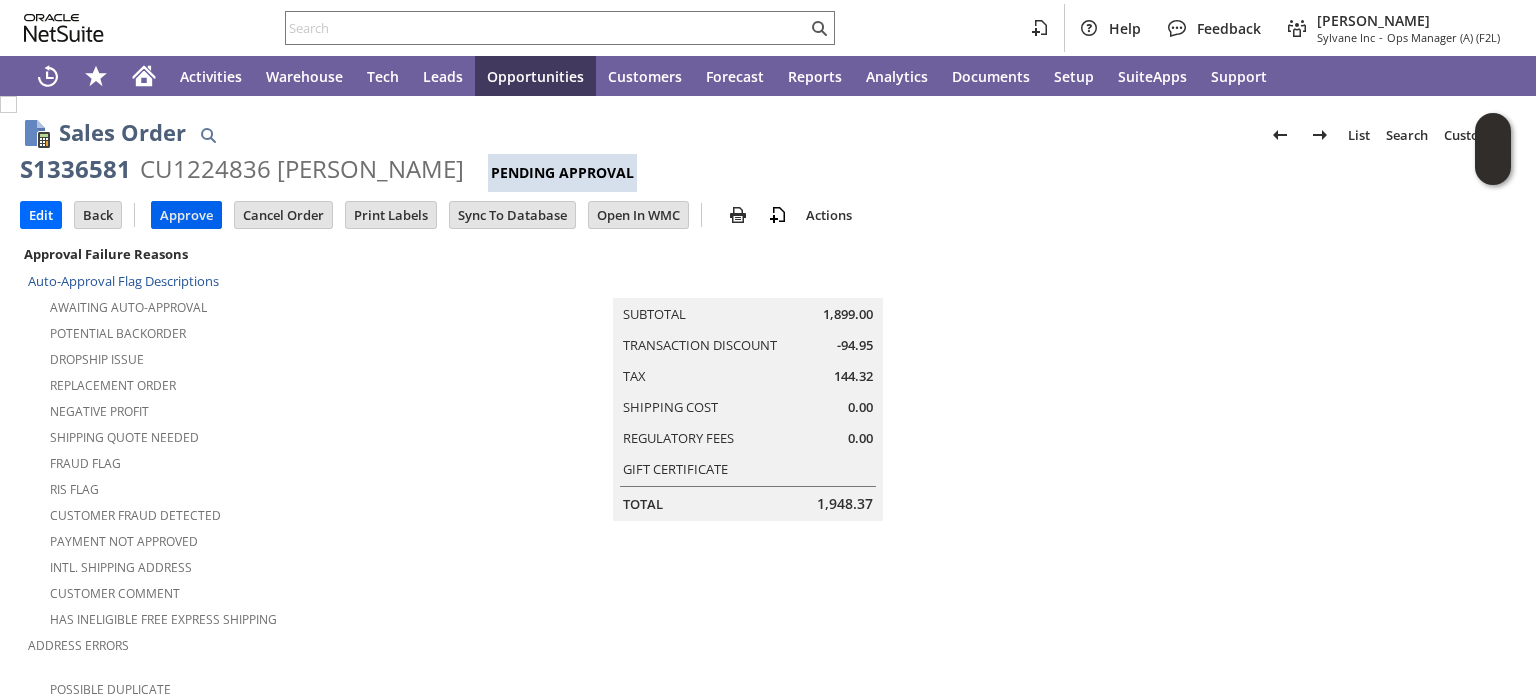 click on "Approve" at bounding box center (186, 215) 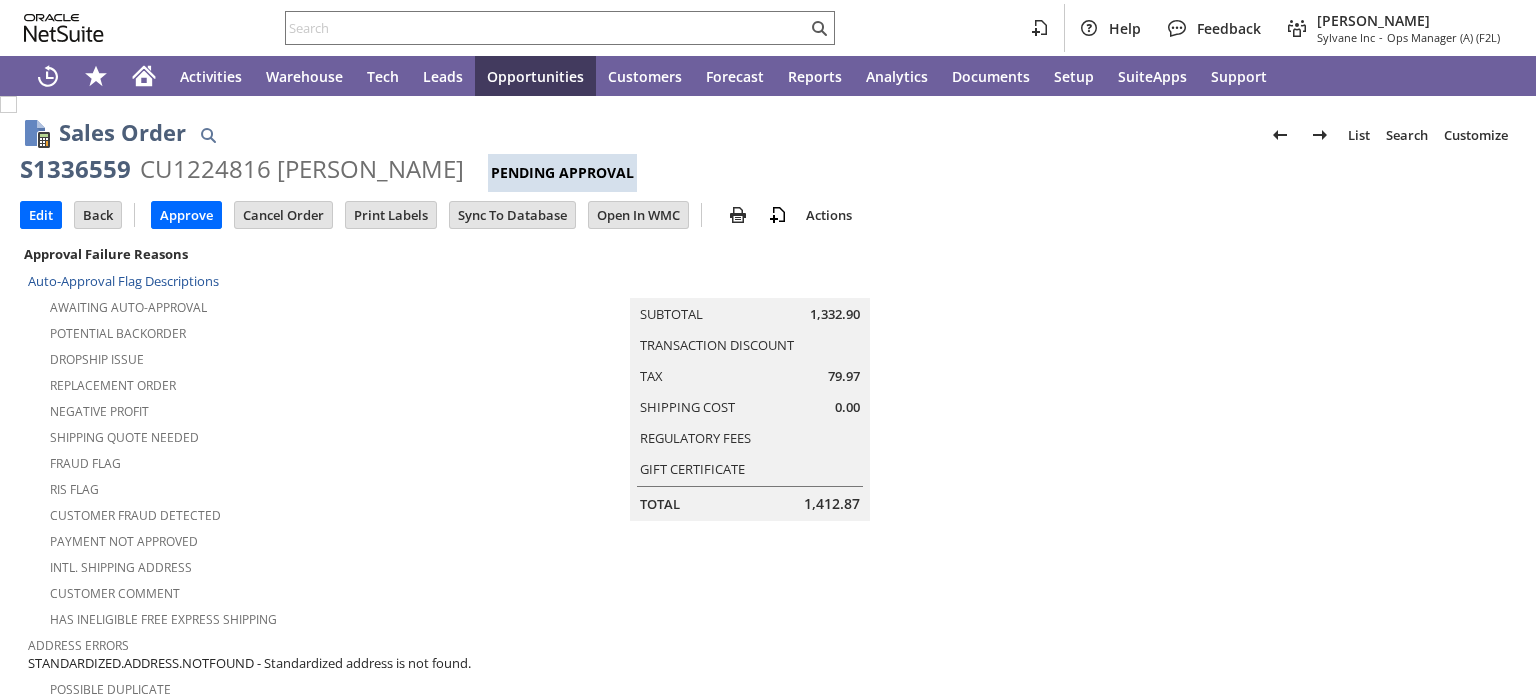 scroll, scrollTop: 0, scrollLeft: 0, axis: both 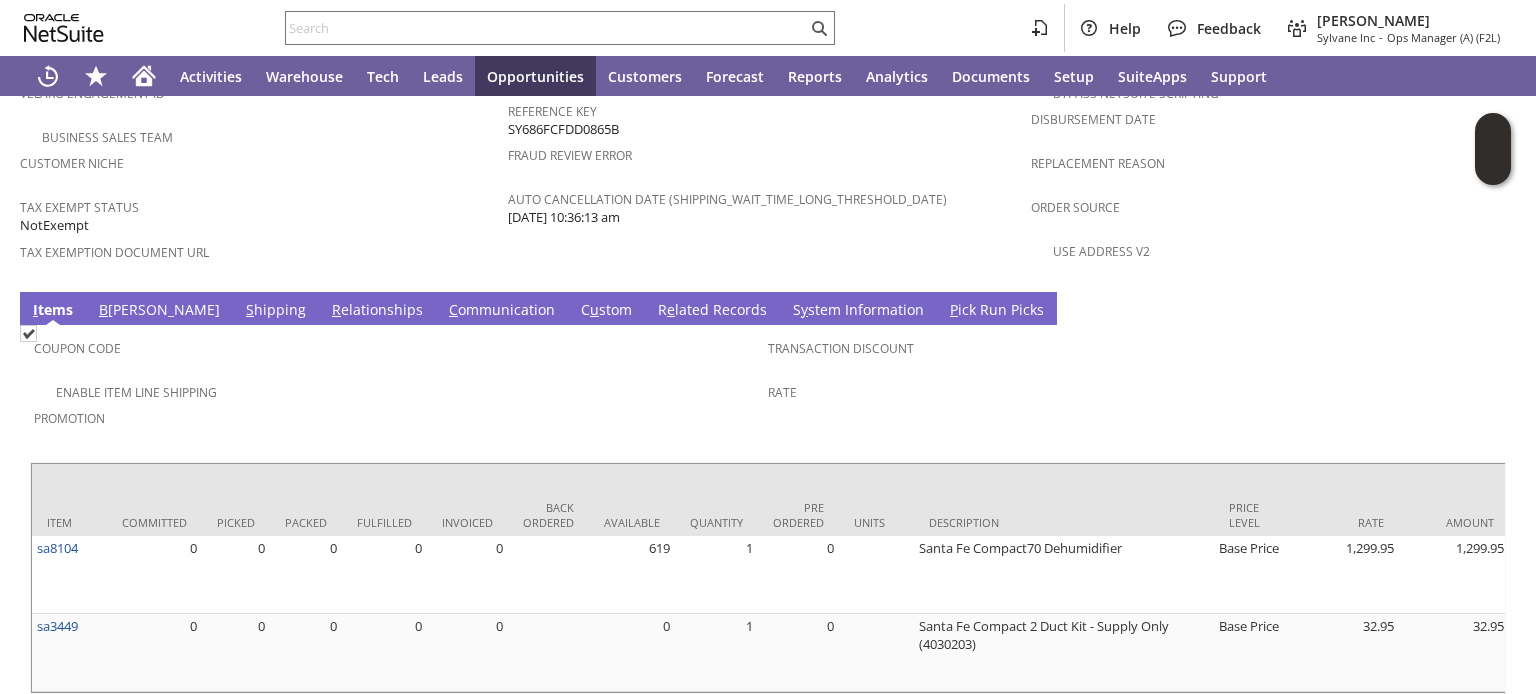 click on "S hipping" at bounding box center [276, 311] 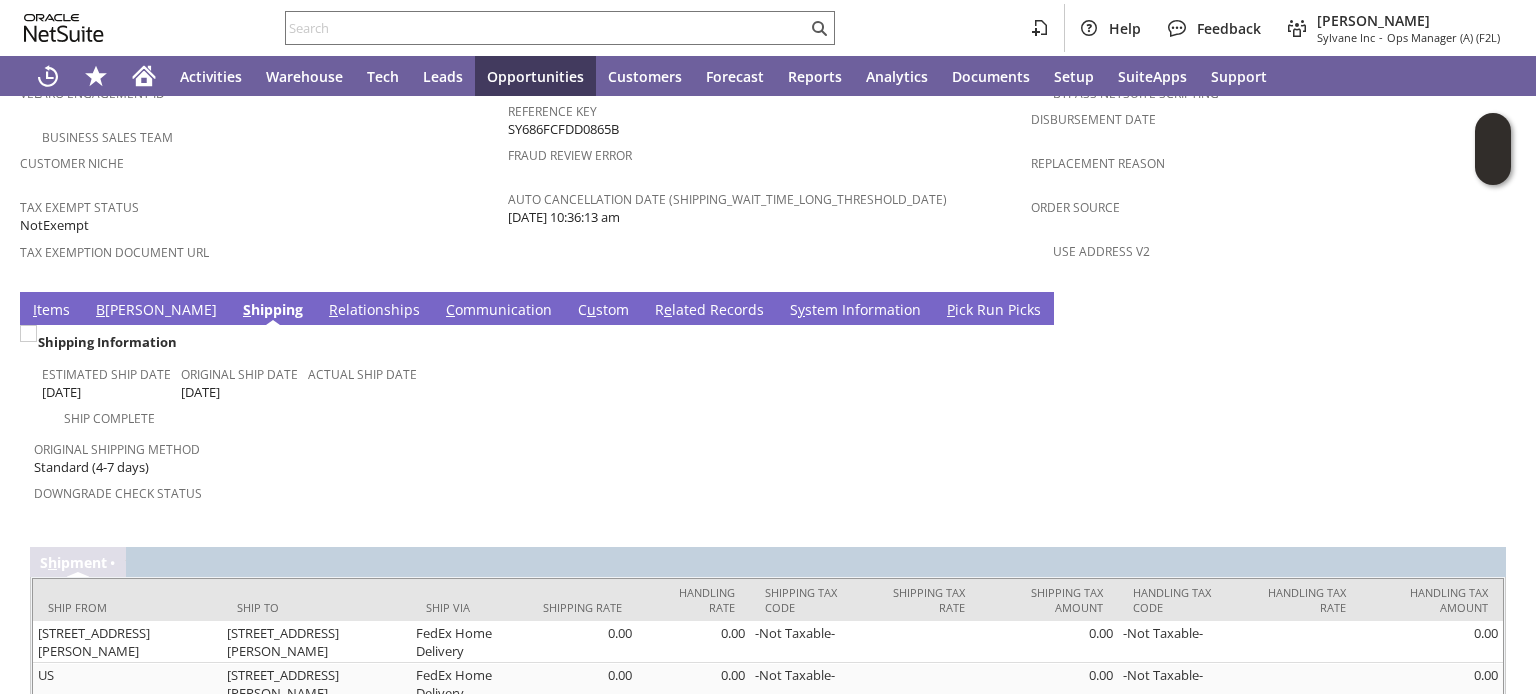 click on "B [PERSON_NAME]" at bounding box center [156, 311] 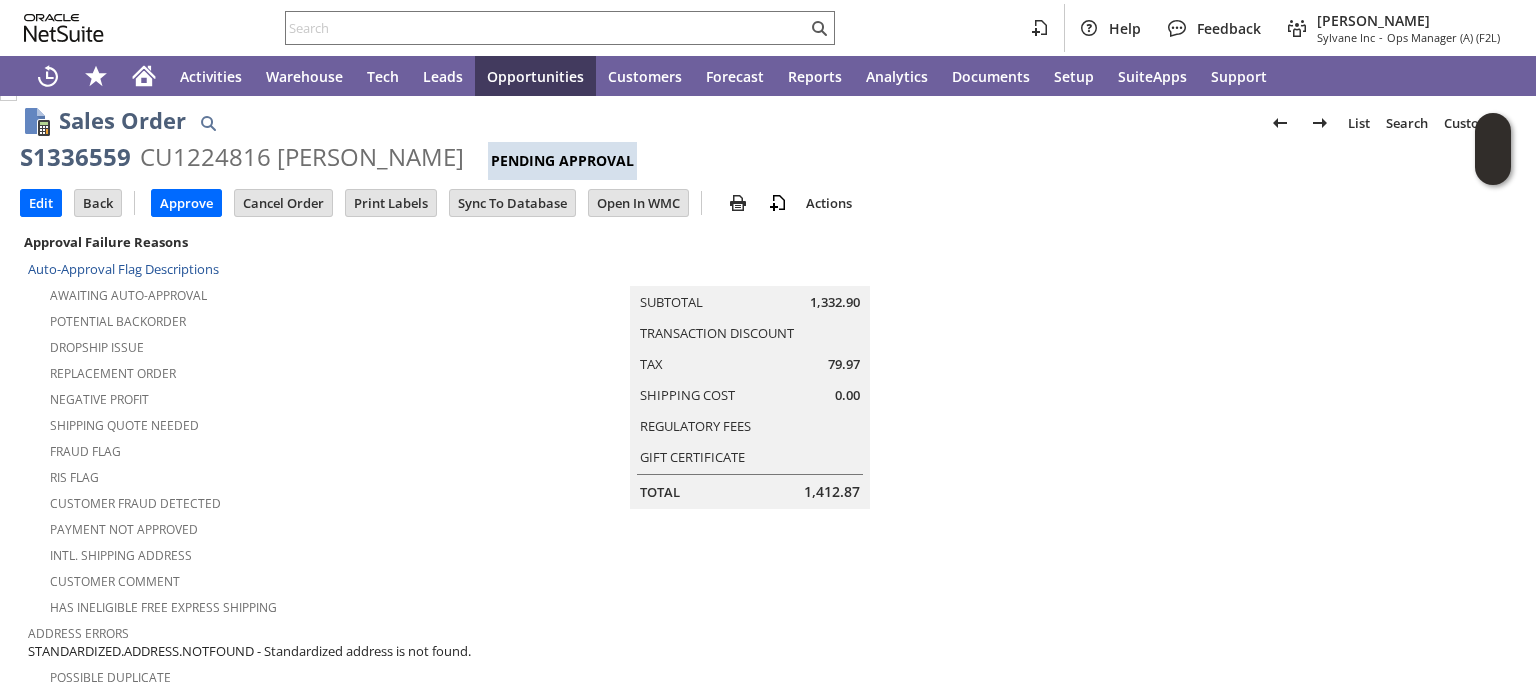 scroll, scrollTop: 0, scrollLeft: 0, axis: both 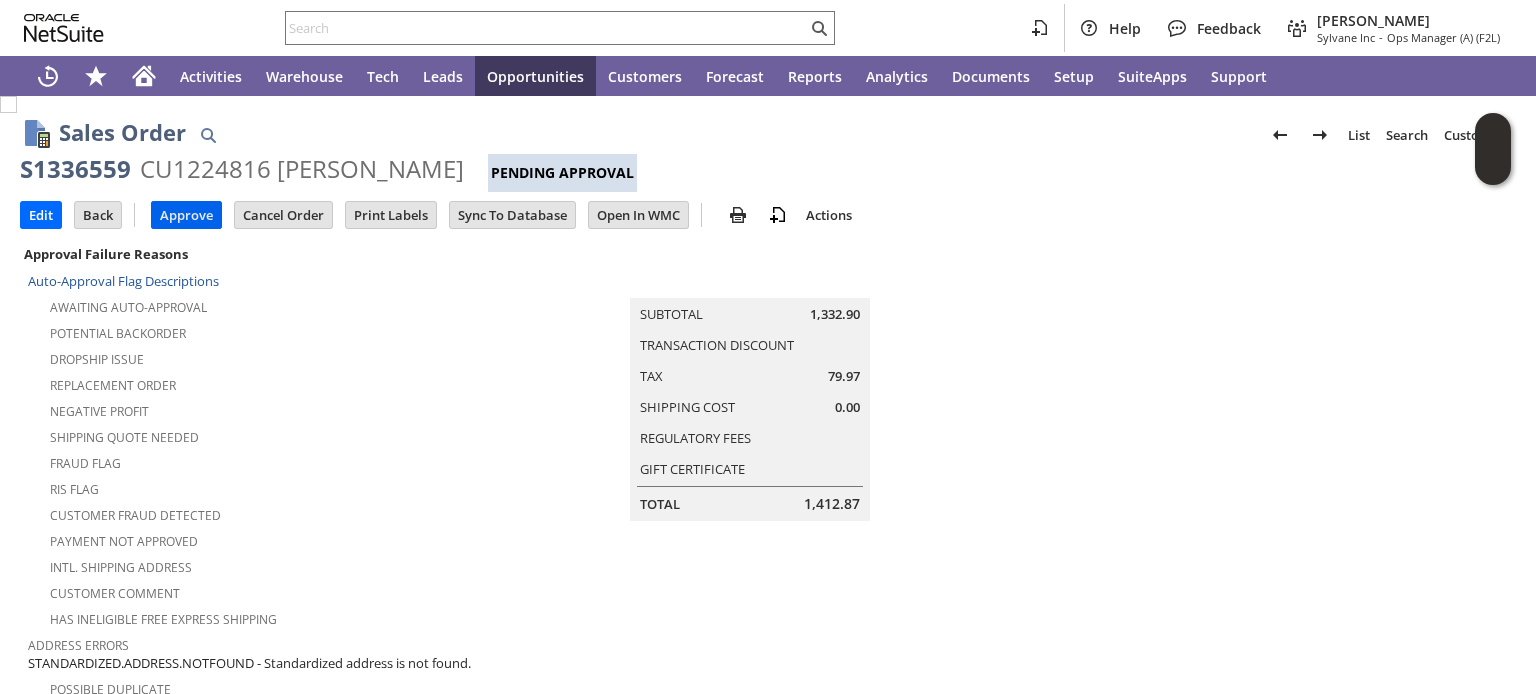 drag, startPoint x: 183, startPoint y: 209, endPoint x: 211, endPoint y: 203, distance: 28.635643 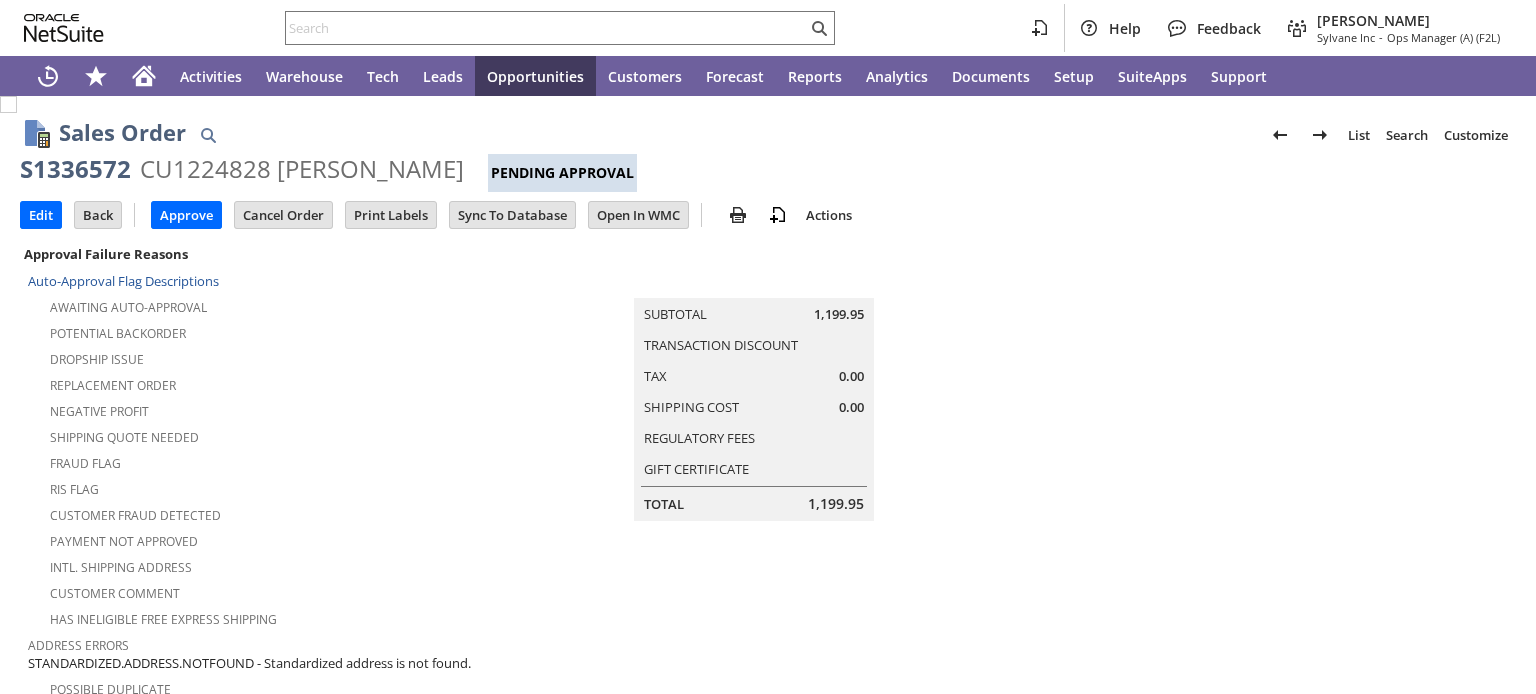 scroll, scrollTop: 0, scrollLeft: 0, axis: both 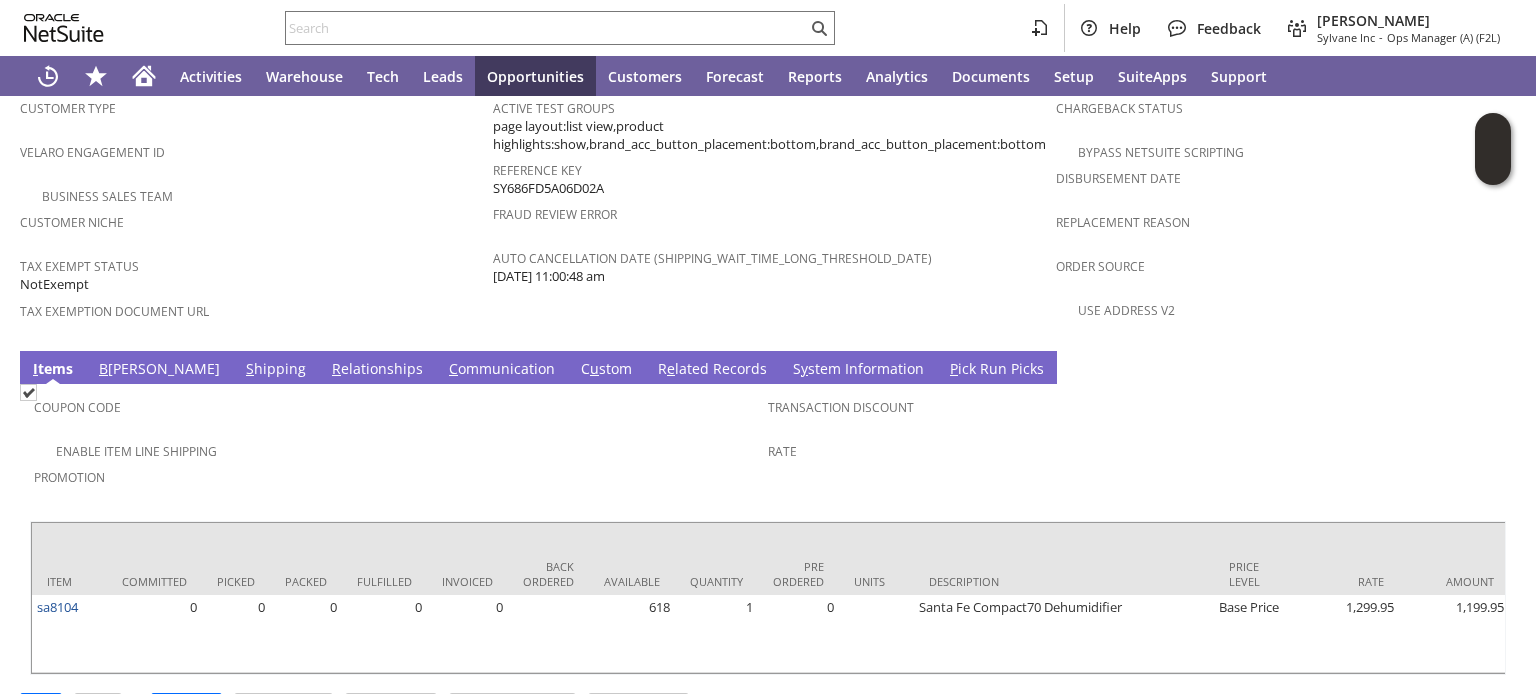 click on "S hipping" at bounding box center [276, 370] 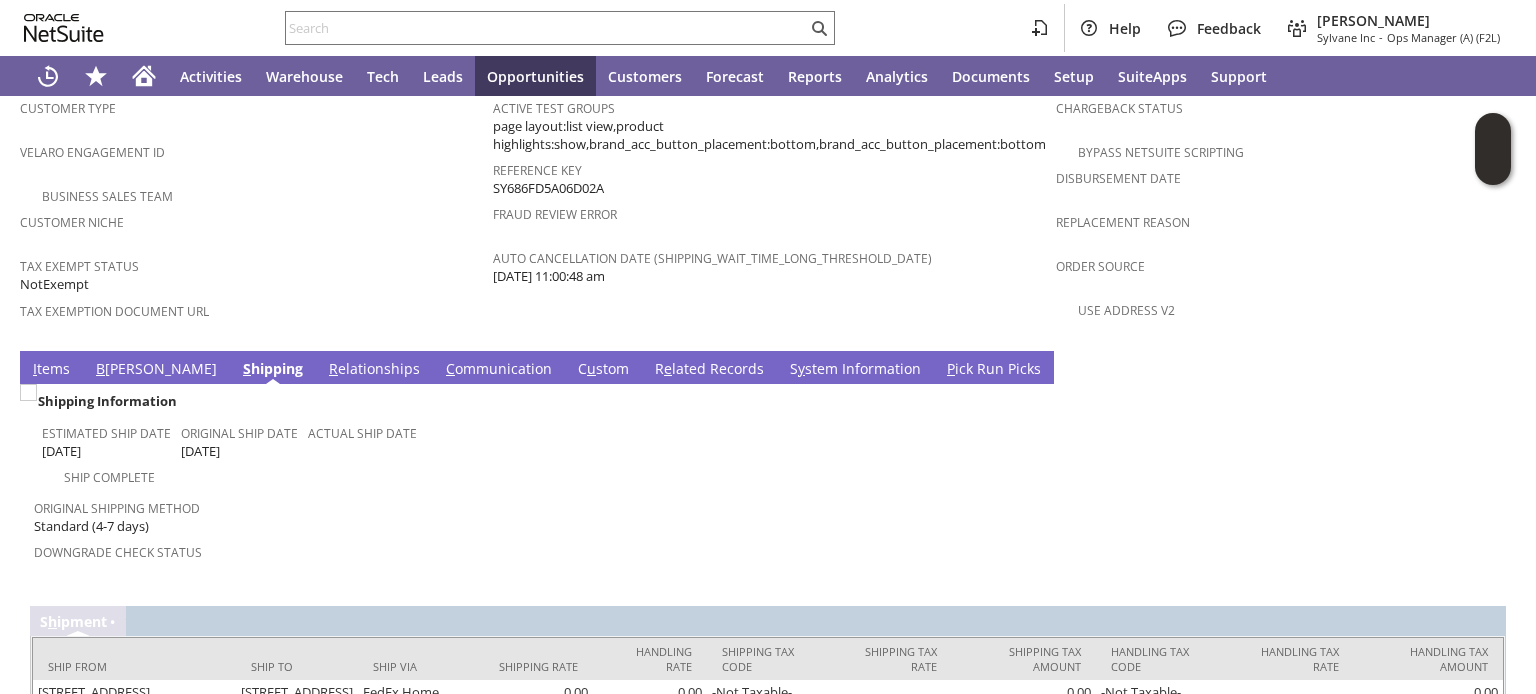 click on "B [PERSON_NAME]" at bounding box center (156, 370) 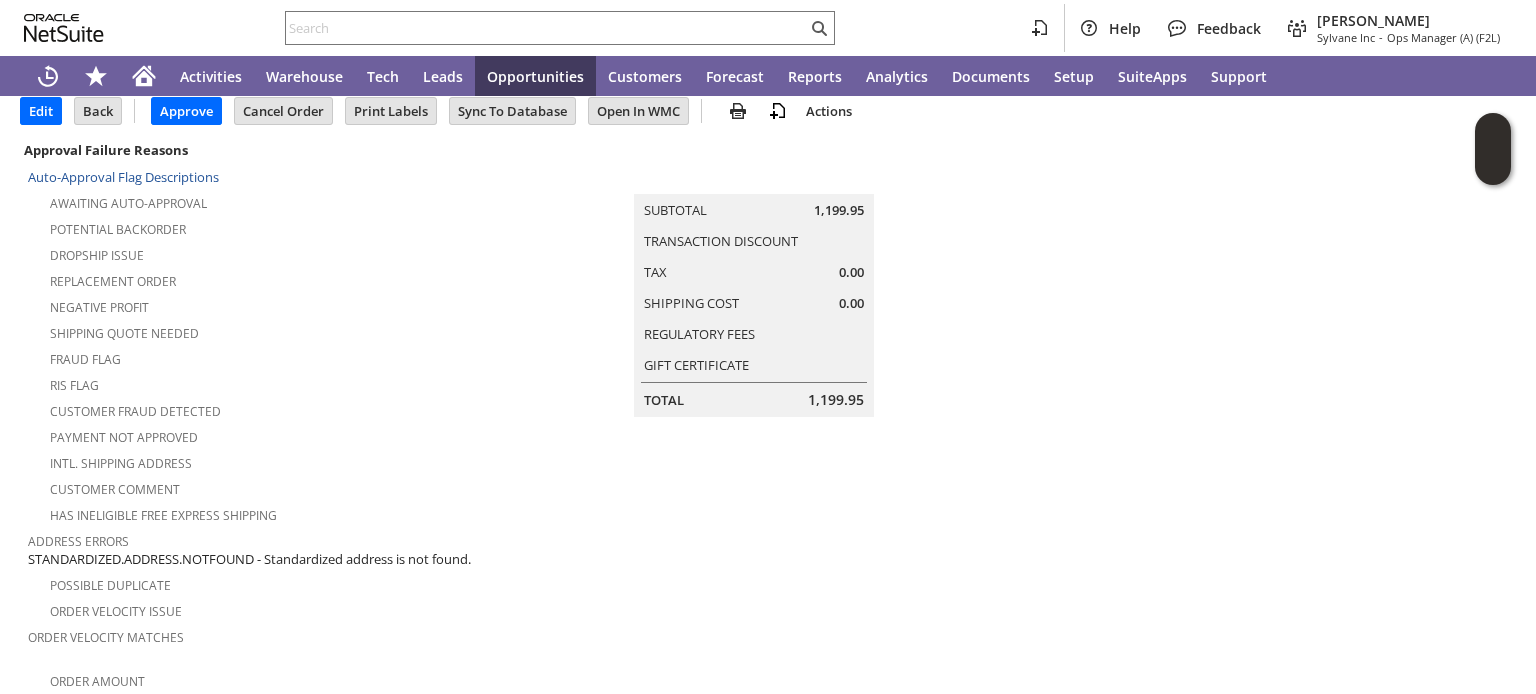 scroll, scrollTop: 0, scrollLeft: 0, axis: both 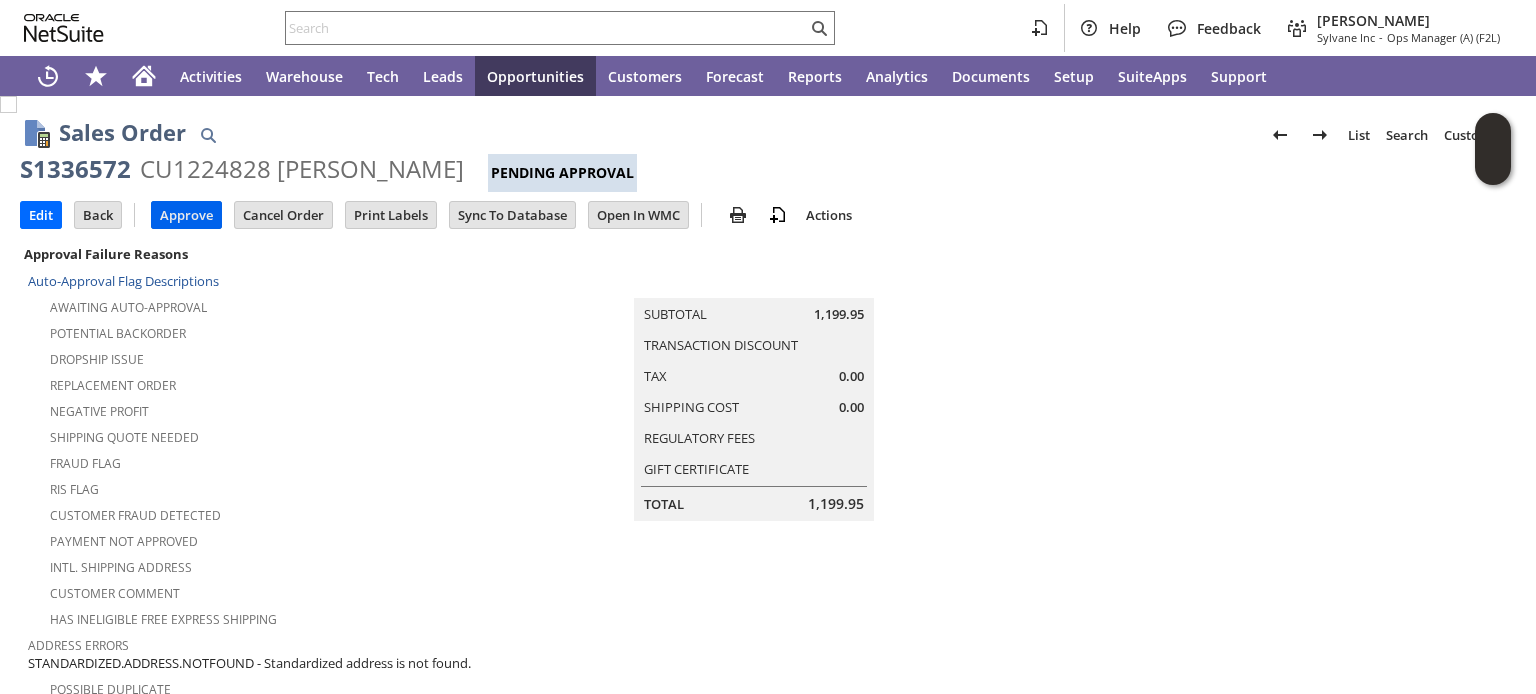 click on "Approve" at bounding box center (186, 215) 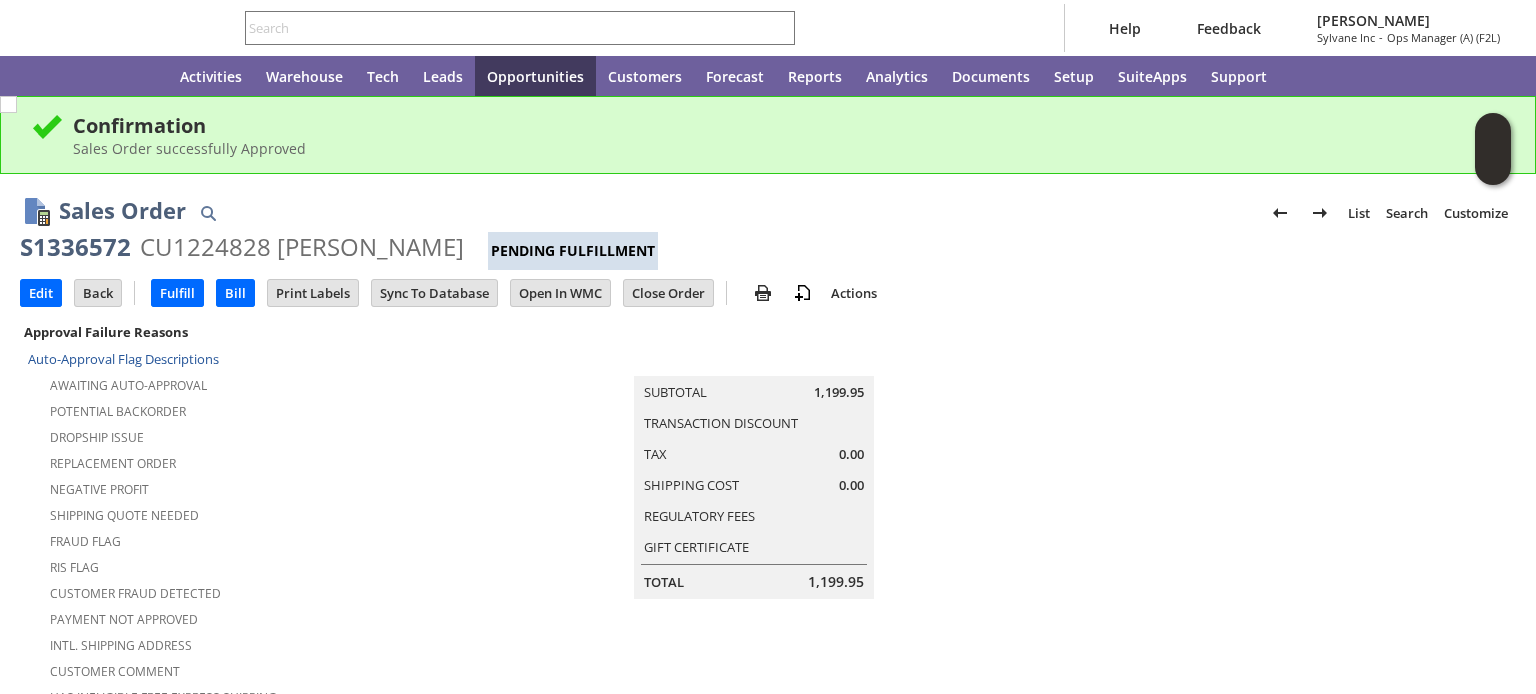 scroll, scrollTop: 0, scrollLeft: 0, axis: both 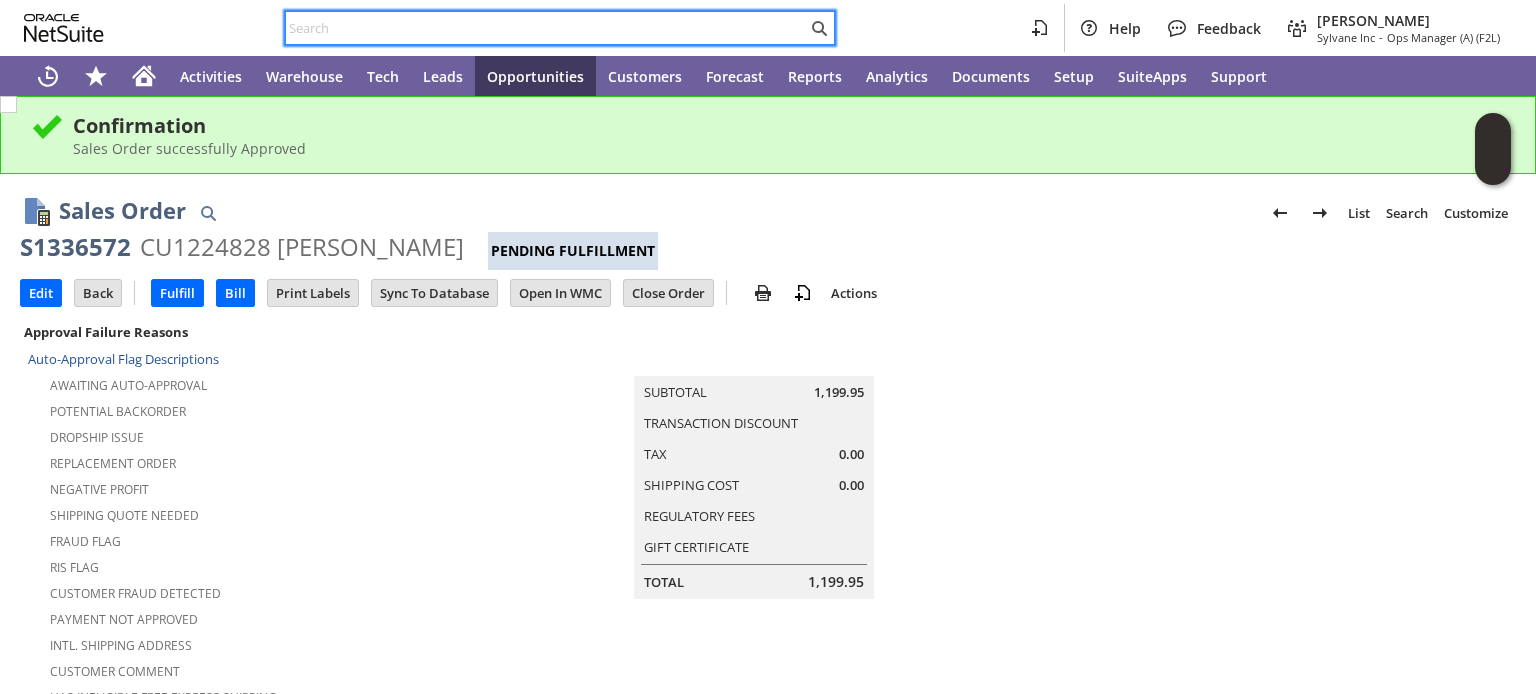 click at bounding box center (546, 28) 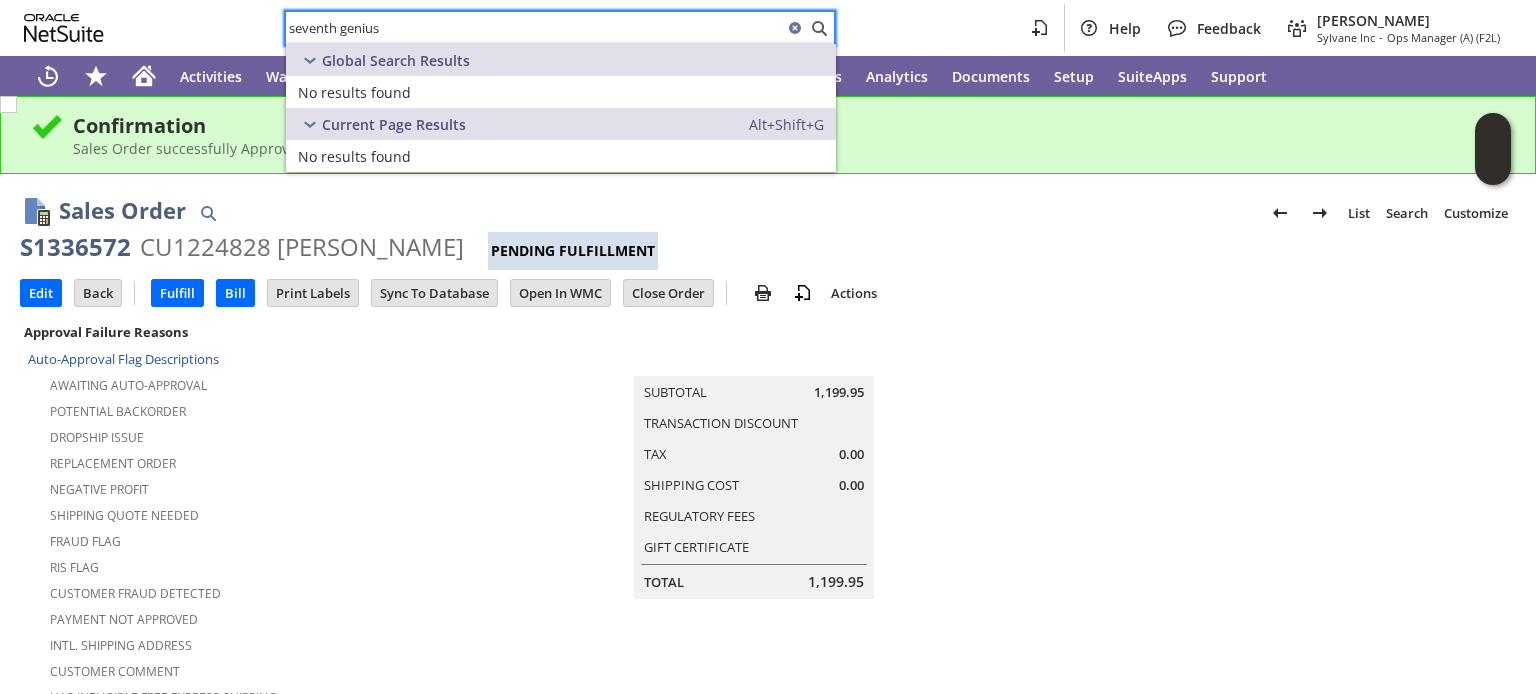 type on "seventh genius" 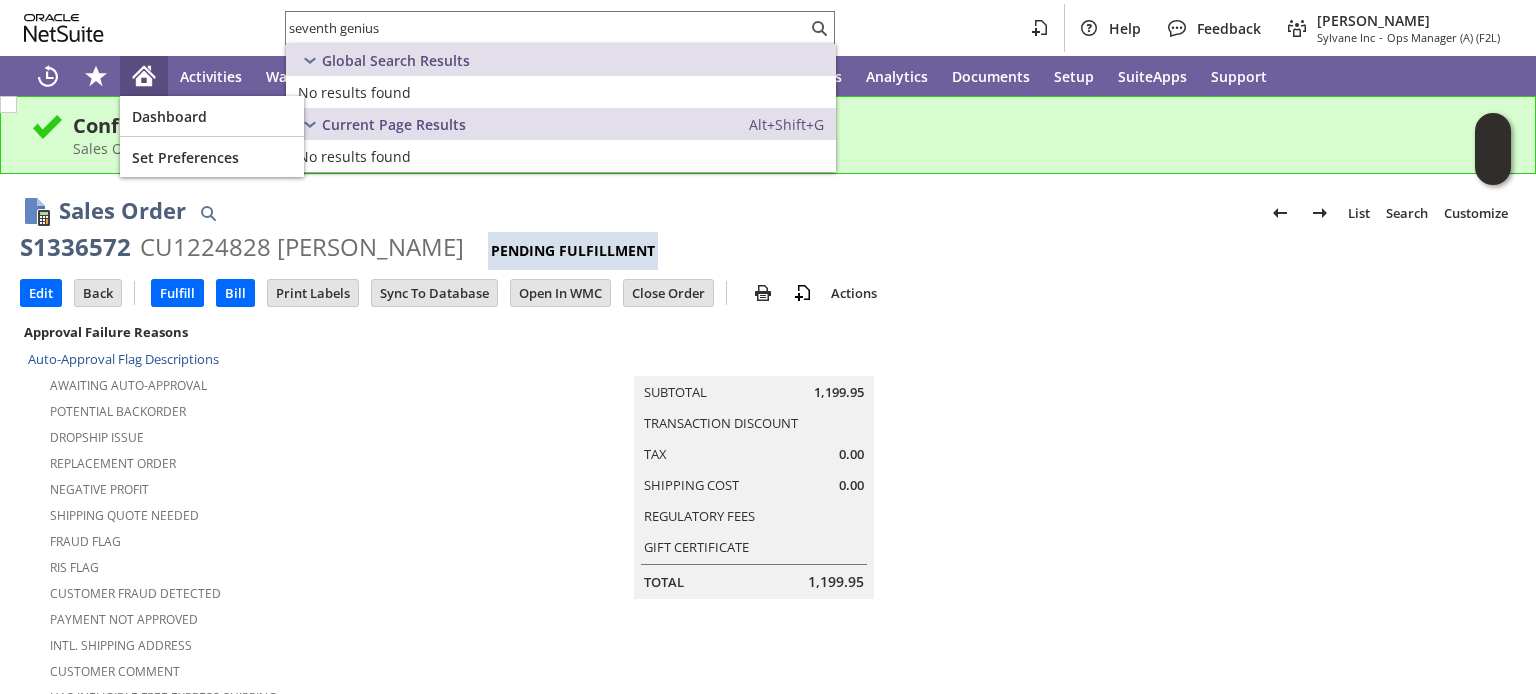click 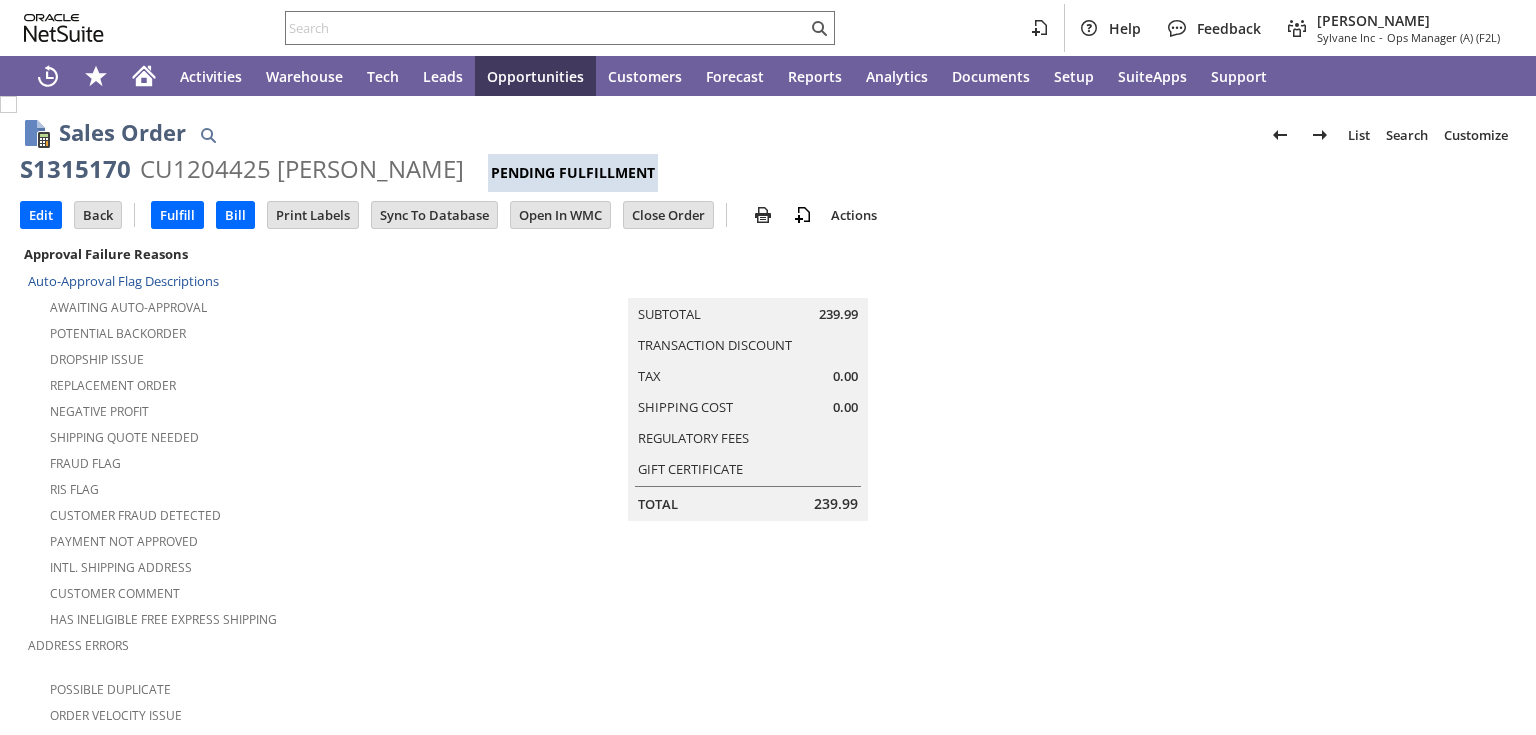 scroll, scrollTop: 0, scrollLeft: 0, axis: both 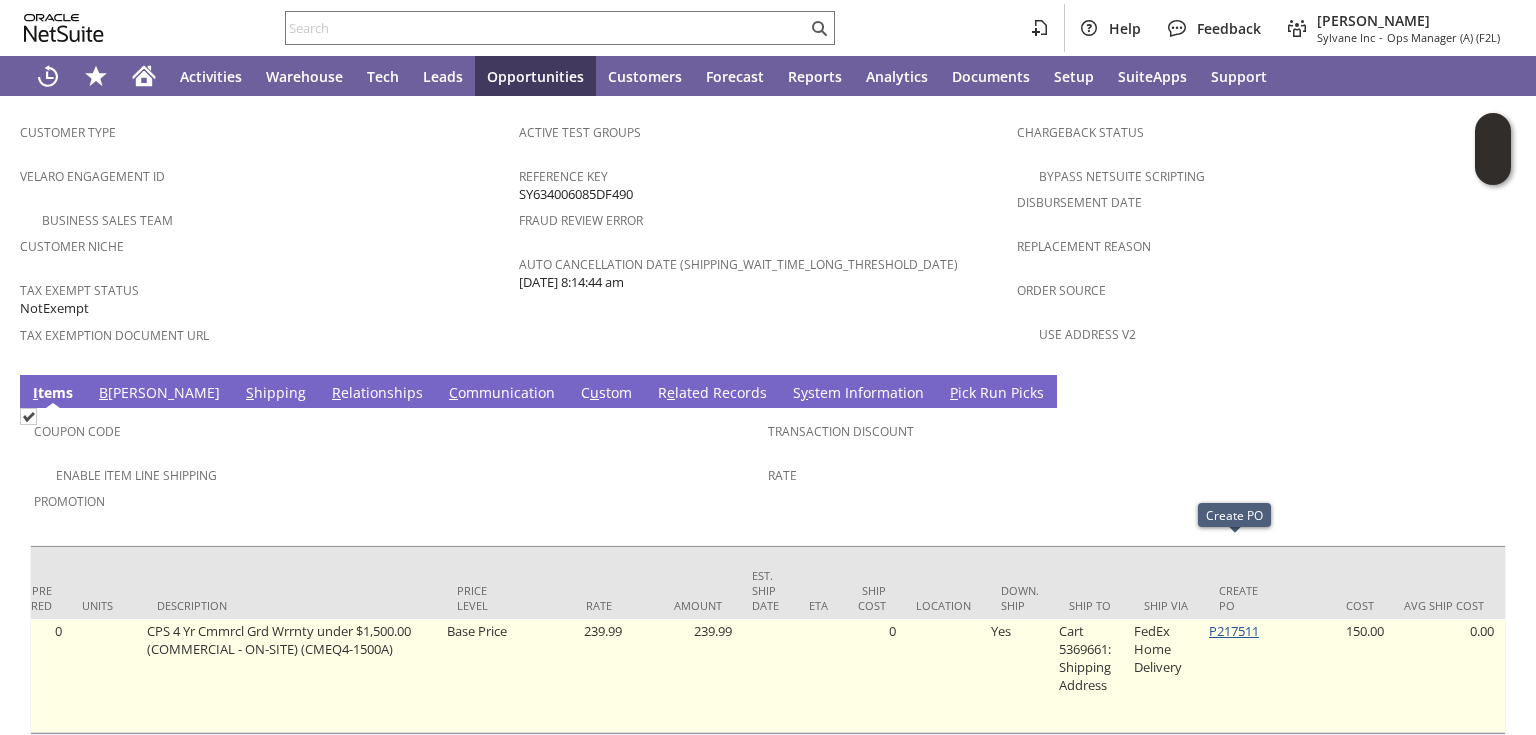 click on "P217511" at bounding box center (1234, 631) 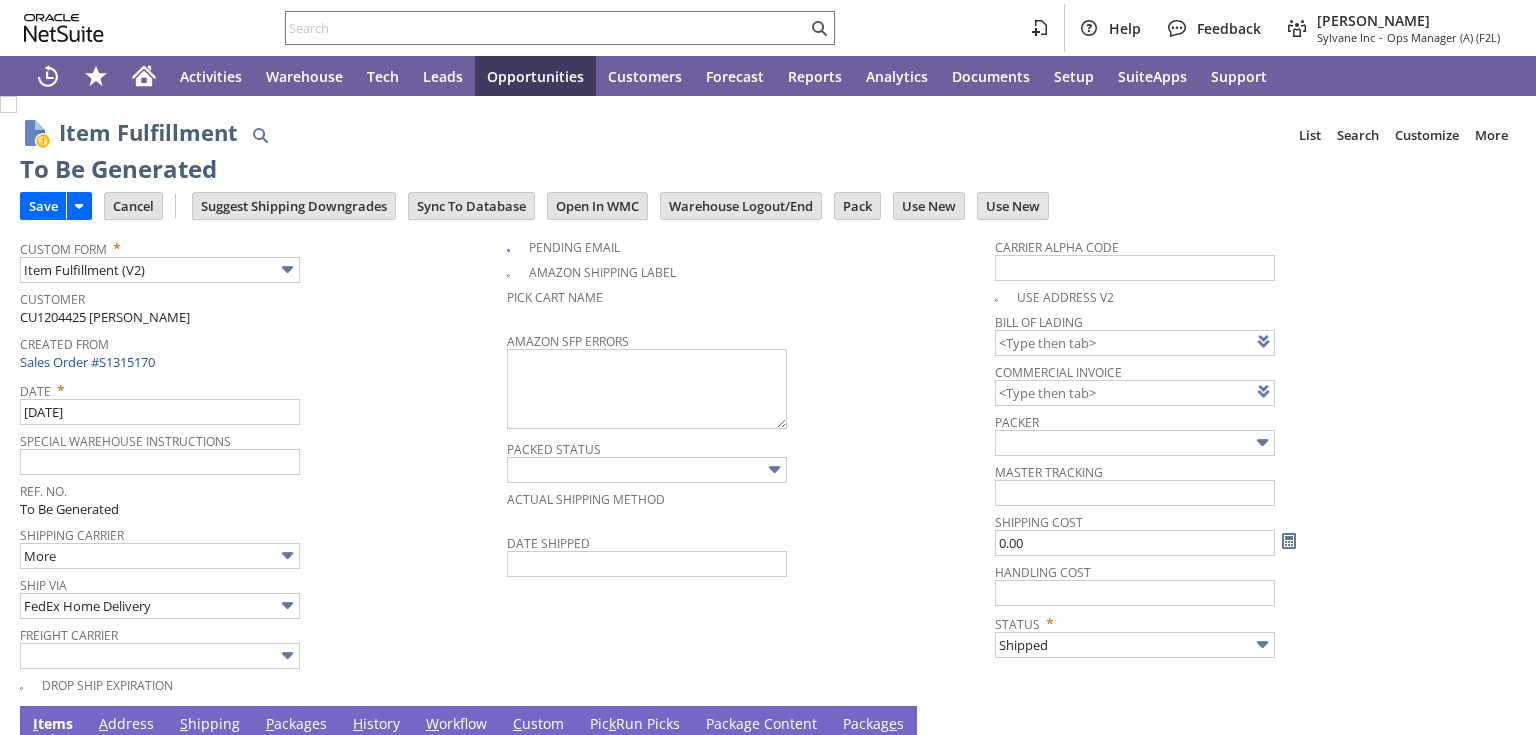 scroll, scrollTop: 0, scrollLeft: 0, axis: both 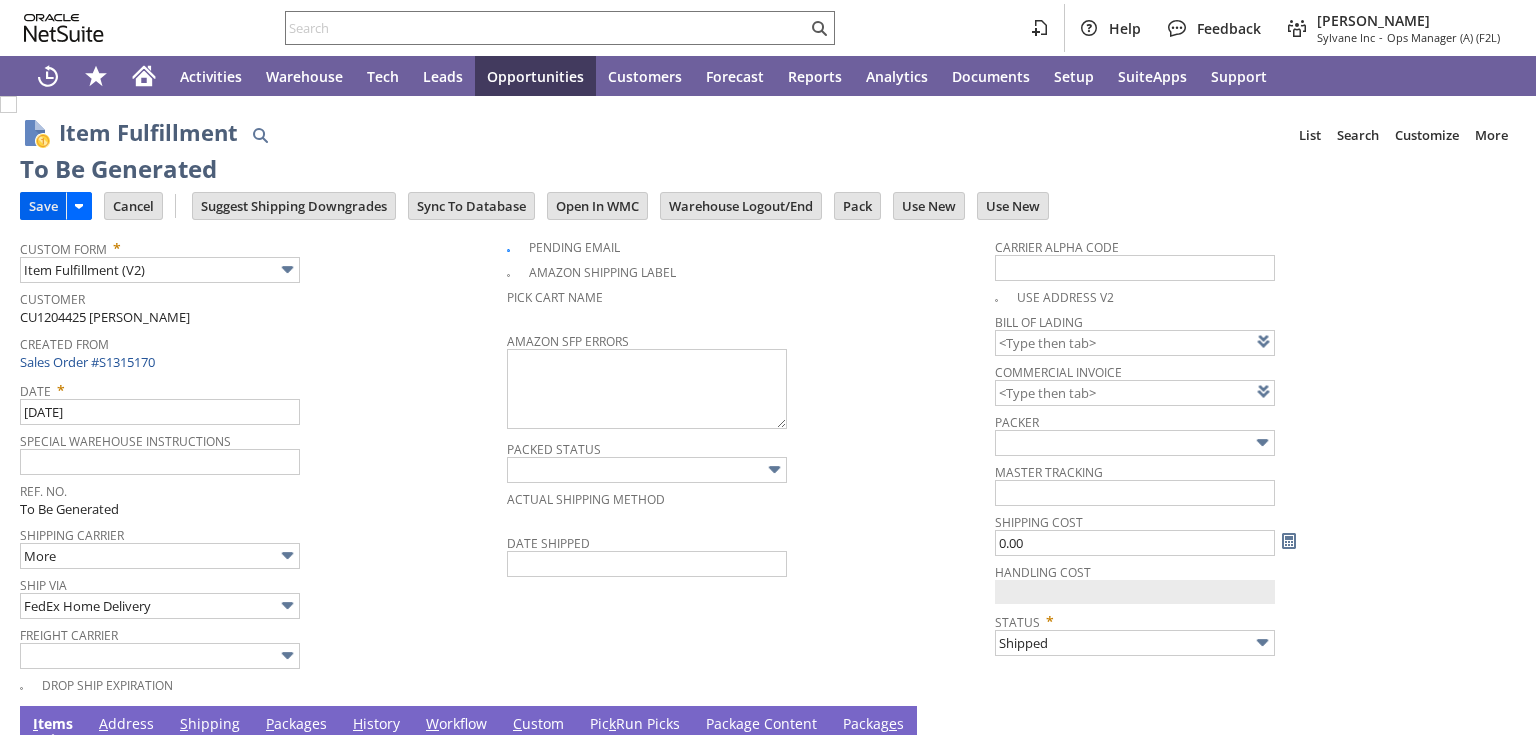type on "0.00" 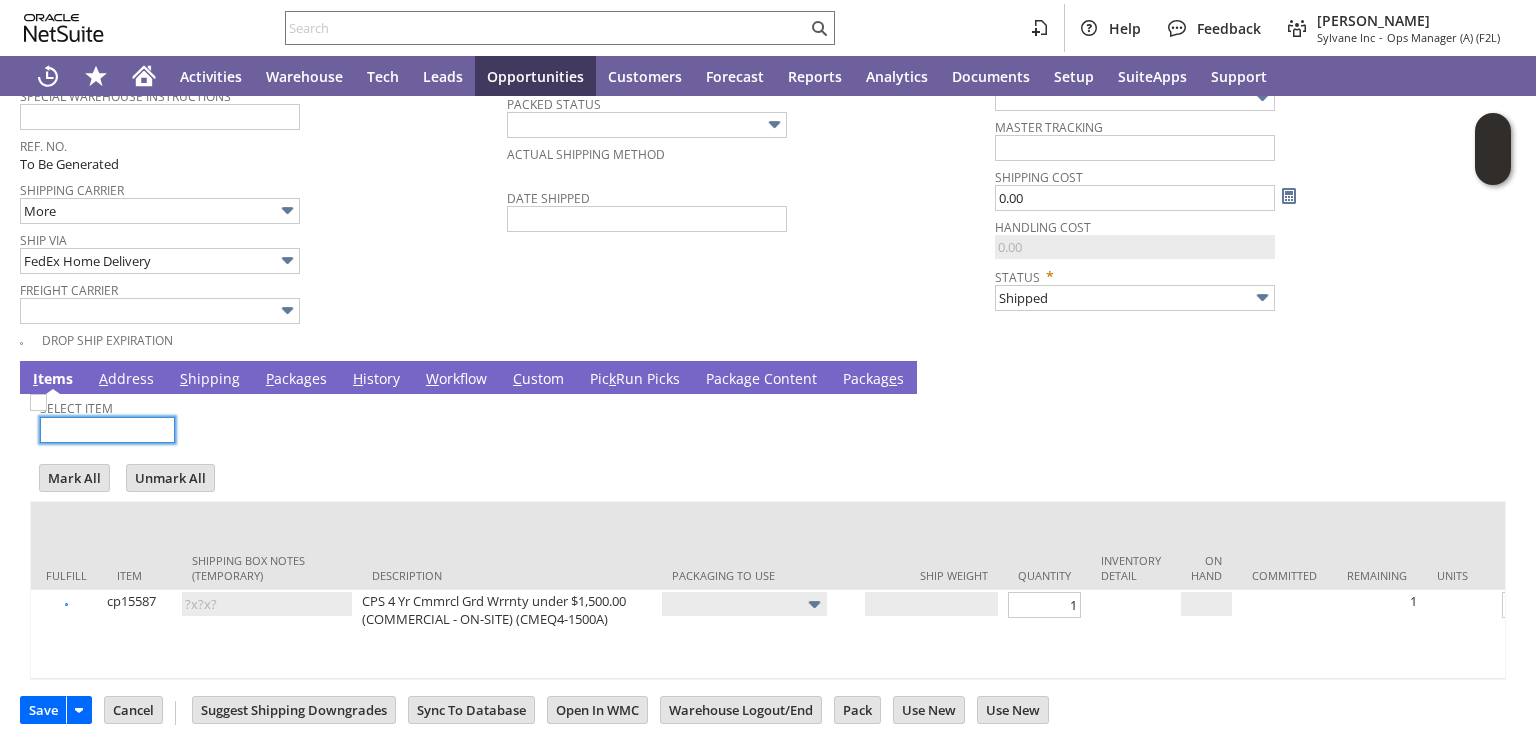 scroll, scrollTop: 353, scrollLeft: 0, axis: vertical 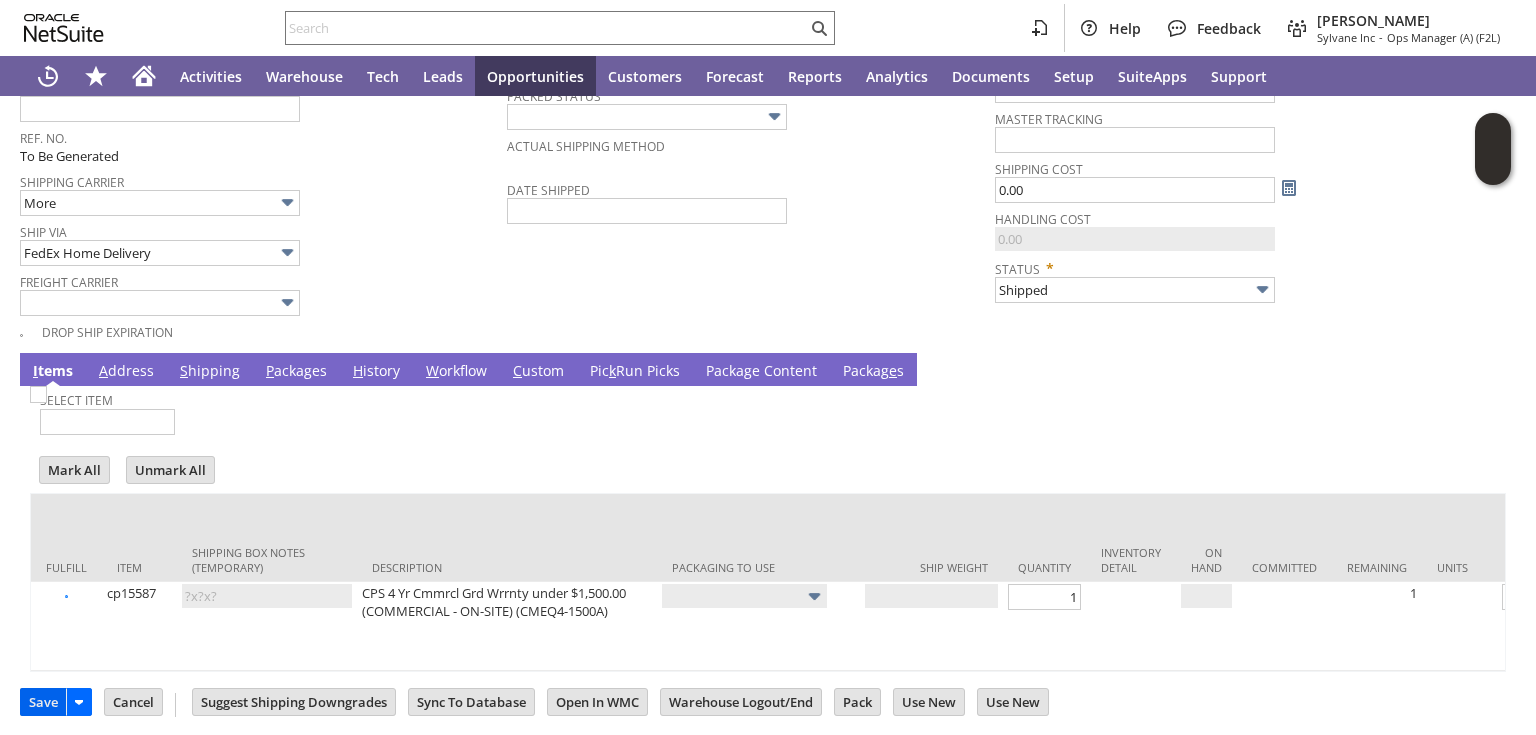 click on "Save" at bounding box center (43, 702) 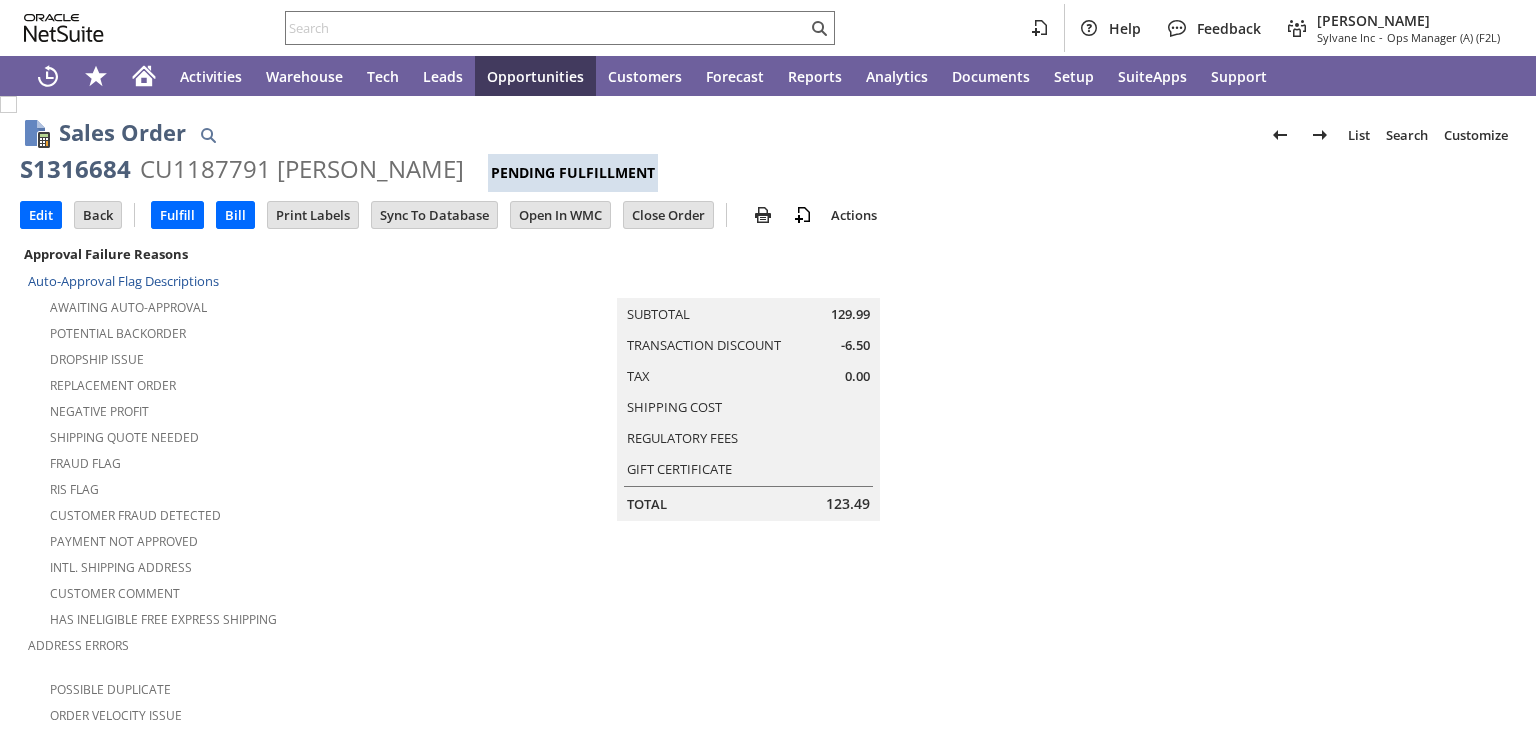 scroll, scrollTop: 0, scrollLeft: 0, axis: both 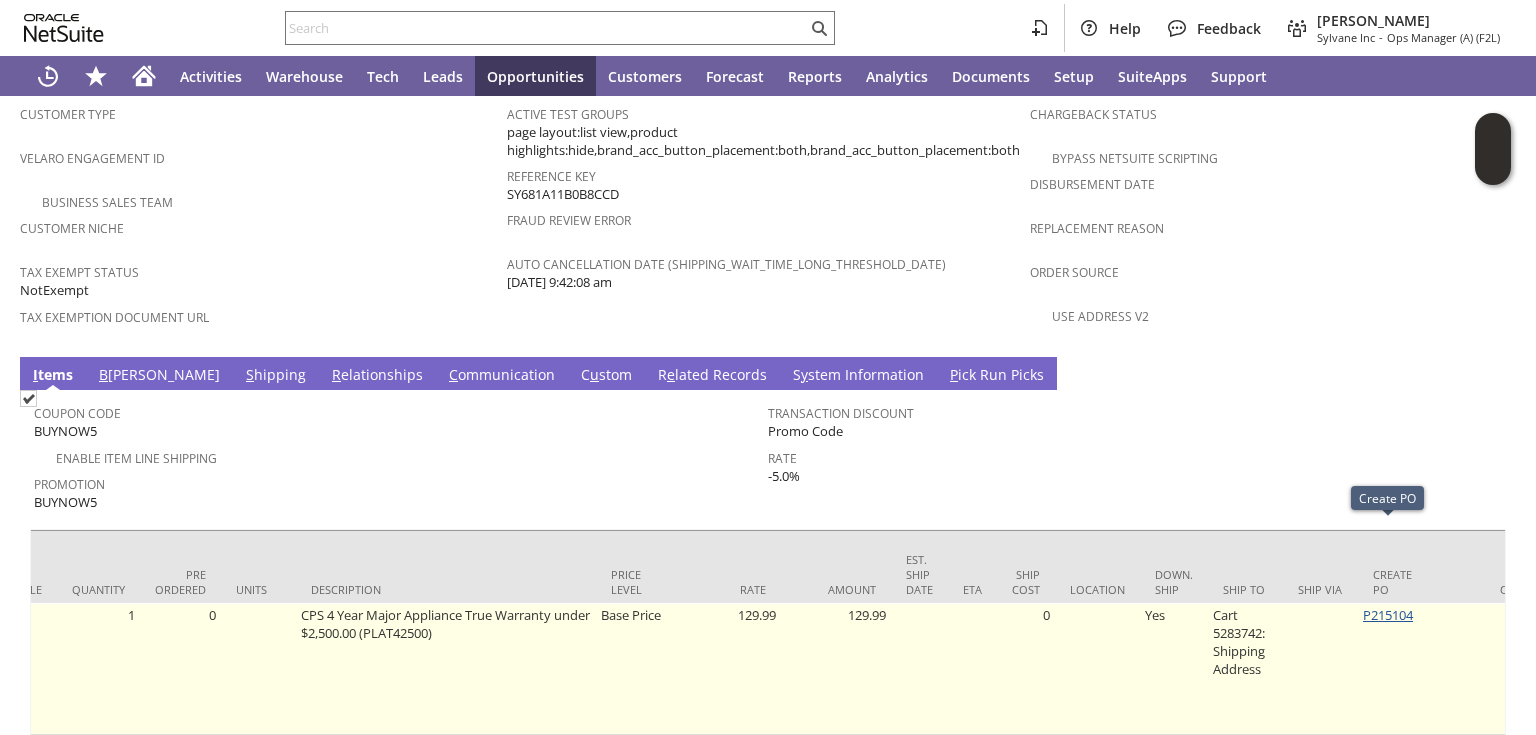 click on "P215104" at bounding box center [1388, 615] 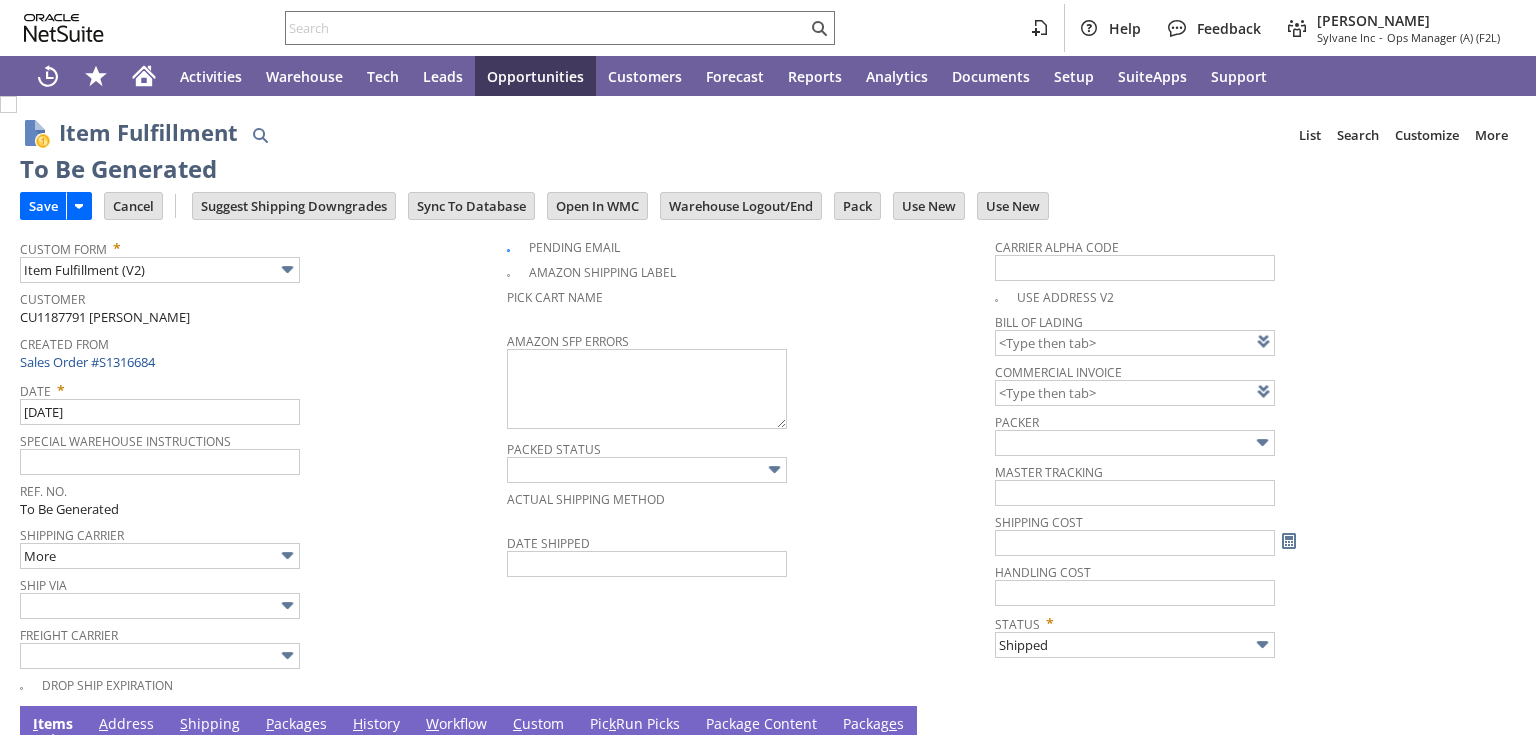 scroll, scrollTop: 0, scrollLeft: 0, axis: both 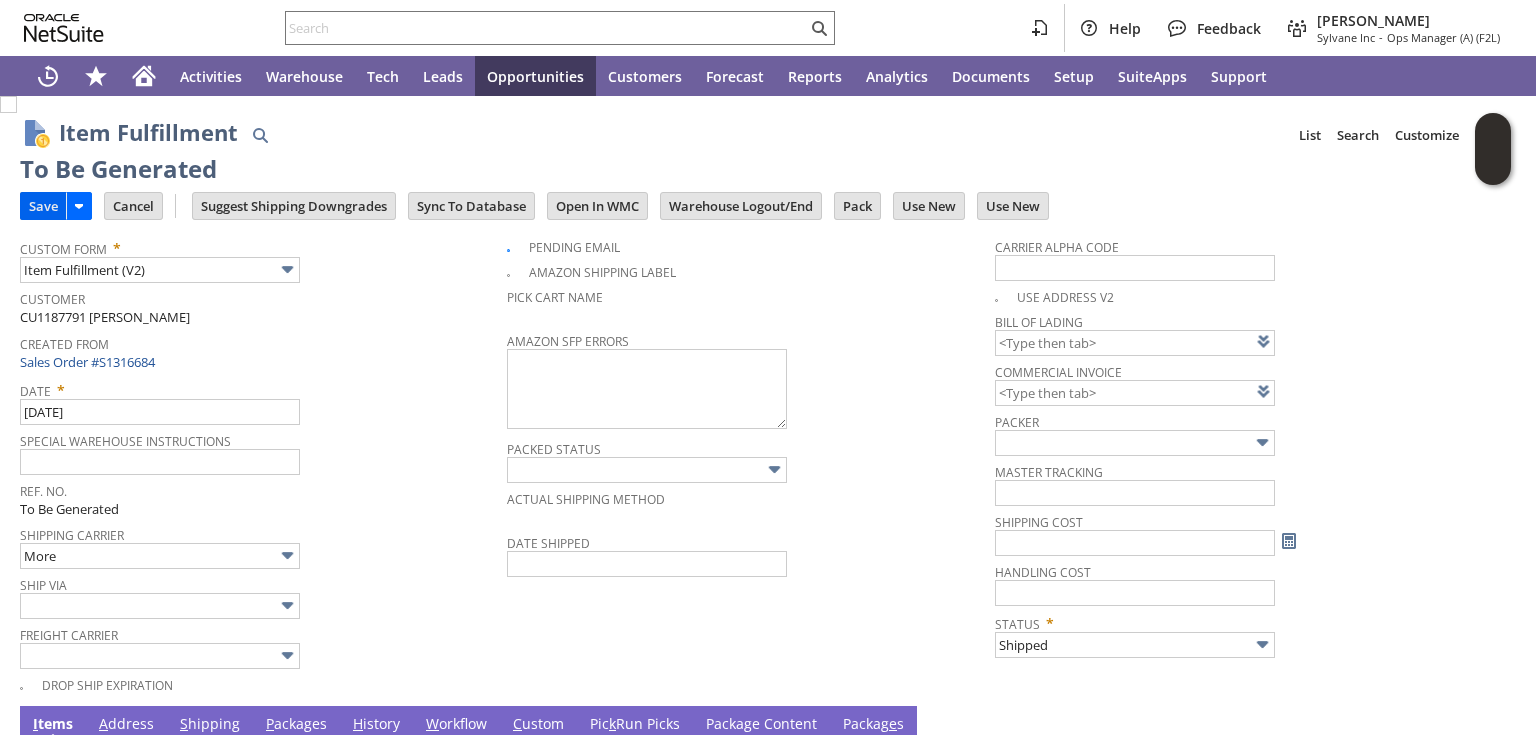 click on "Save" at bounding box center (43, 206) 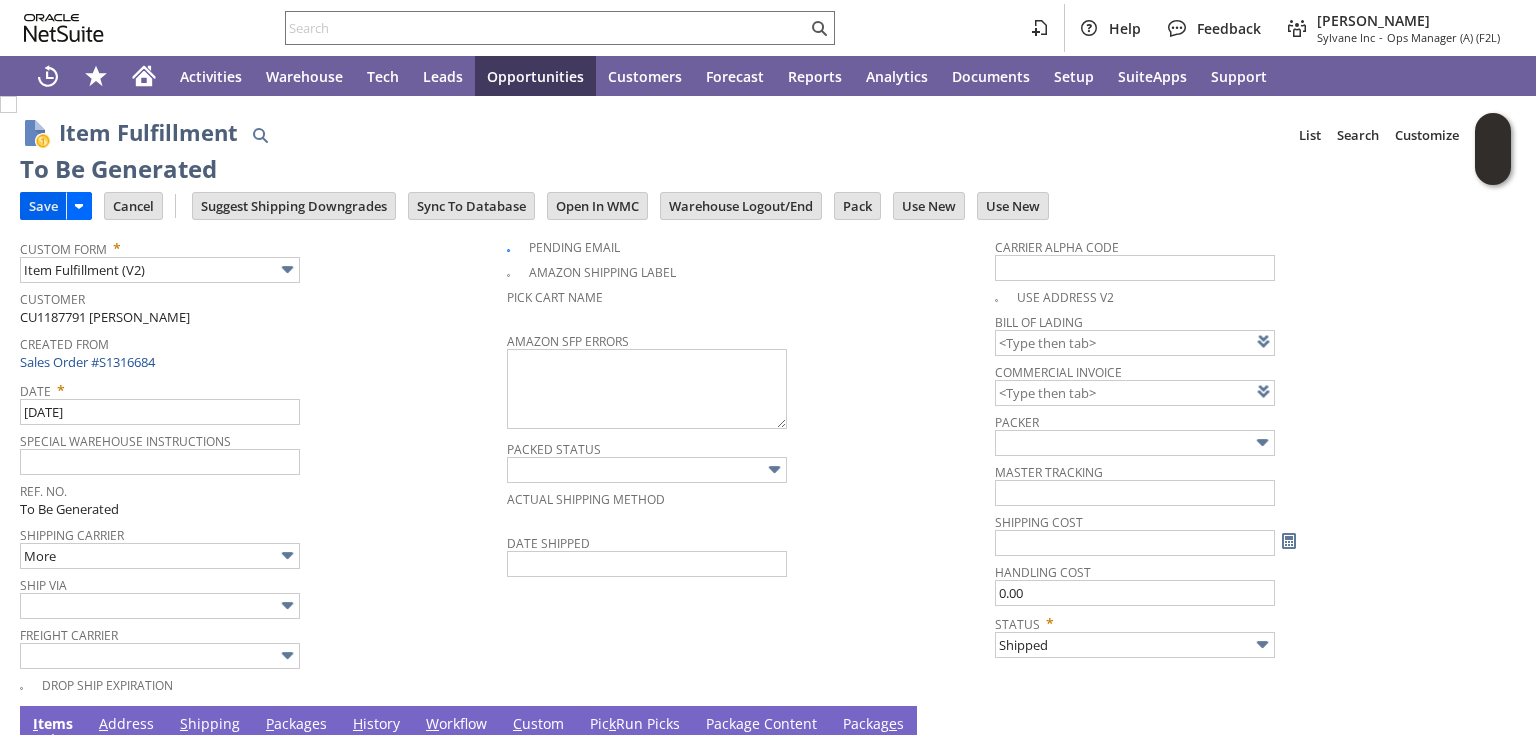 scroll, scrollTop: 345, scrollLeft: 0, axis: vertical 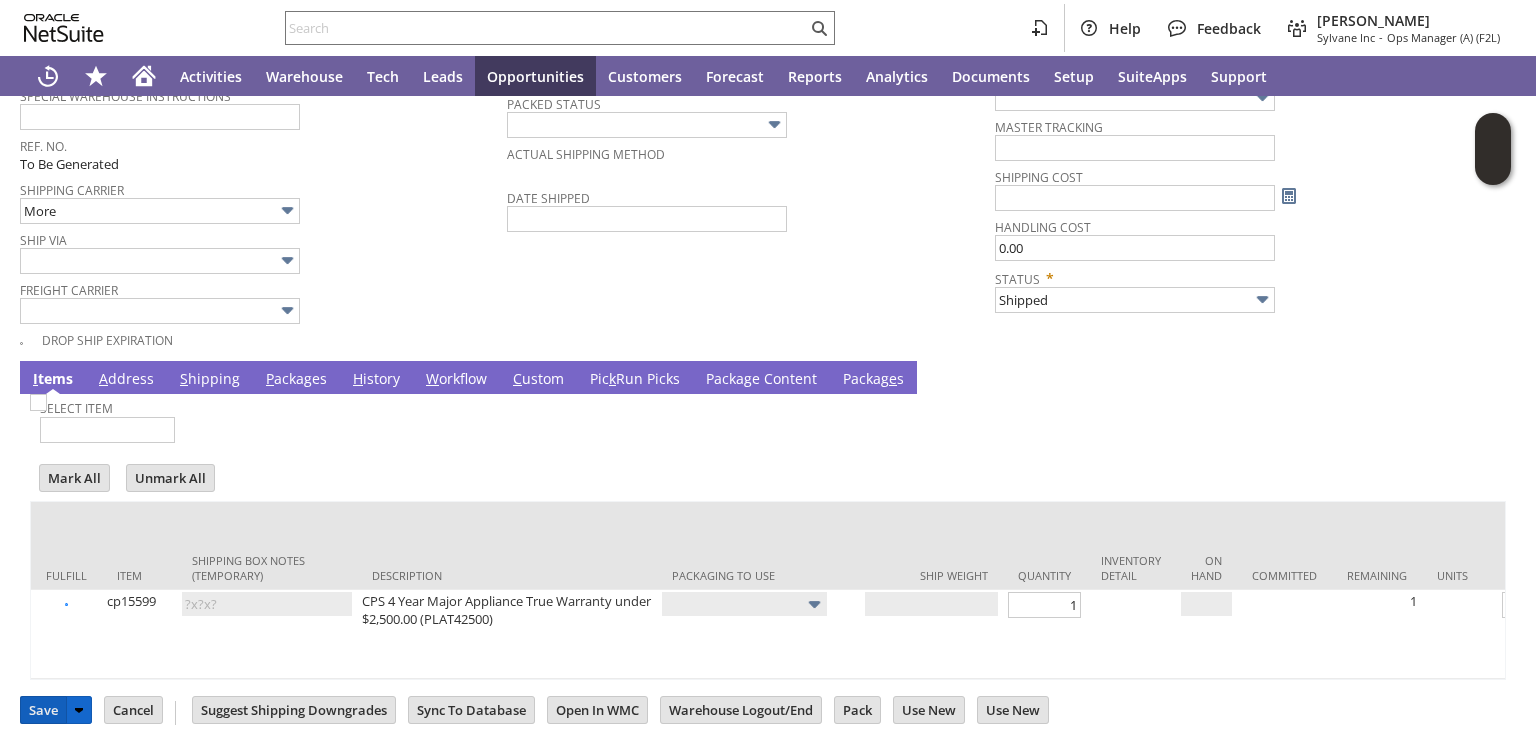 click on "Save" 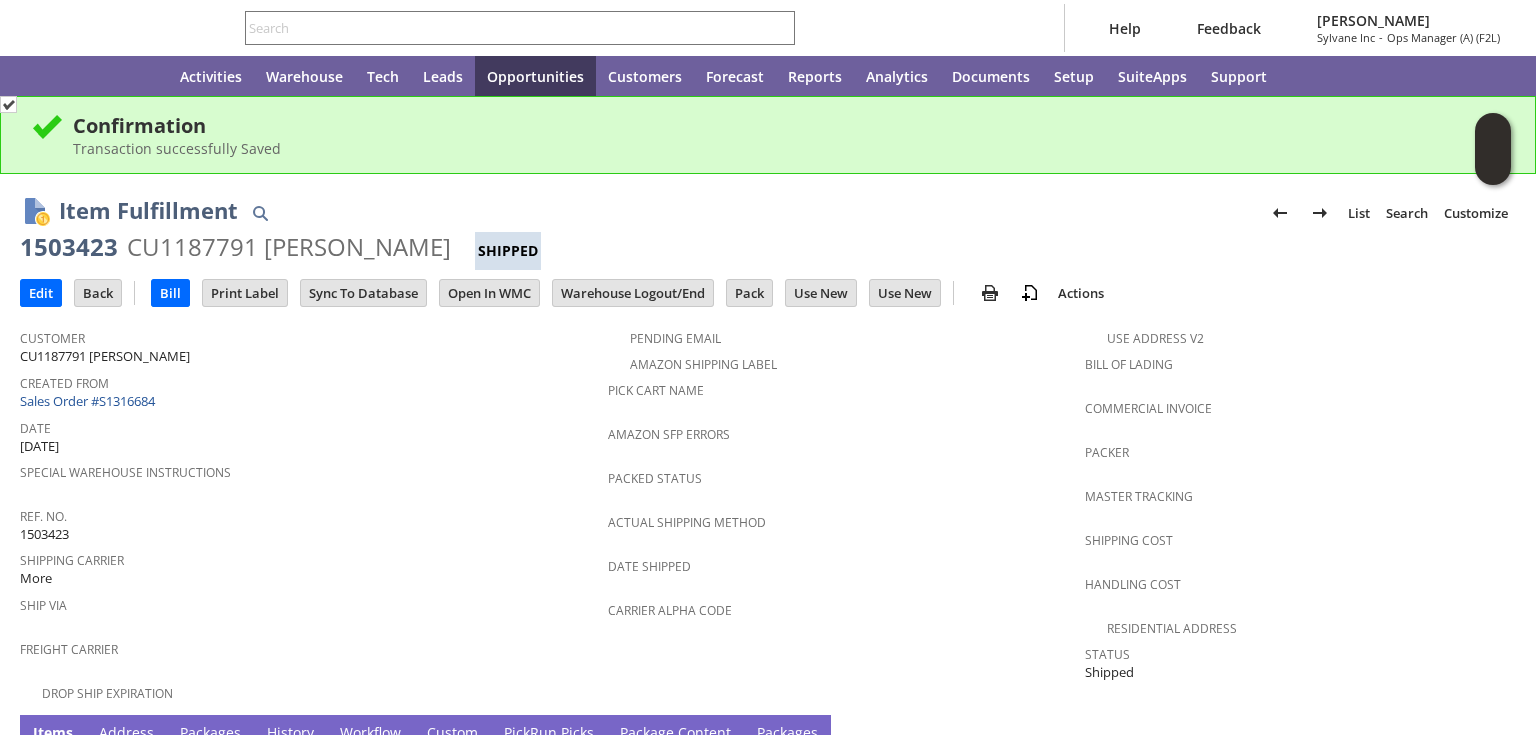 scroll, scrollTop: 0, scrollLeft: 0, axis: both 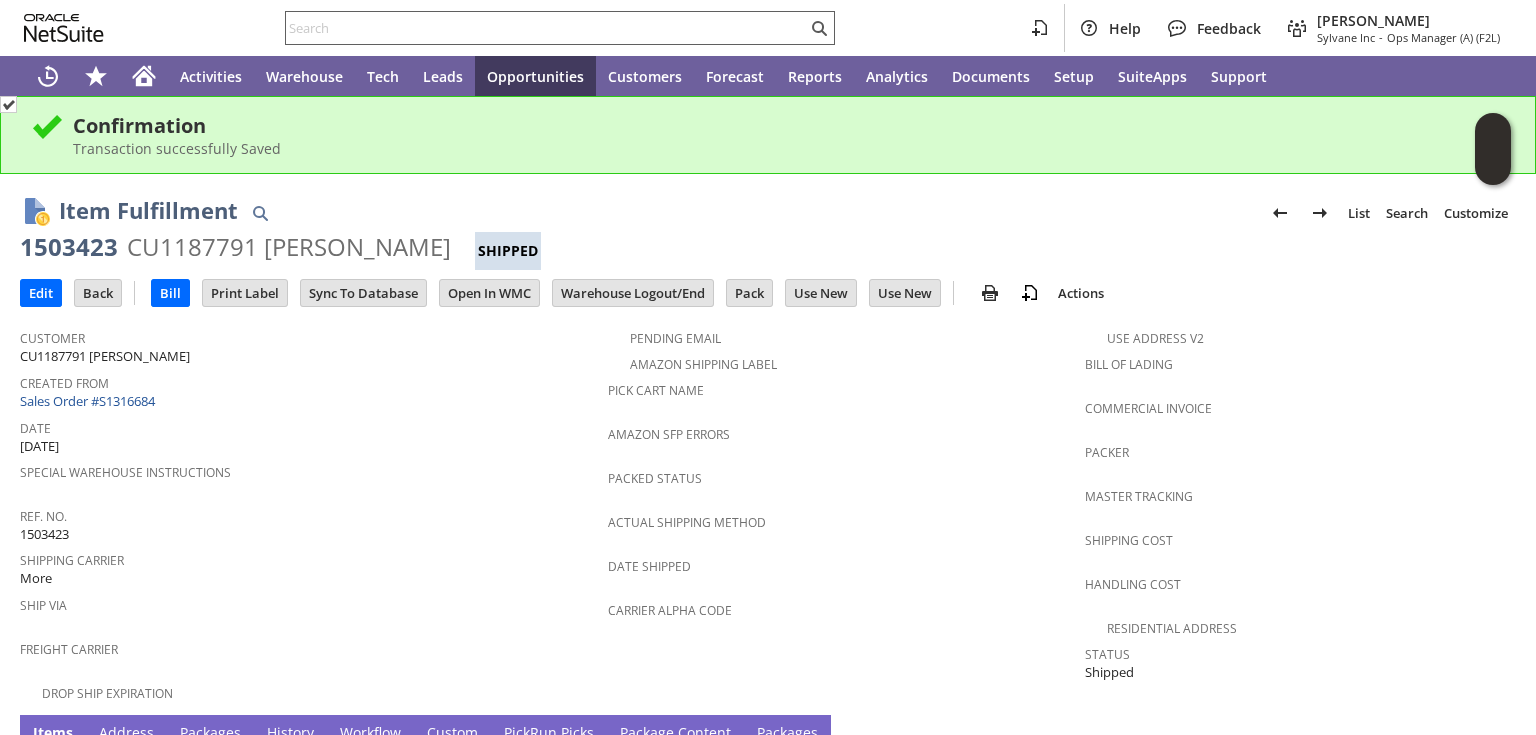 click at bounding box center [546, 28] 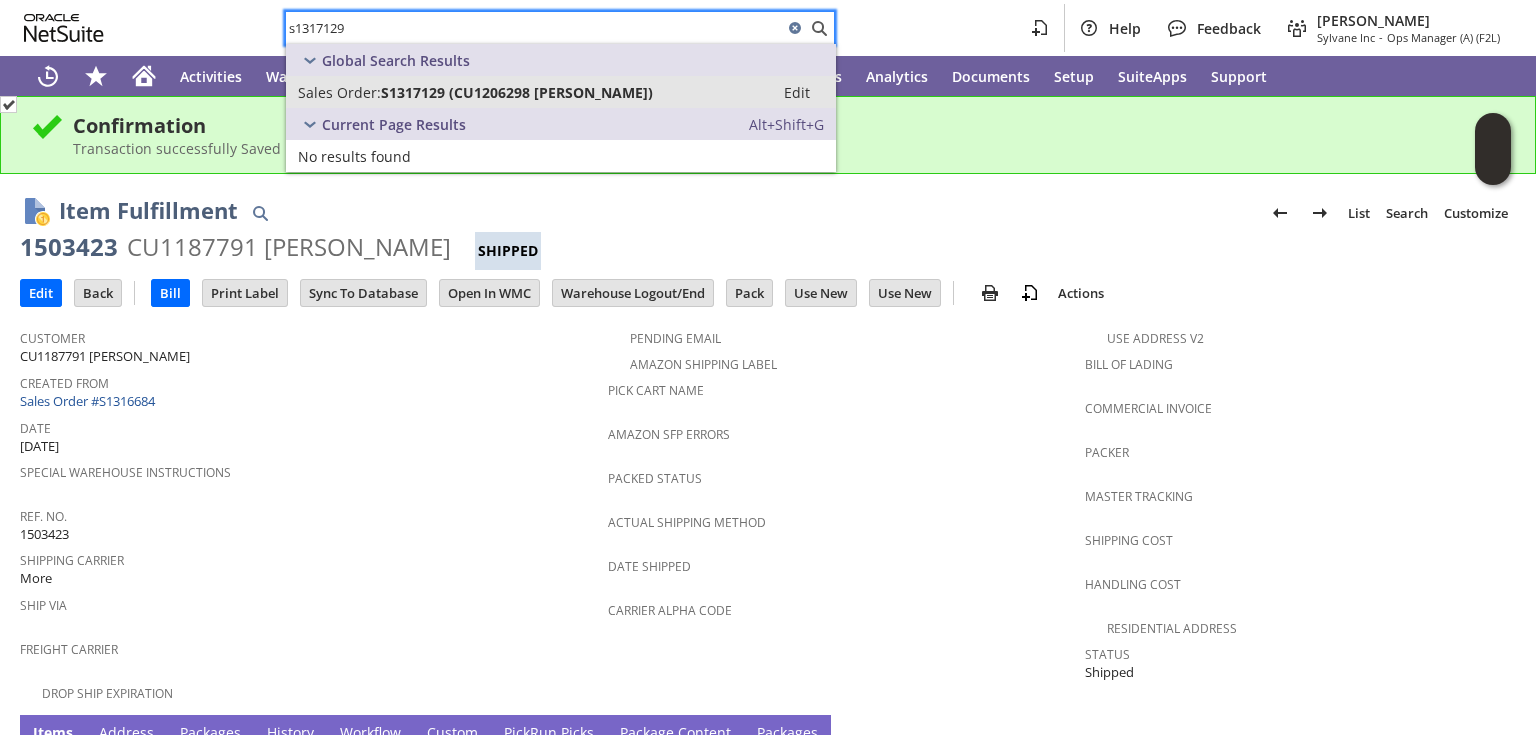type on "s1317129" 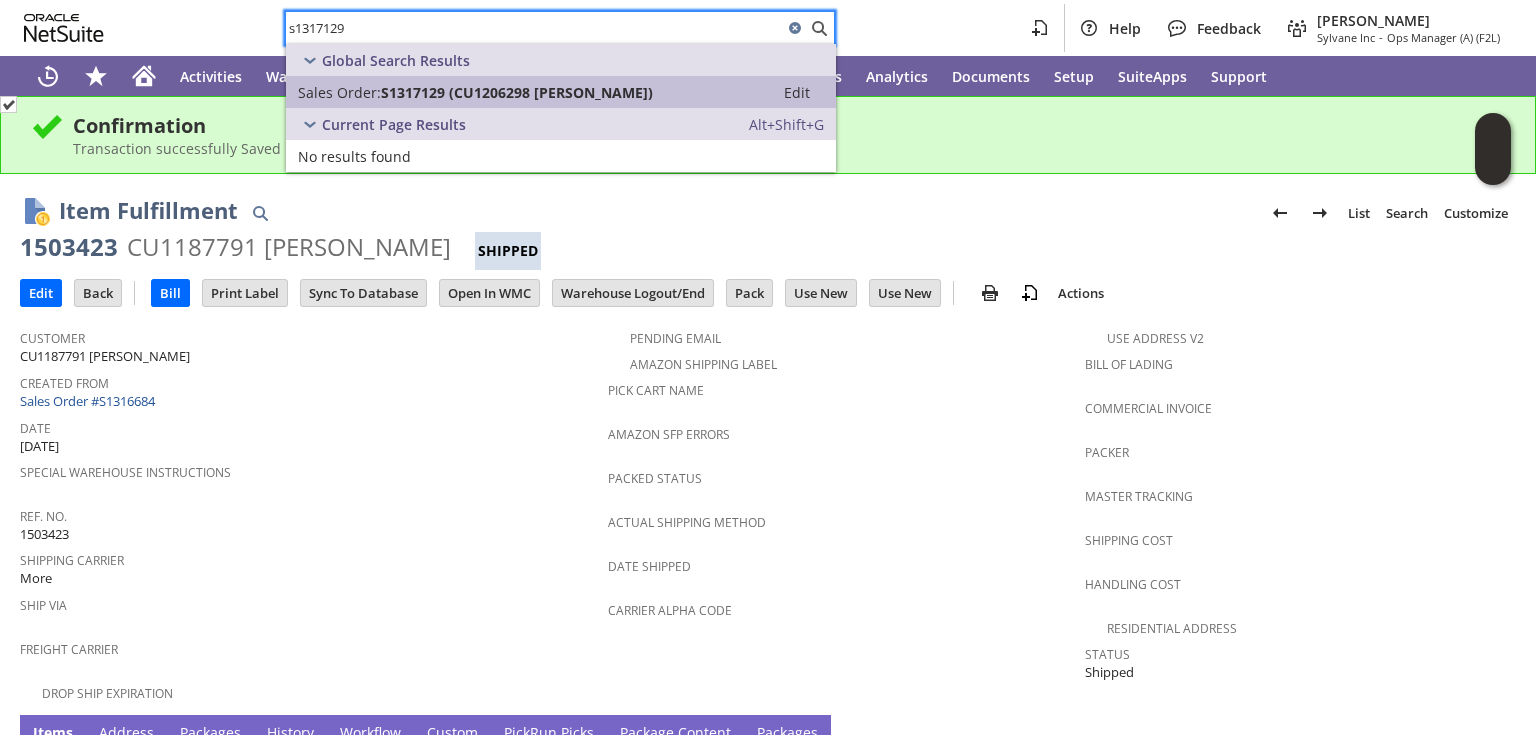 click on "S1317129 (CU1206298 [PERSON_NAME])" at bounding box center [517, 92] 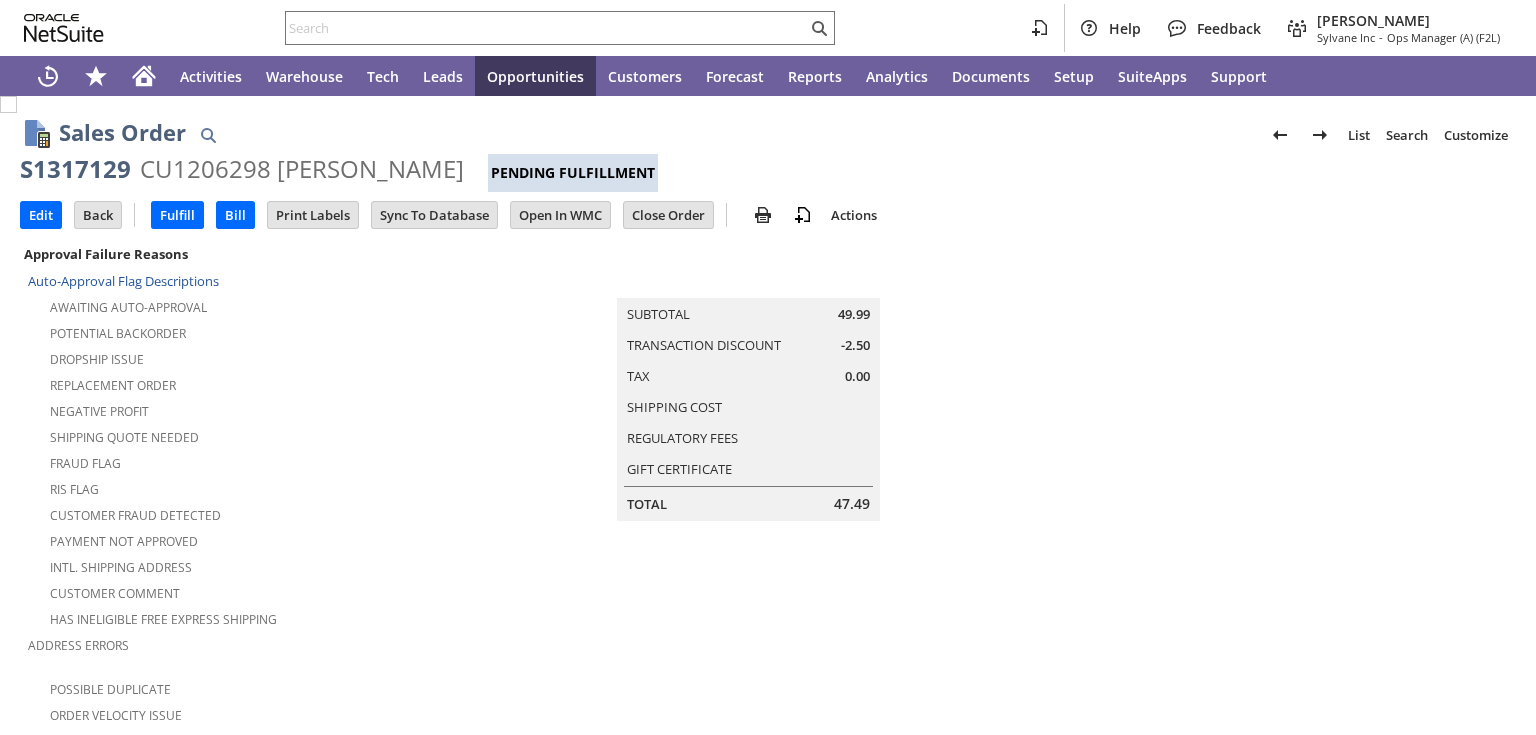 scroll, scrollTop: 0, scrollLeft: 0, axis: both 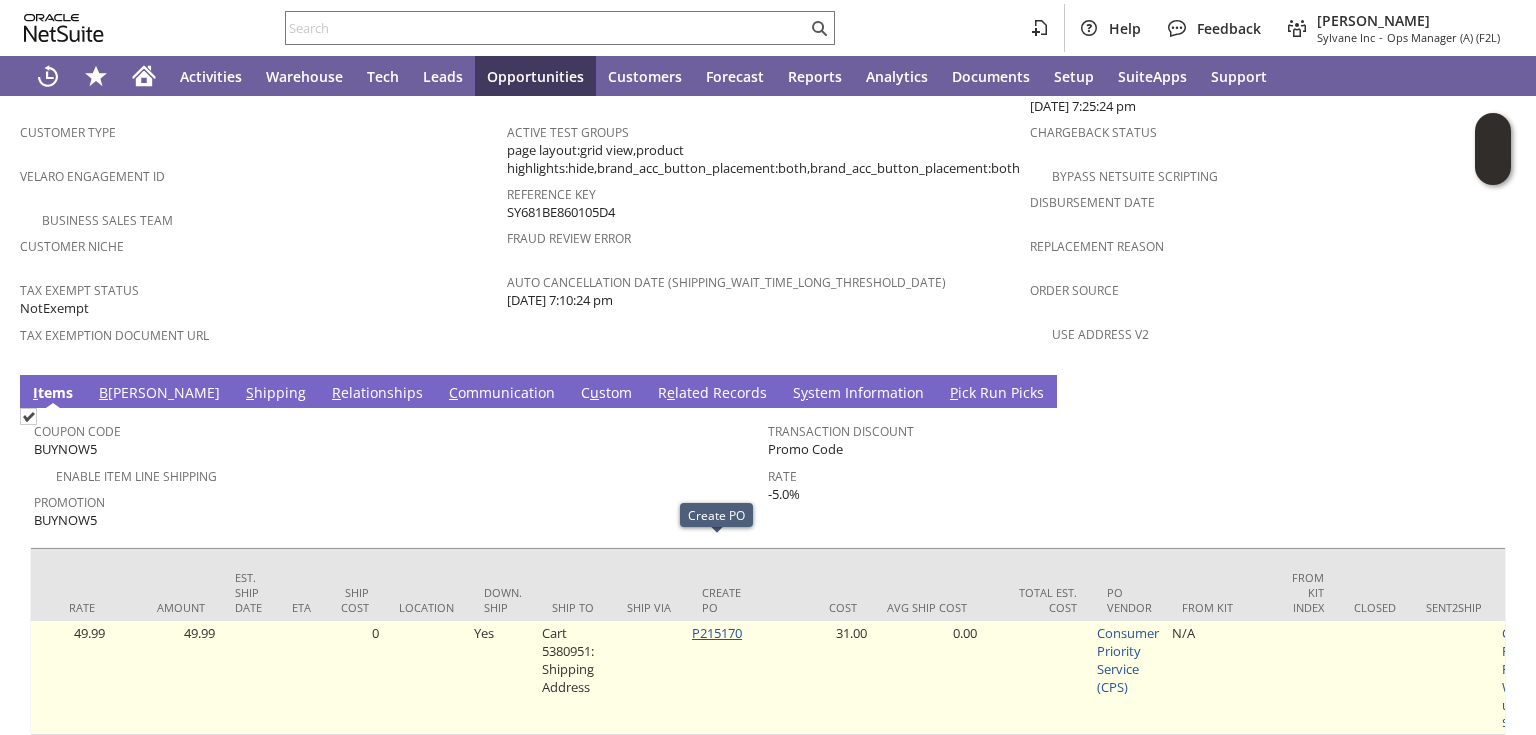 click on "P215170" at bounding box center (717, 633) 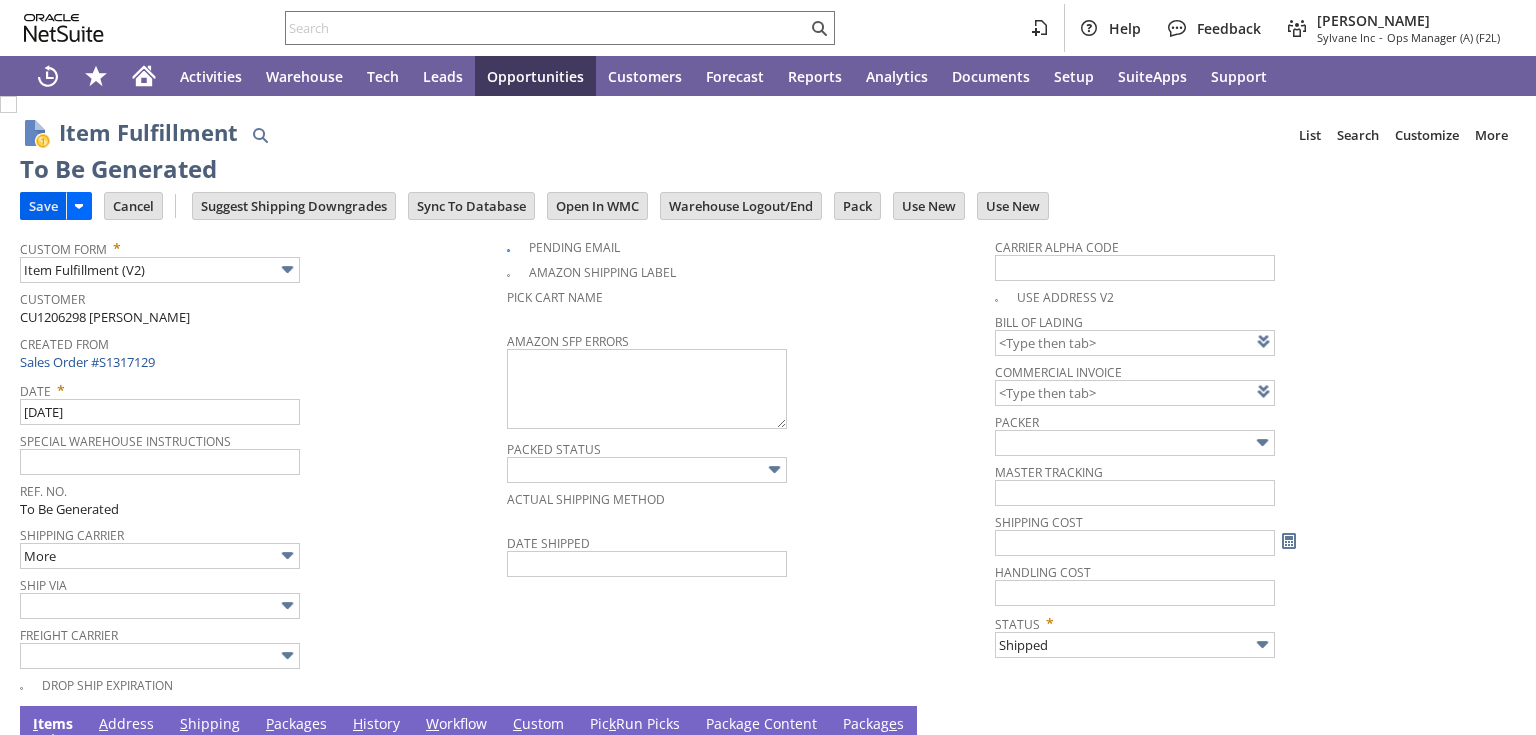 scroll, scrollTop: 0, scrollLeft: 0, axis: both 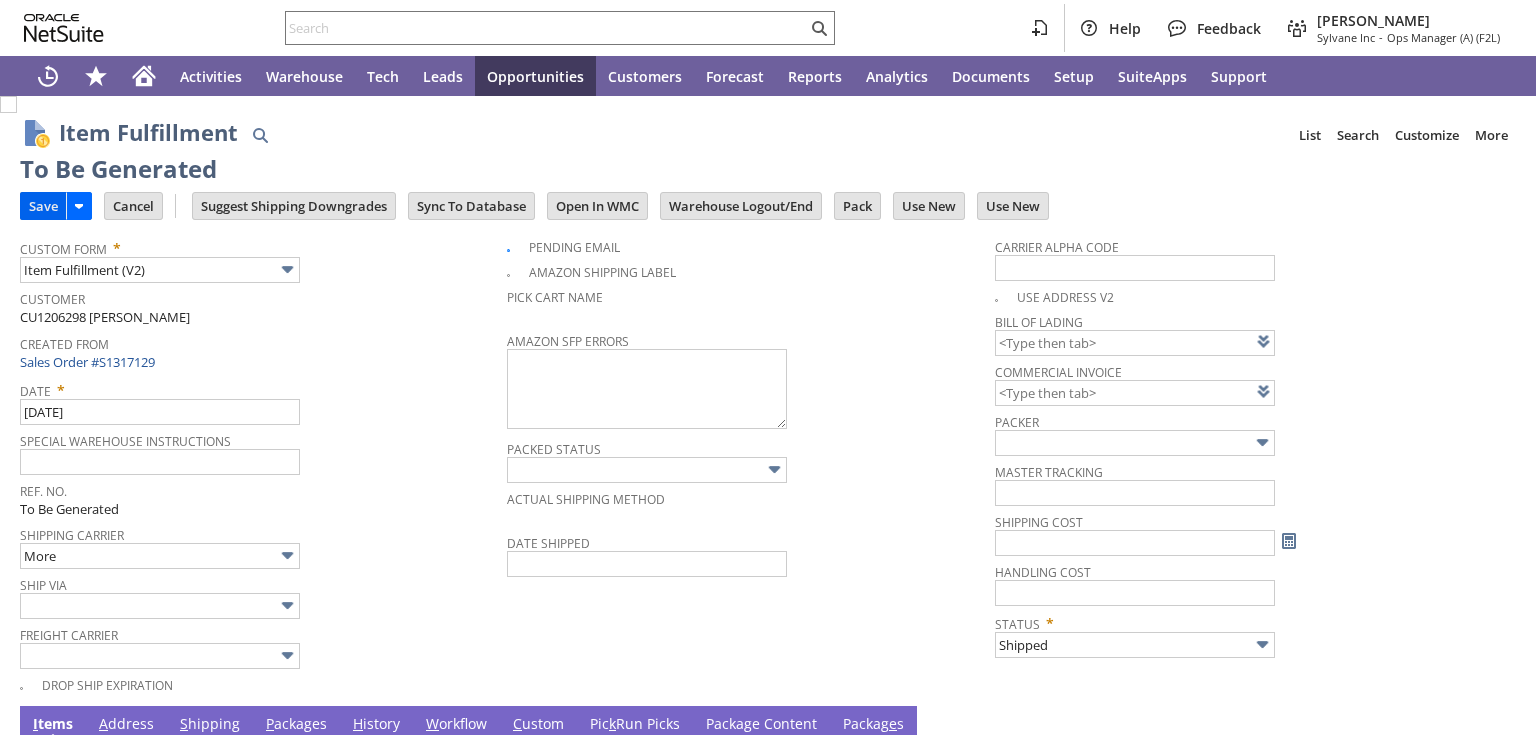 click on "Save" at bounding box center [43, 206] 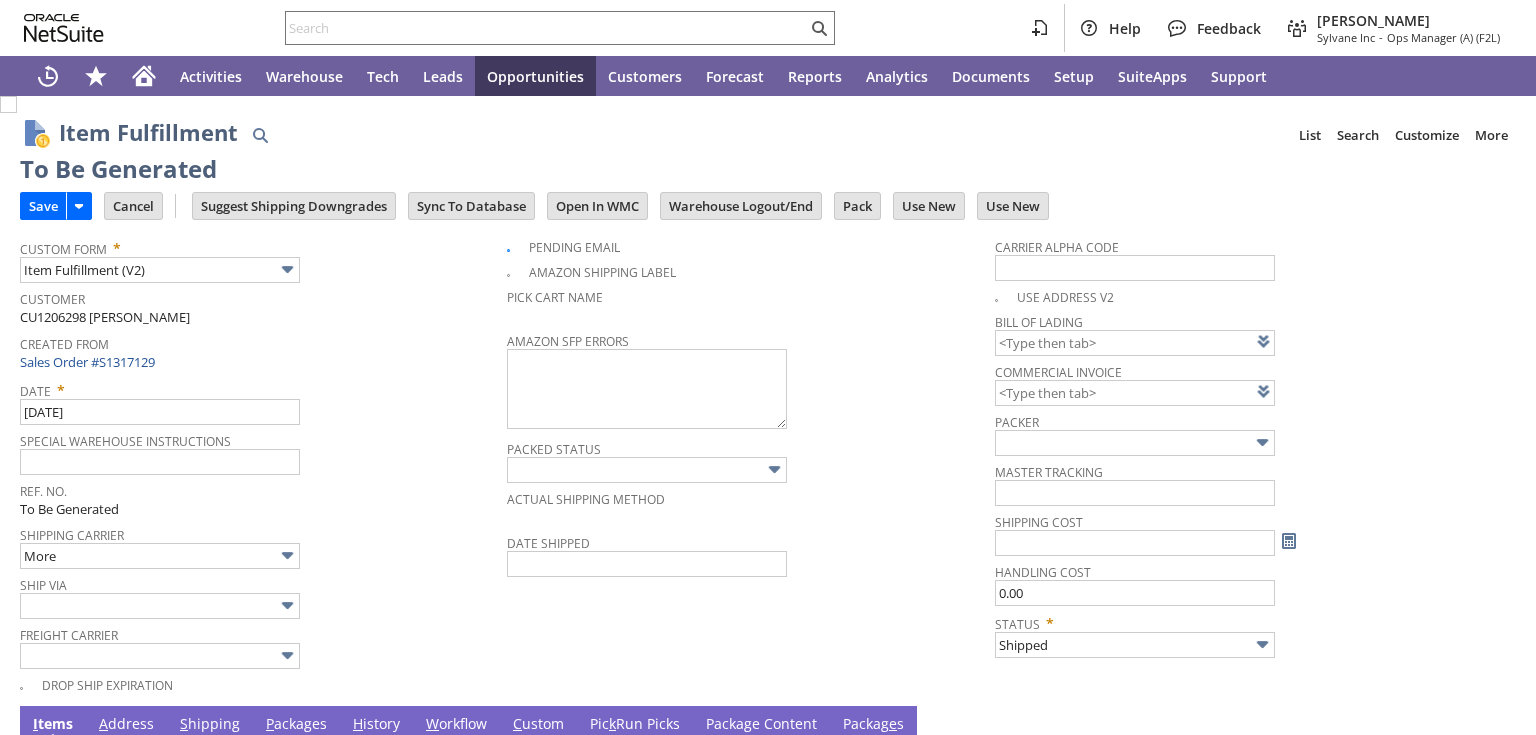 scroll, scrollTop: 345, scrollLeft: 0, axis: vertical 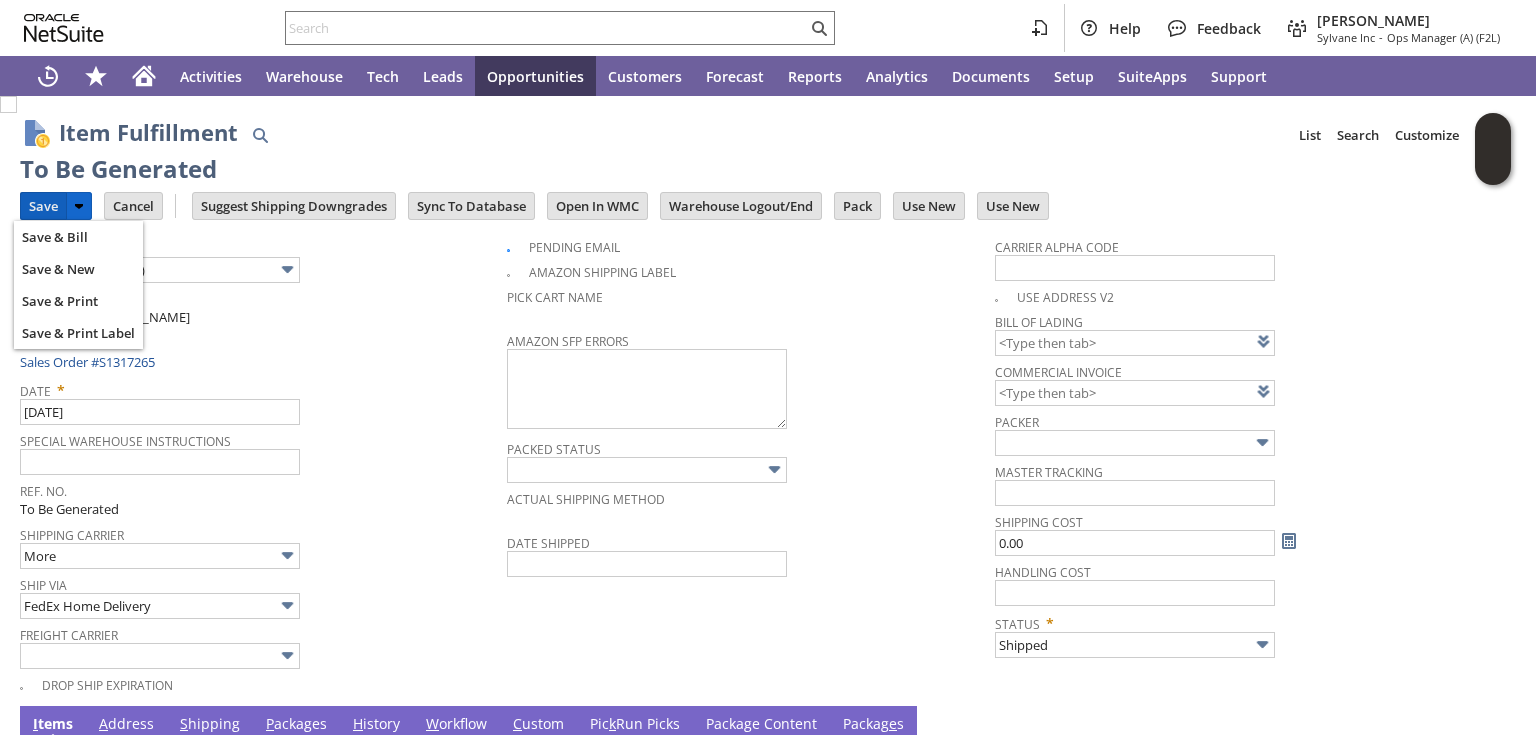 click on "Save" at bounding box center (43, 206) 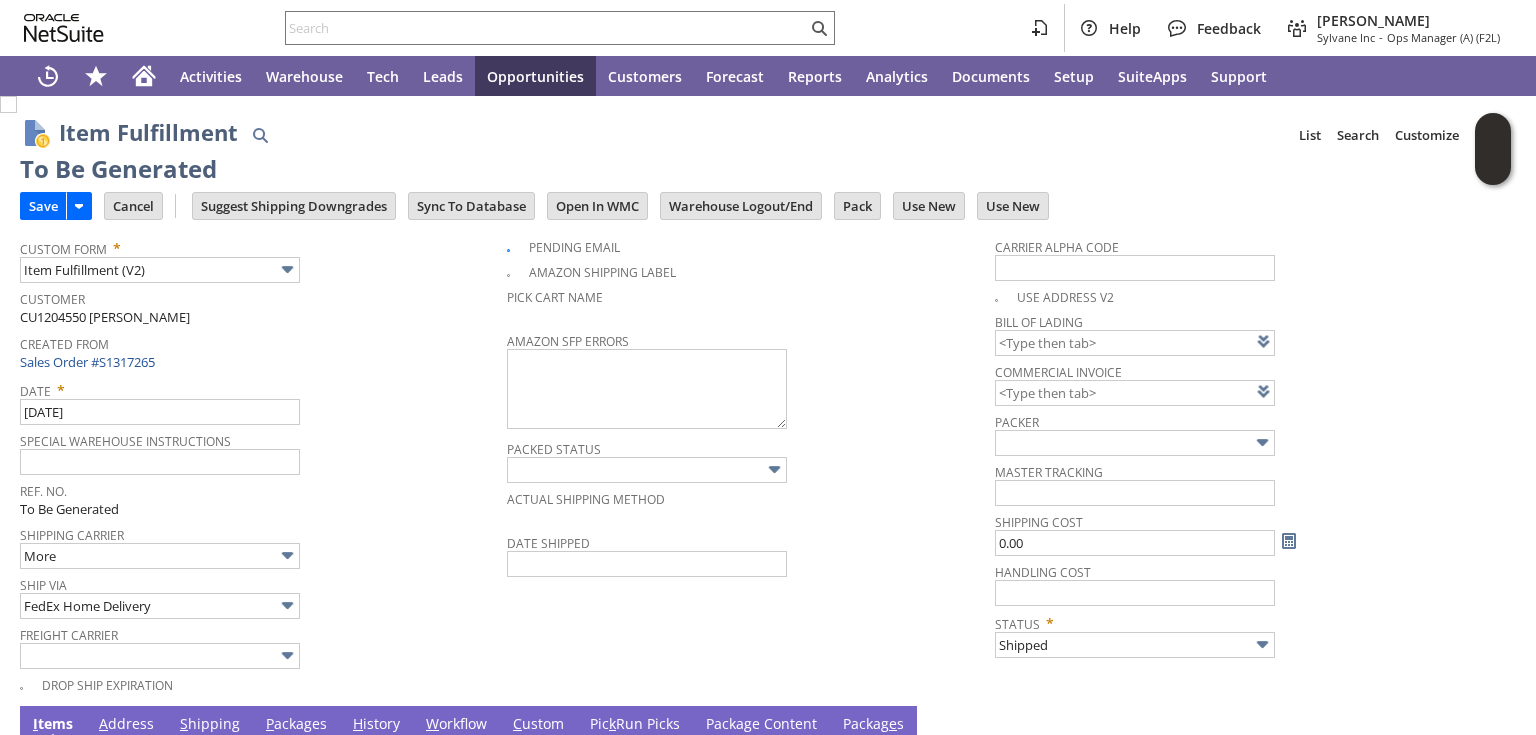 type on "0.00" 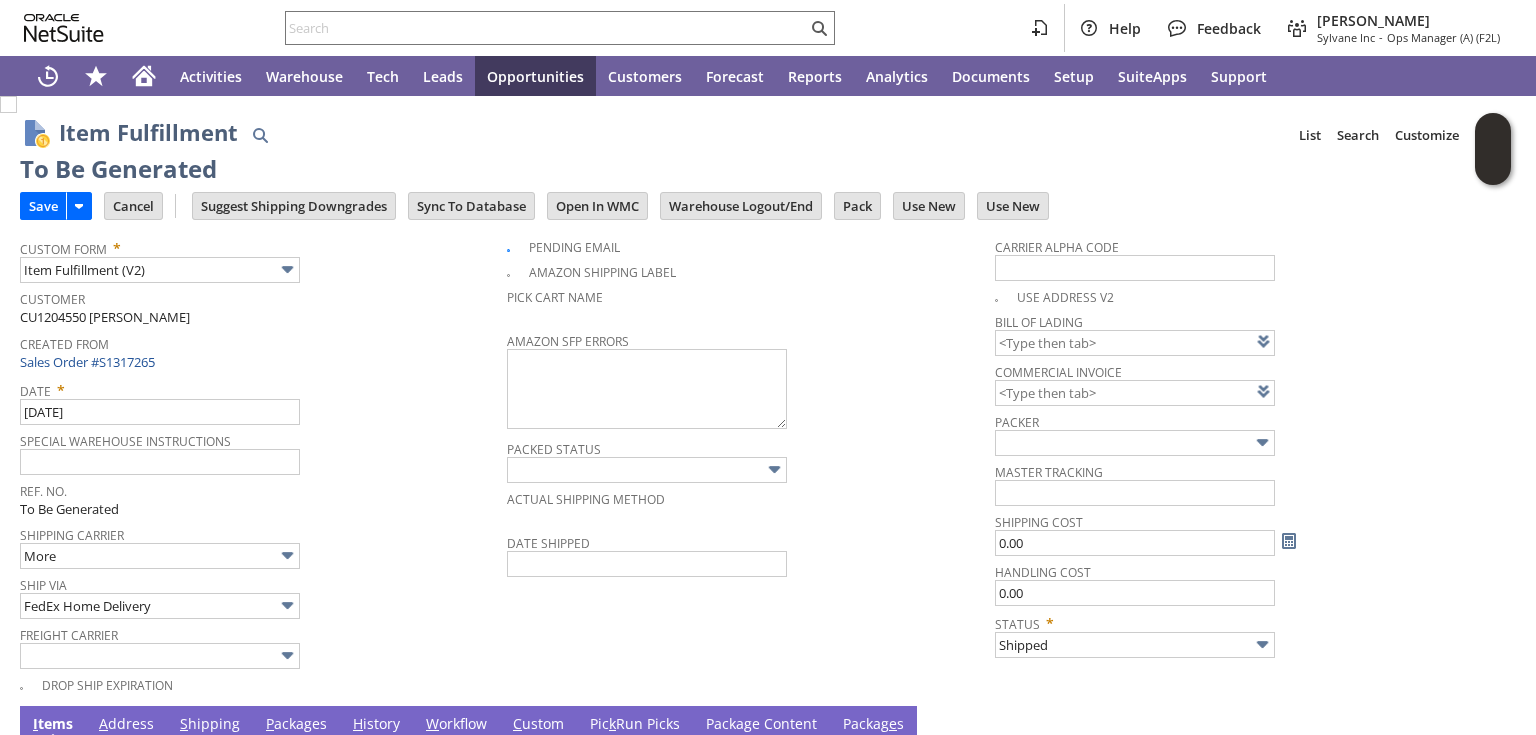 scroll, scrollTop: 345, scrollLeft: 0, axis: vertical 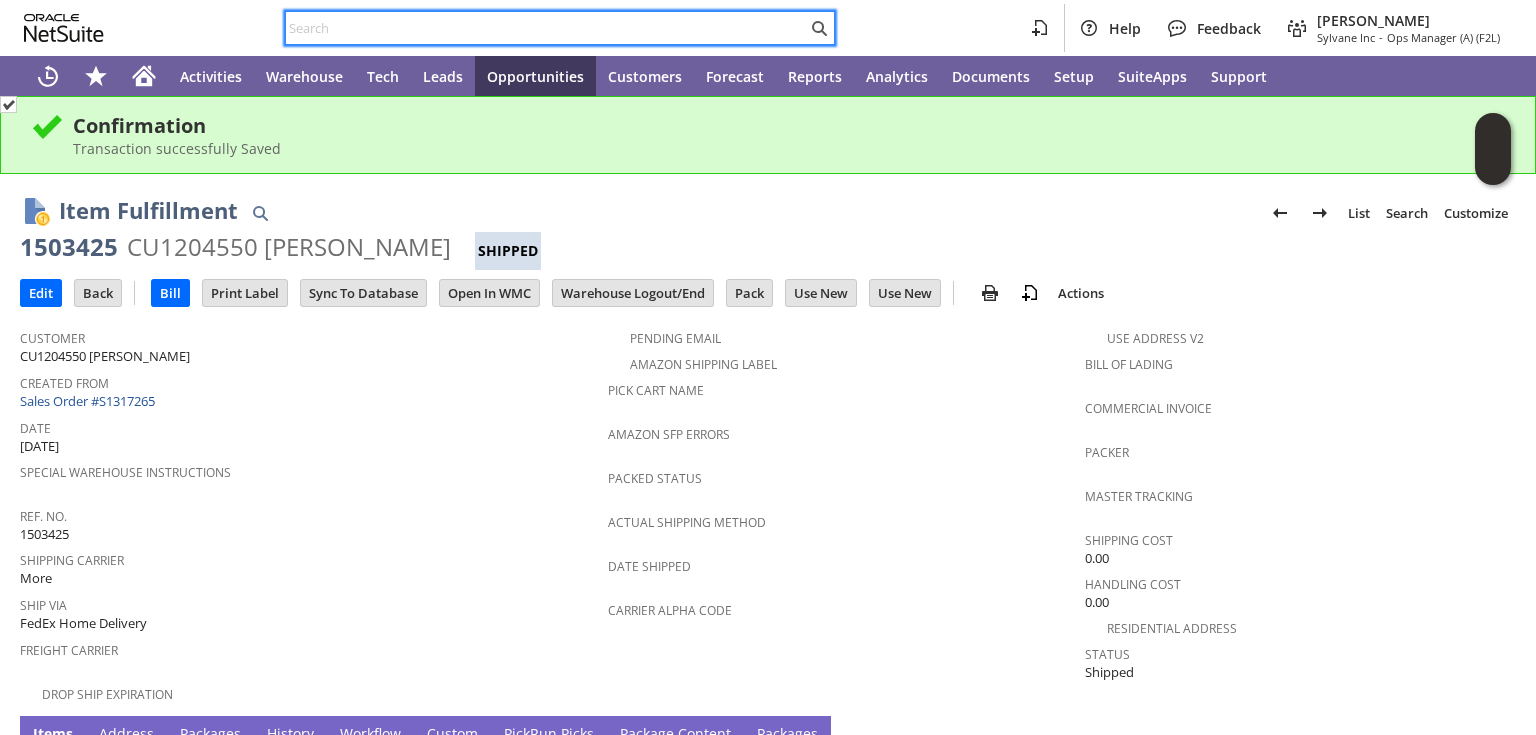 click at bounding box center [546, 28] 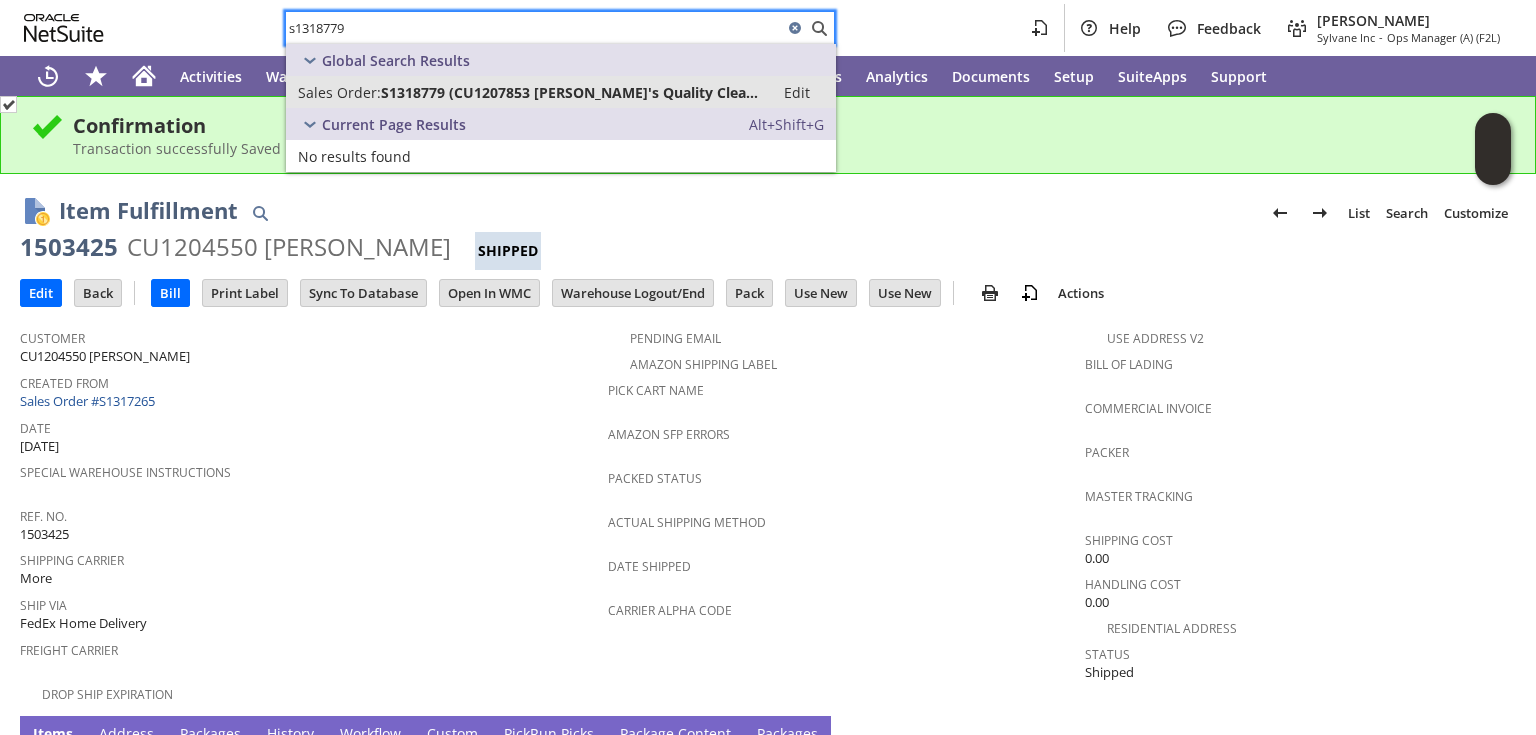 type on "s1318779" 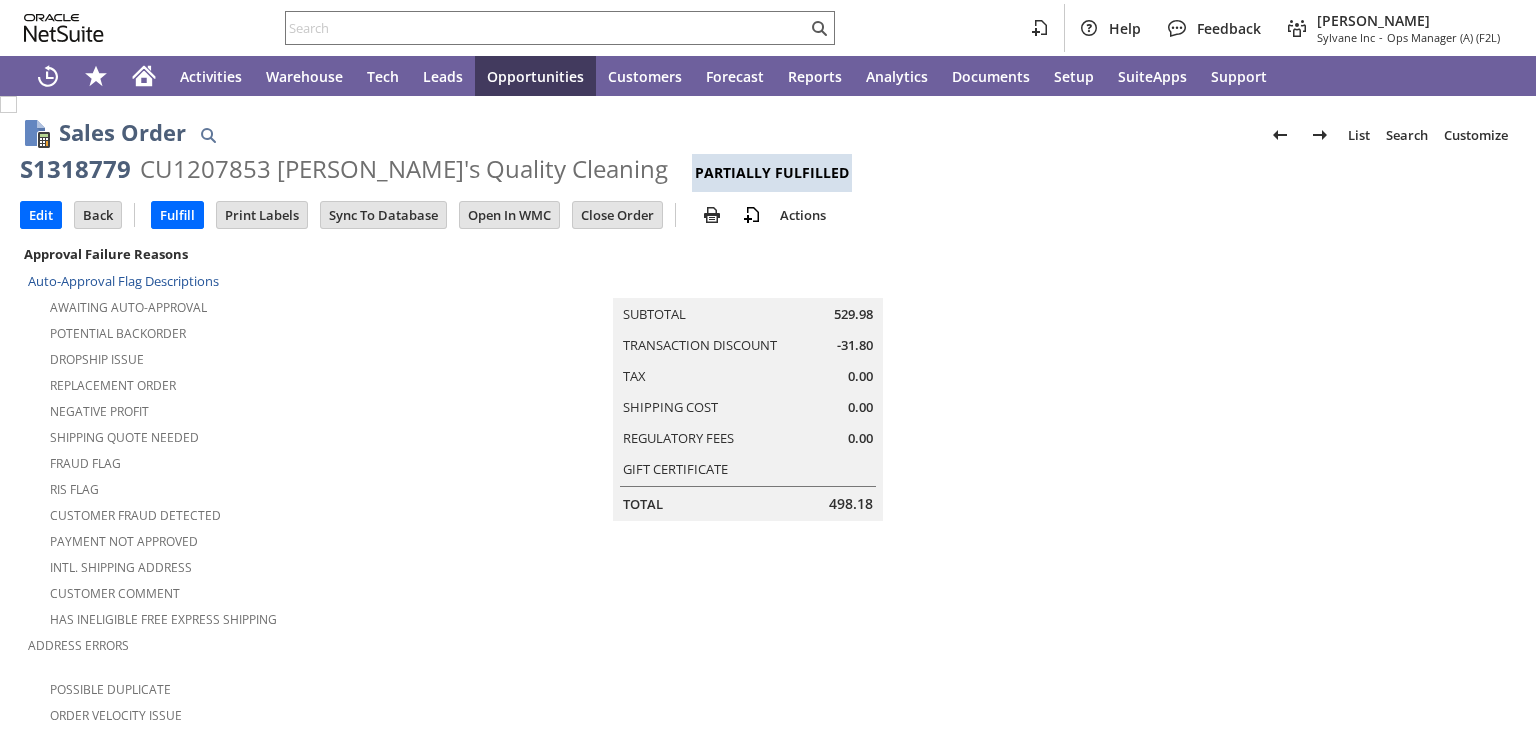 scroll, scrollTop: 0, scrollLeft: 0, axis: both 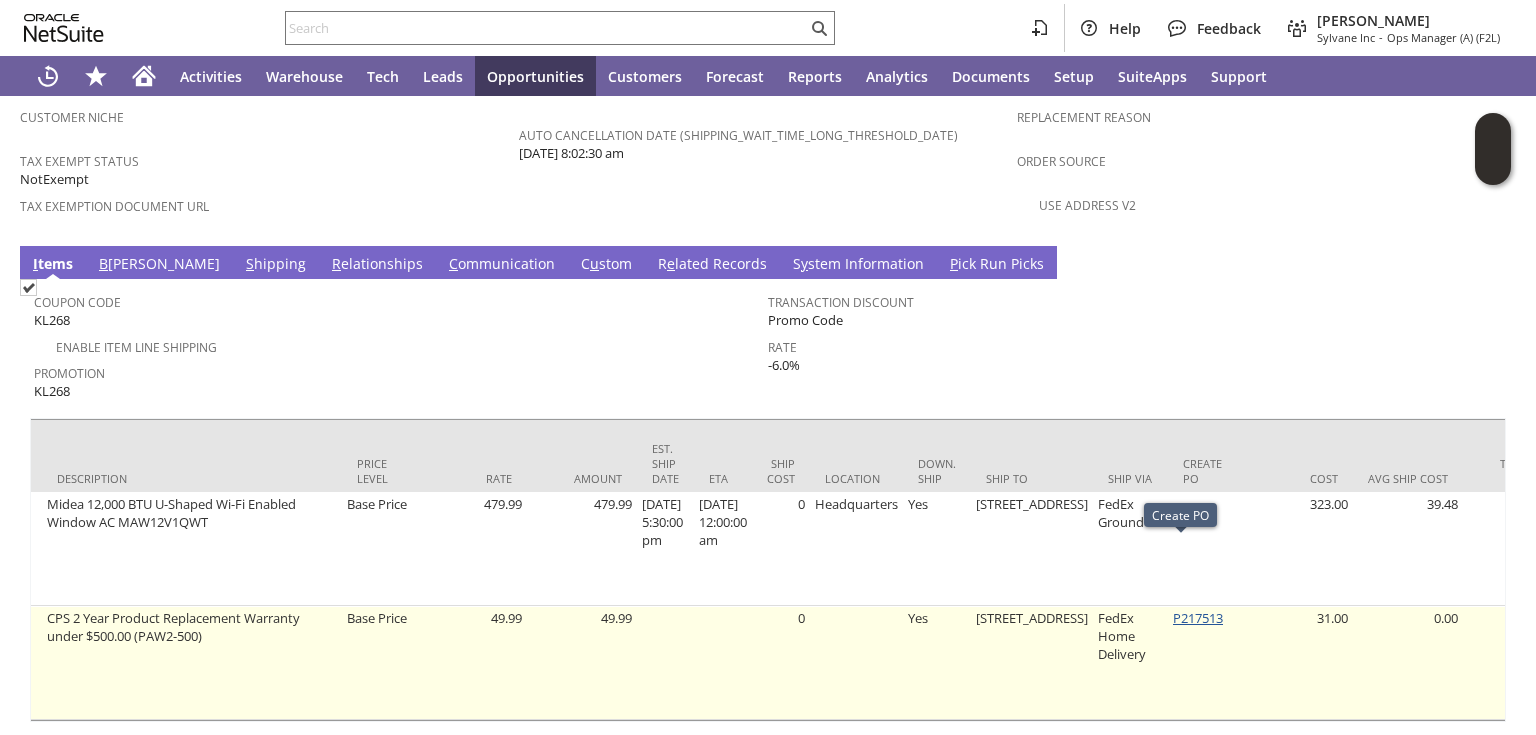 click on "P217513" at bounding box center (1198, 618) 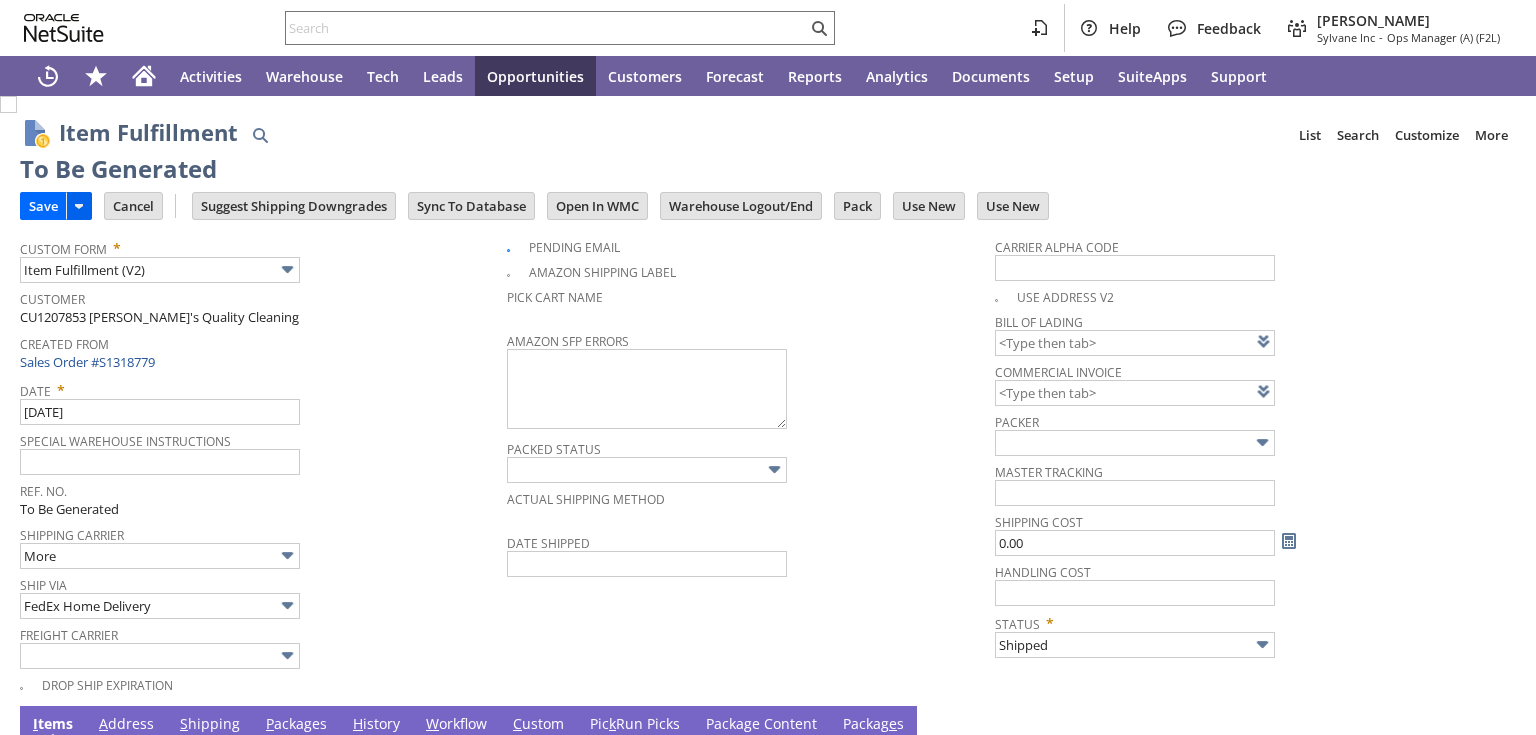 scroll, scrollTop: 0, scrollLeft: 0, axis: both 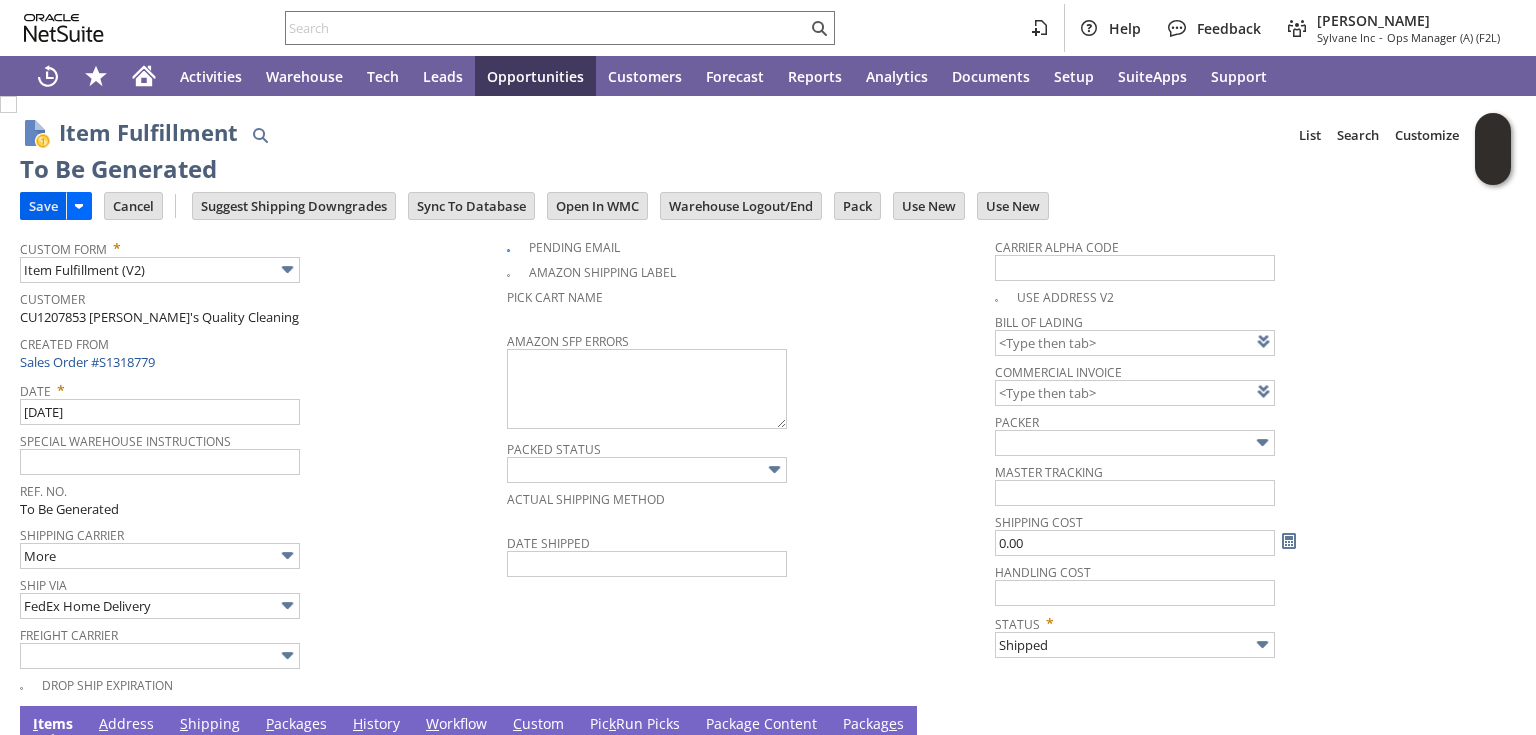 click on "Save" at bounding box center (43, 206) 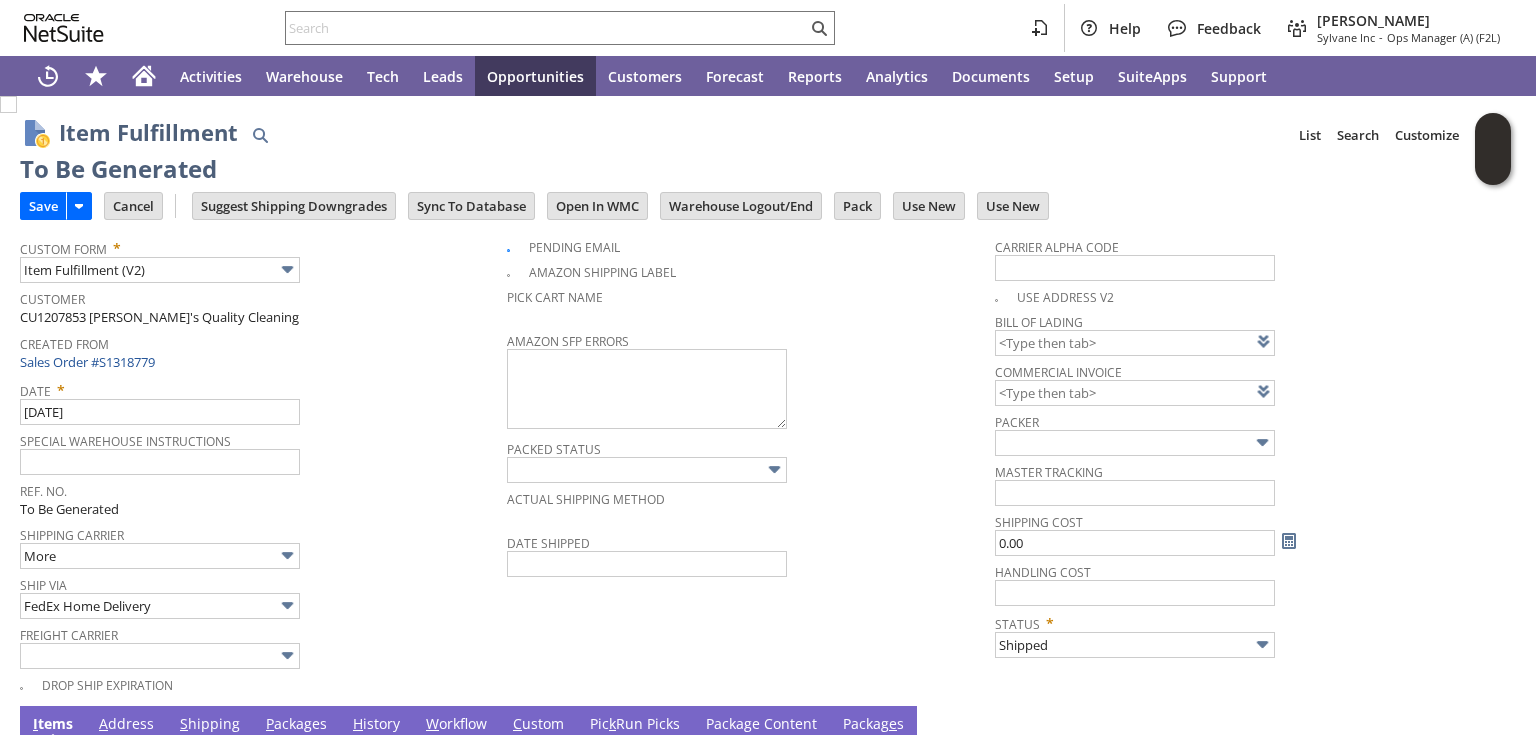 type on "0.00" 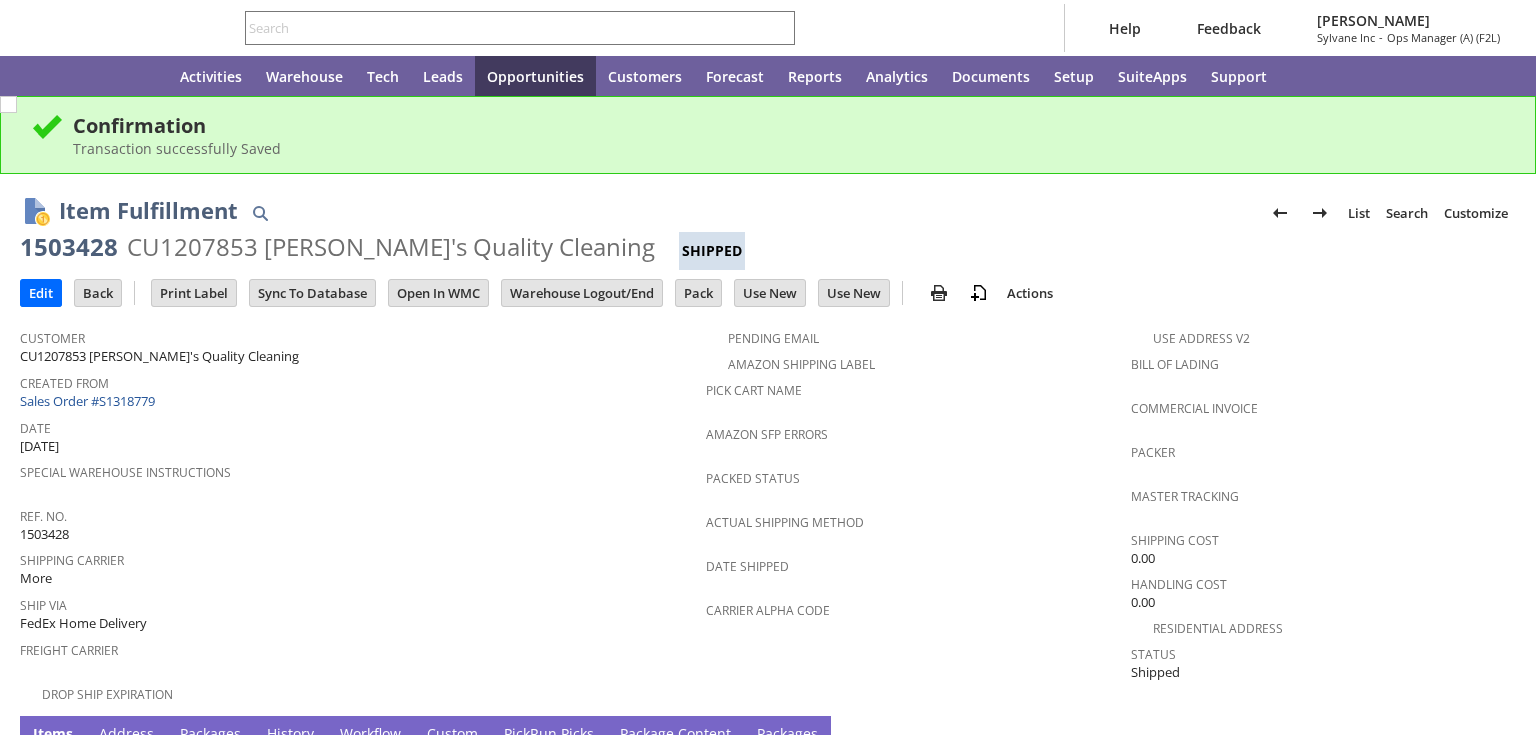 scroll, scrollTop: 0, scrollLeft: 0, axis: both 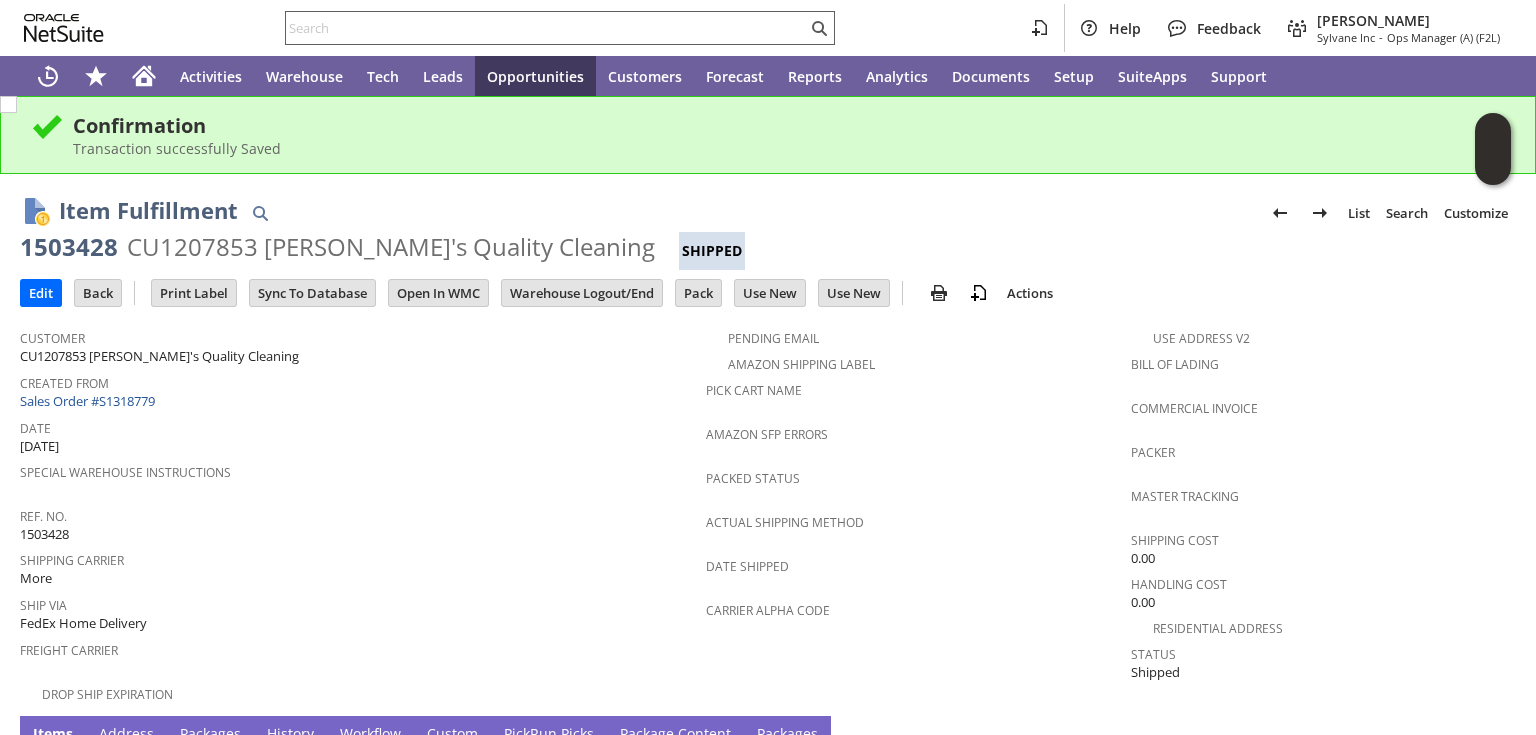 click at bounding box center [546, 28] 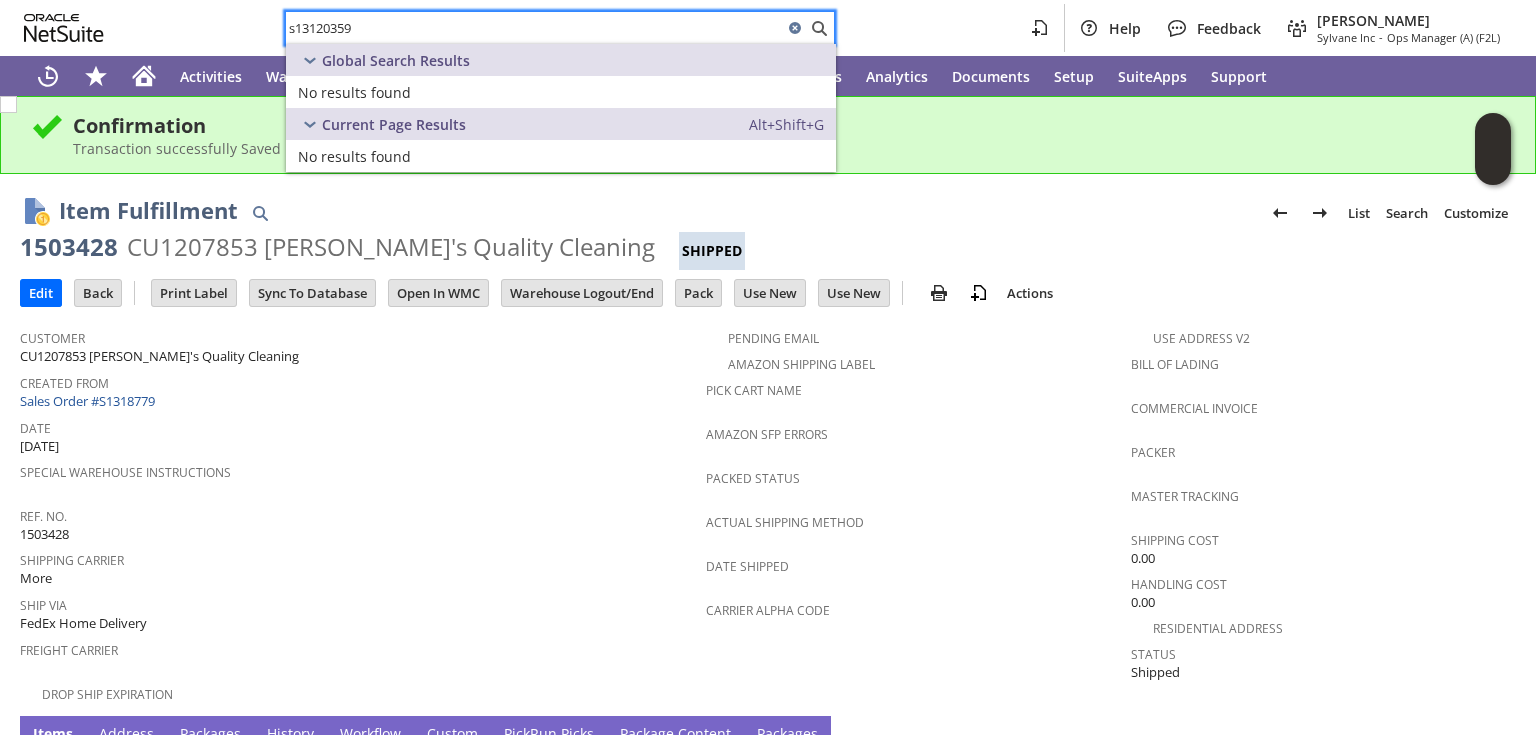 click on "s13120359" at bounding box center (534, 28) 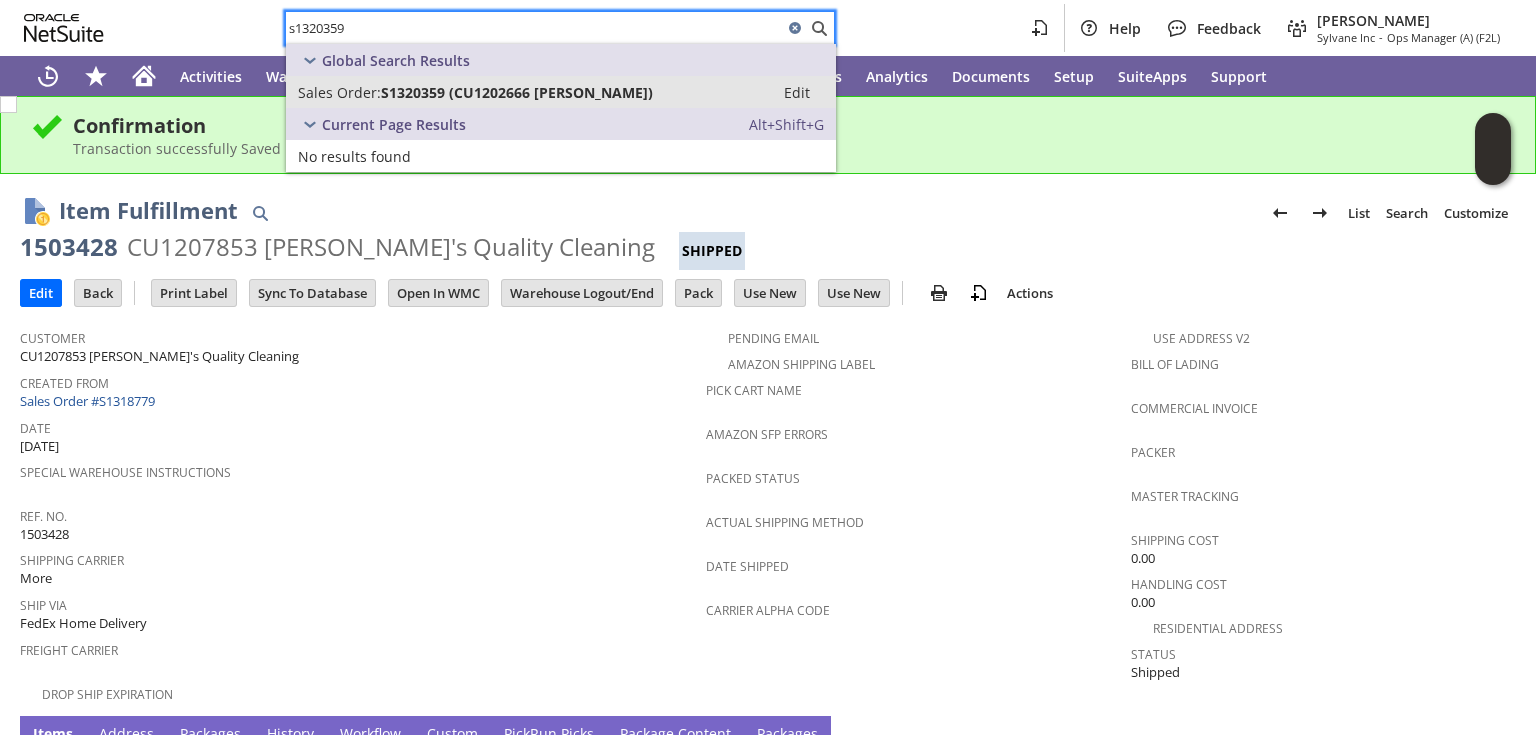 type on "s1320359" 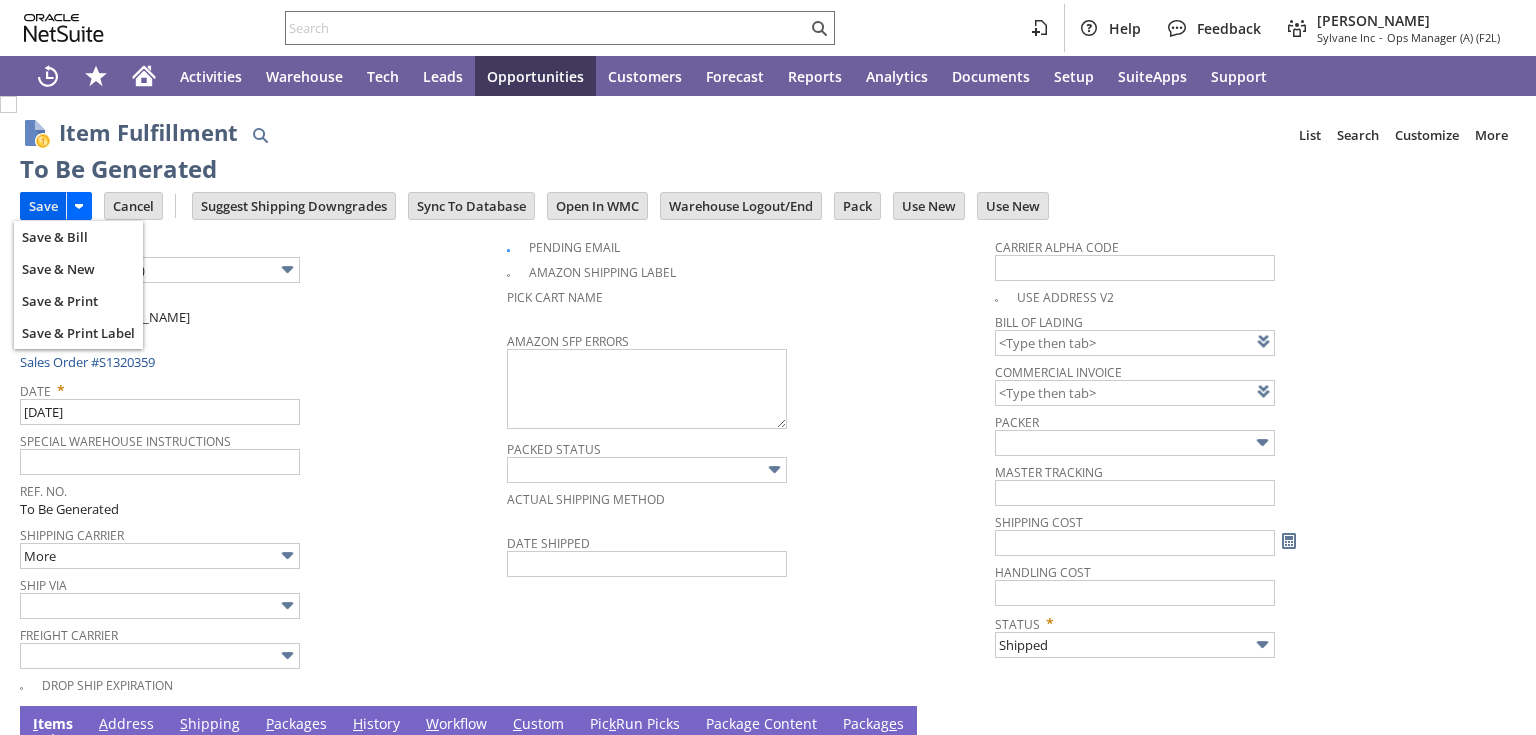 scroll, scrollTop: 0, scrollLeft: 0, axis: both 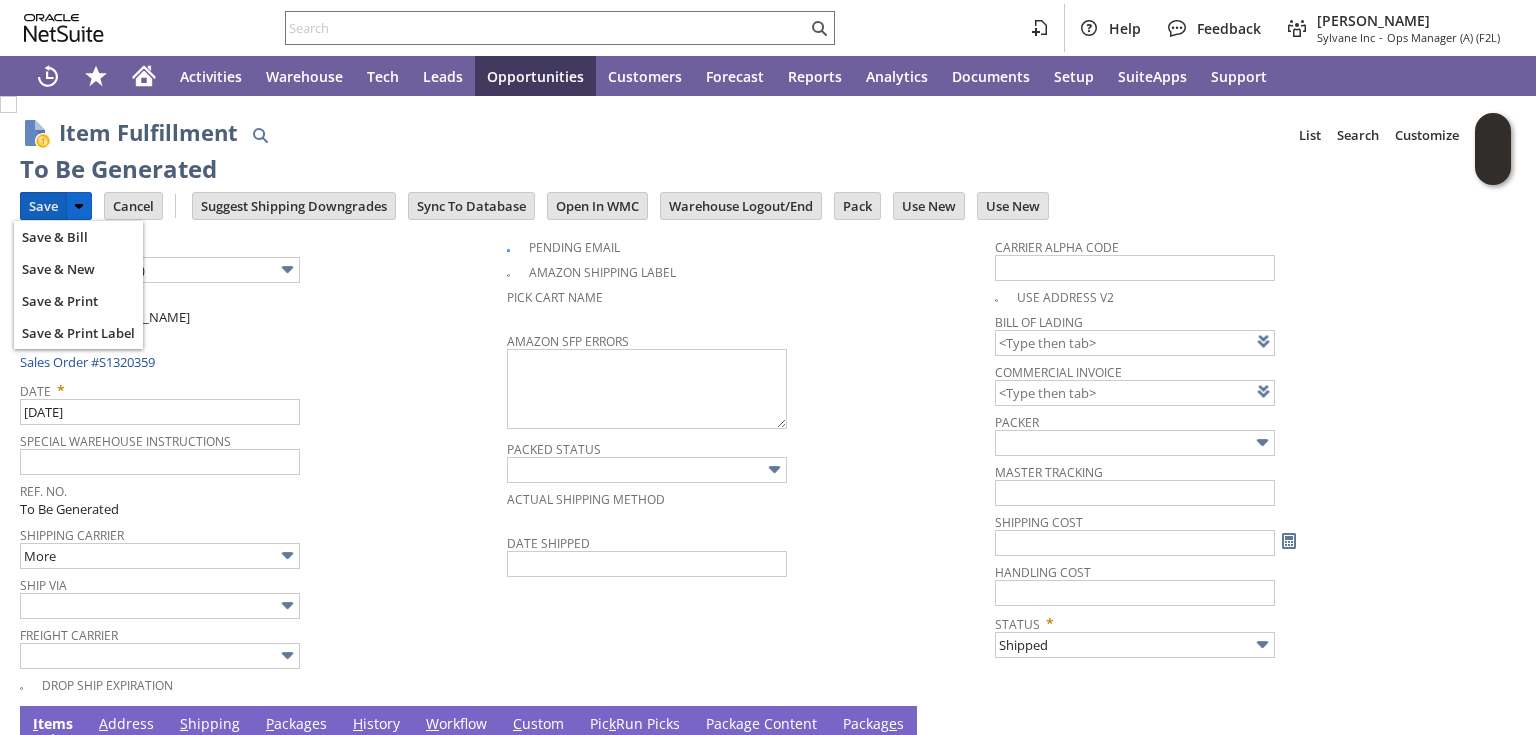 click on "Save" at bounding box center [43, 206] 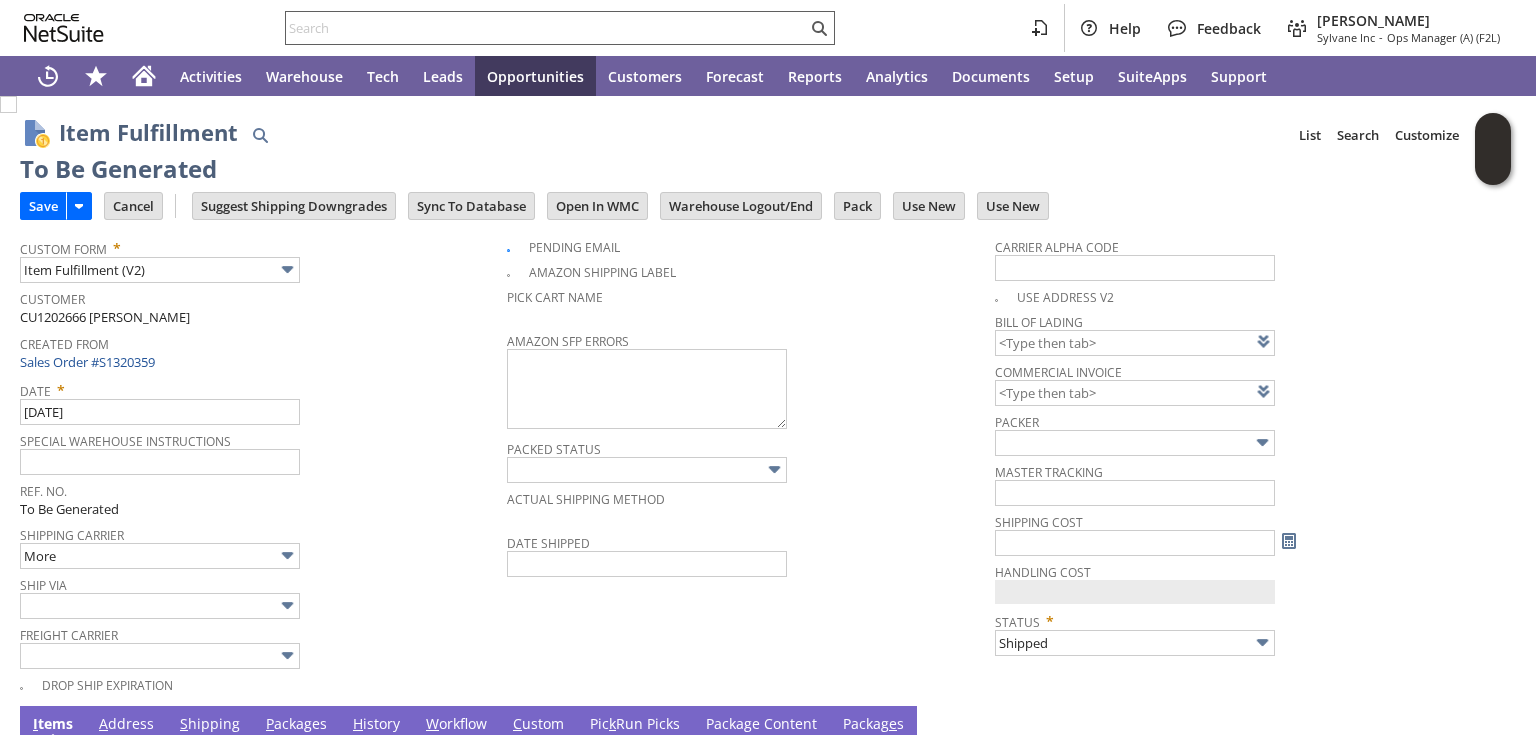 type on "0.00" 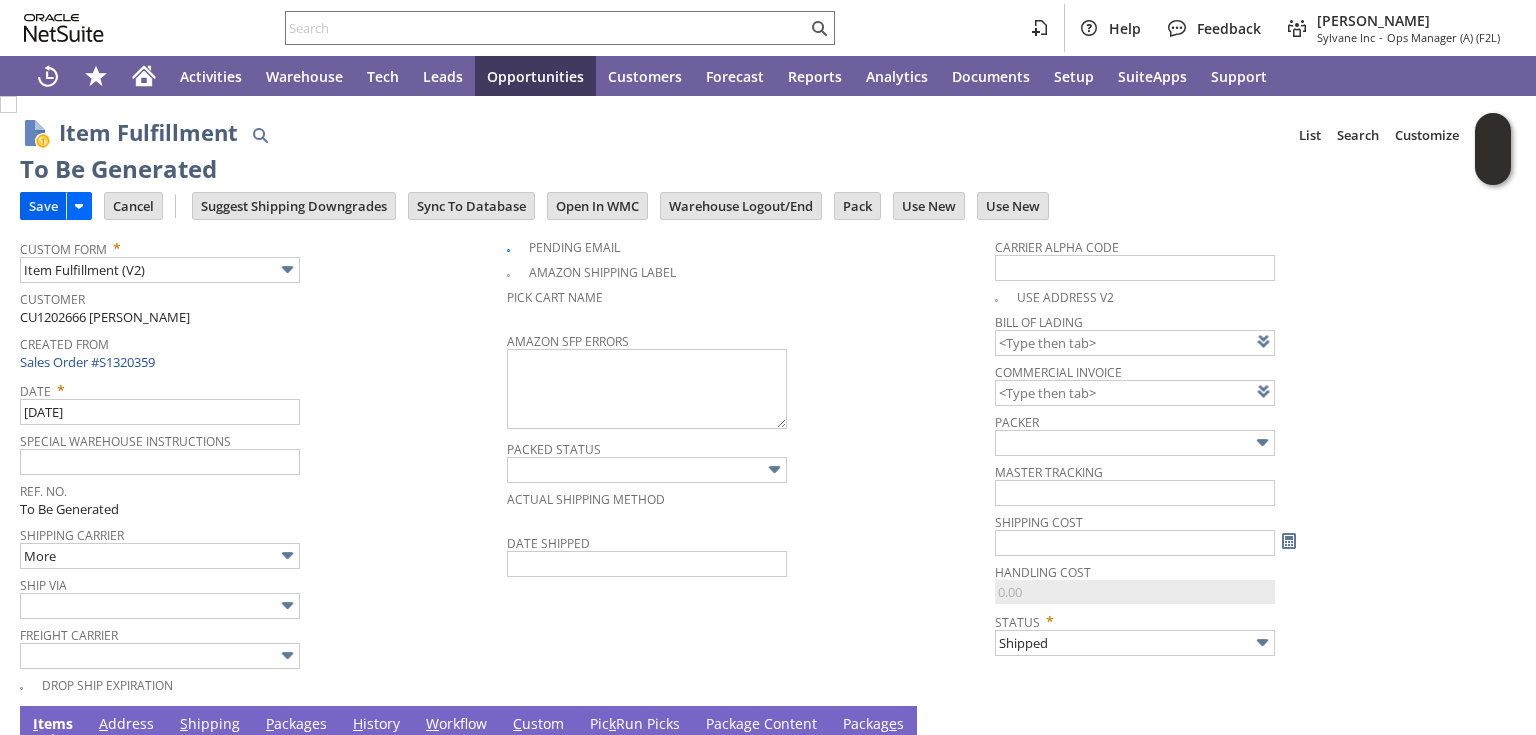 click on "Save" at bounding box center [43, 206] 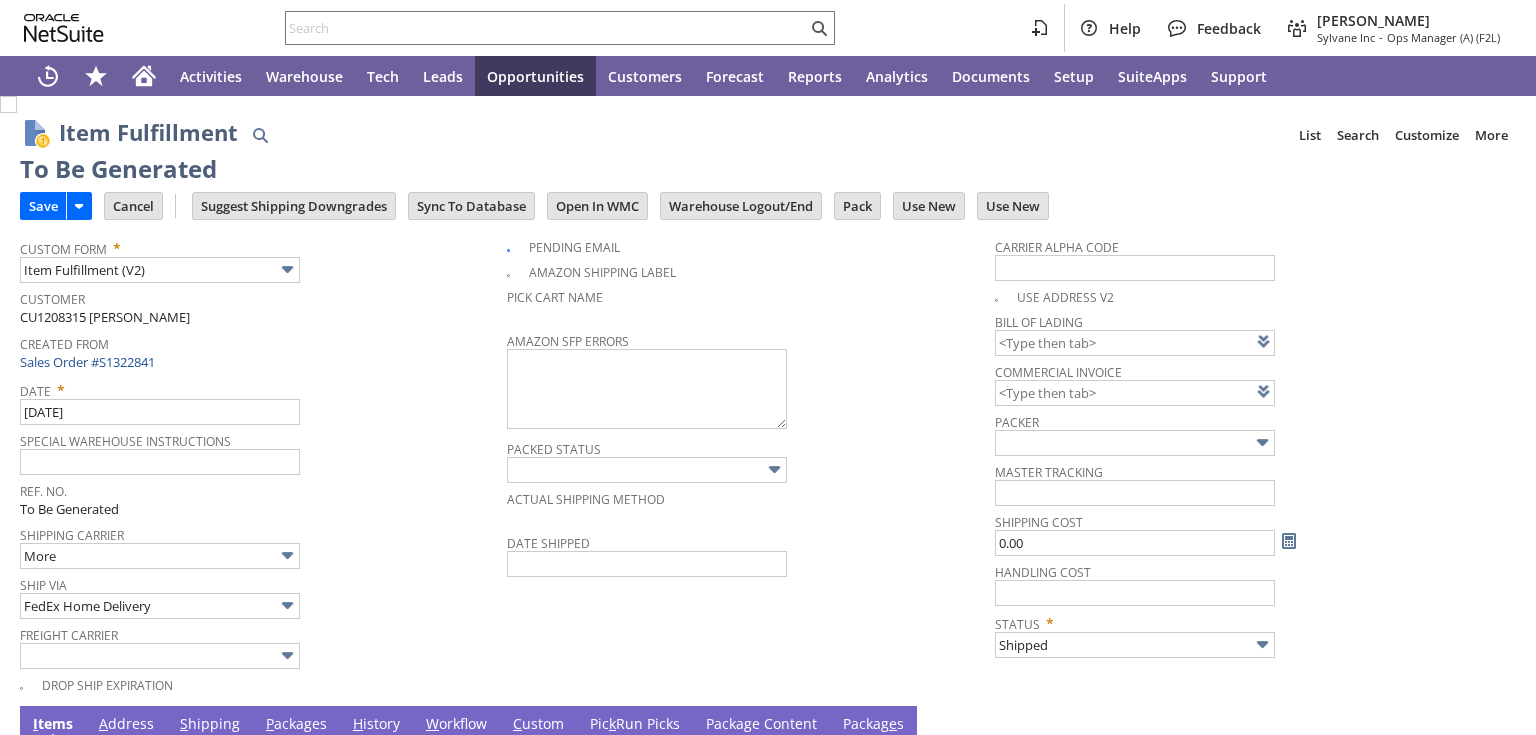scroll, scrollTop: 0, scrollLeft: 0, axis: both 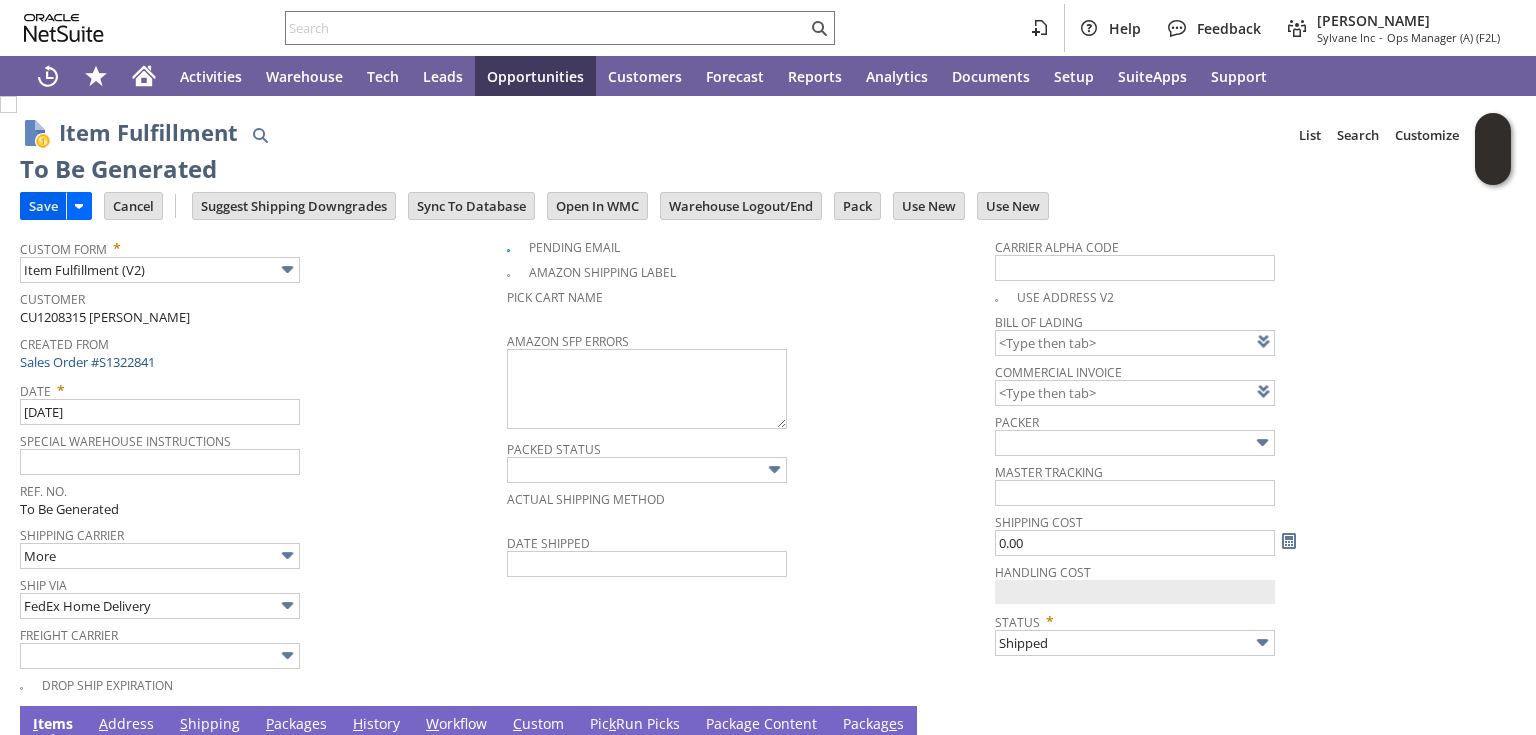 type on "0.00" 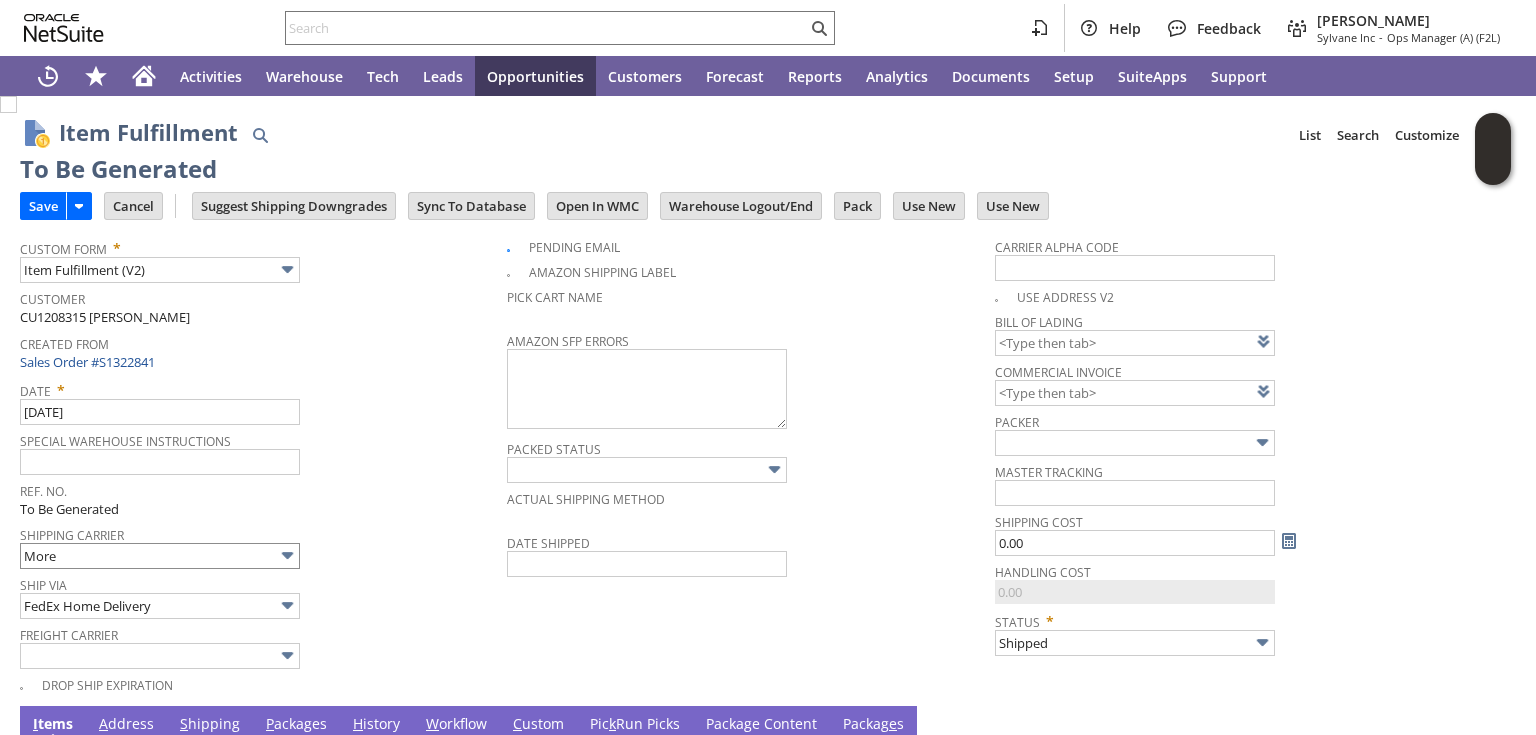 scroll, scrollTop: 345, scrollLeft: 0, axis: vertical 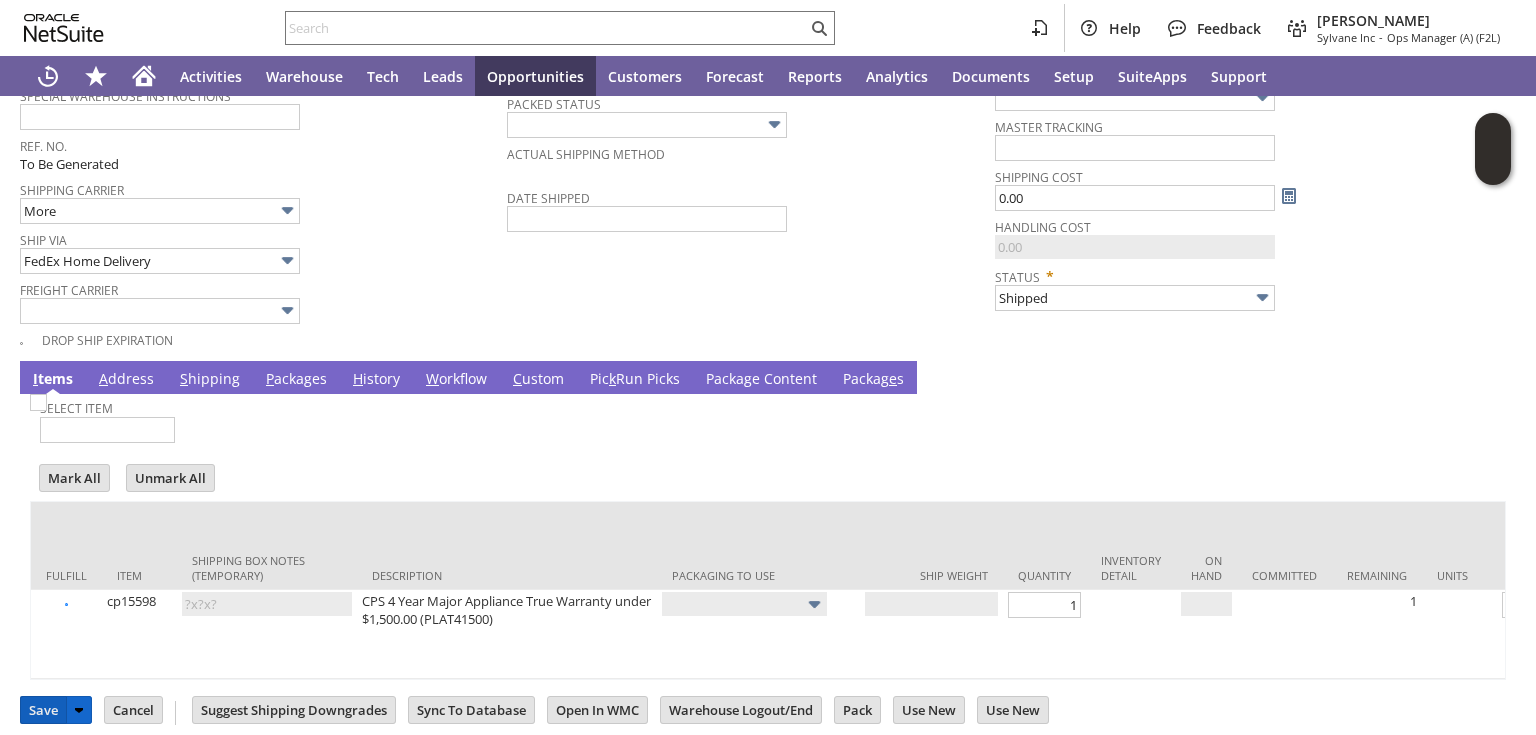 click on "Save" at bounding box center [43, 710] 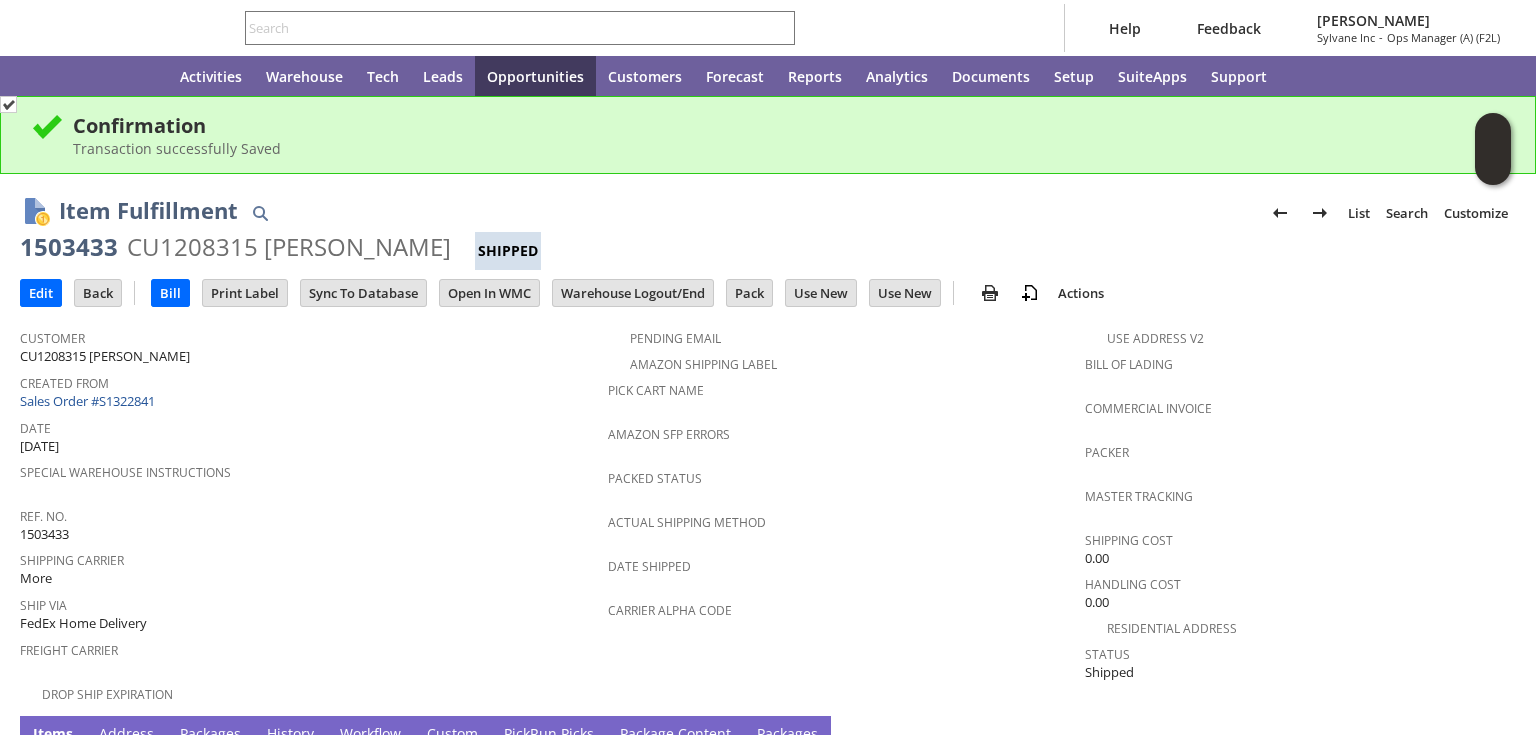 scroll, scrollTop: 0, scrollLeft: 0, axis: both 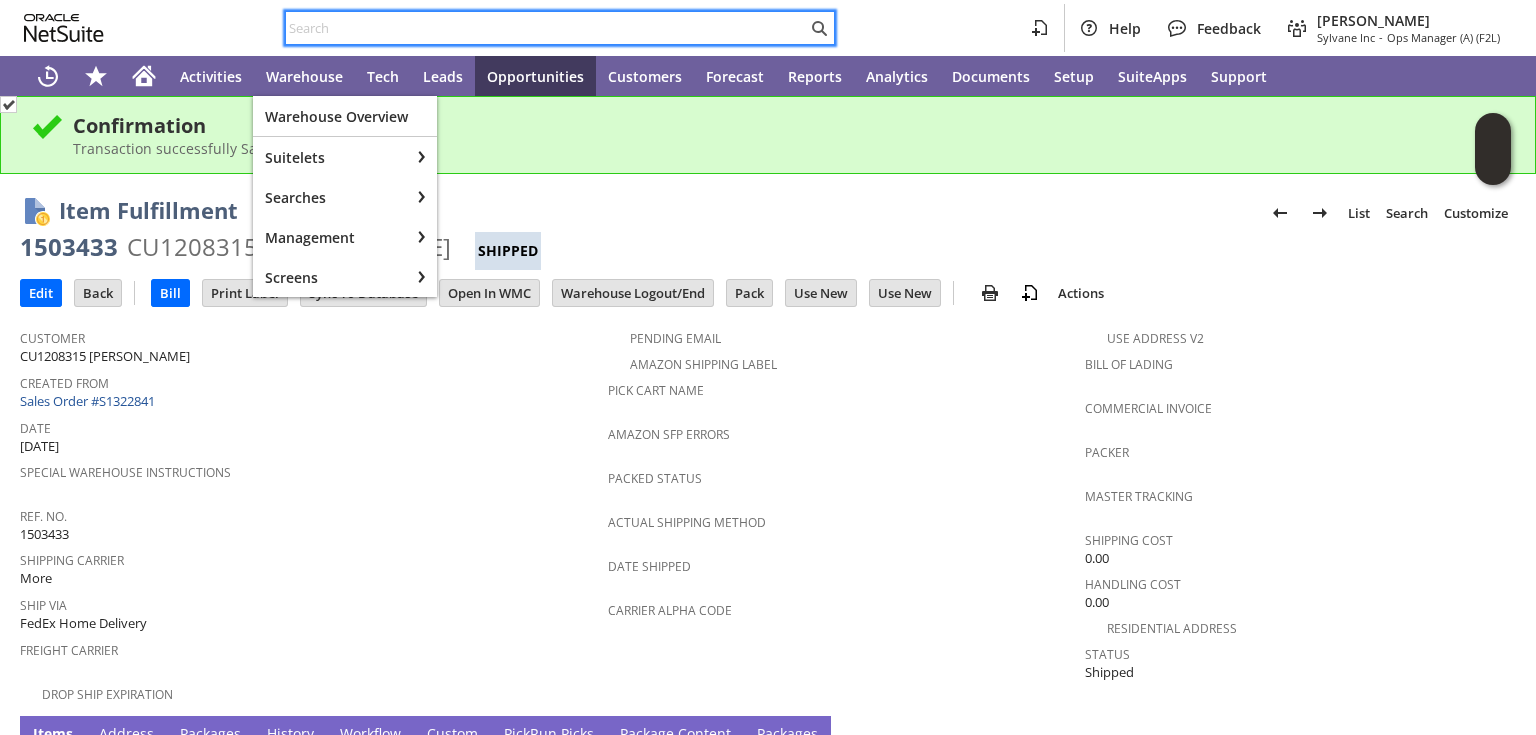 click at bounding box center (546, 28) 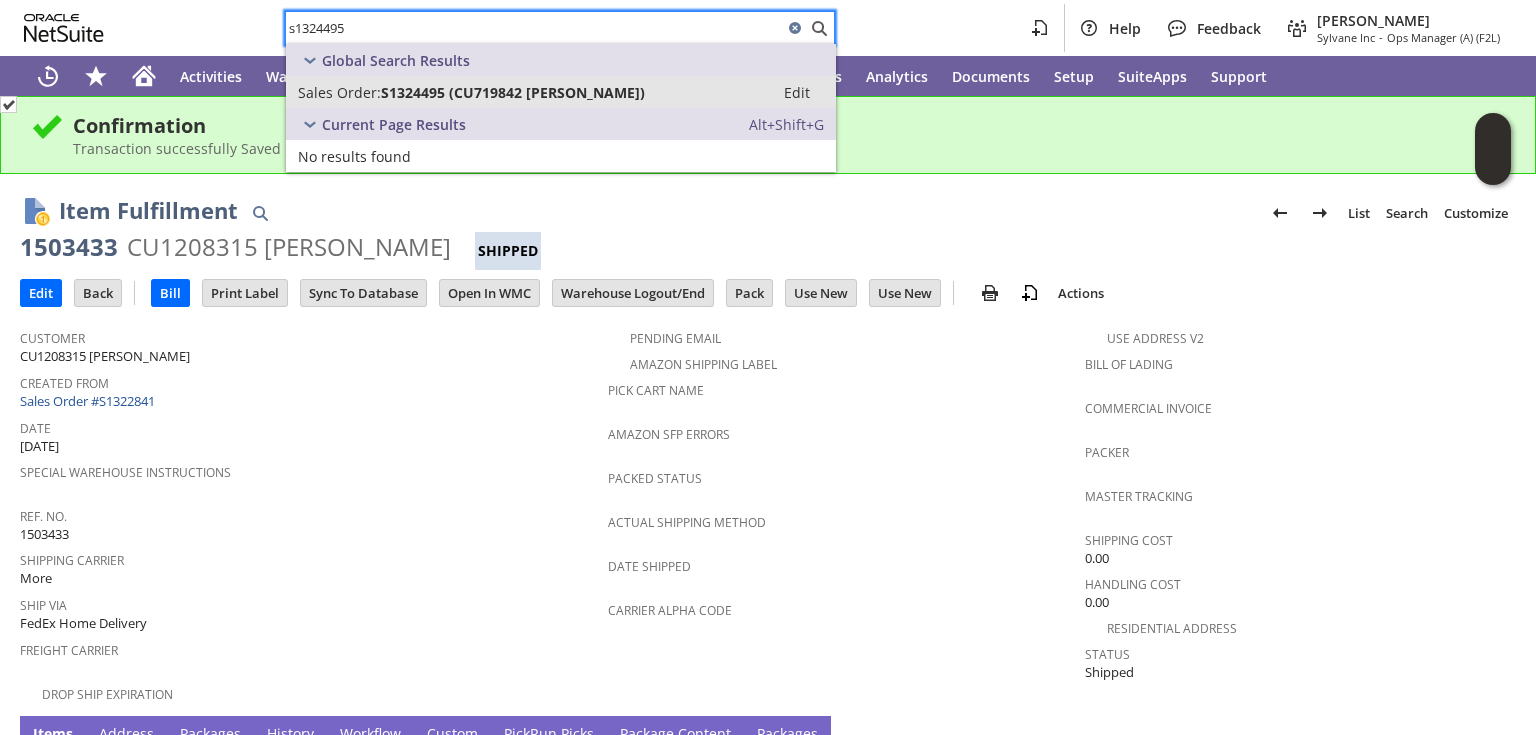 type on "s1324495" 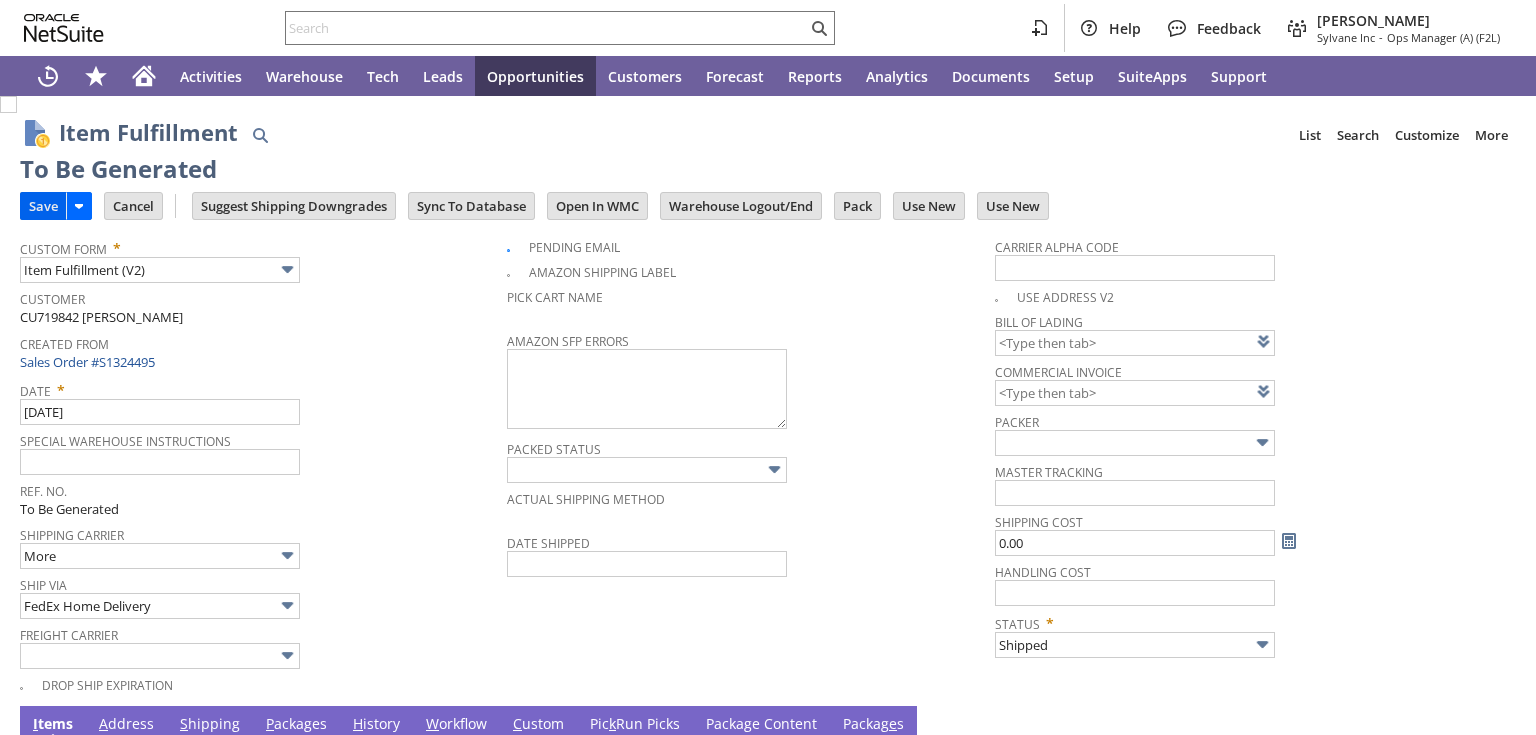 scroll, scrollTop: 0, scrollLeft: 0, axis: both 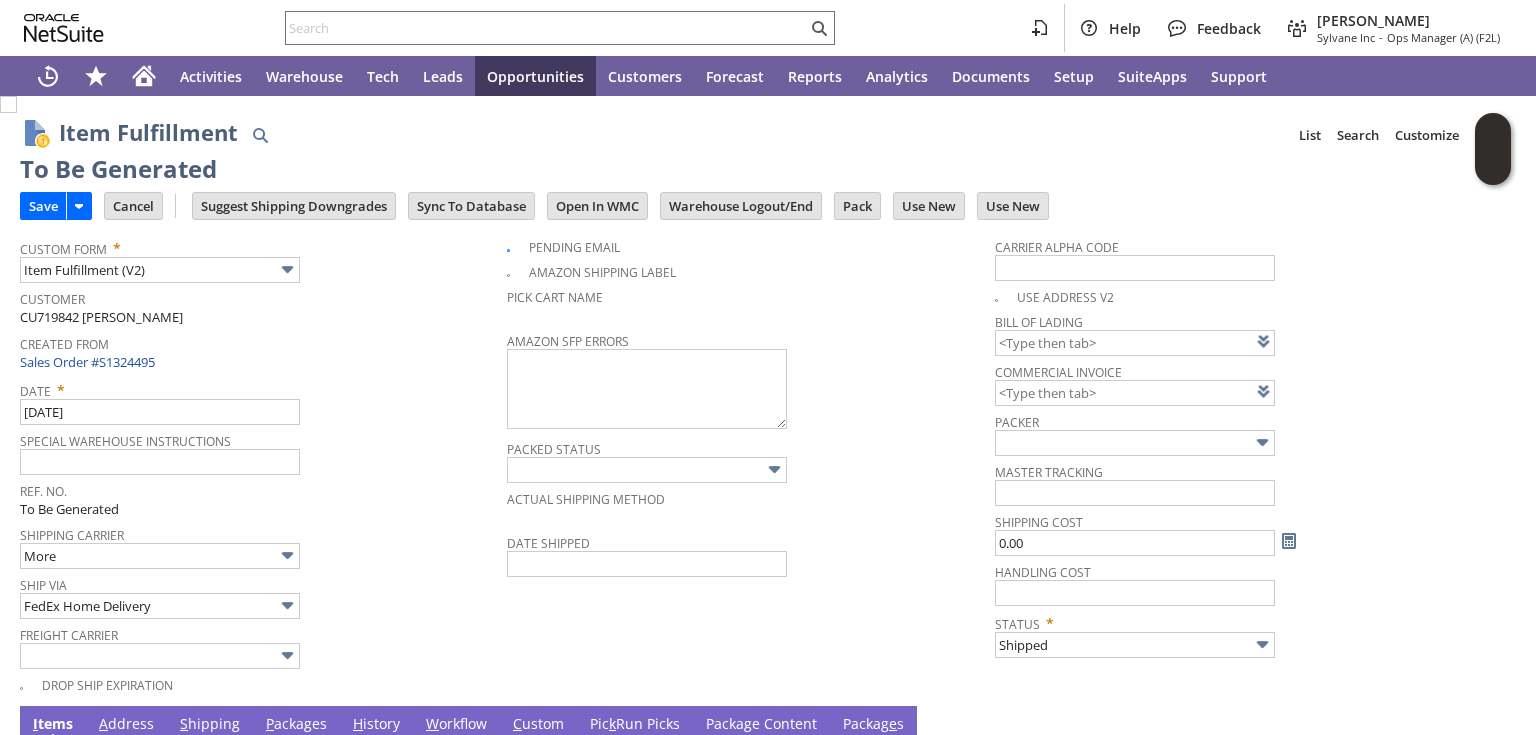 click on "Save" at bounding box center [43, 206] 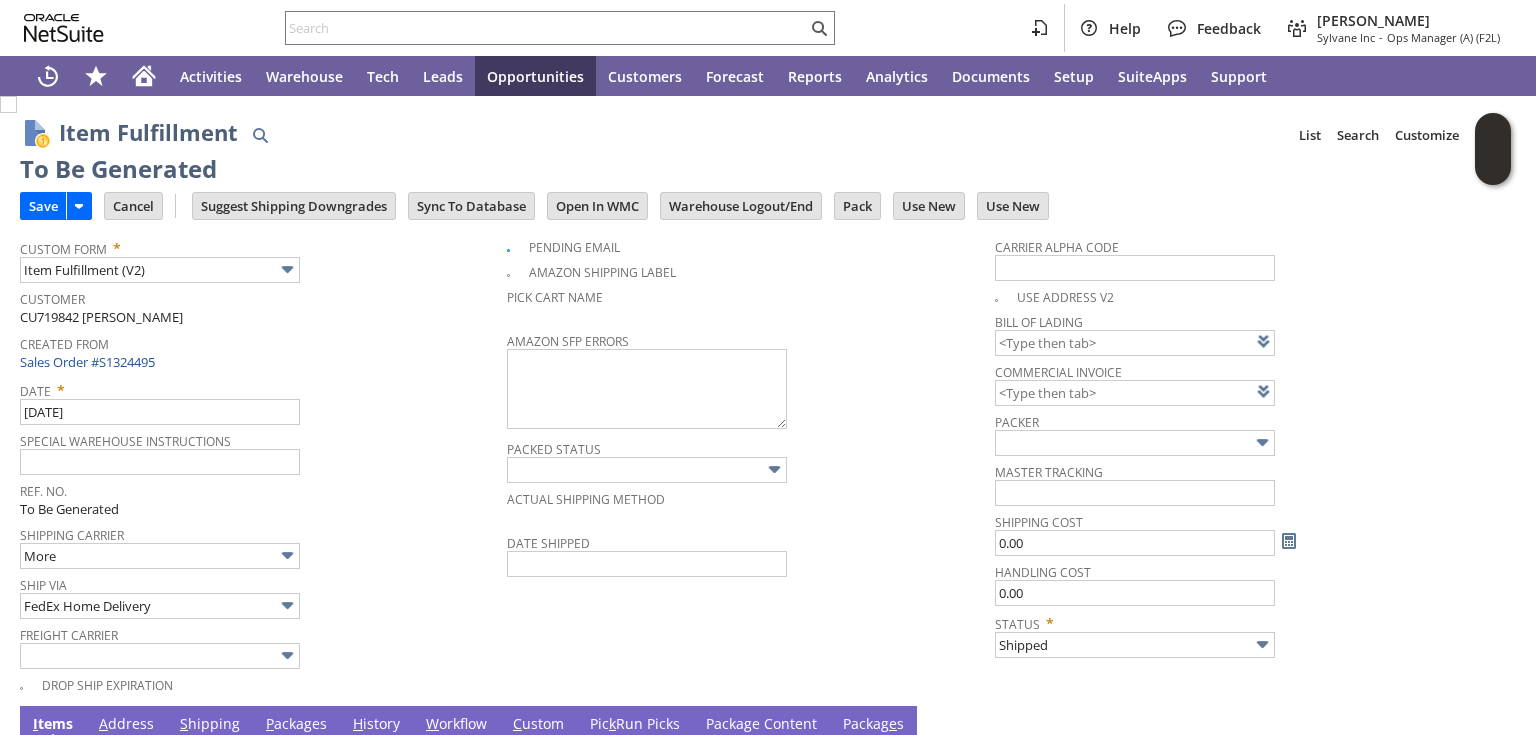 scroll, scrollTop: 345, scrollLeft: 0, axis: vertical 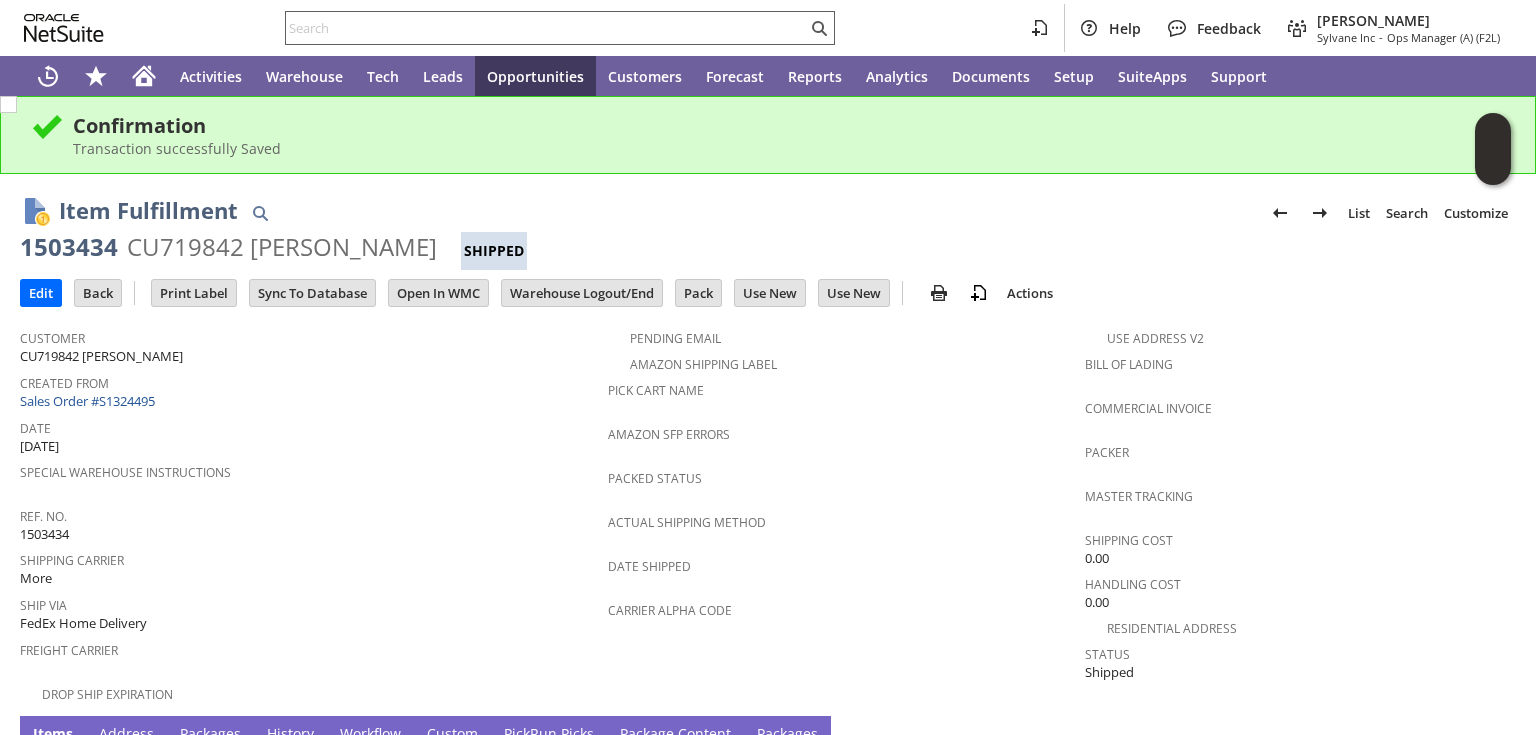 click at bounding box center (546, 28) 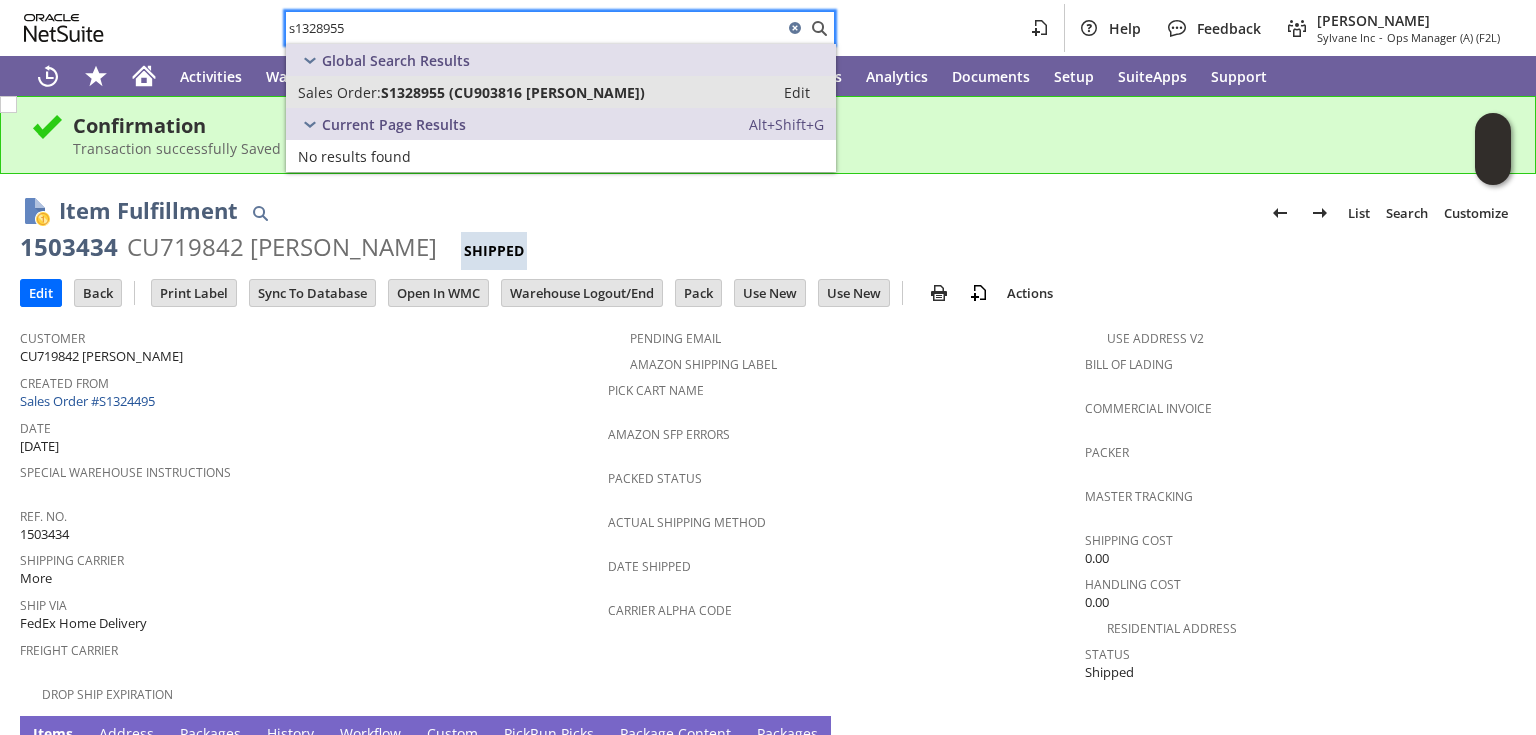 type on "s1328955" 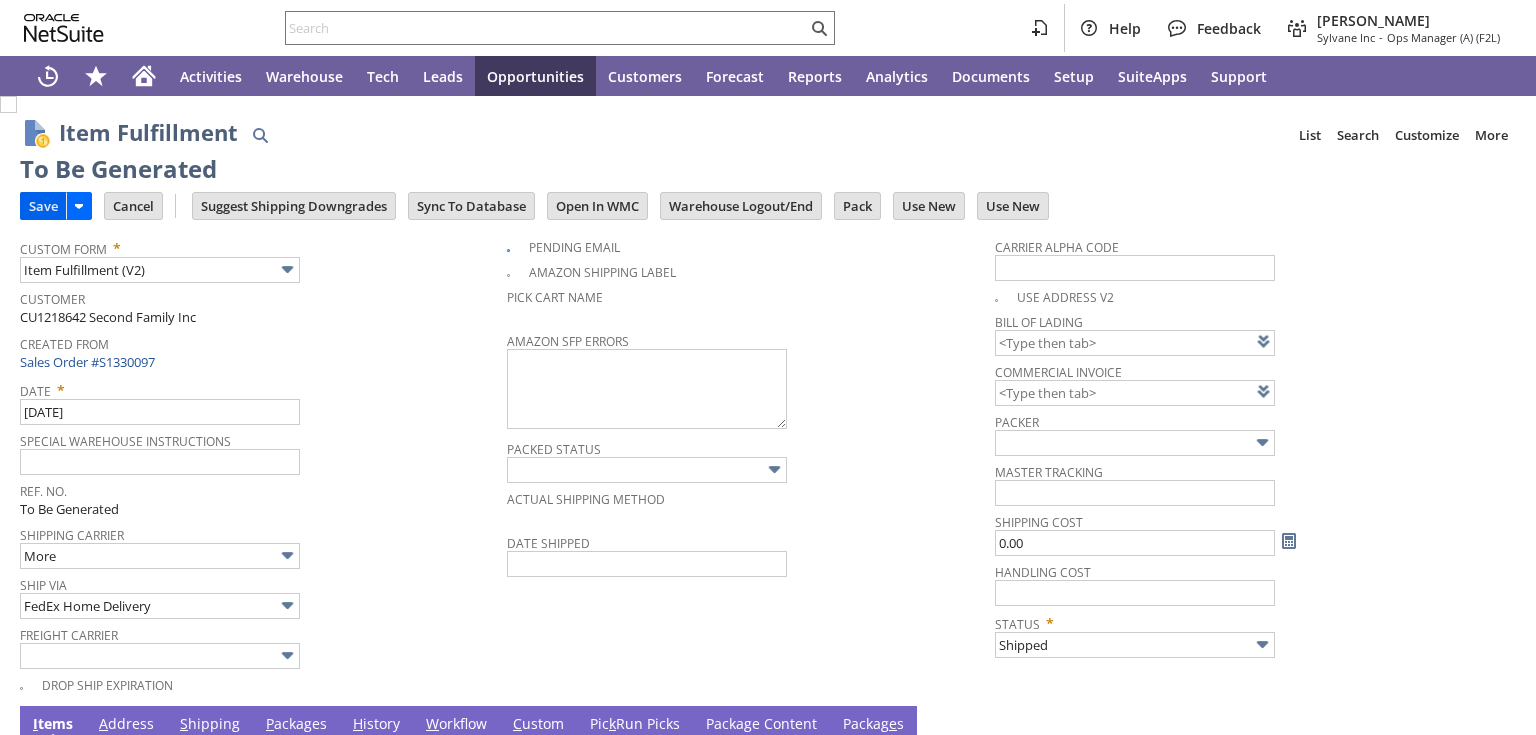 scroll, scrollTop: 0, scrollLeft: 0, axis: both 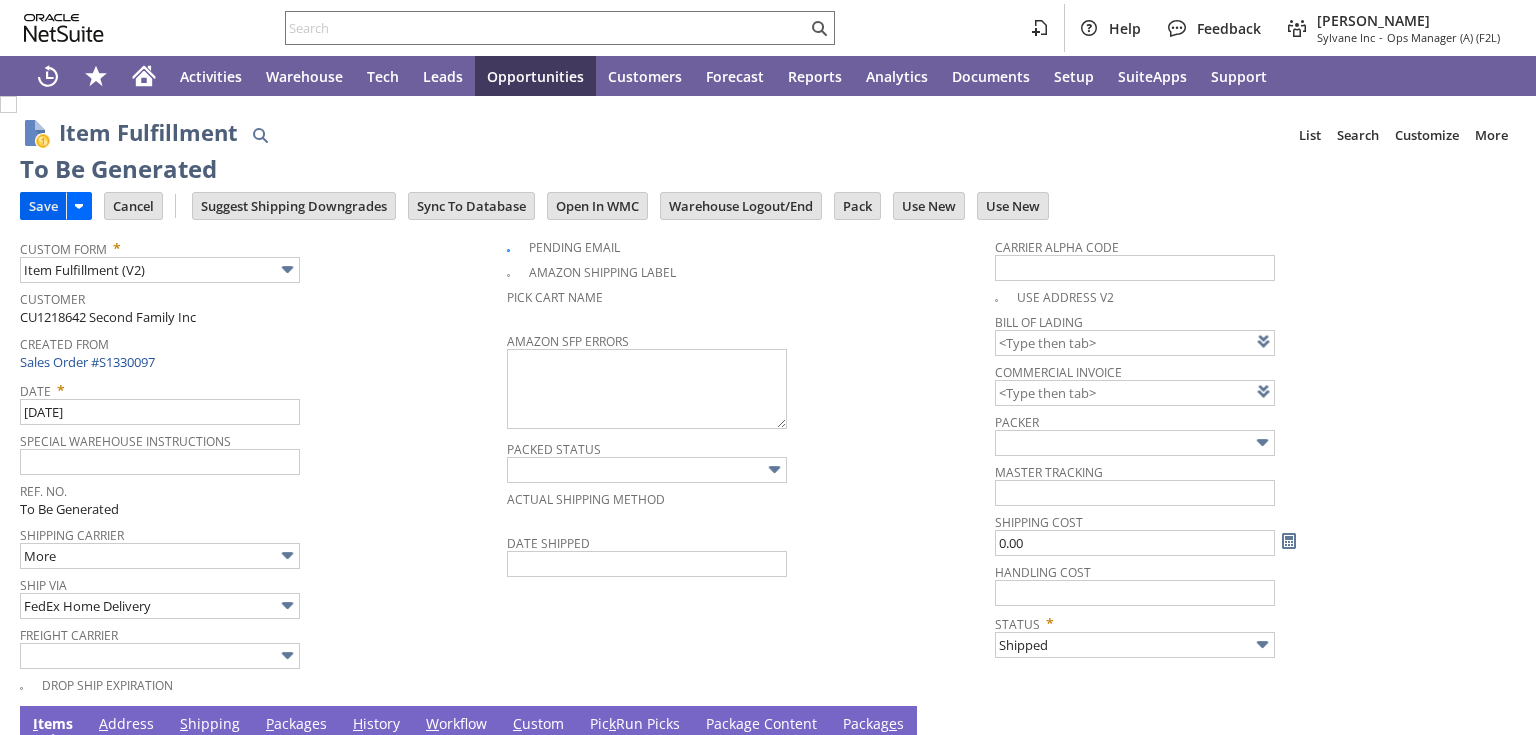 click on "Save" at bounding box center (43, 206) 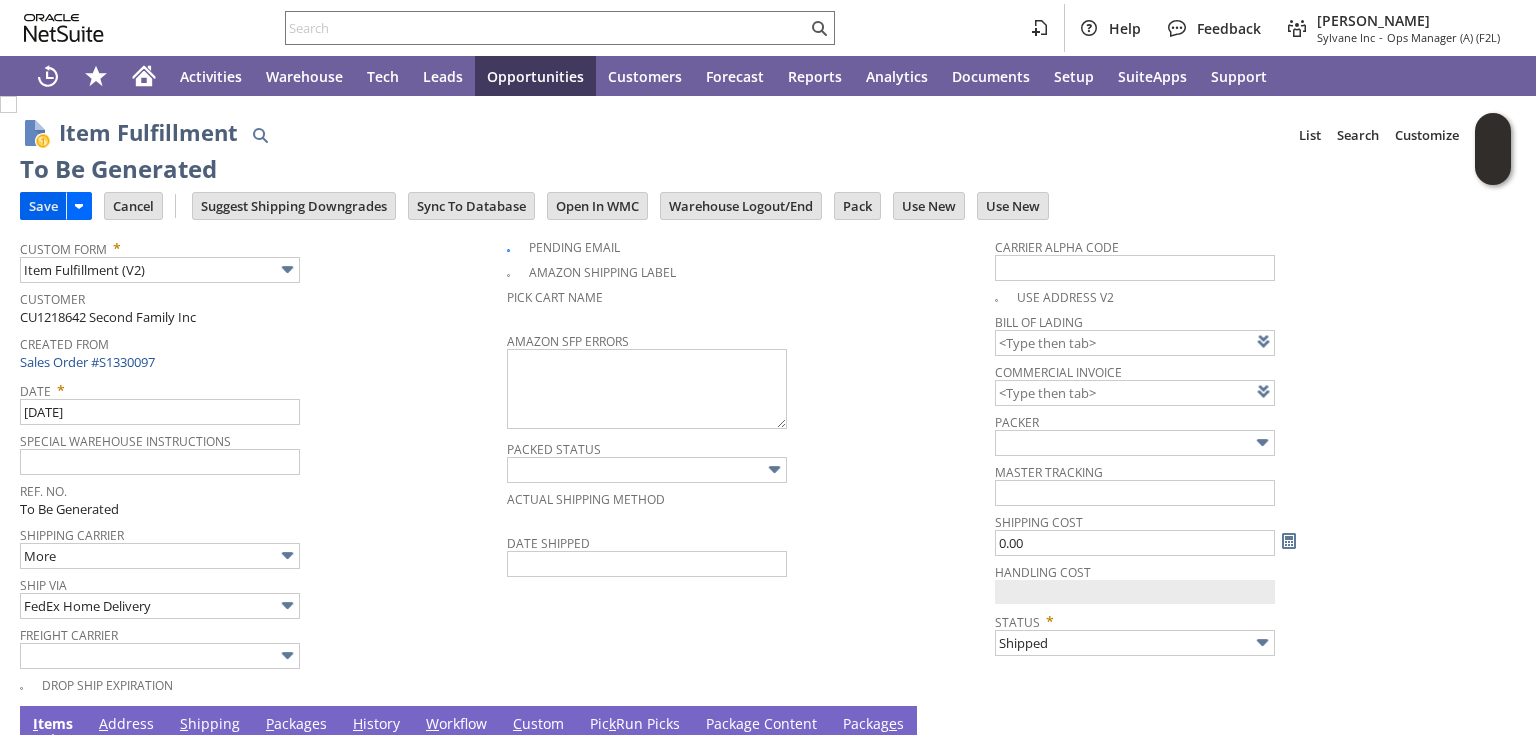 type on "0.00" 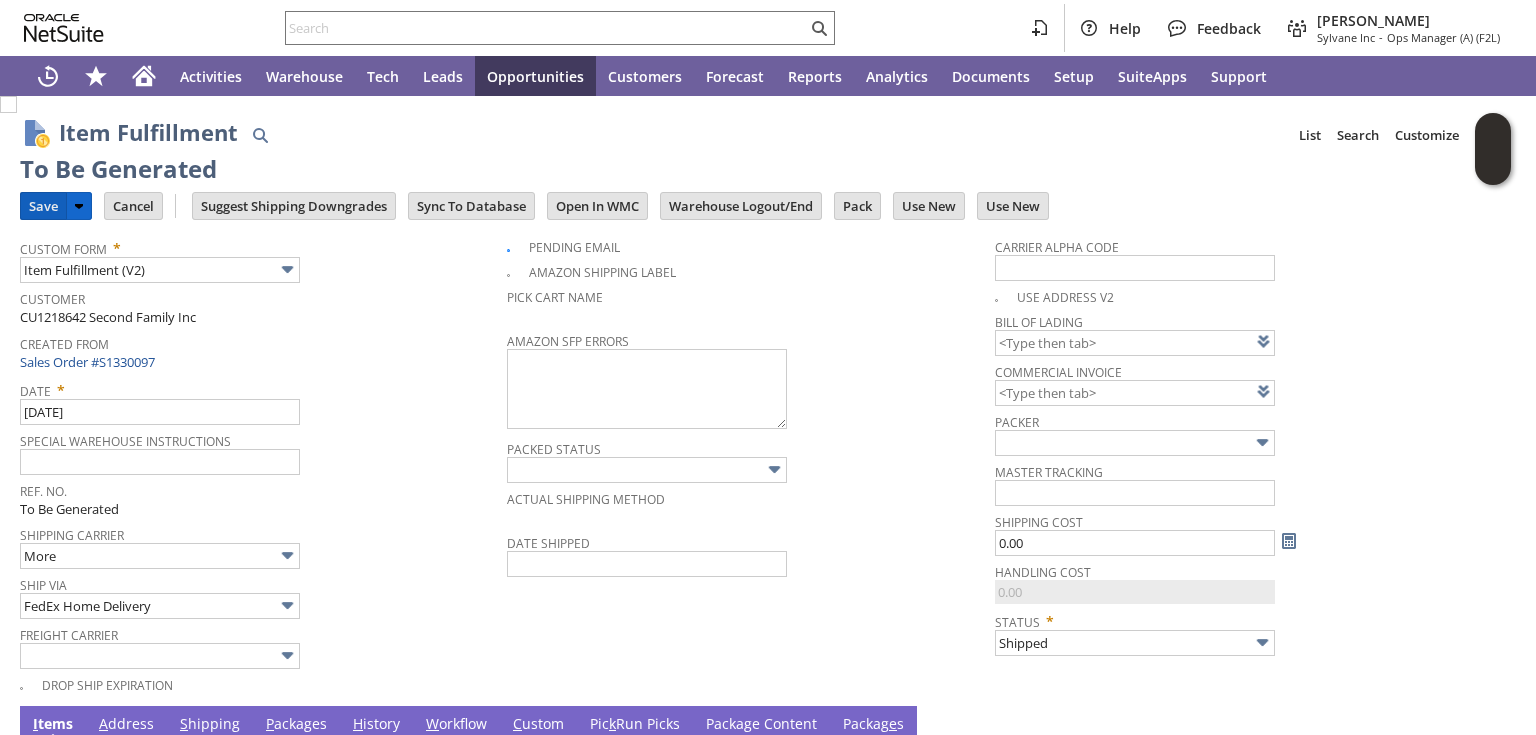 click on "Save" at bounding box center [43, 206] 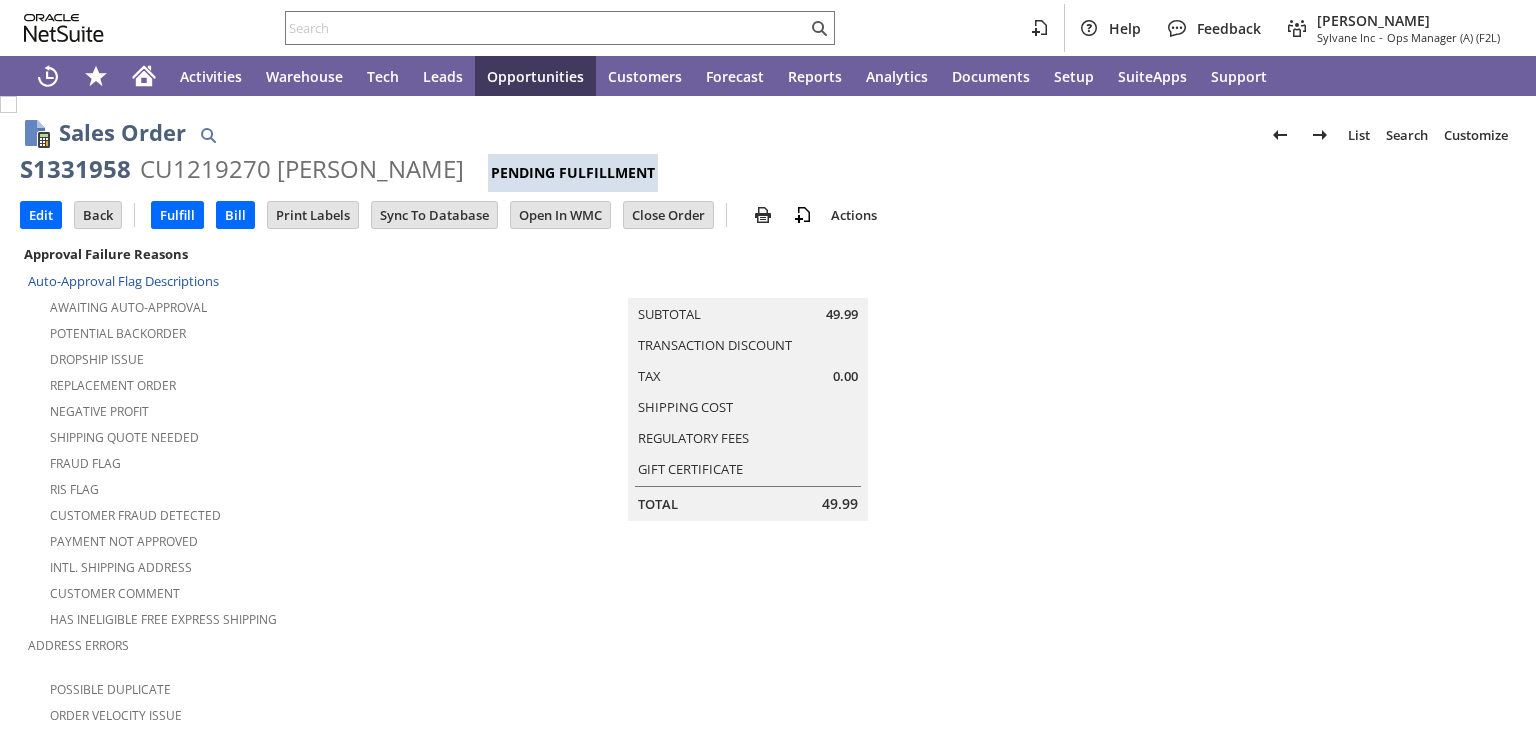 scroll, scrollTop: 0, scrollLeft: 0, axis: both 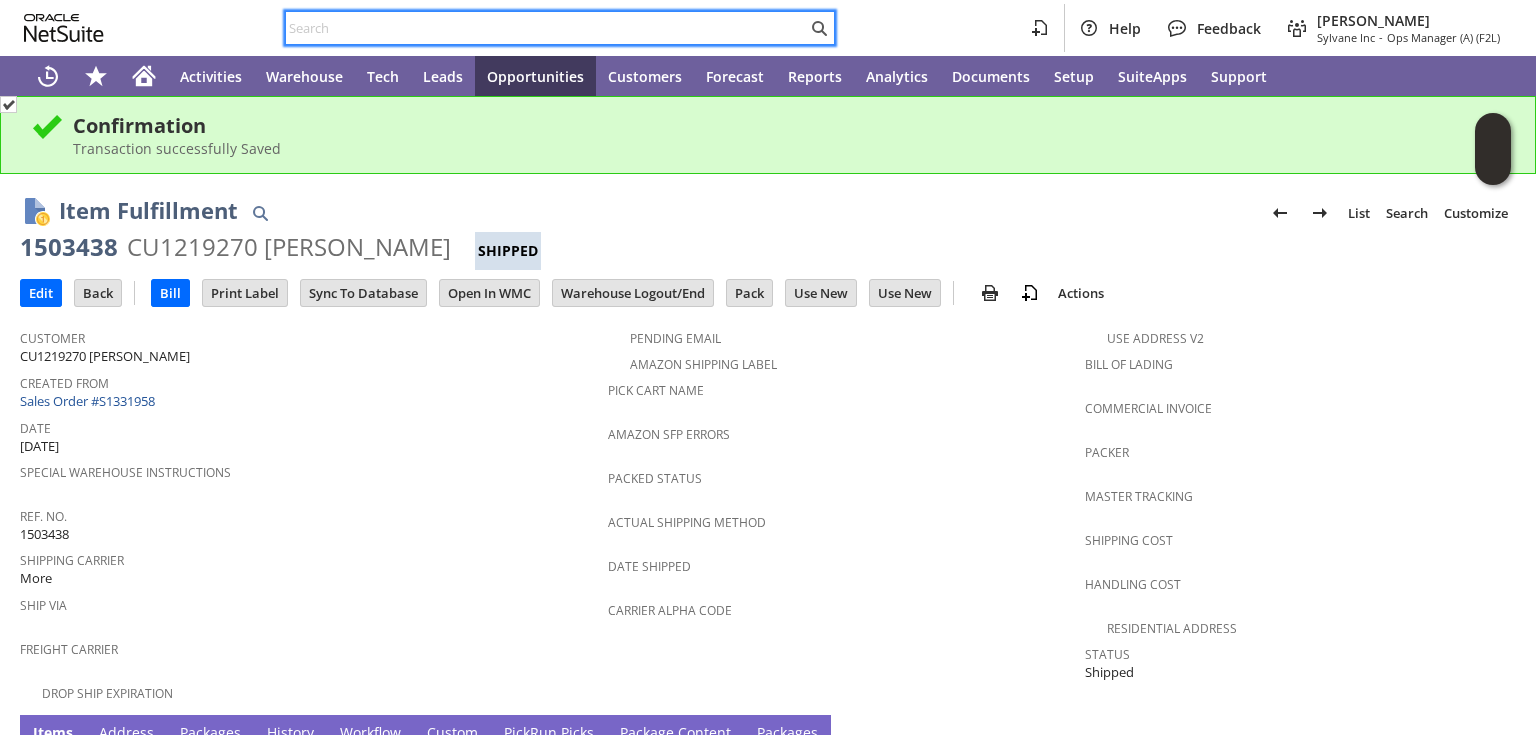 click at bounding box center [546, 28] 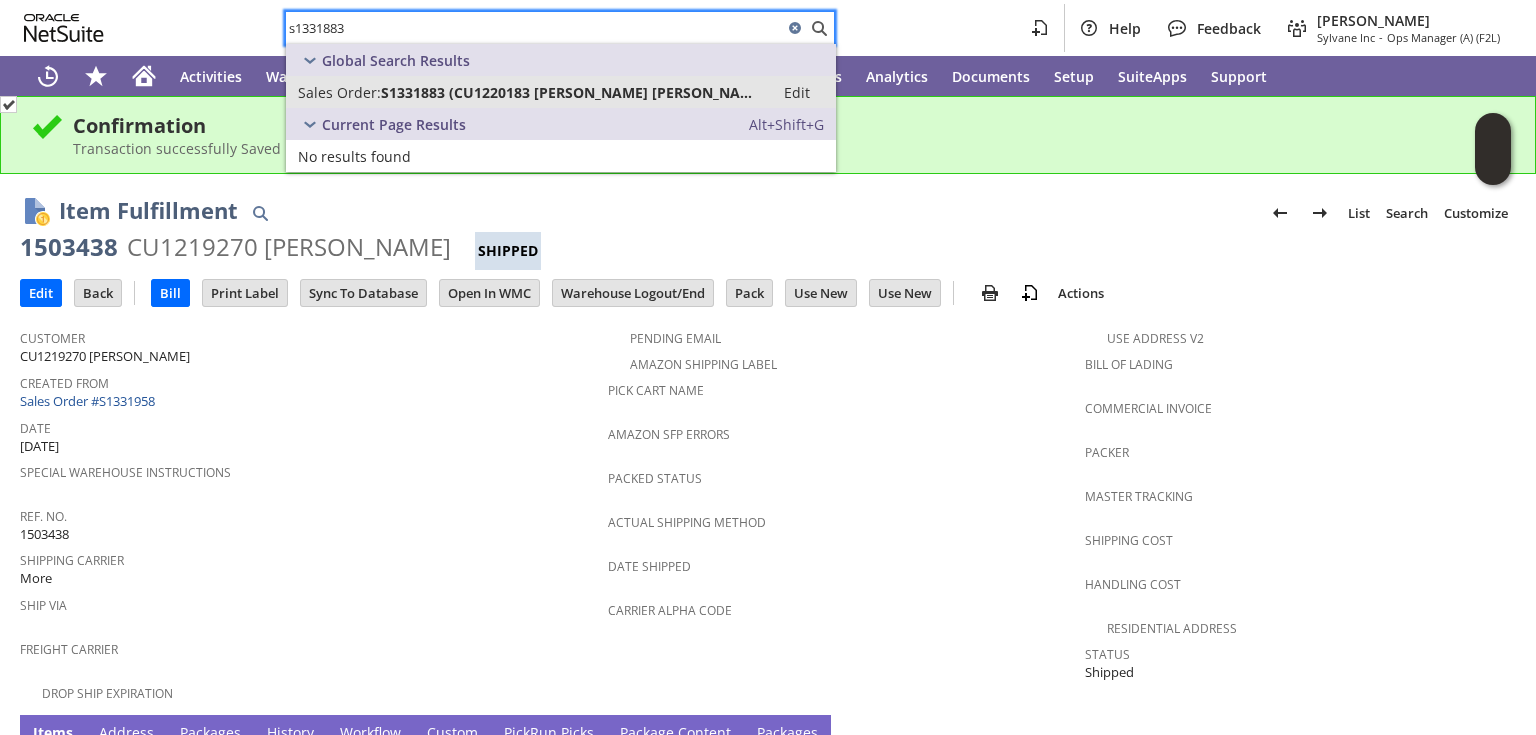type on "s1331883" 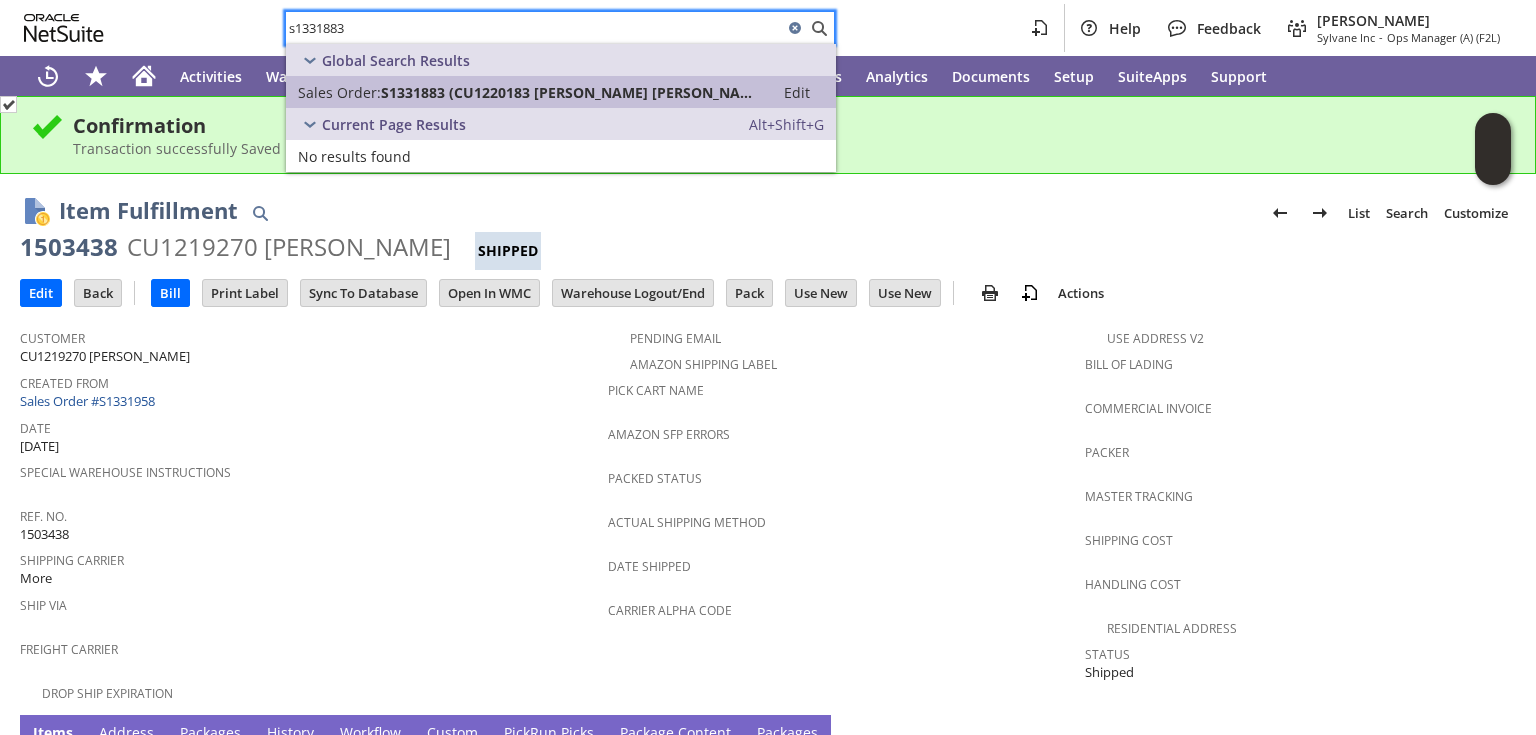 click on "S1331883 (CU1220183 Thomas James Murphy)" at bounding box center [571, 92] 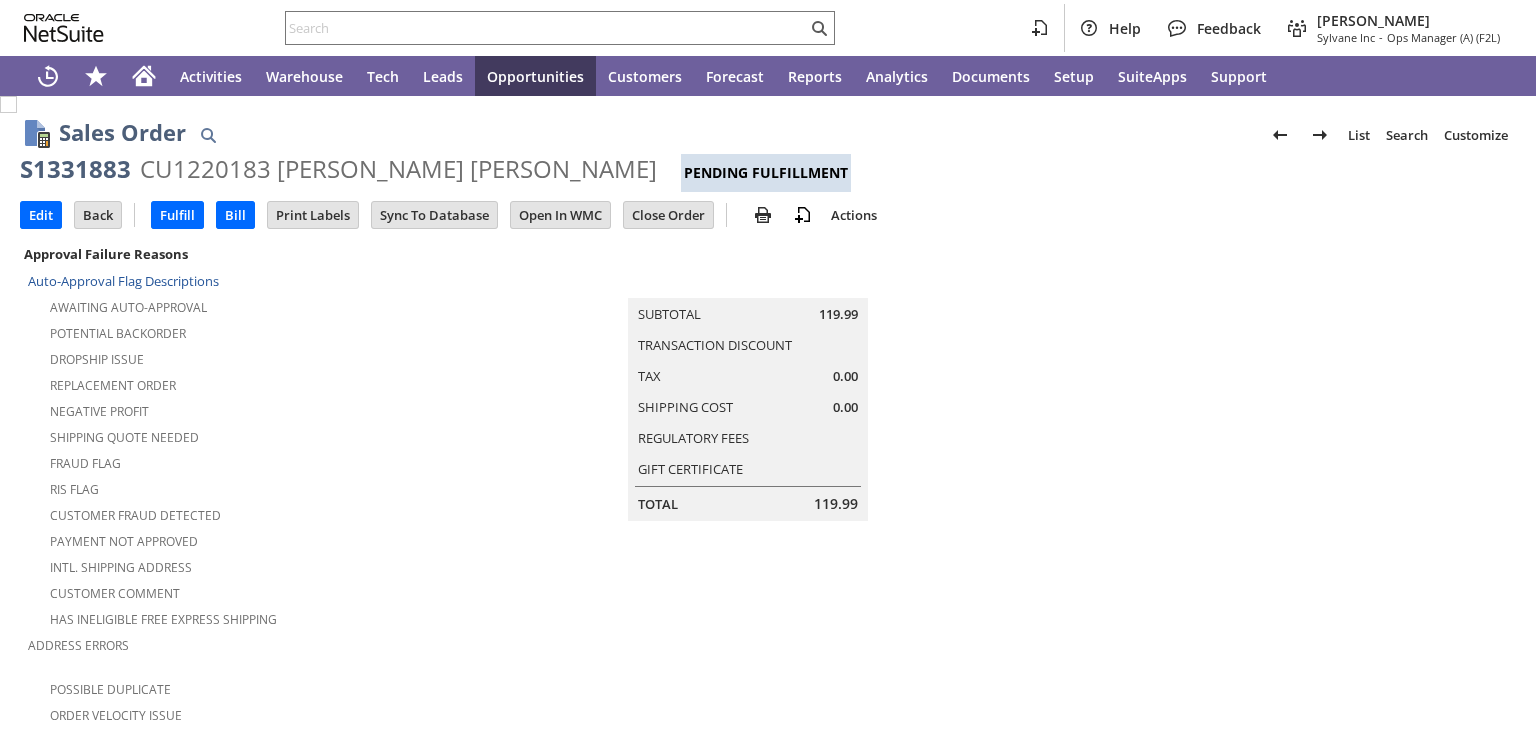 scroll, scrollTop: 0, scrollLeft: 0, axis: both 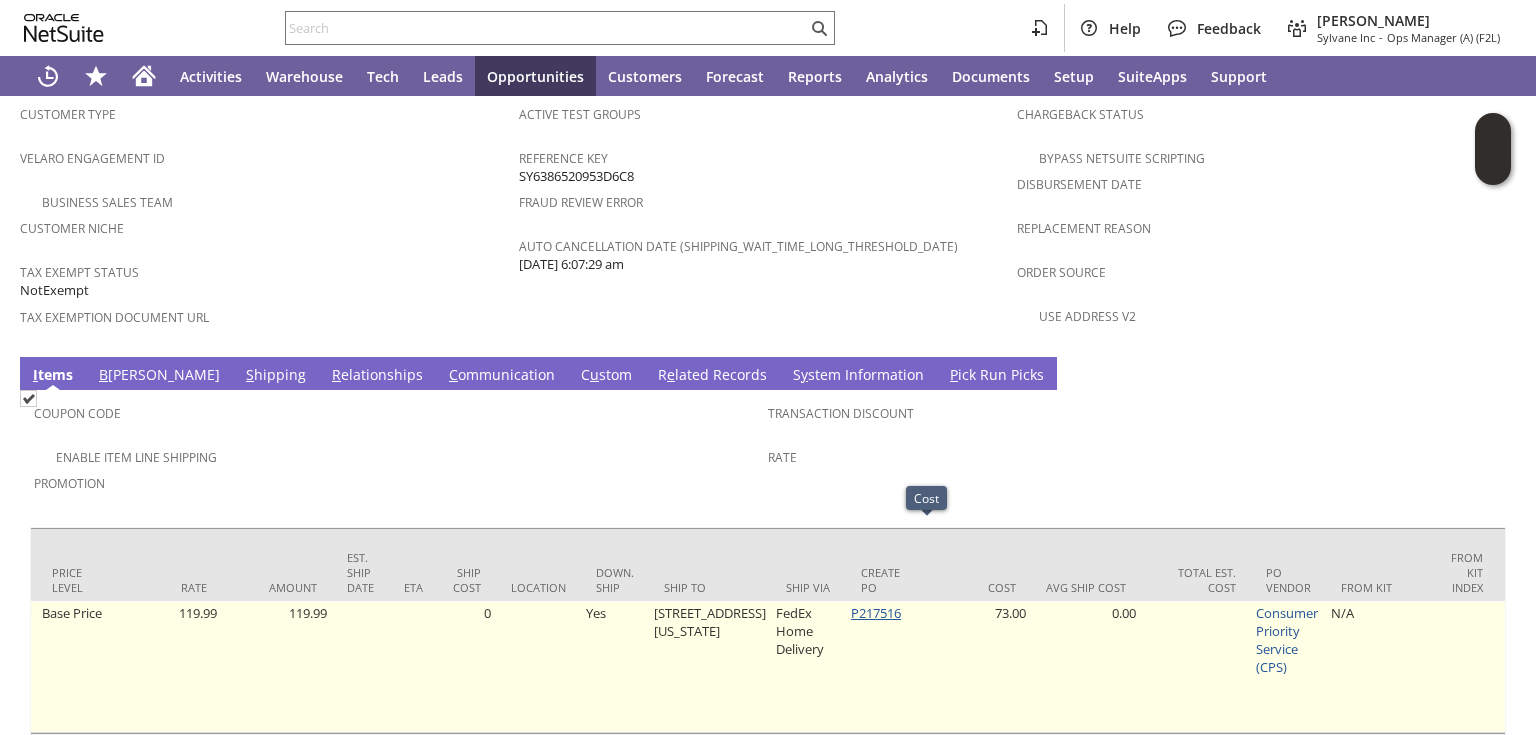 click on "P217516" at bounding box center (876, 613) 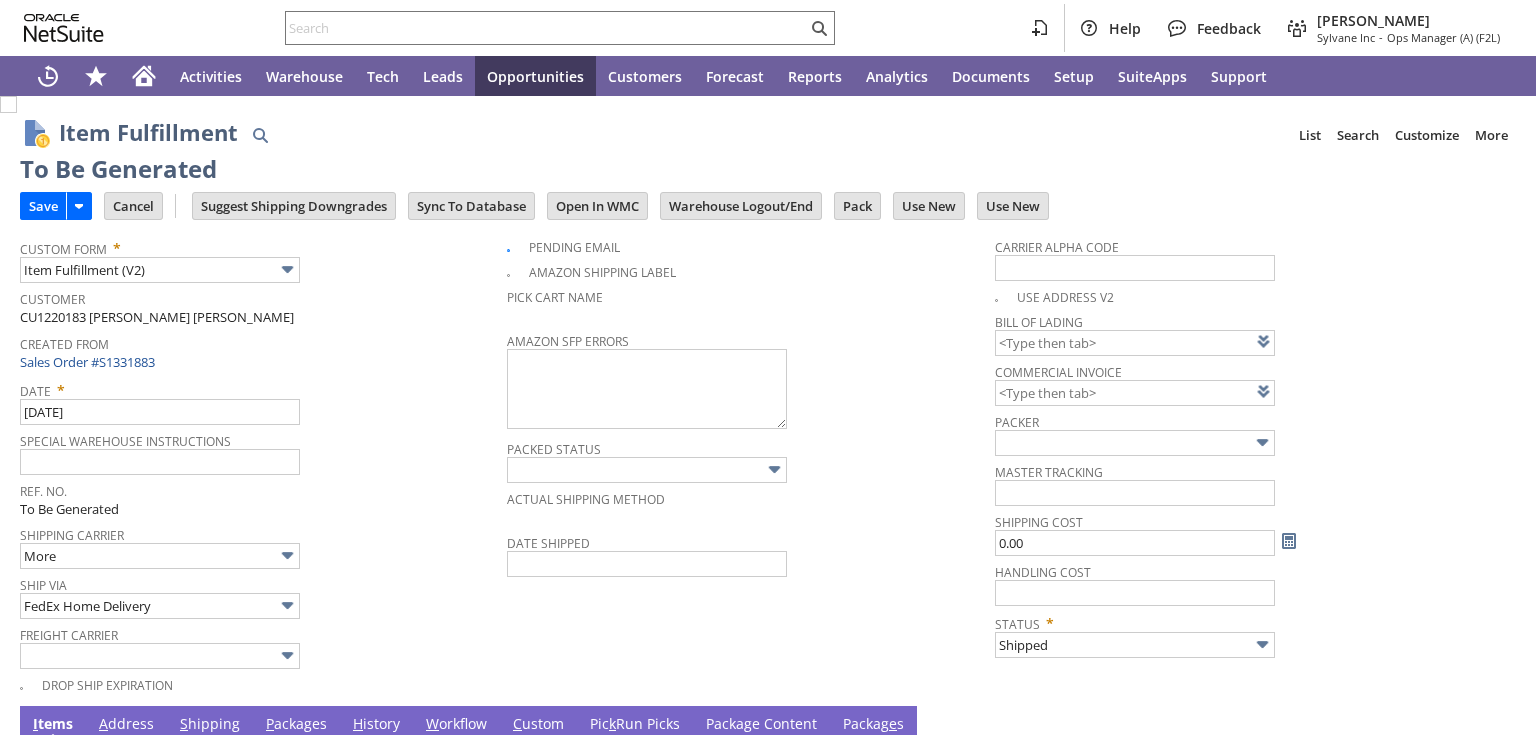 scroll, scrollTop: 0, scrollLeft: 0, axis: both 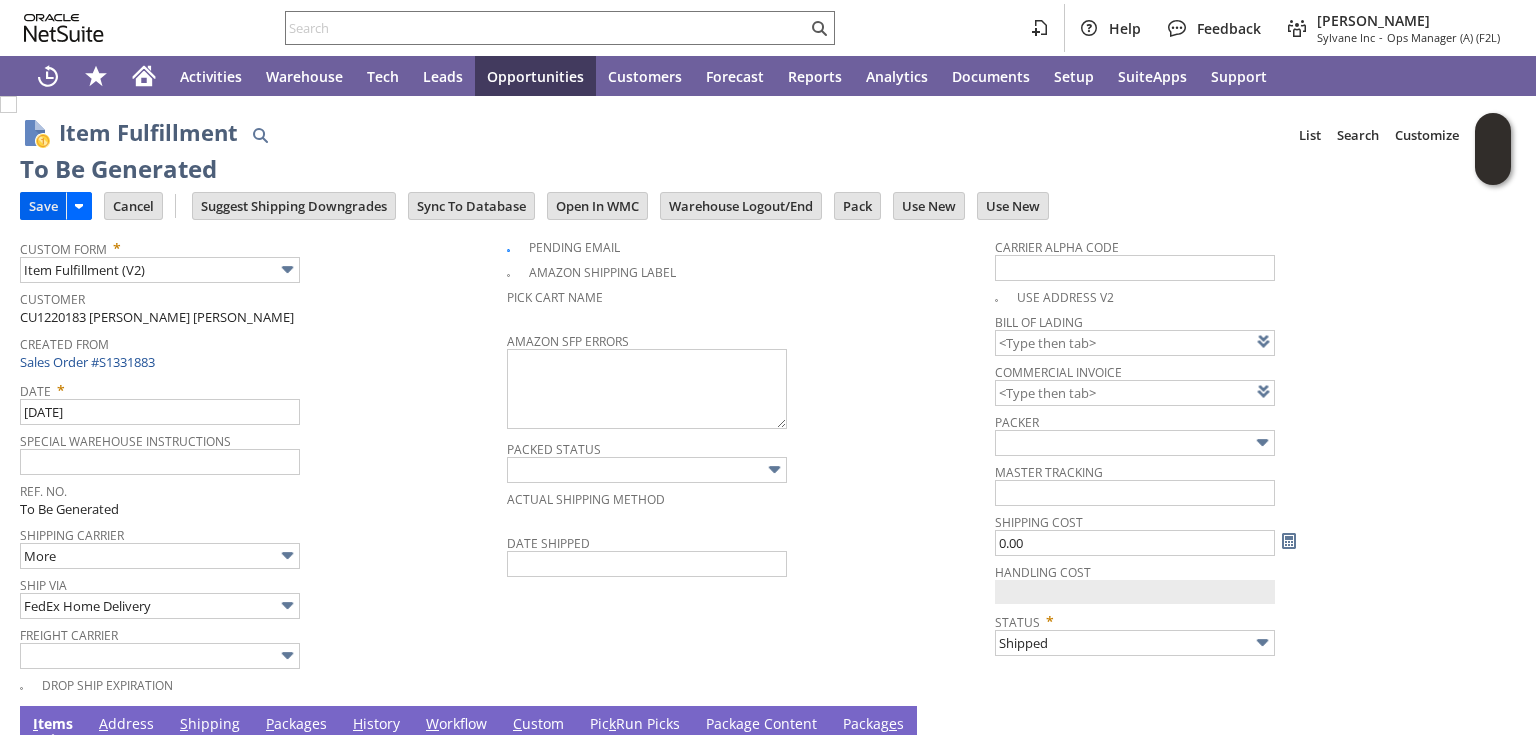 type on "0.00" 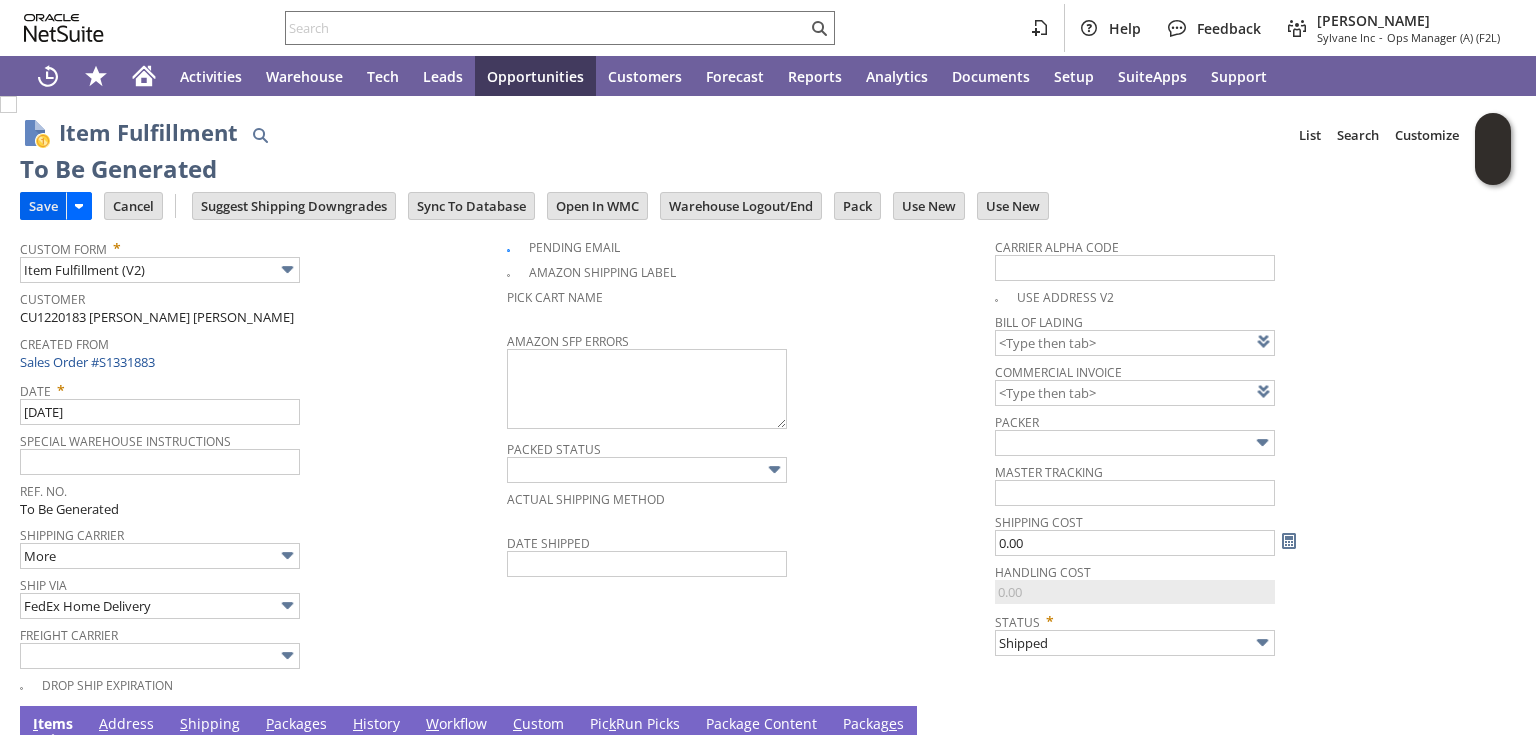 scroll, scrollTop: 345, scrollLeft: 0, axis: vertical 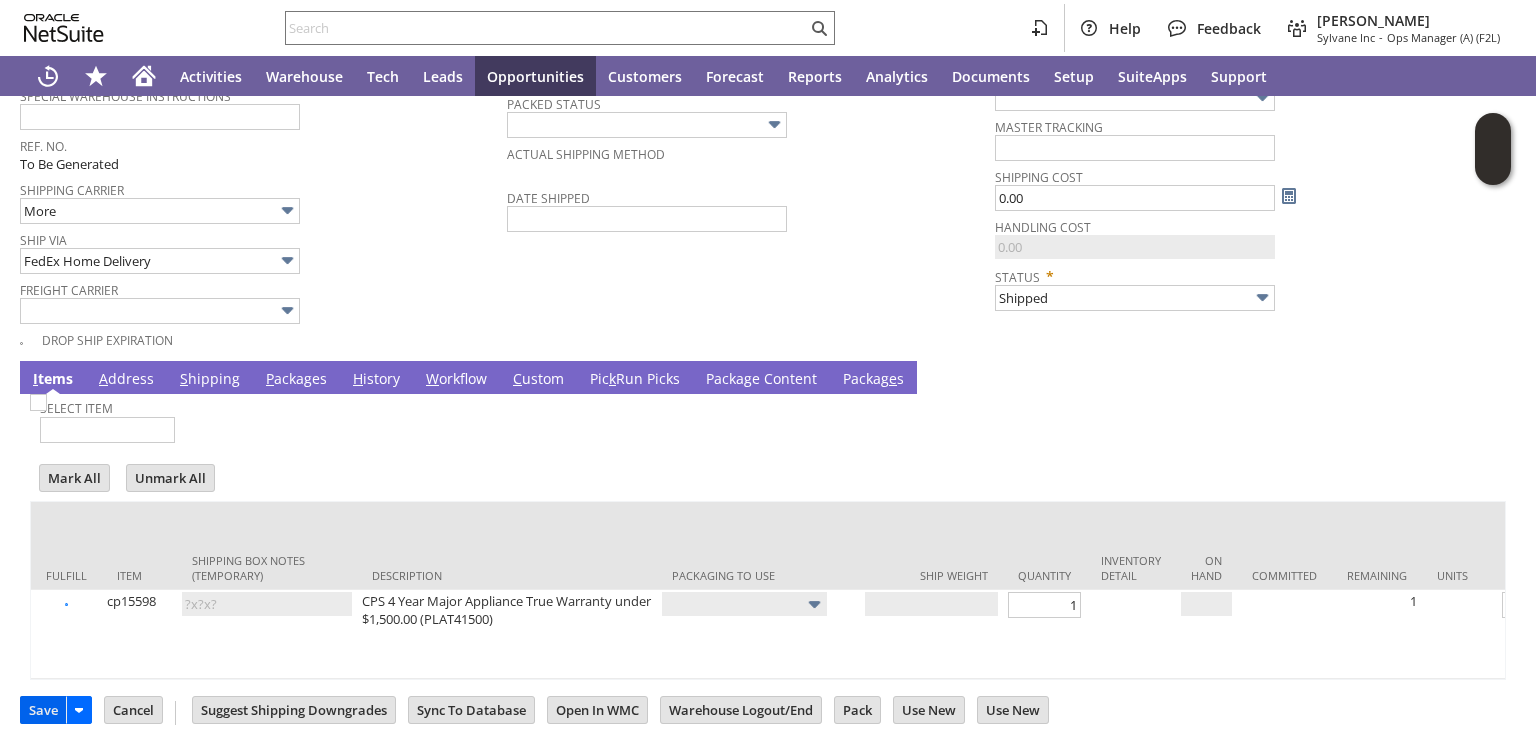 click on "Save" at bounding box center [43, 710] 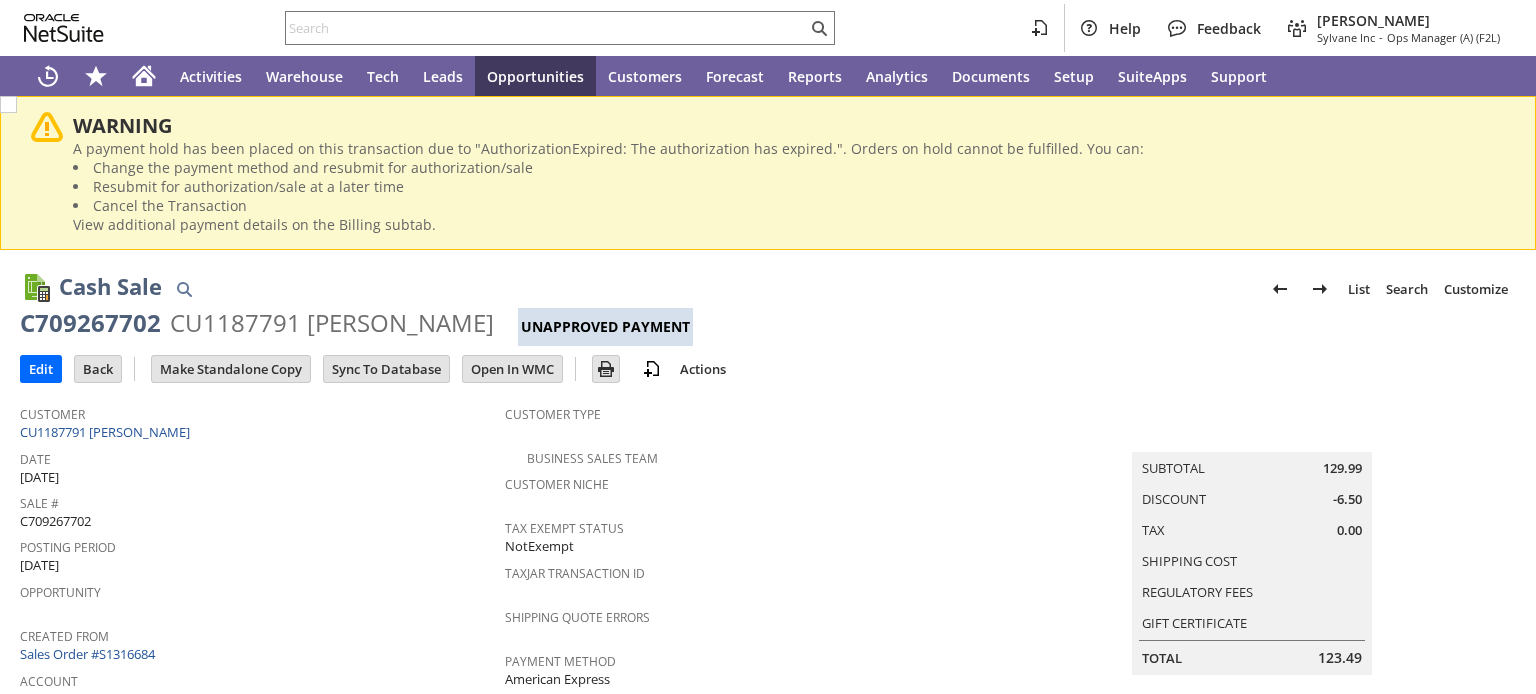 scroll, scrollTop: 0, scrollLeft: 0, axis: both 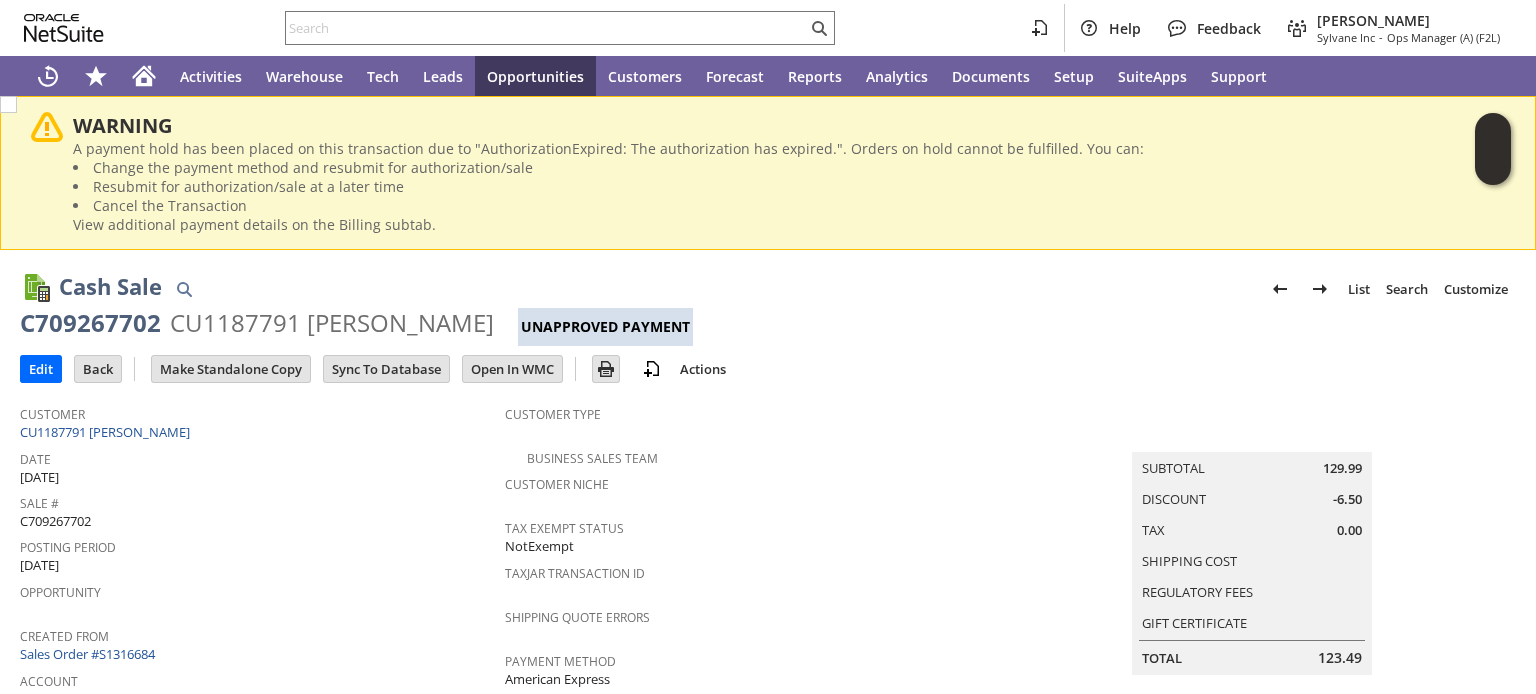 click on "C709267702" at bounding box center [55, 521] 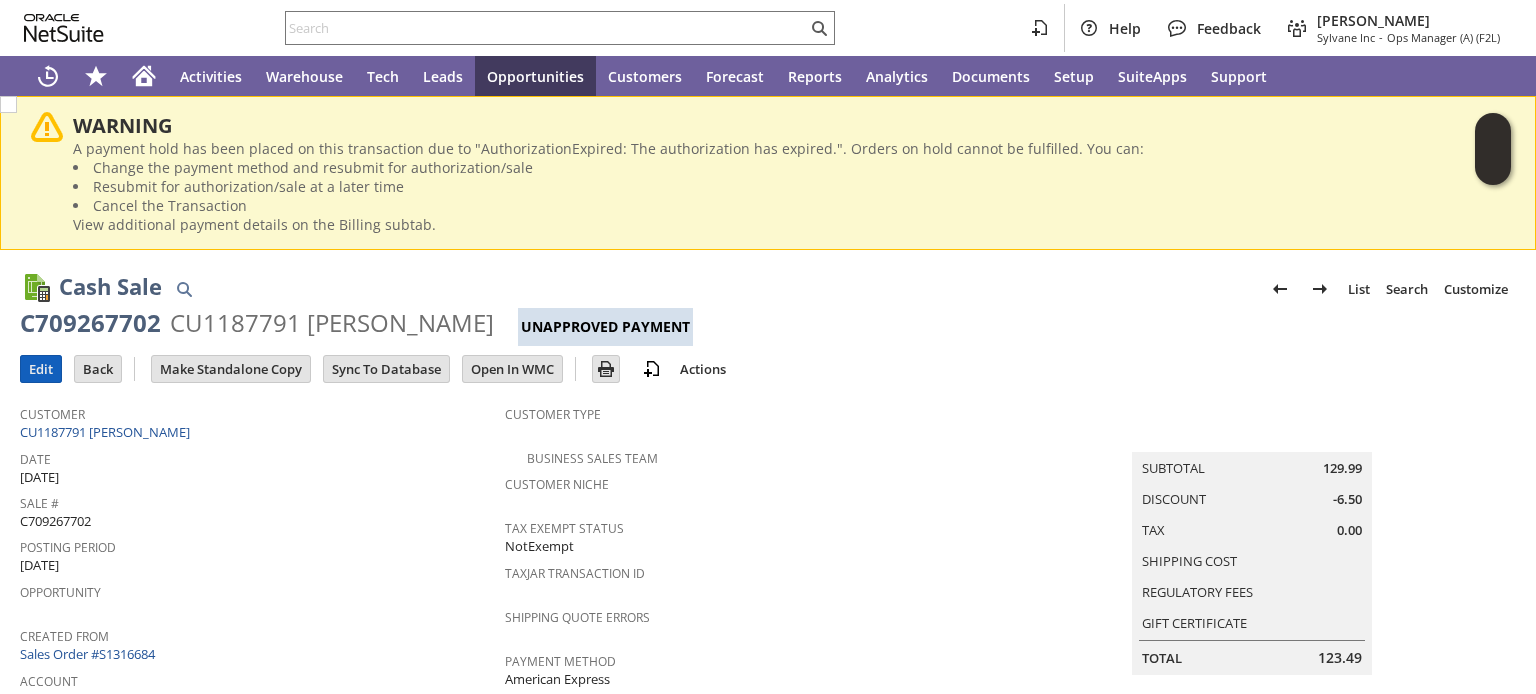 click on "Edit" at bounding box center (41, 369) 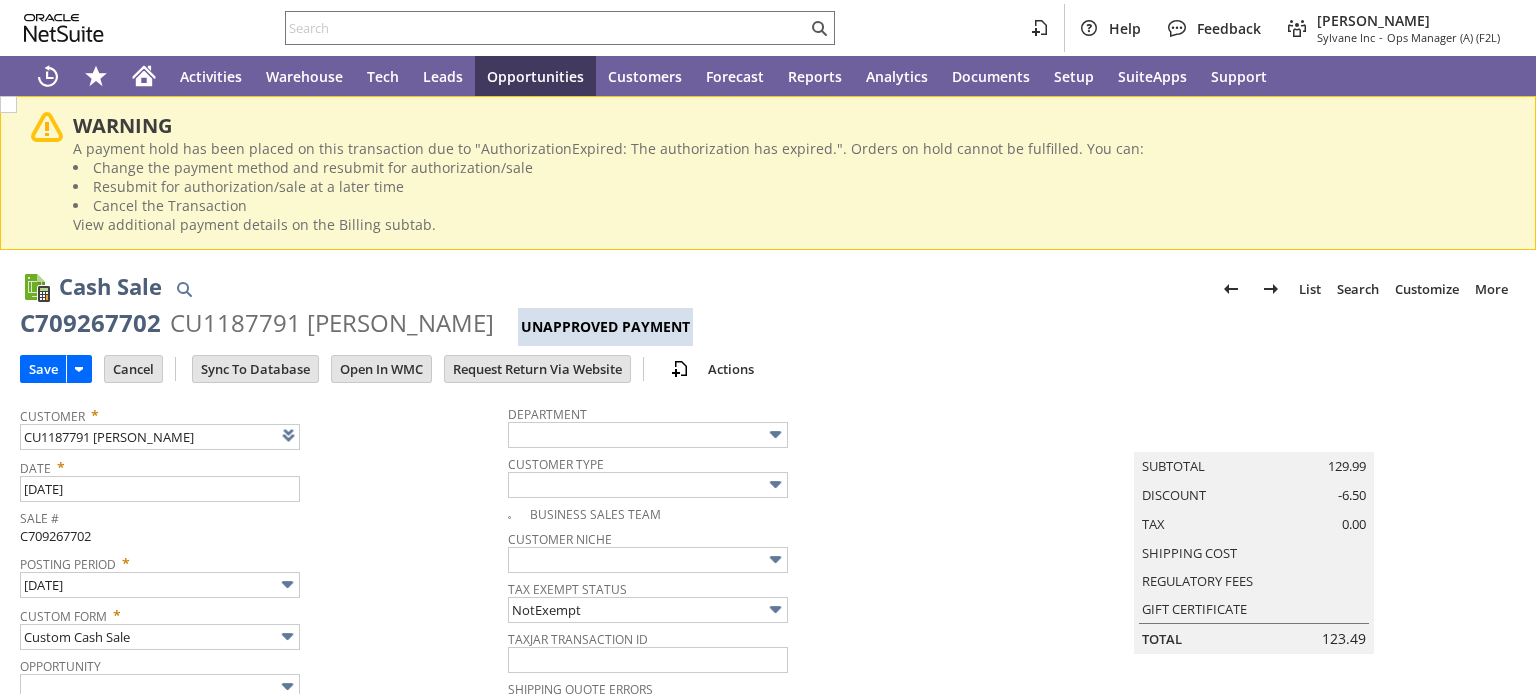 scroll, scrollTop: 0, scrollLeft: 0, axis: both 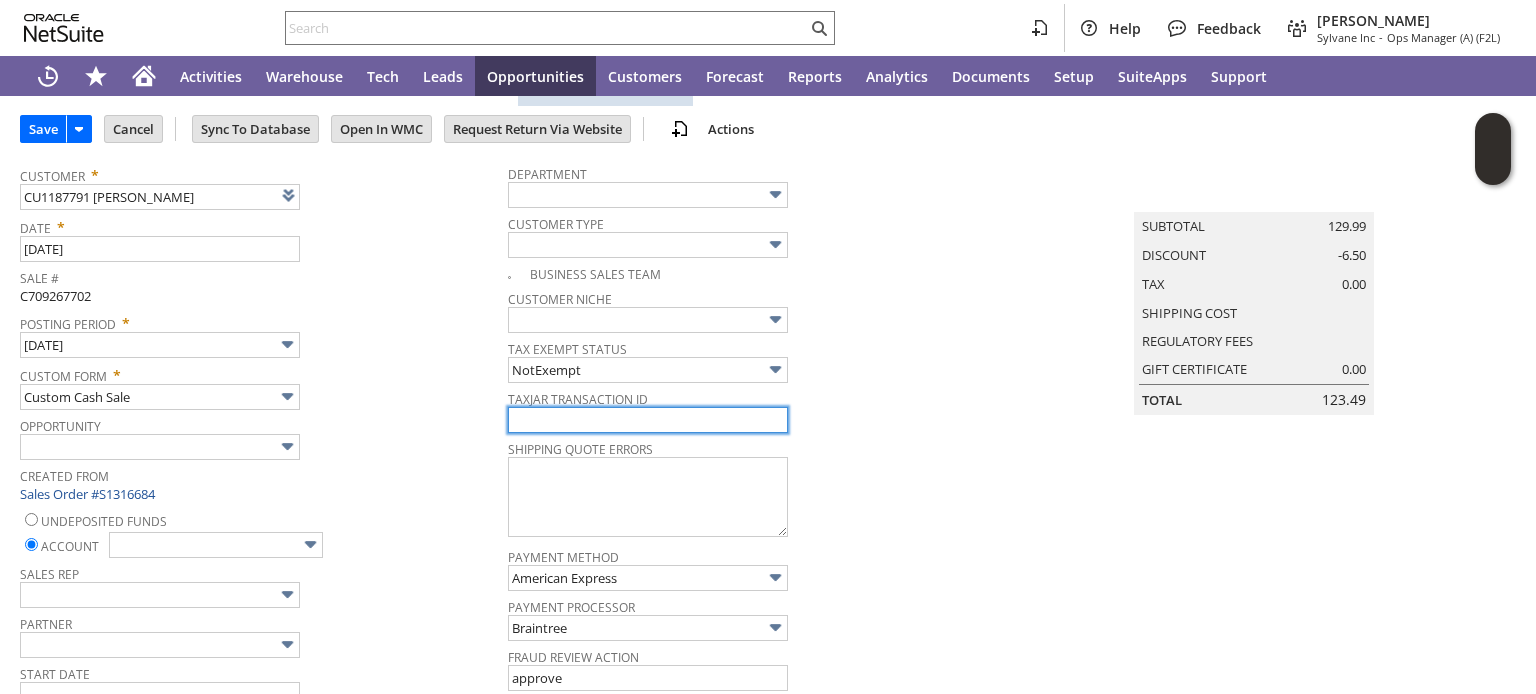 drag, startPoint x: 568, startPoint y: 417, endPoint x: 533, endPoint y: 405, distance: 37 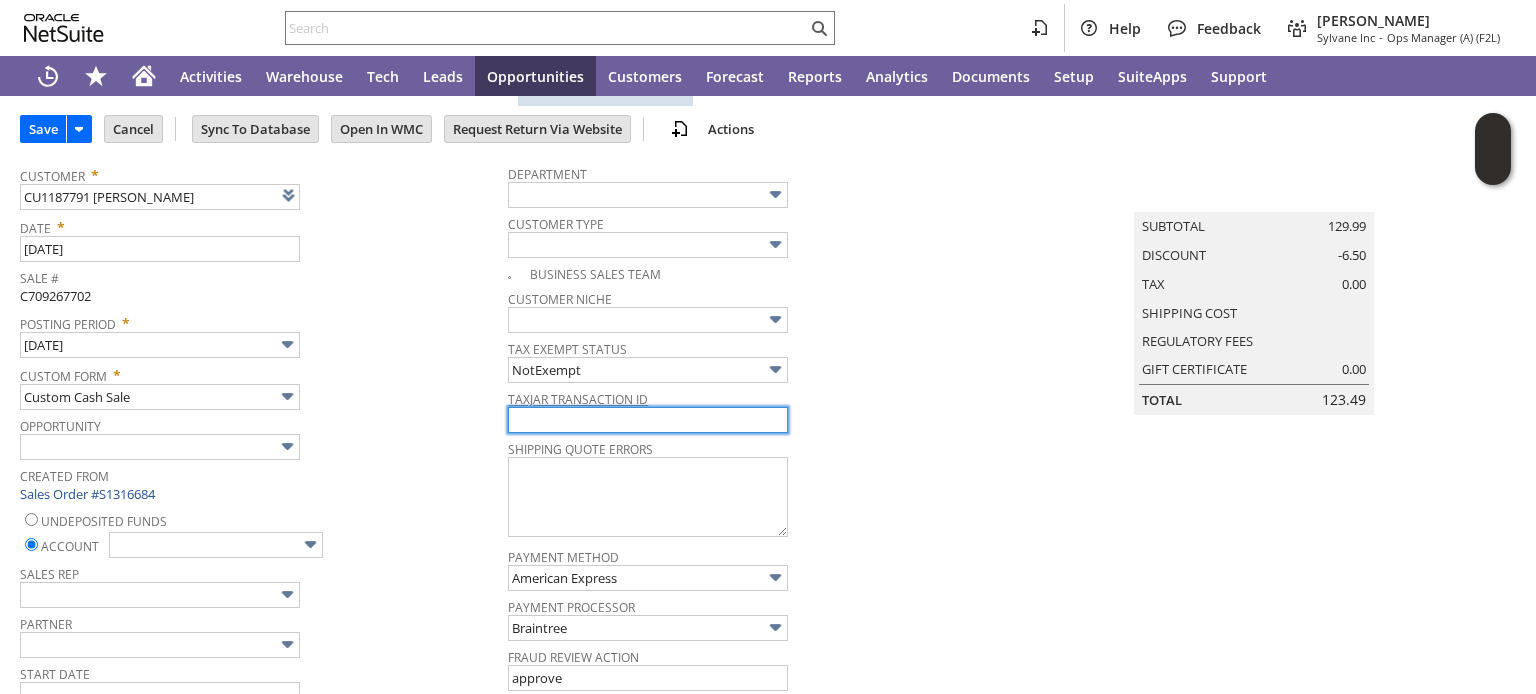 paste on "C709267702" 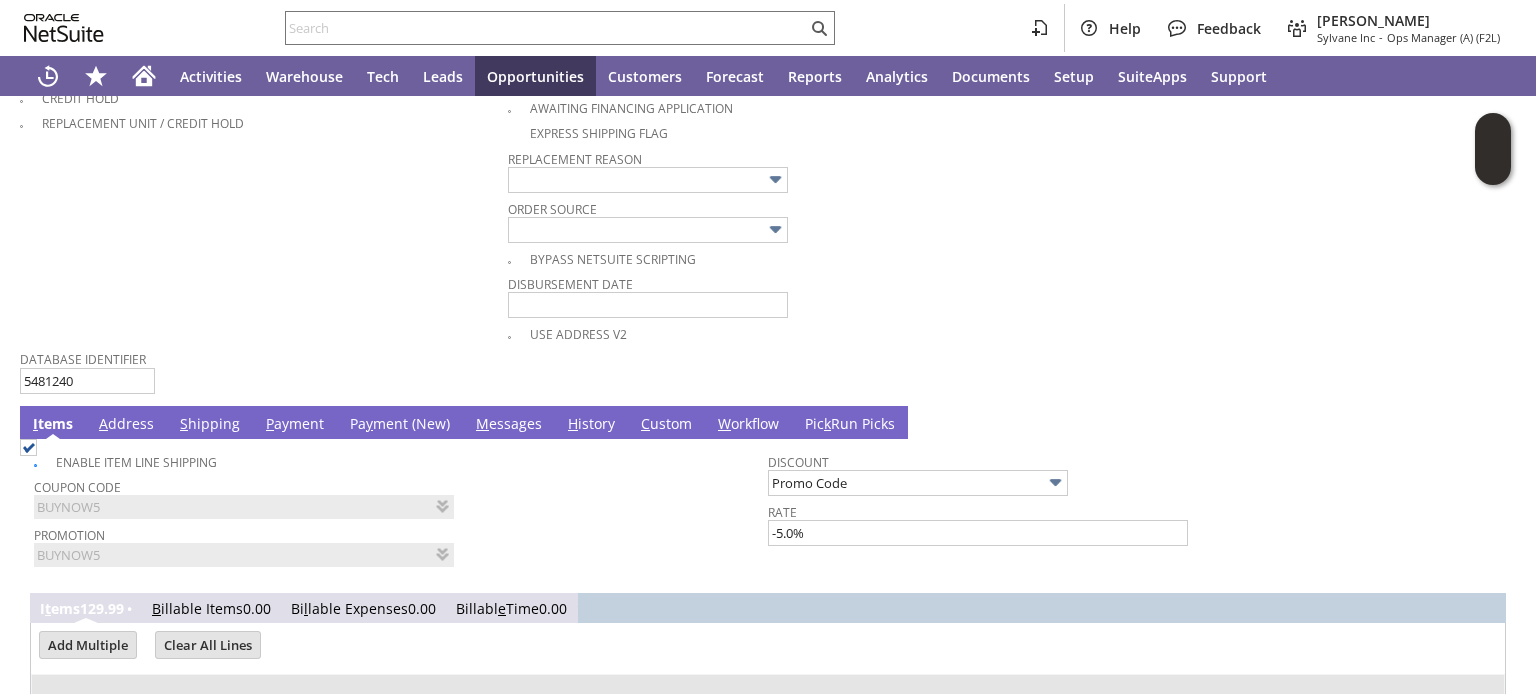 scroll, scrollTop: 1200, scrollLeft: 0, axis: vertical 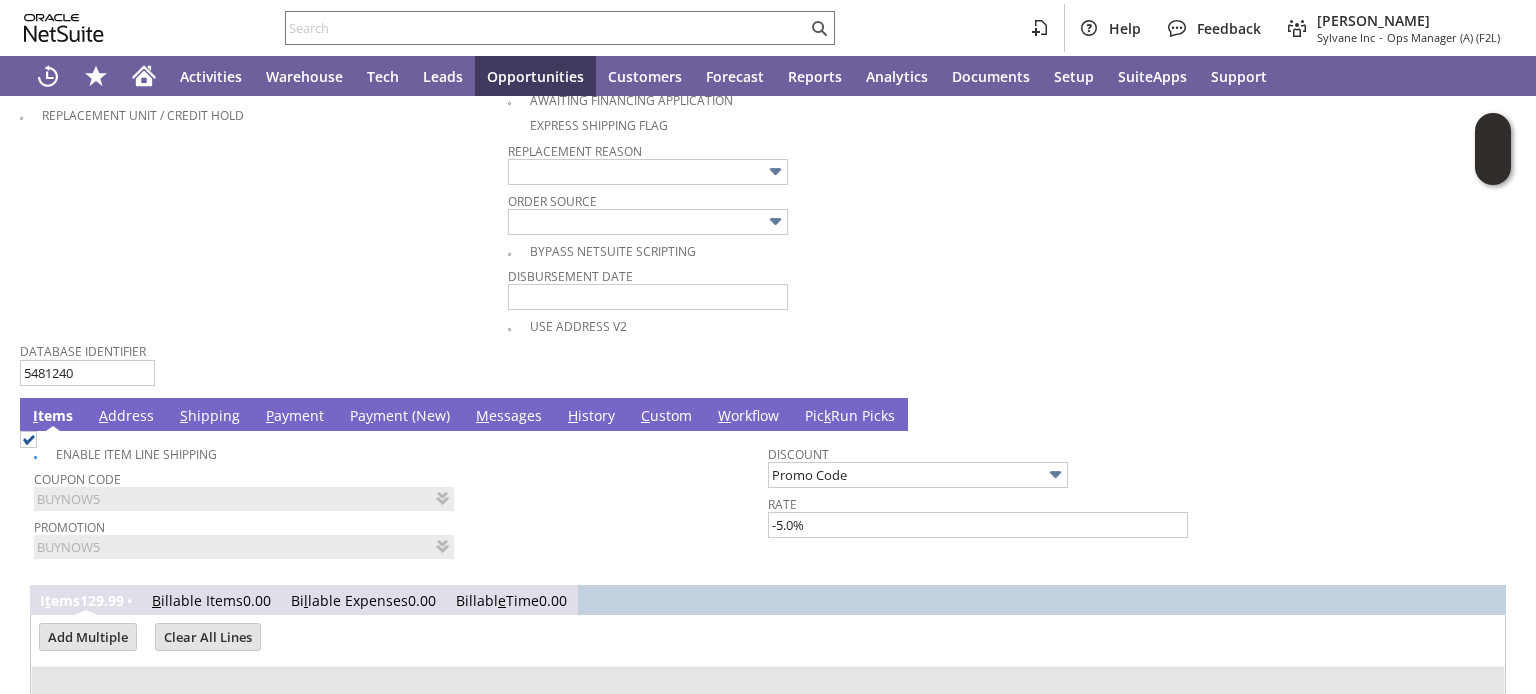 type on "C709267702" 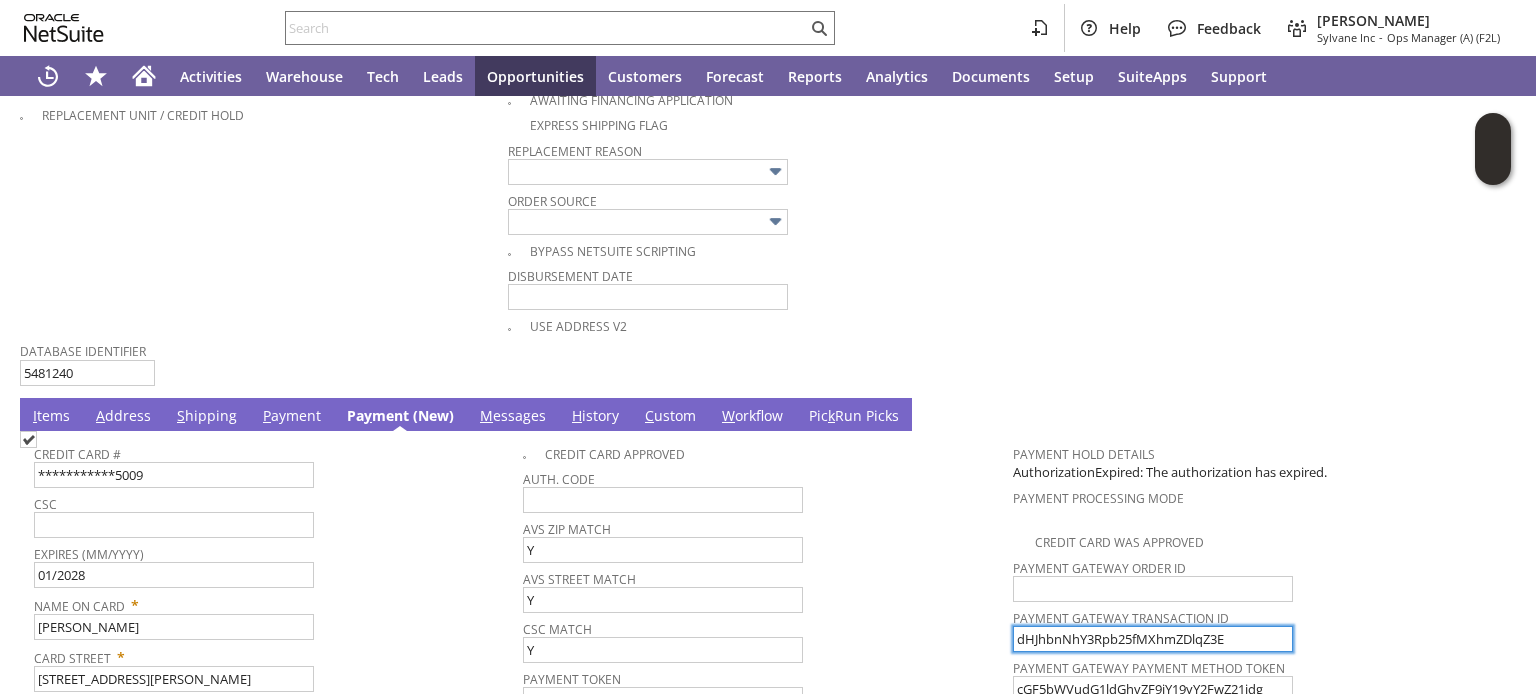 drag, startPoint x: 1229, startPoint y: 600, endPoint x: 964, endPoint y: 604, distance: 265.03018 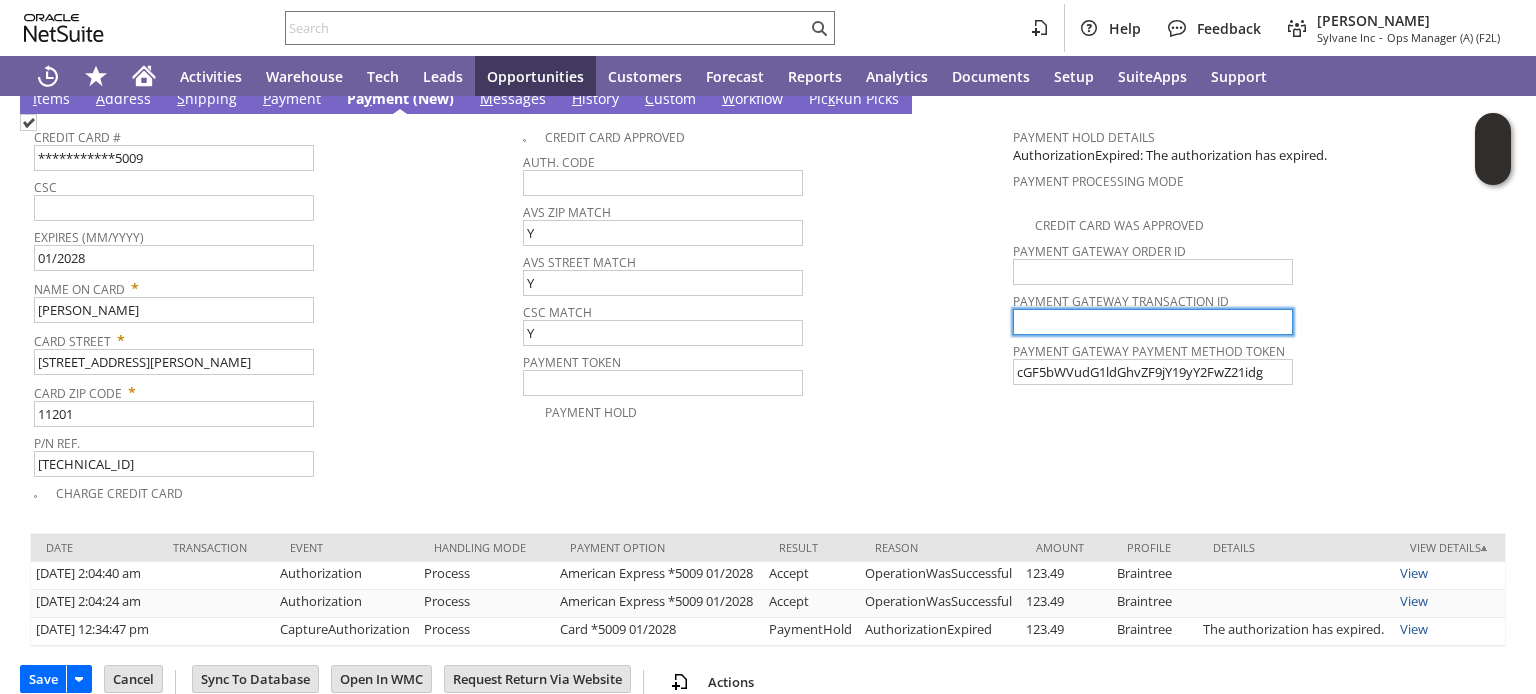 scroll, scrollTop: 1520, scrollLeft: 0, axis: vertical 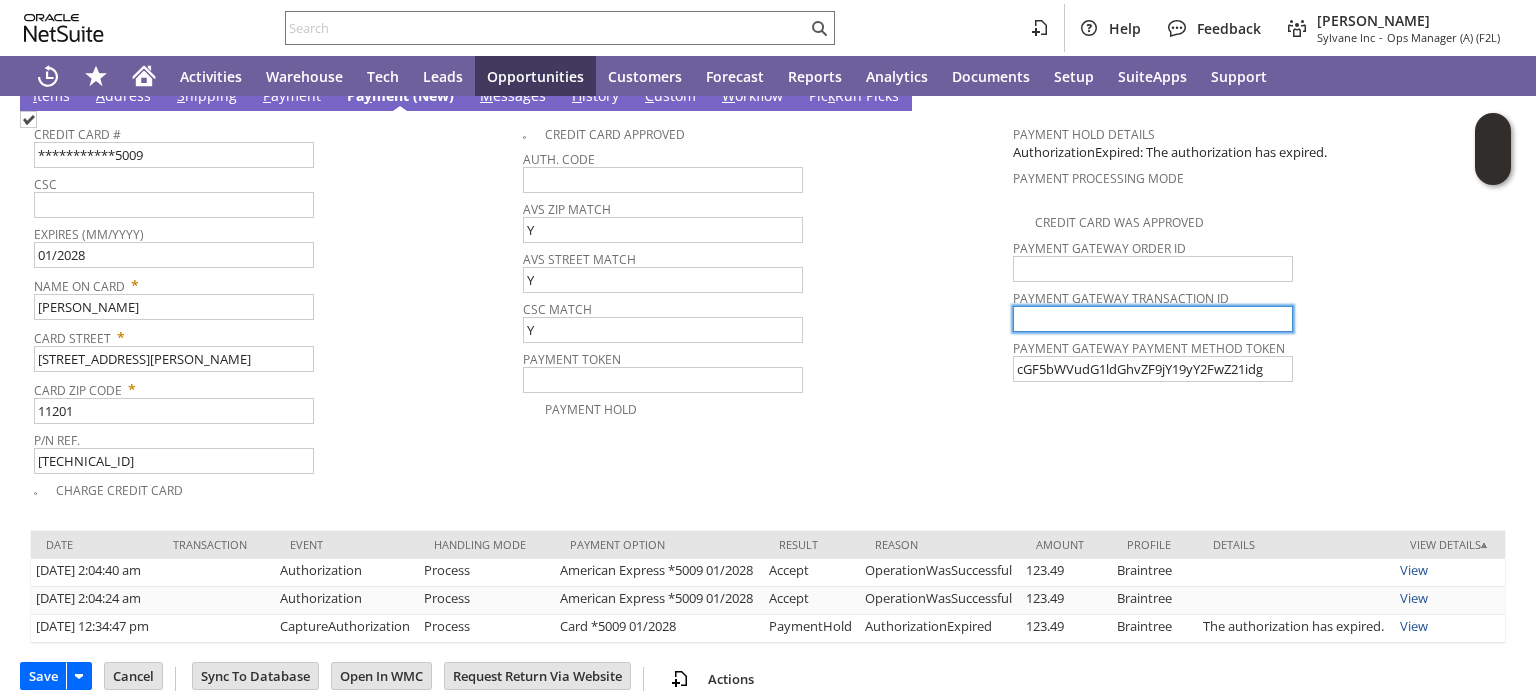 type 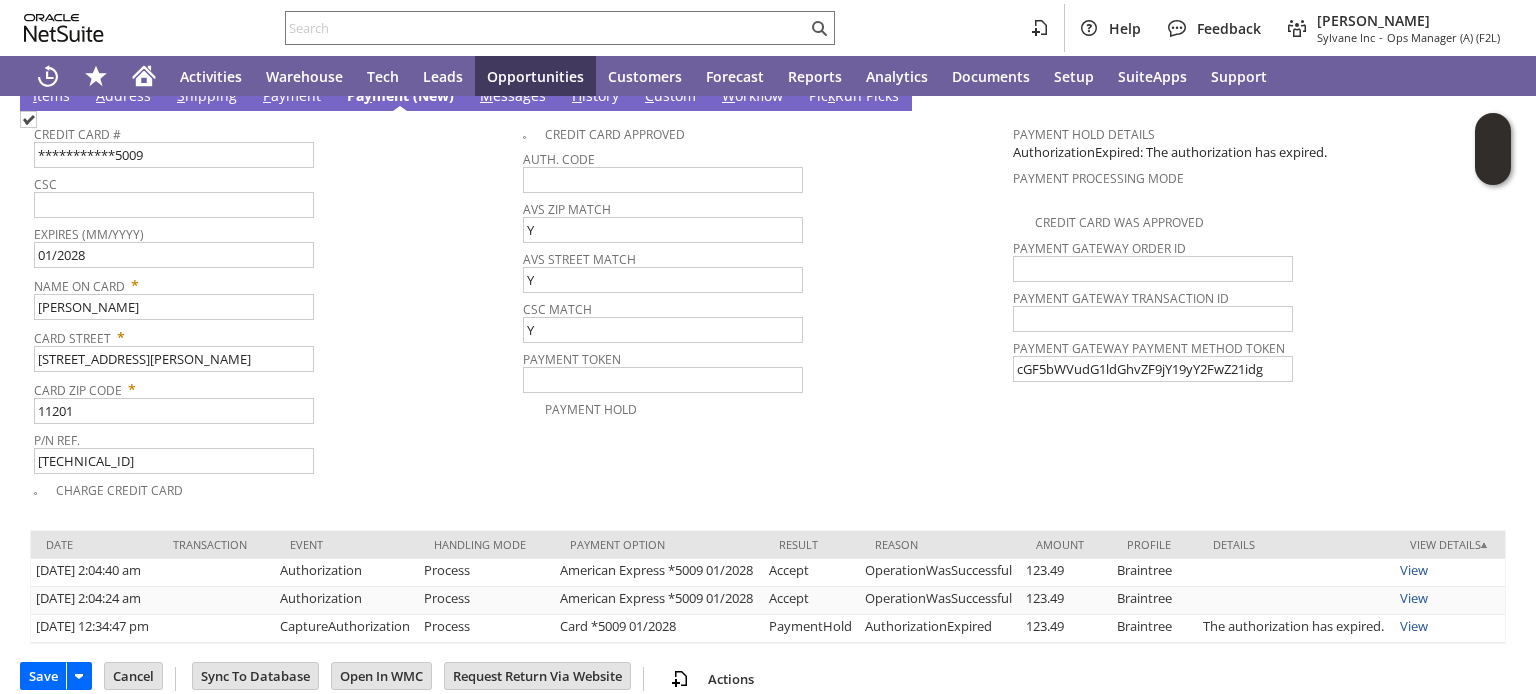 click at bounding box center [28, 119] 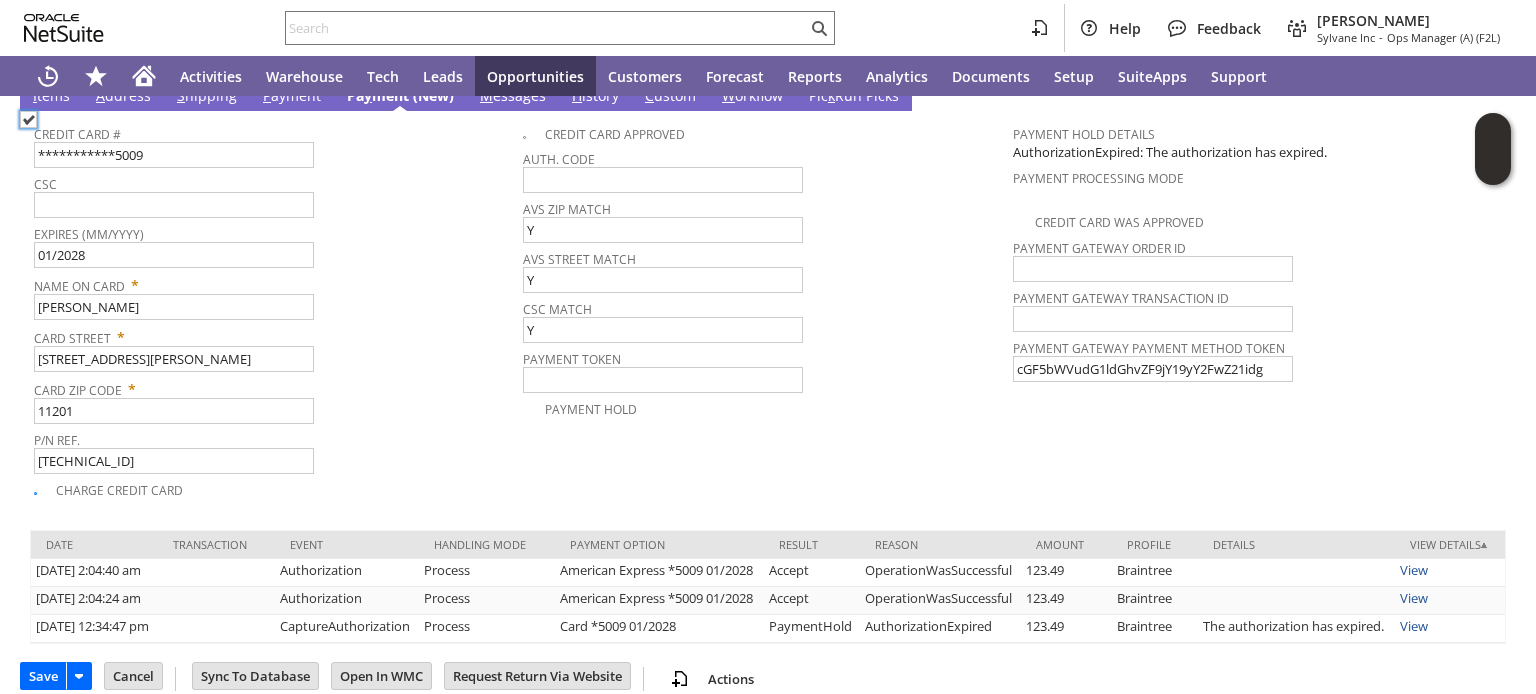 checkbox on "true" 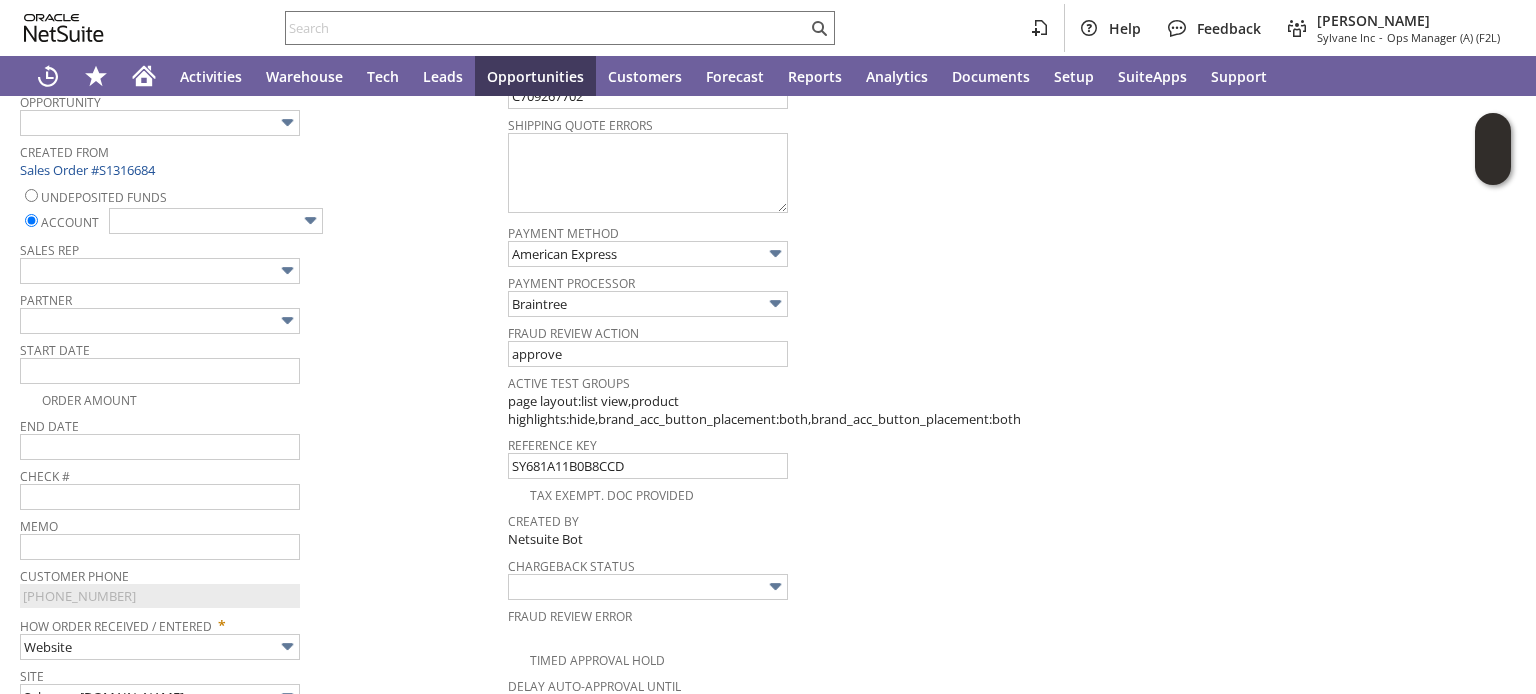 scroll, scrollTop: 560, scrollLeft: 0, axis: vertical 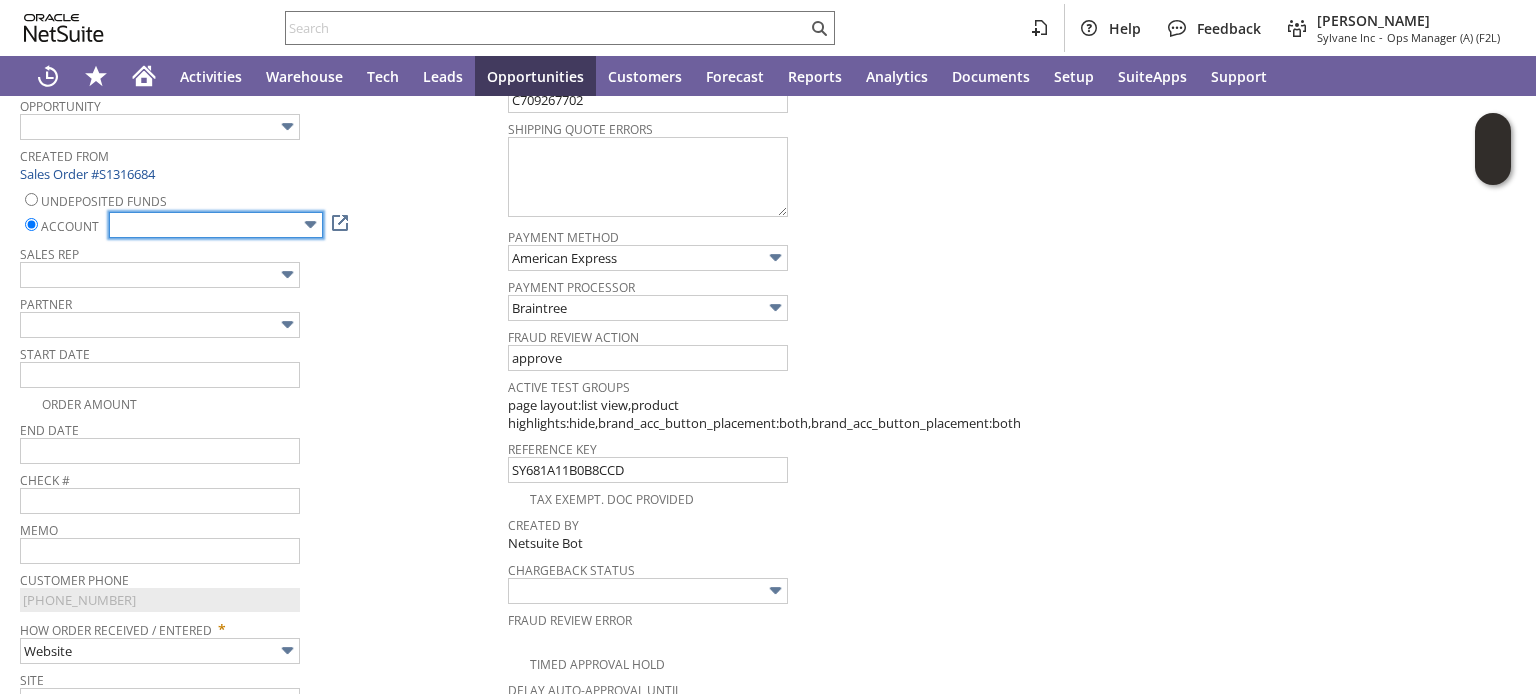 click at bounding box center [216, 225] 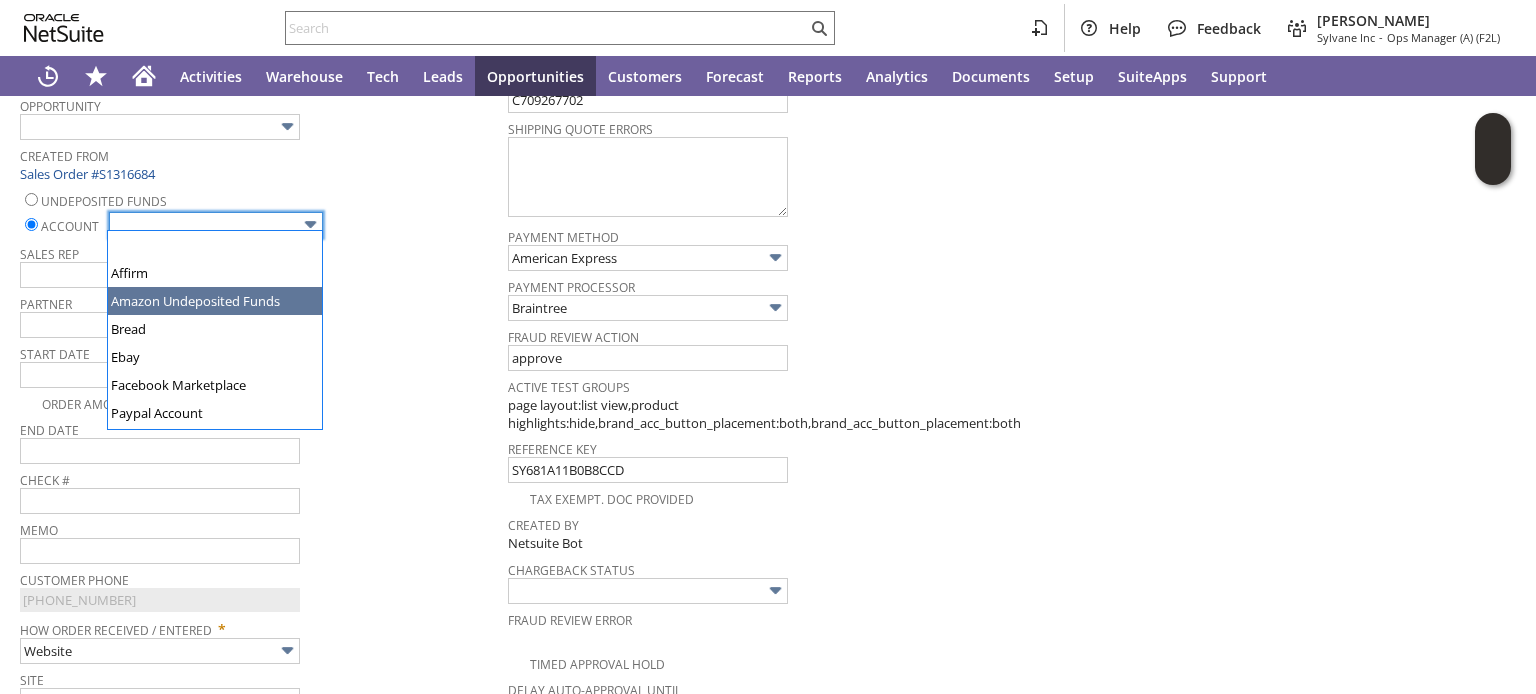 scroll, scrollTop: 80, scrollLeft: 0, axis: vertical 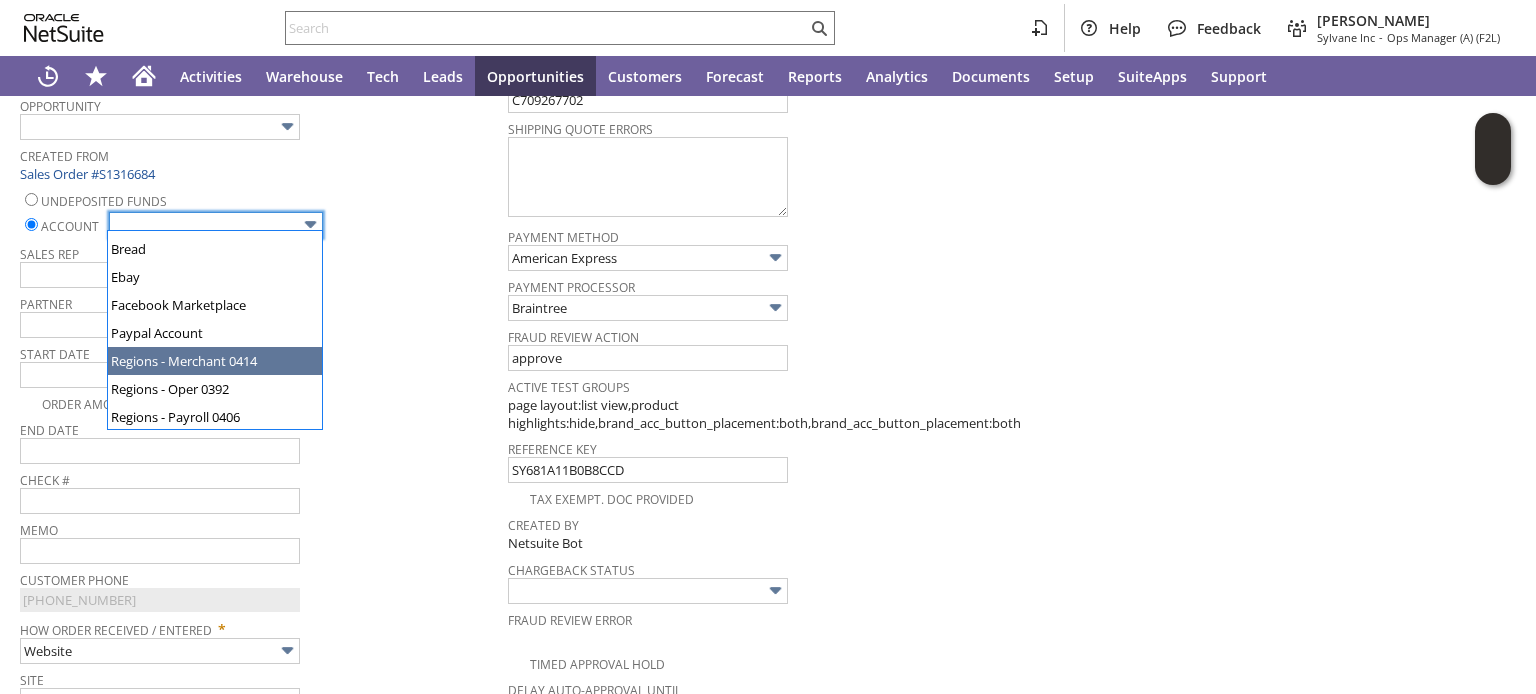 type on "Regions - Merchant 0414" 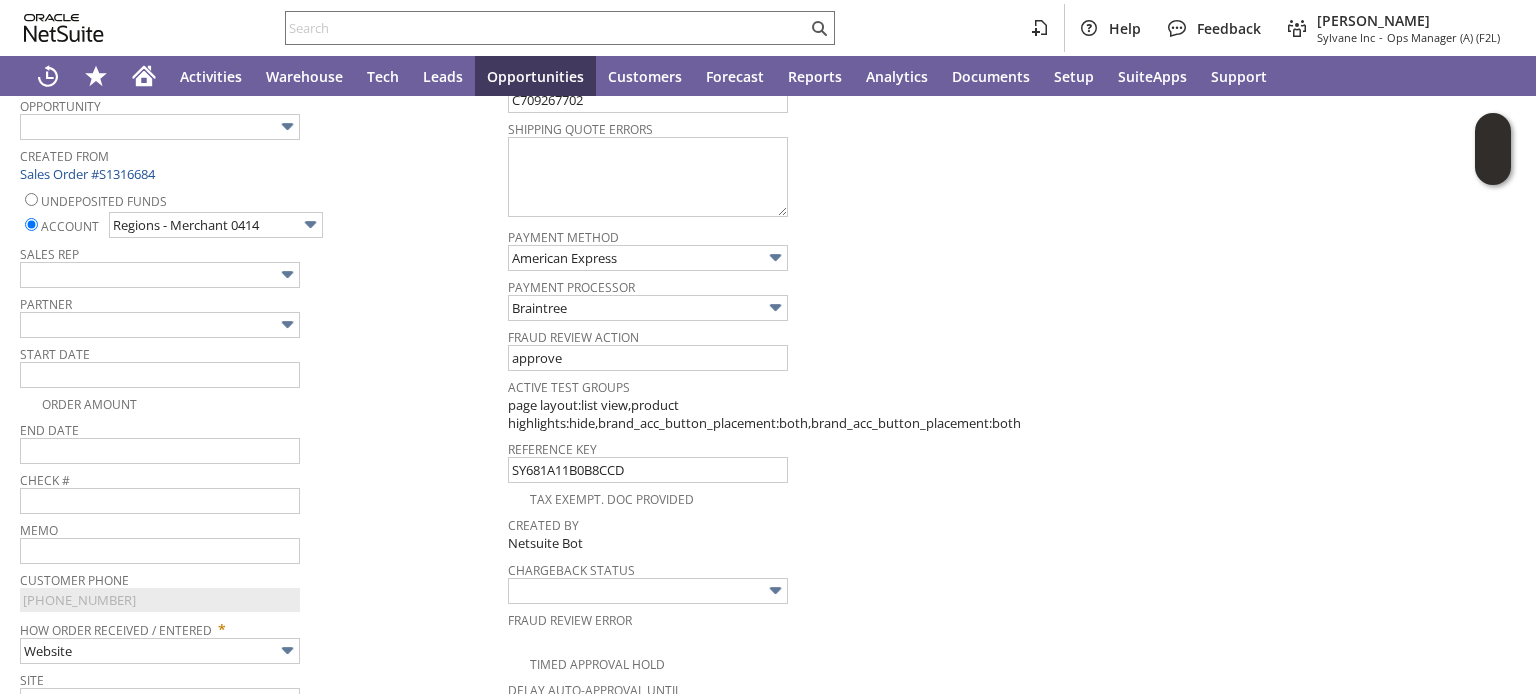click on "Start Date" at bounding box center [259, 364] 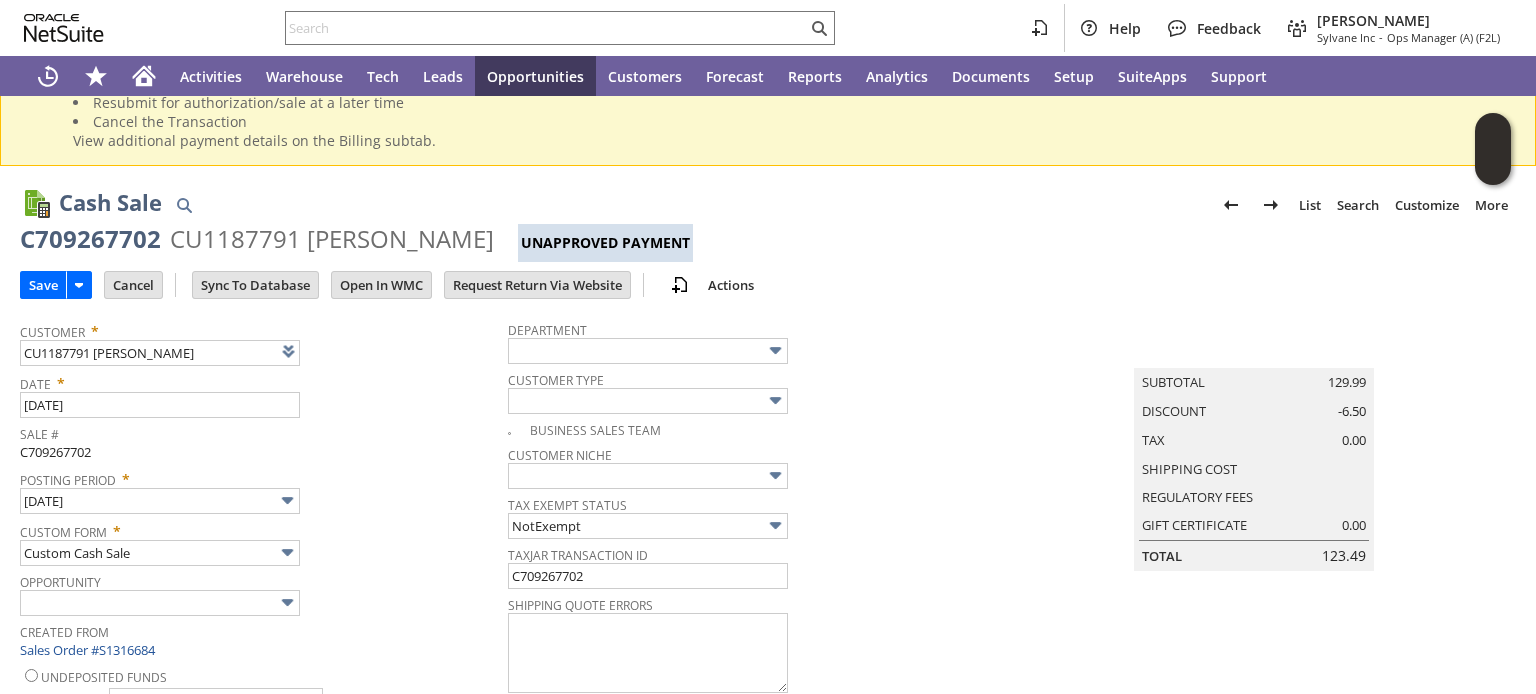 scroll, scrollTop: 80, scrollLeft: 0, axis: vertical 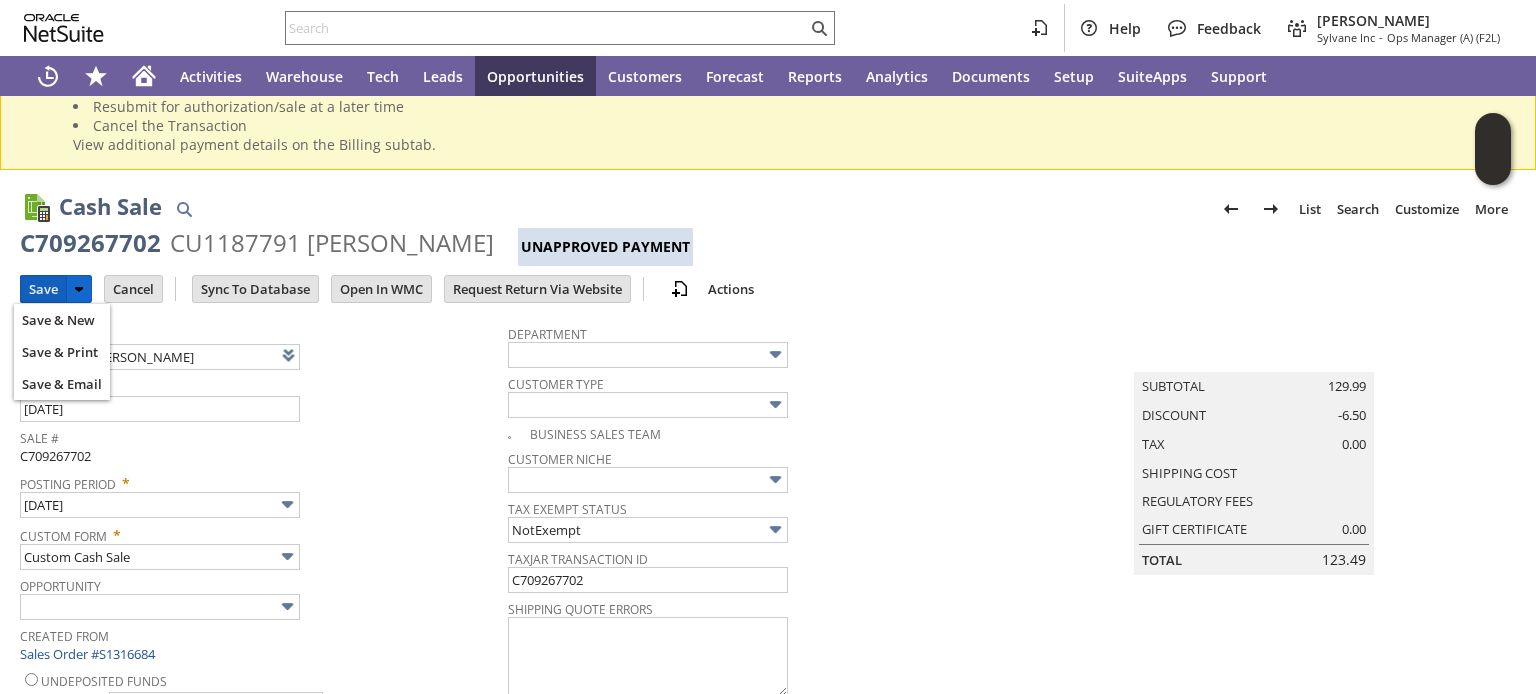 click on "Save" at bounding box center [43, 289] 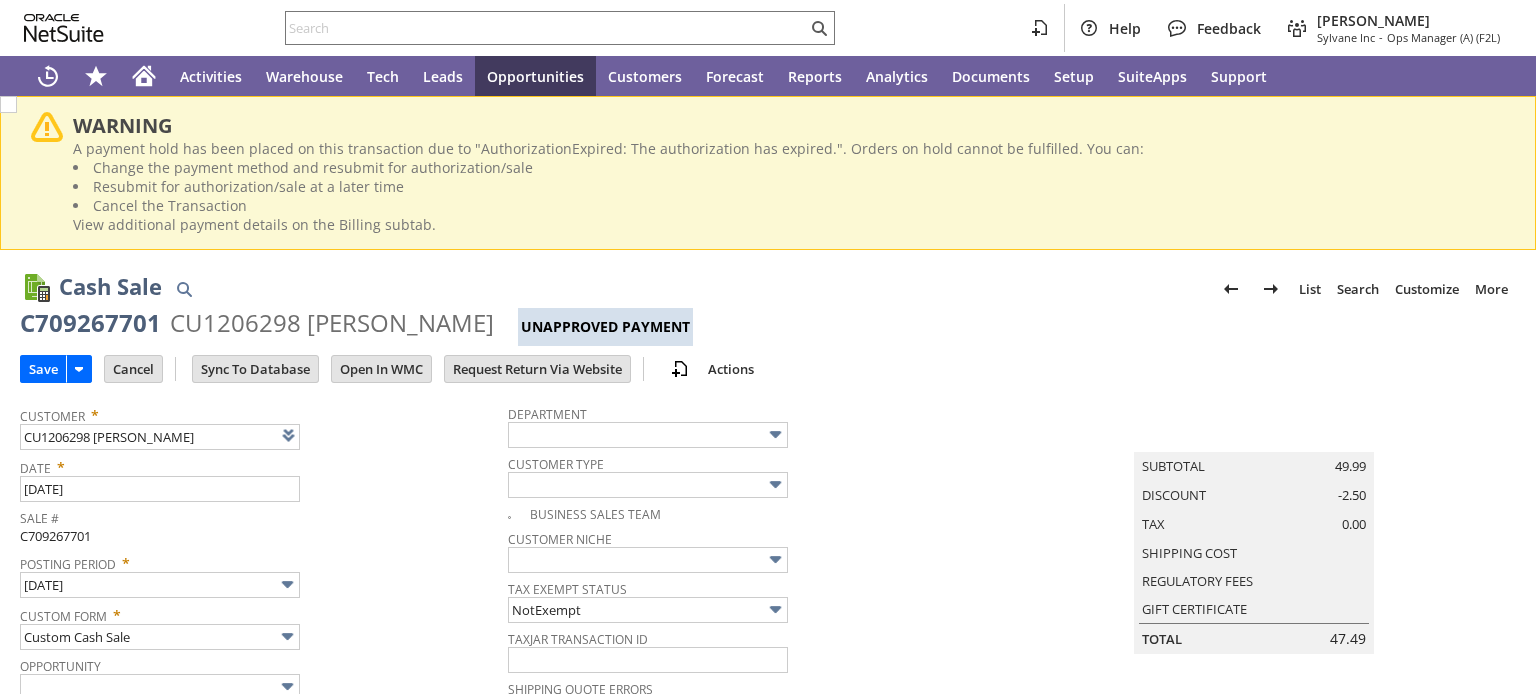 scroll, scrollTop: 0, scrollLeft: 0, axis: both 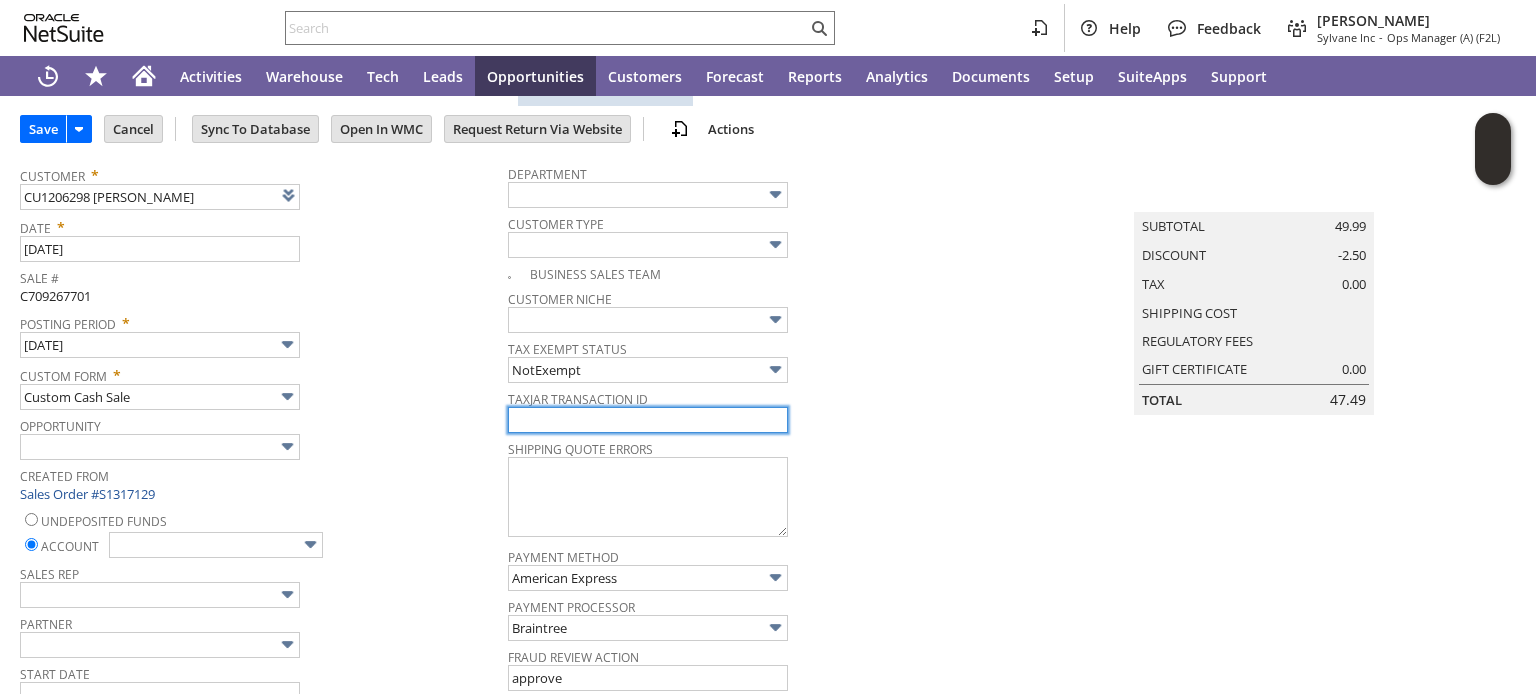 click at bounding box center [648, 420] 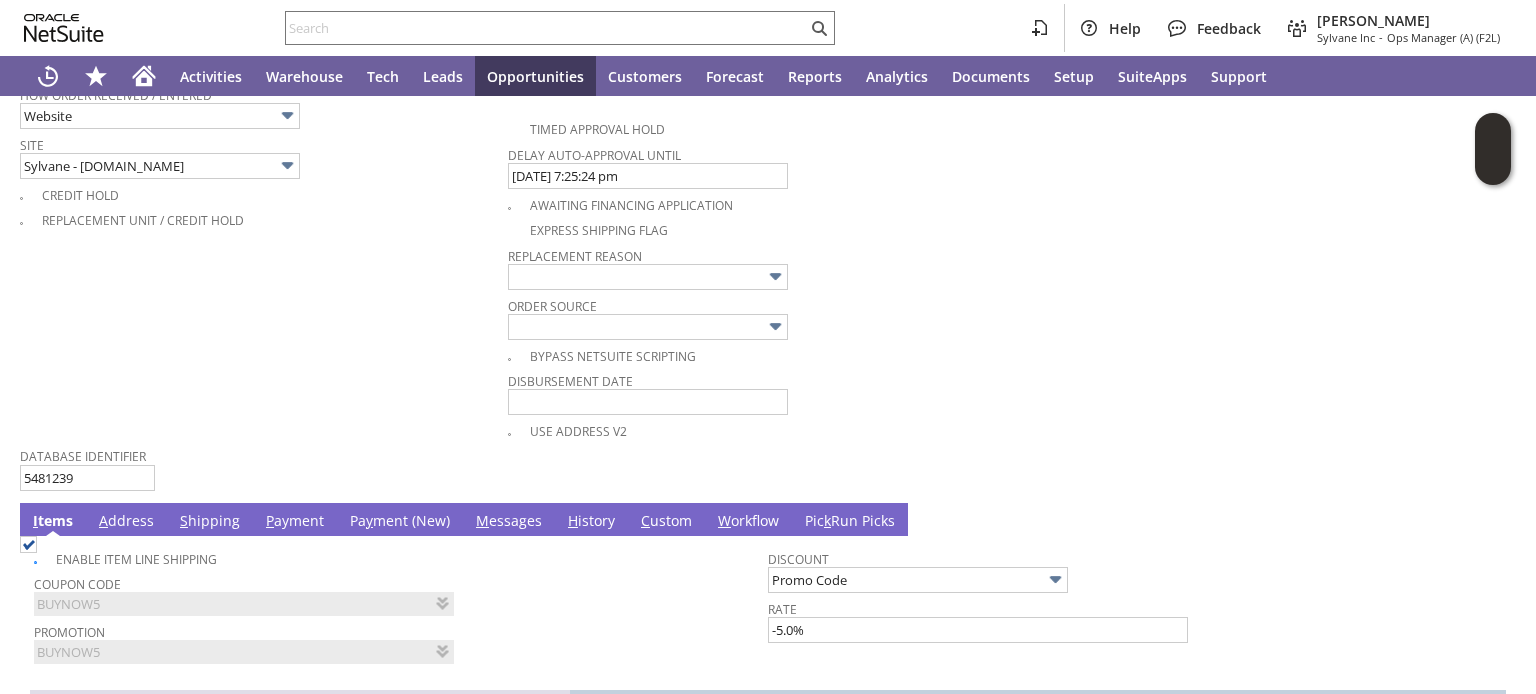 scroll, scrollTop: 1280, scrollLeft: 0, axis: vertical 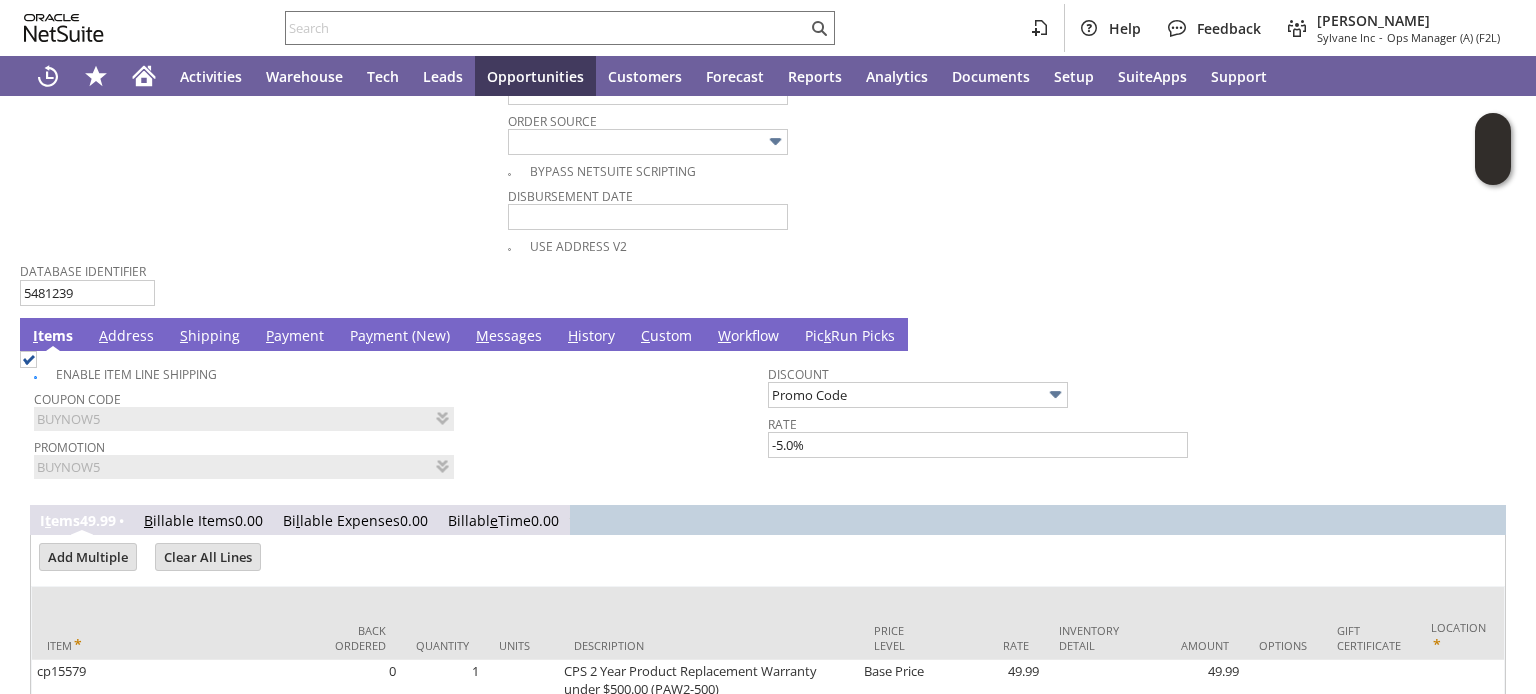 type on "C709267701" 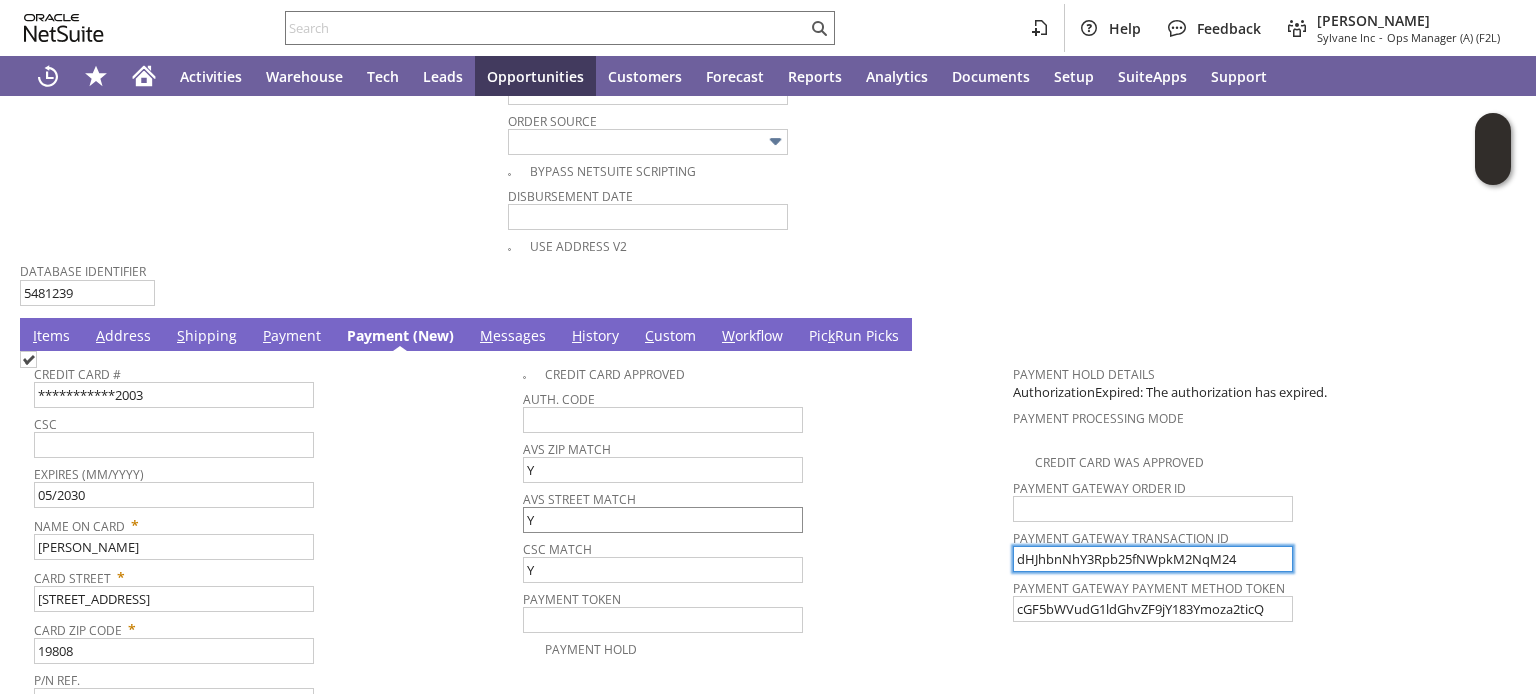 drag, startPoint x: 1235, startPoint y: 520, endPoint x: 756, endPoint y: 496, distance: 479.60086 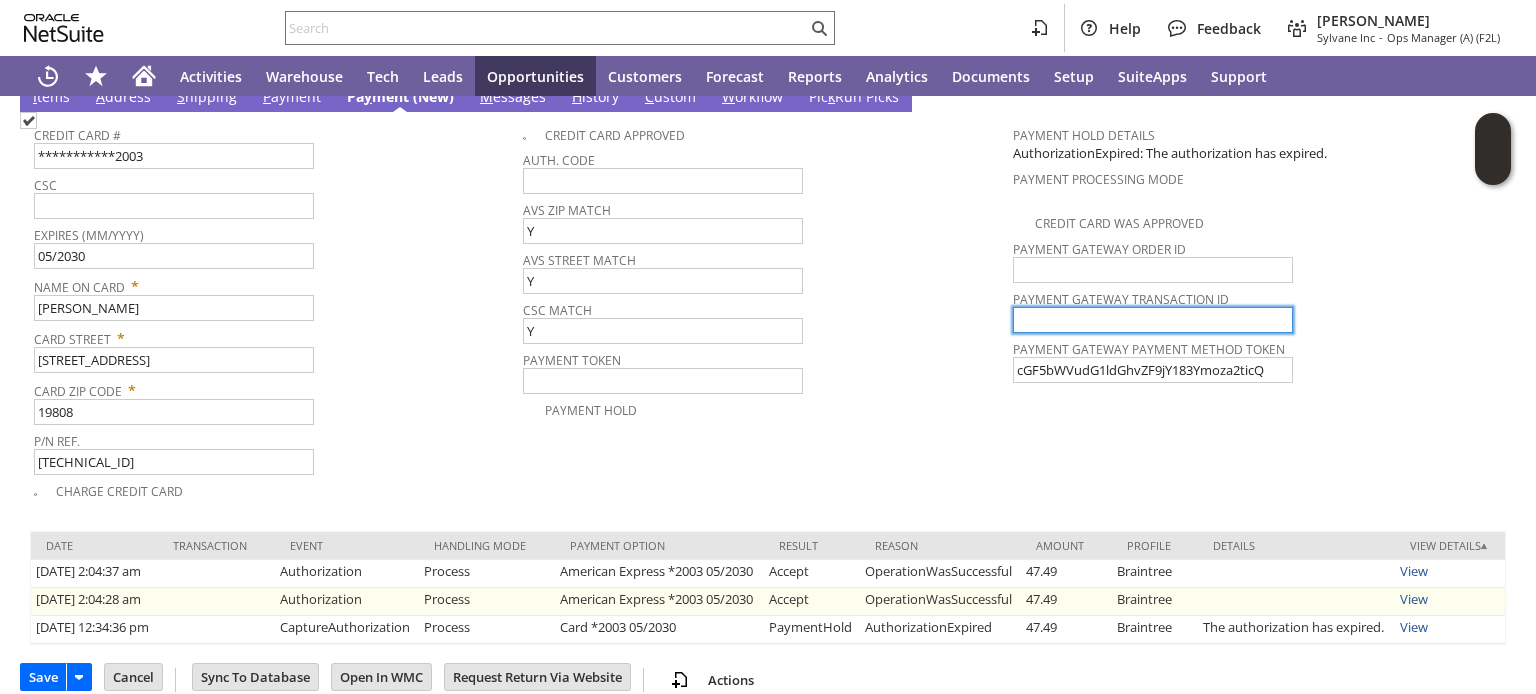 scroll, scrollTop: 1520, scrollLeft: 0, axis: vertical 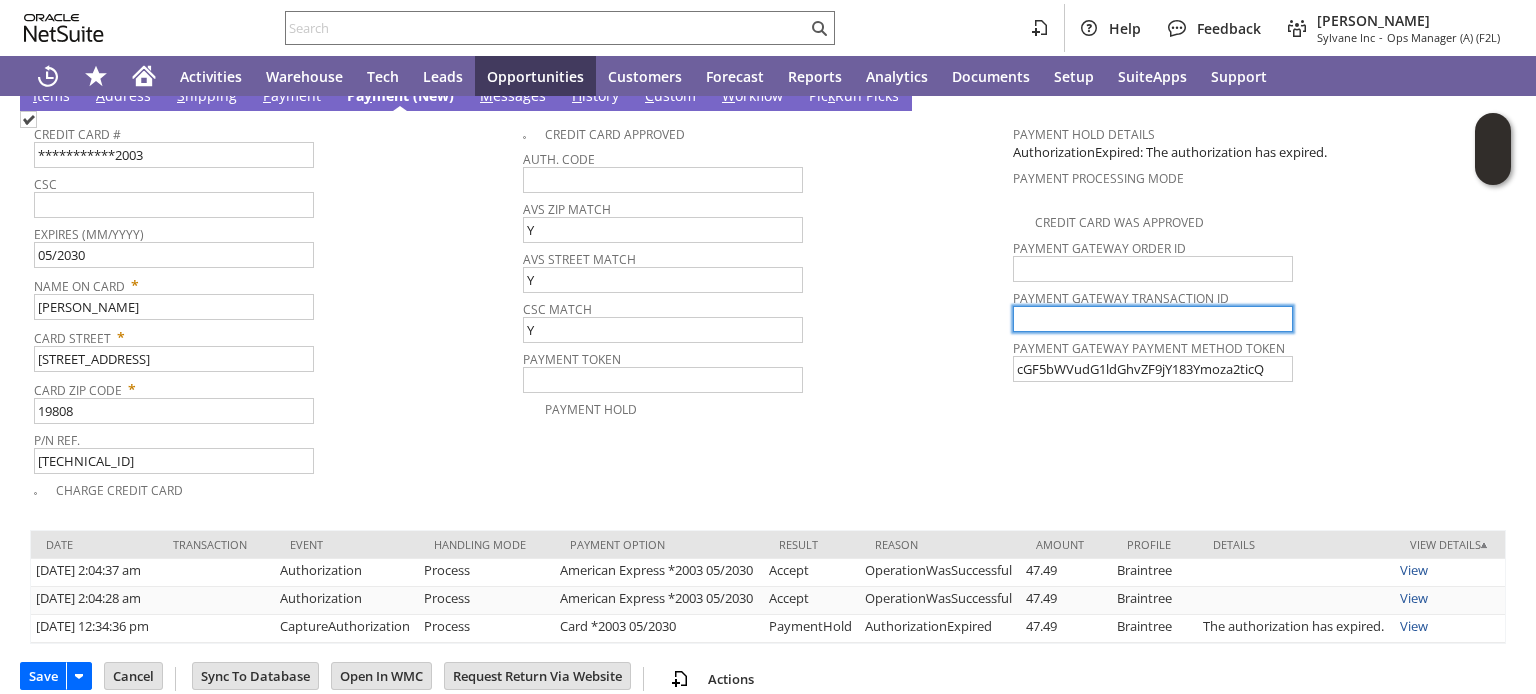 type 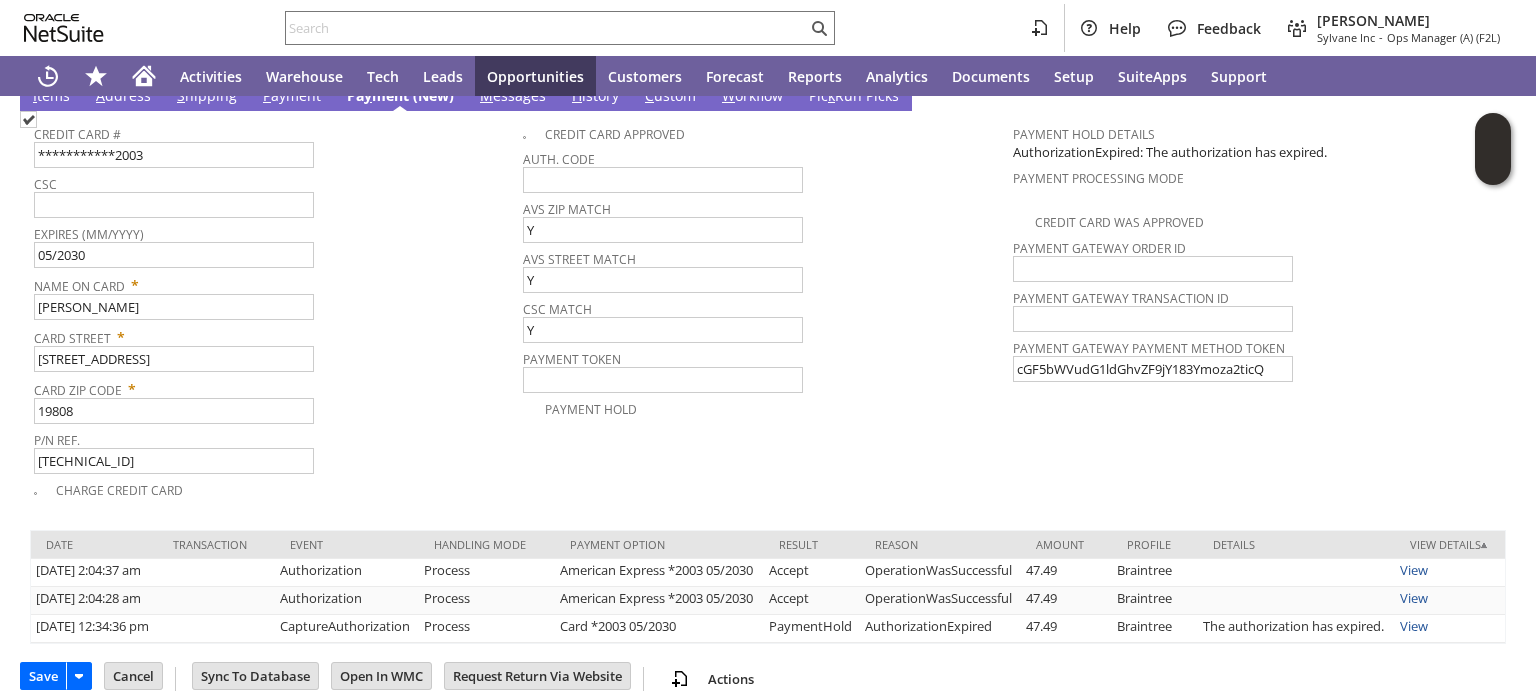 click at bounding box center (28, 119) 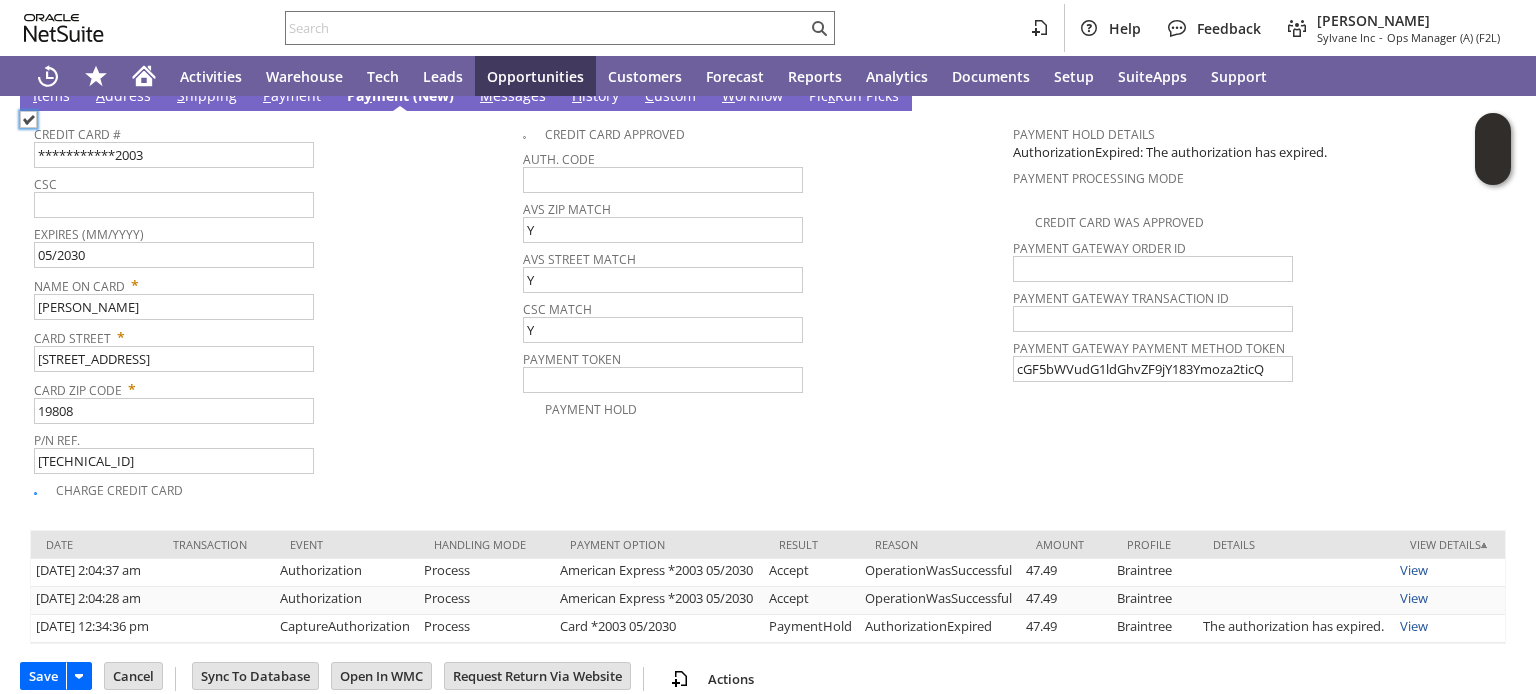 checkbox on "true" 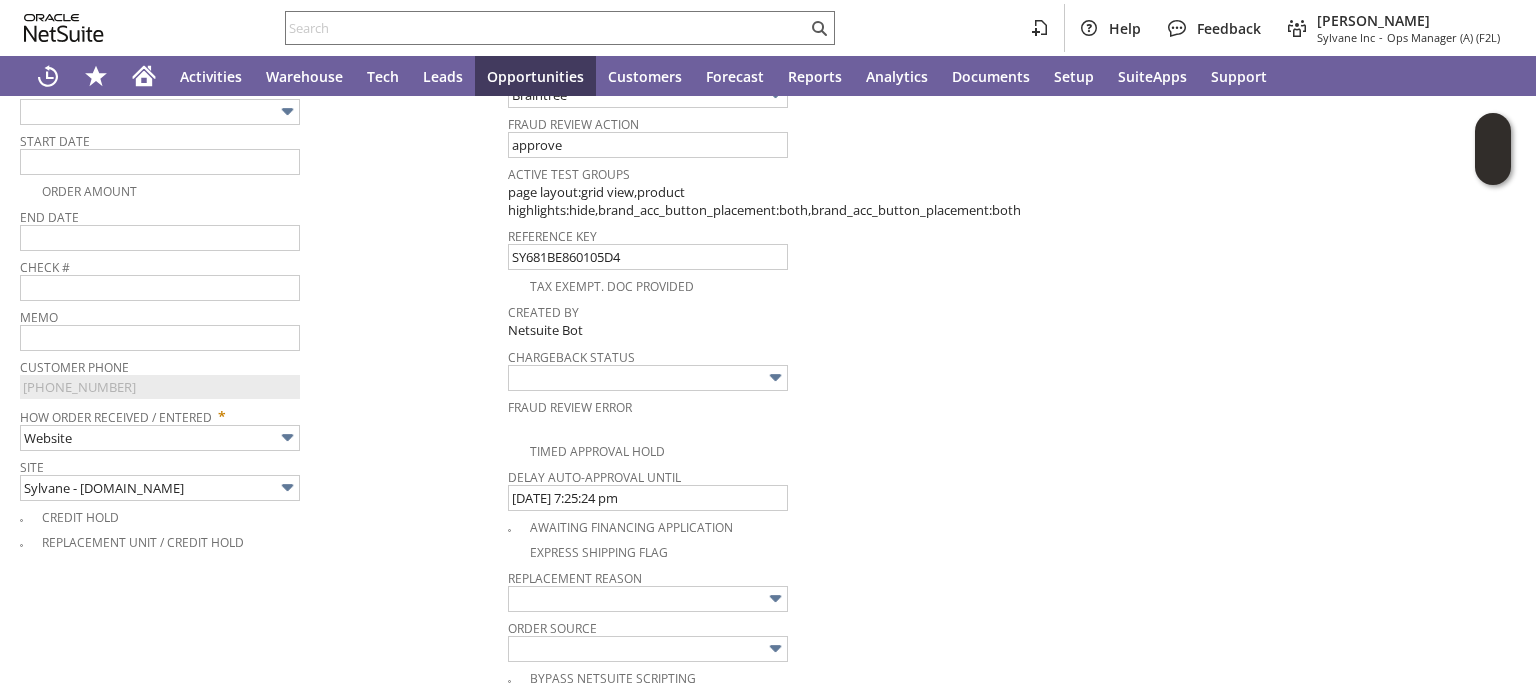 scroll, scrollTop: 640, scrollLeft: 0, axis: vertical 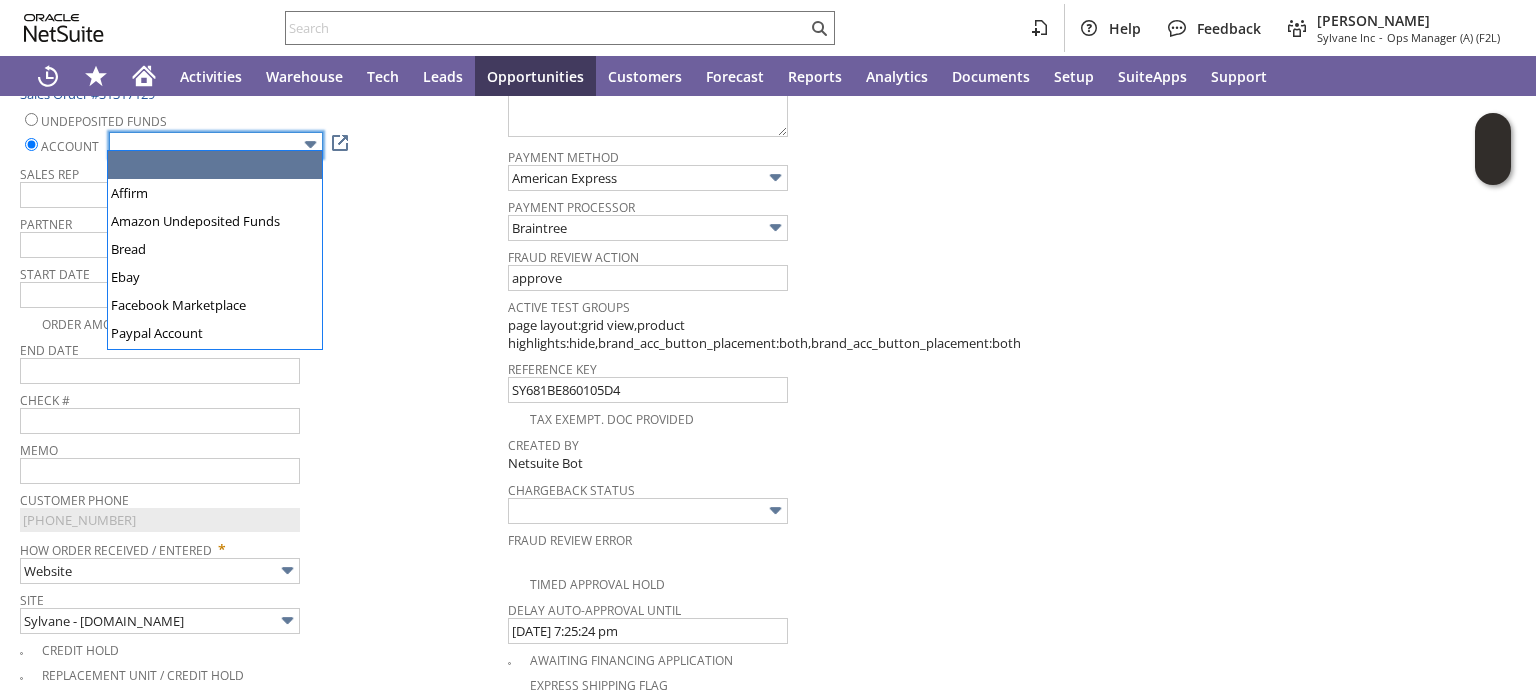 click at bounding box center [216, 145] 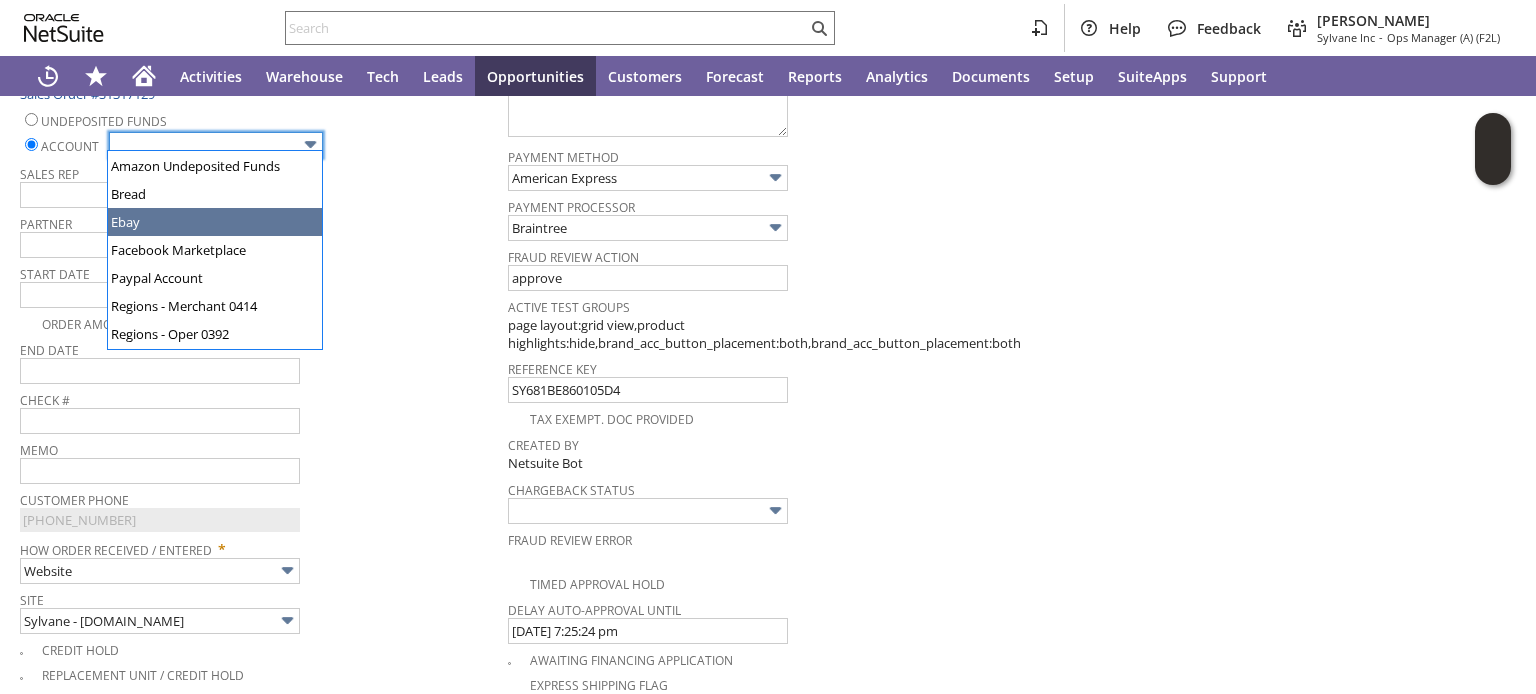 scroll, scrollTop: 80, scrollLeft: 0, axis: vertical 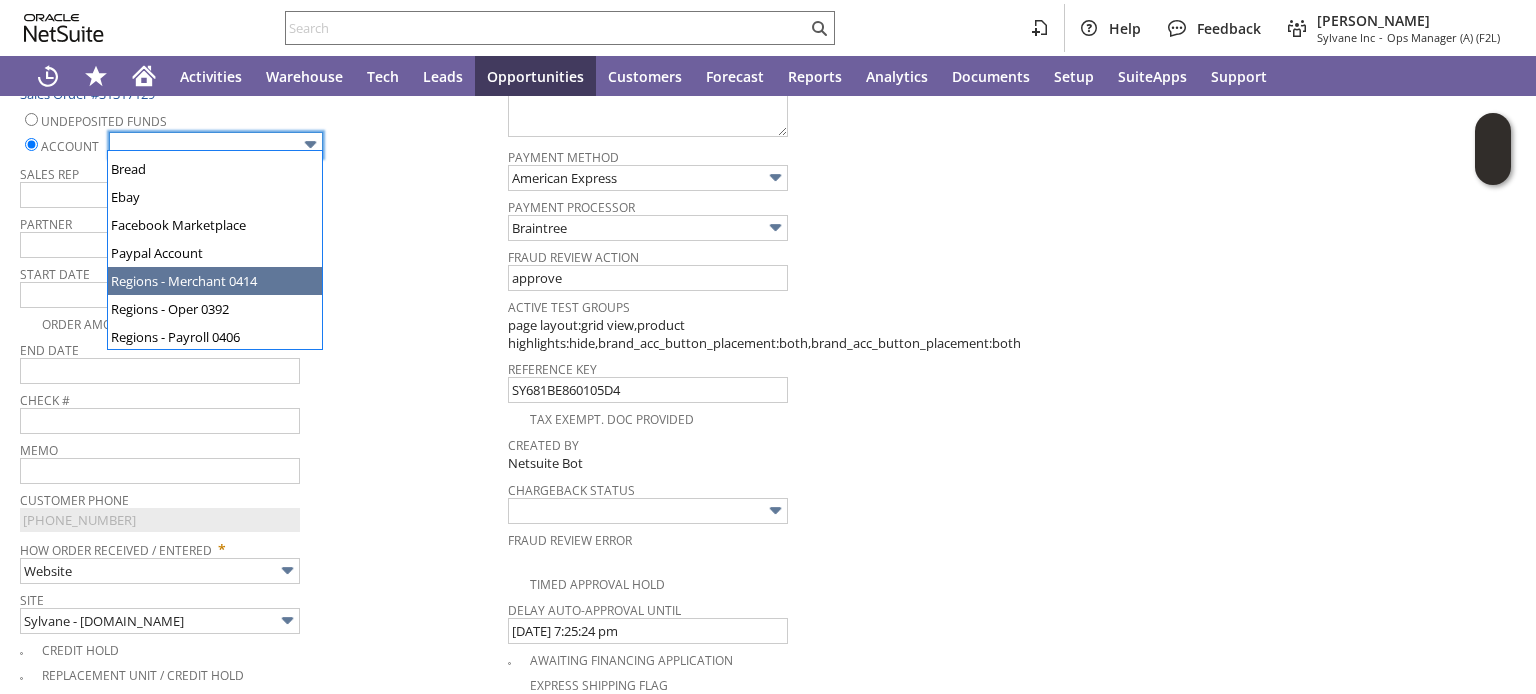 type on "Regions - Merchant 0414" 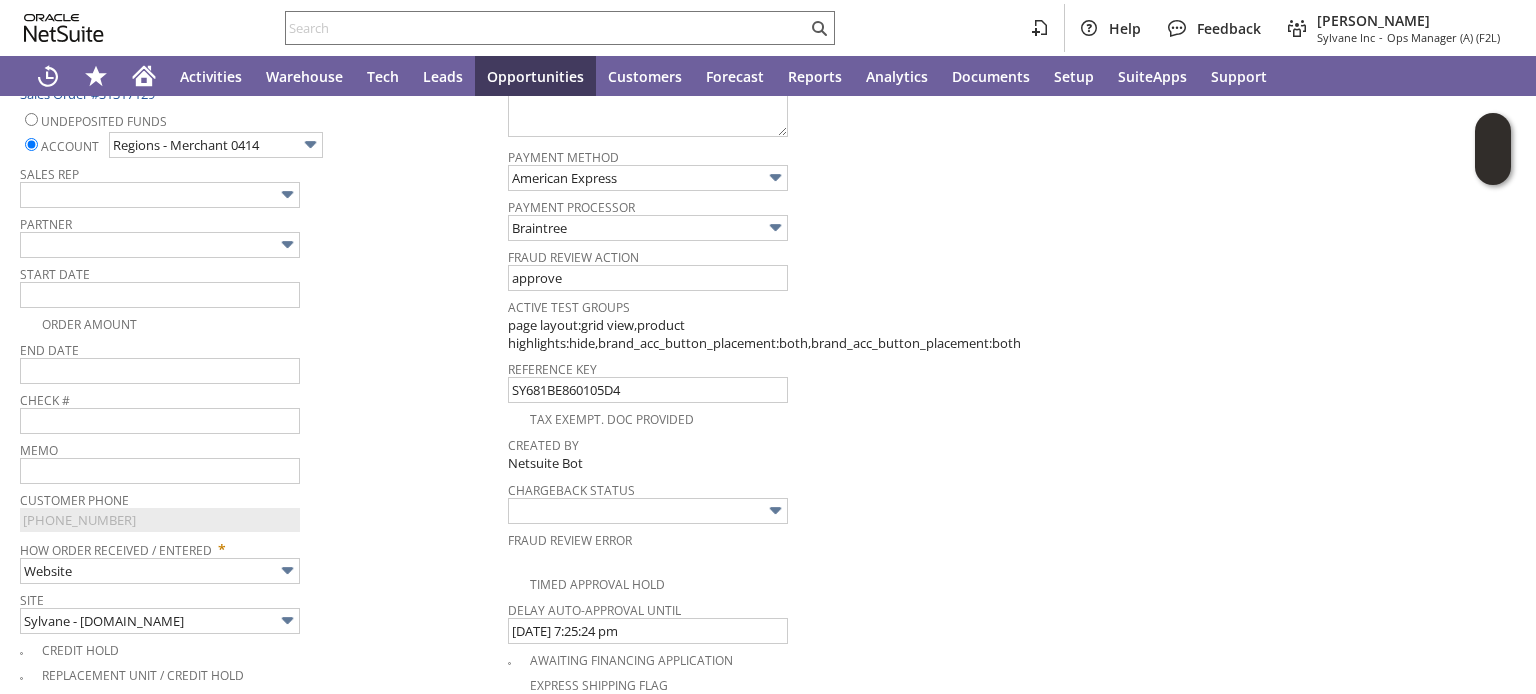 click on "Order Amount" at bounding box center (264, 322) 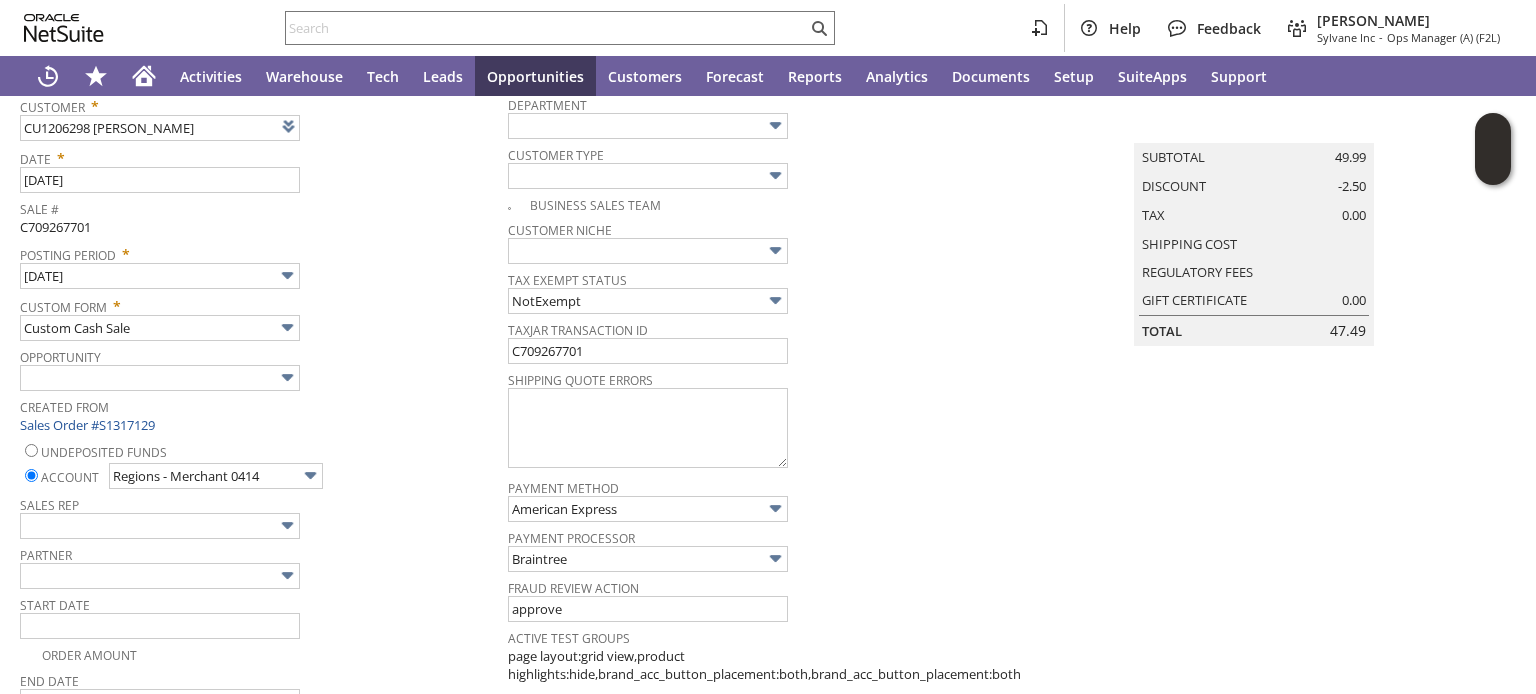 scroll, scrollTop: 160, scrollLeft: 0, axis: vertical 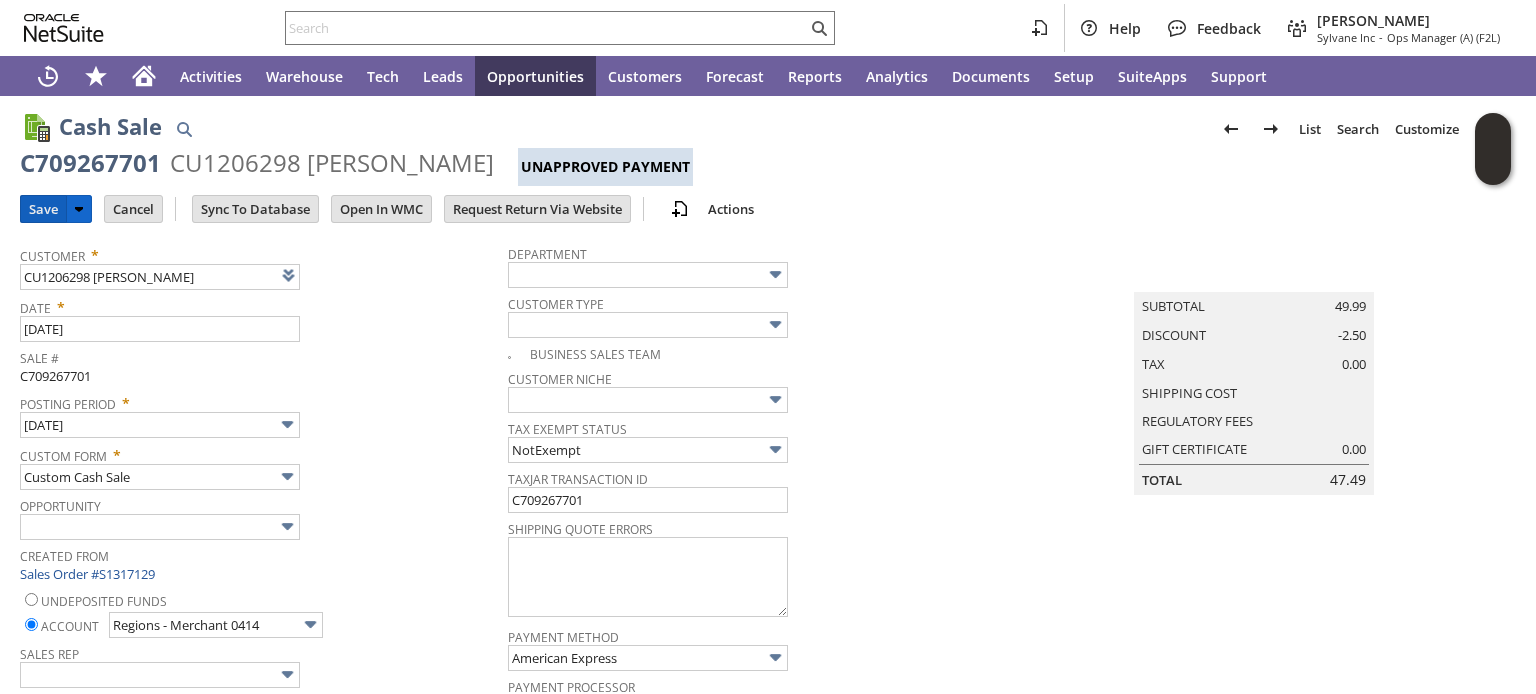 click on "Save" at bounding box center [43, 209] 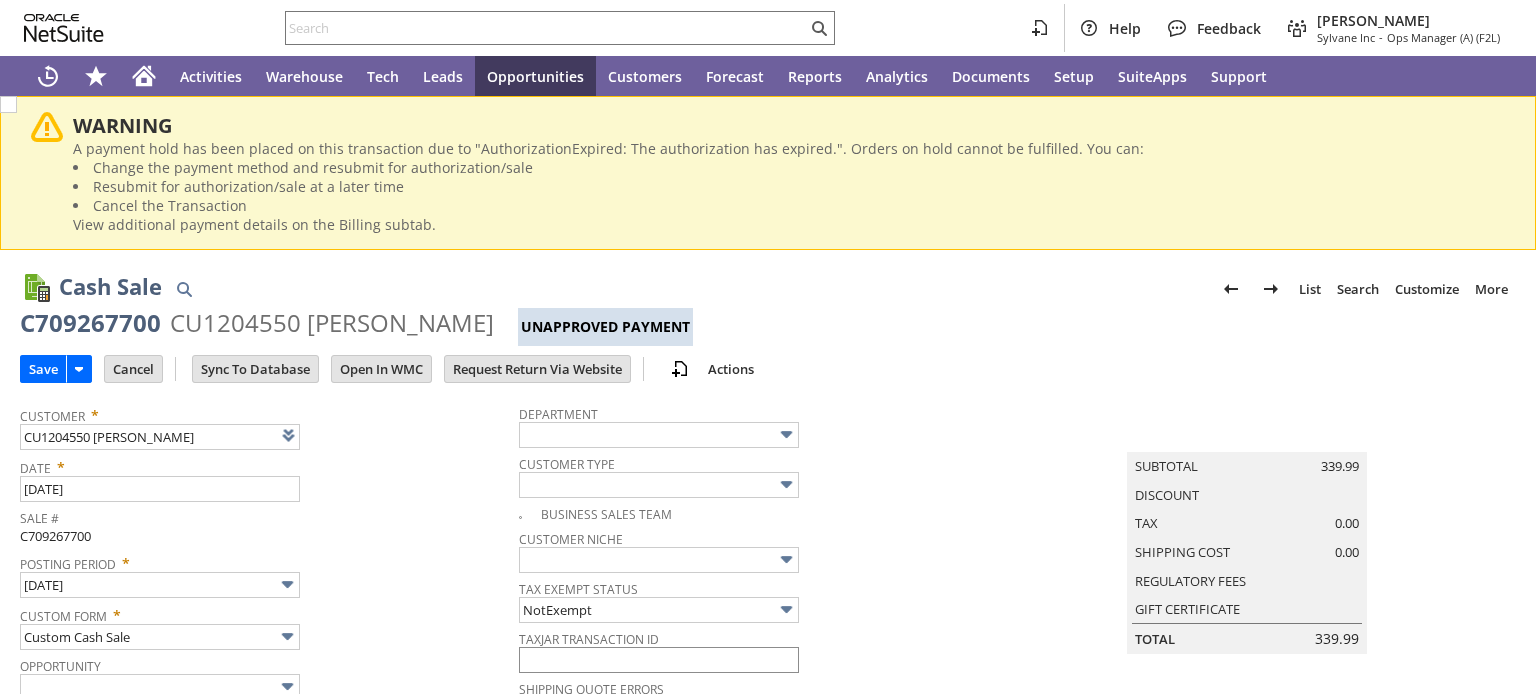 scroll, scrollTop: 0, scrollLeft: 0, axis: both 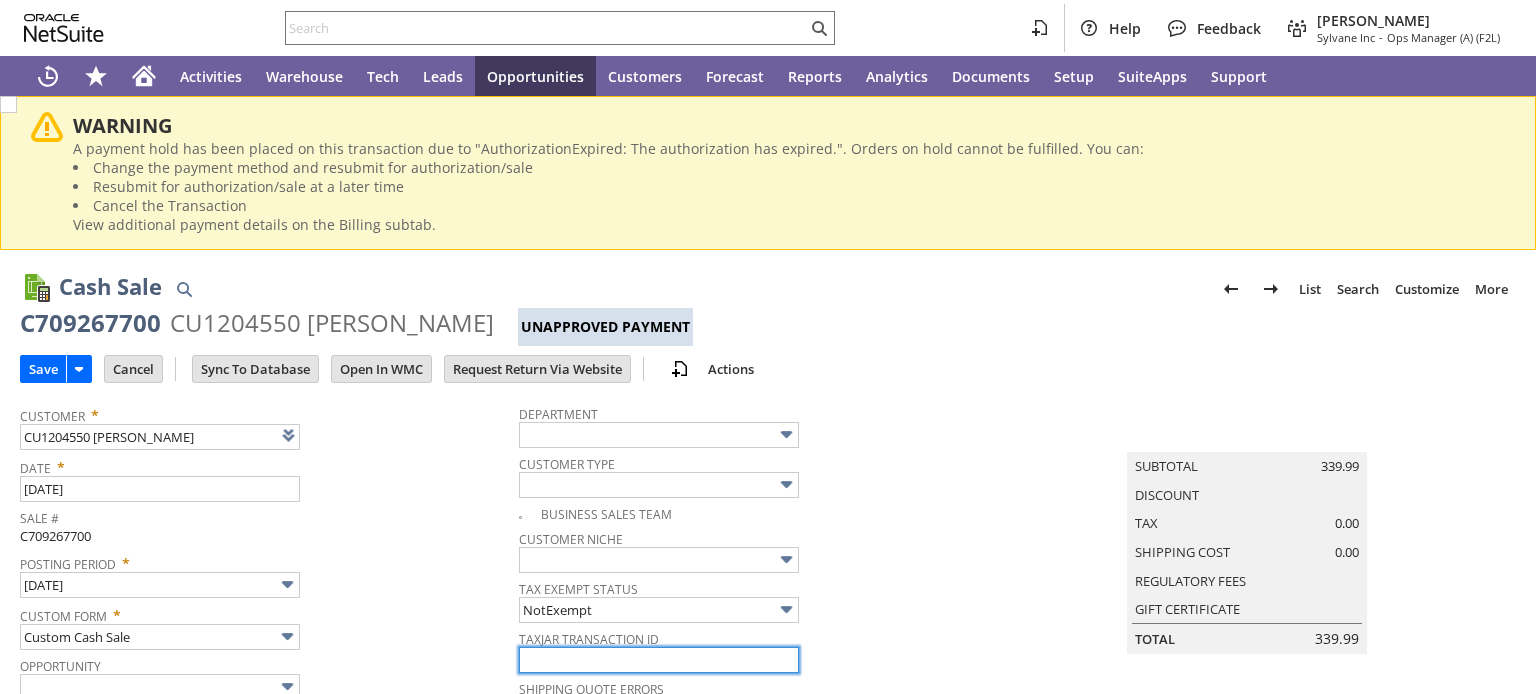 click at bounding box center [659, 660] 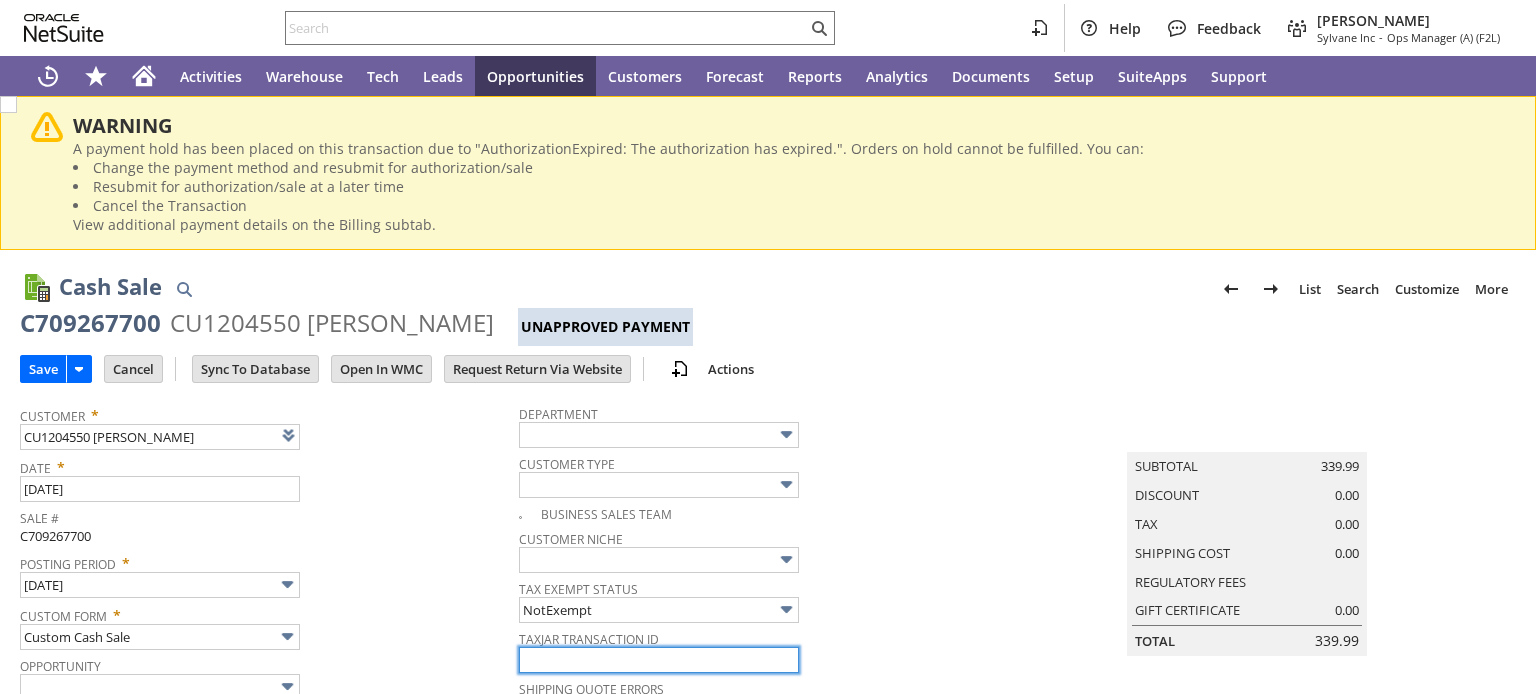 scroll, scrollTop: 160, scrollLeft: 0, axis: vertical 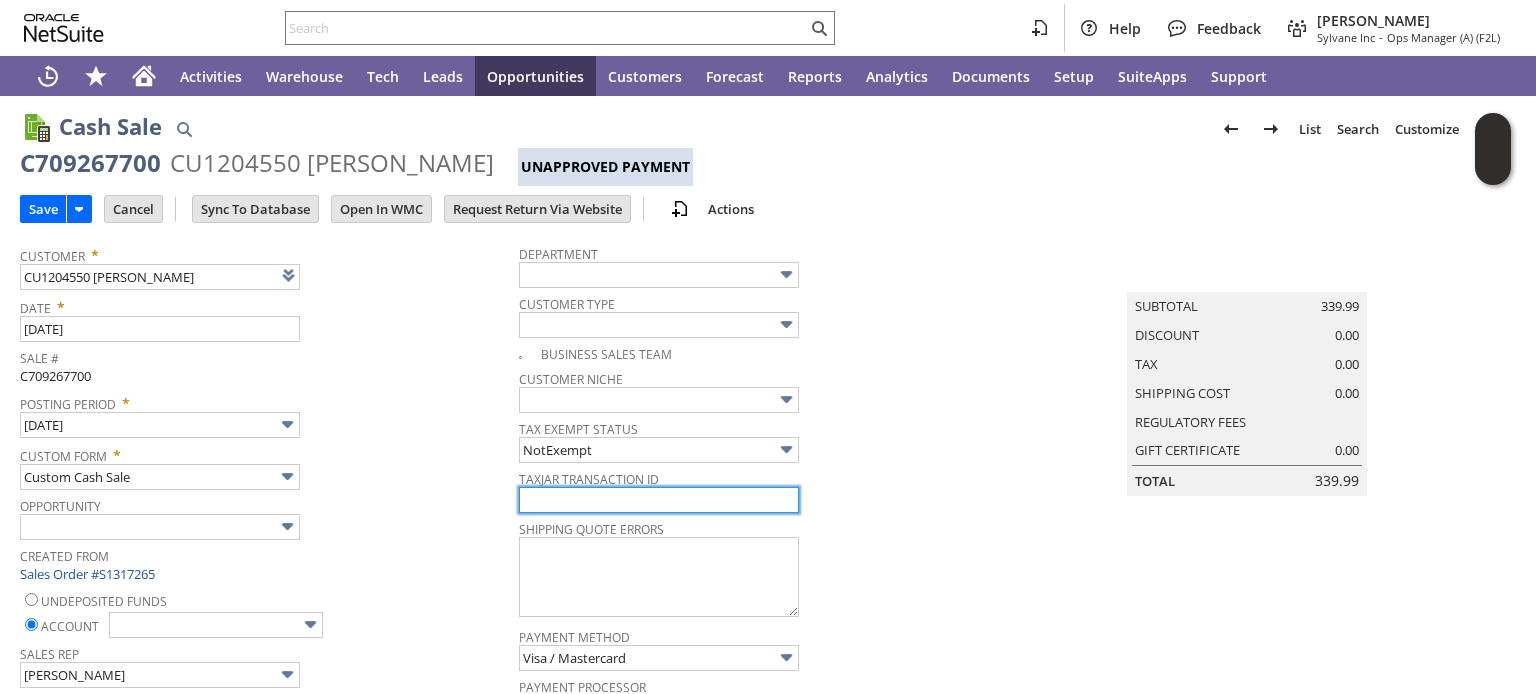 click at bounding box center [659, 500] 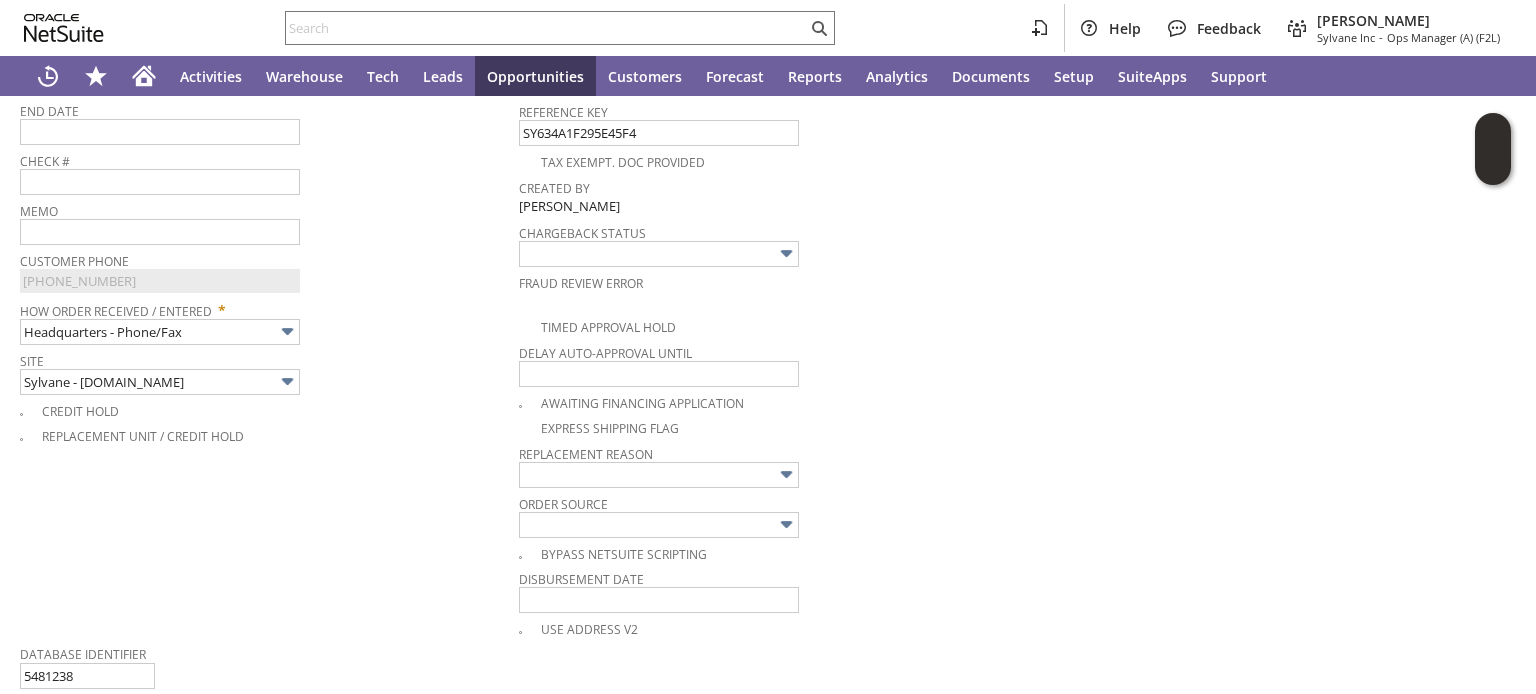 scroll, scrollTop: 1120, scrollLeft: 0, axis: vertical 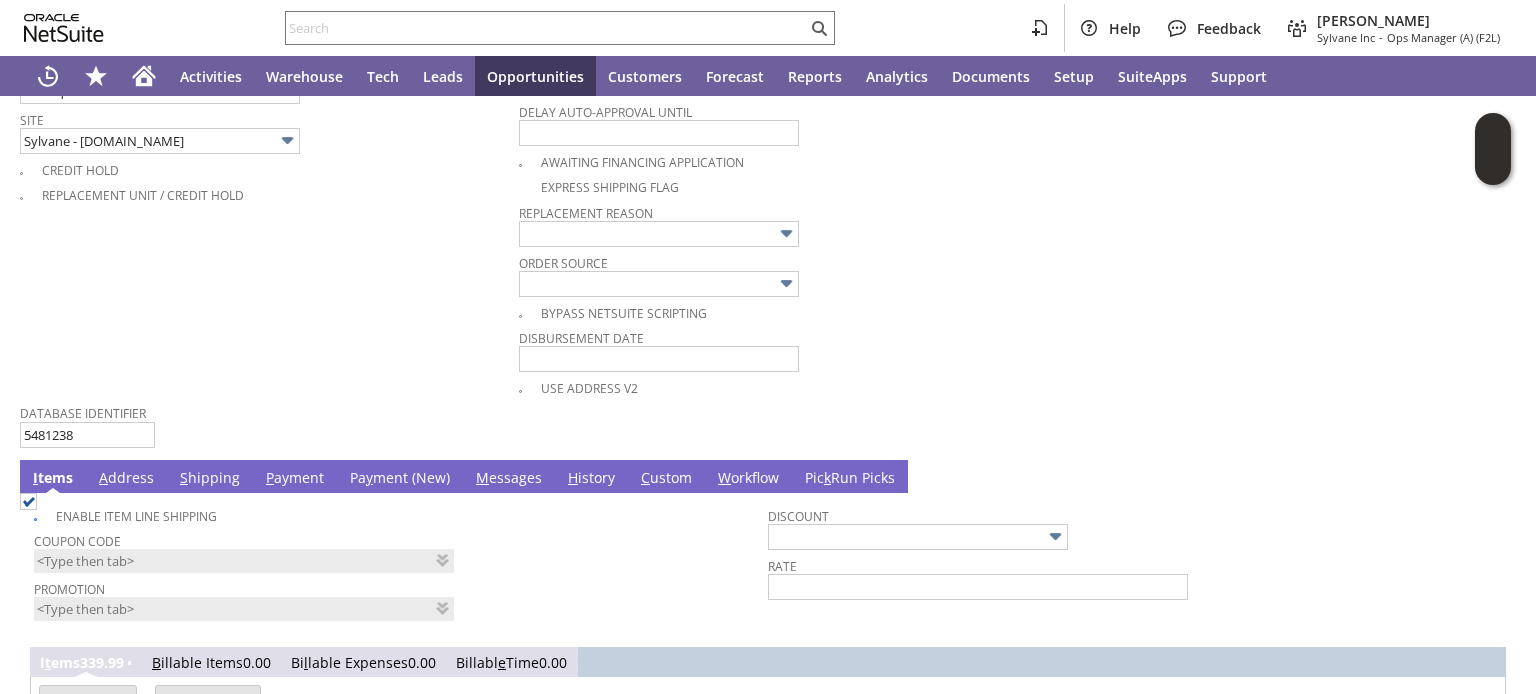 type on "C709267700" 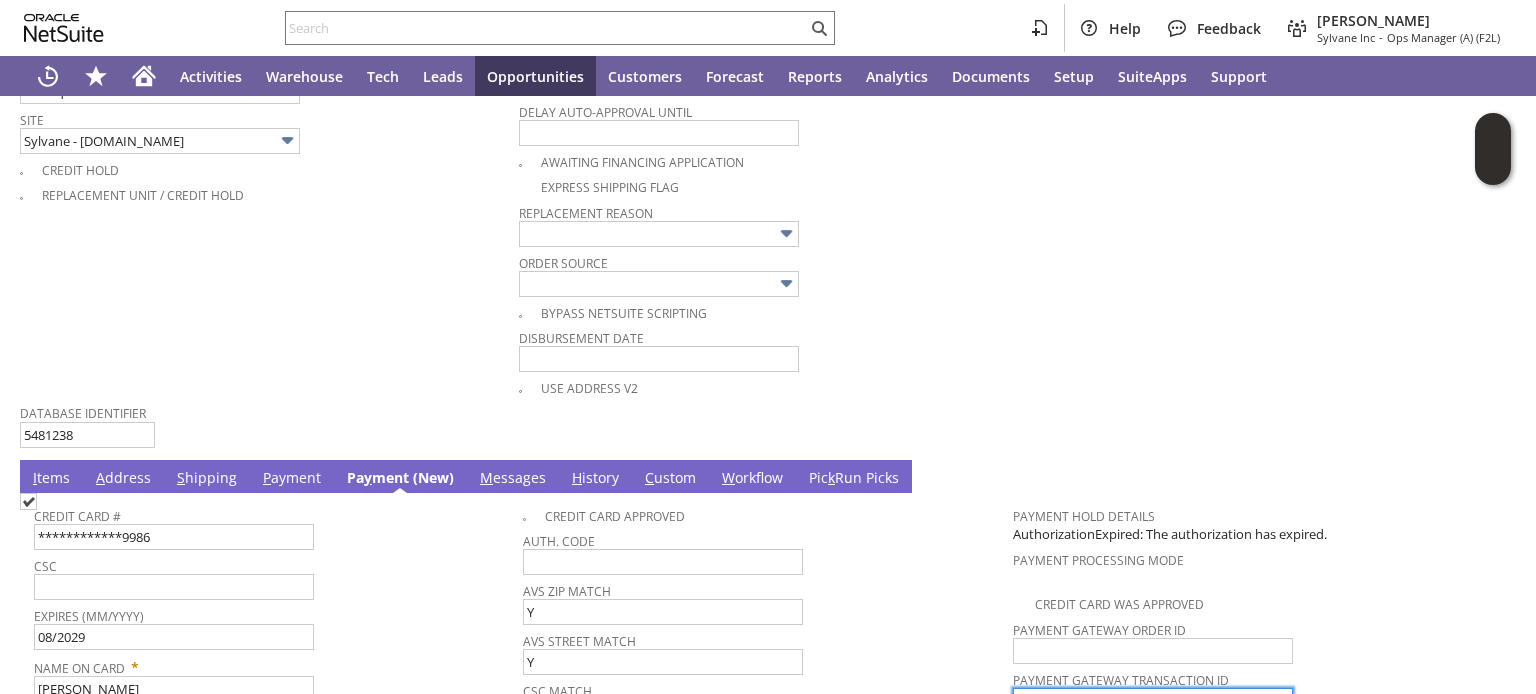 drag, startPoint x: 1126, startPoint y: 667, endPoint x: 907, endPoint y: 660, distance: 219.11185 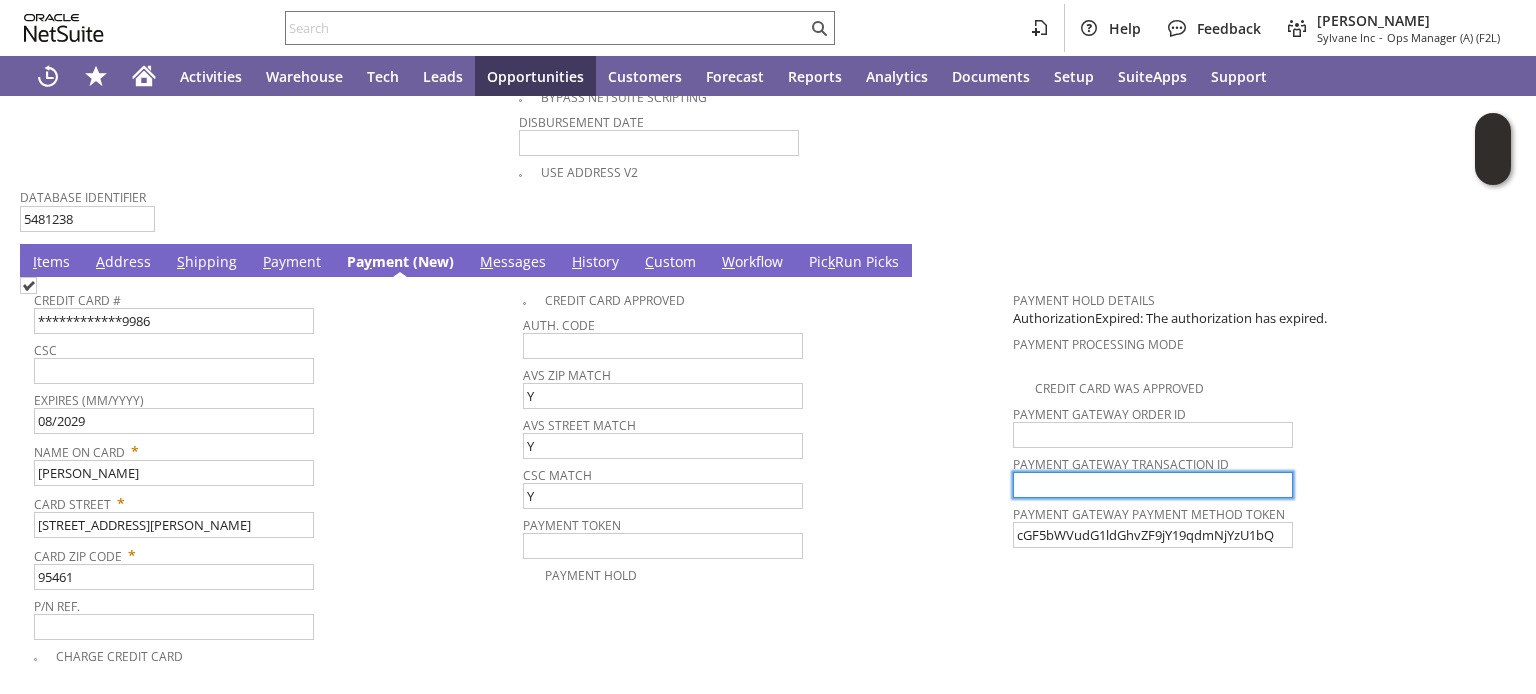 scroll, scrollTop: 1360, scrollLeft: 0, axis: vertical 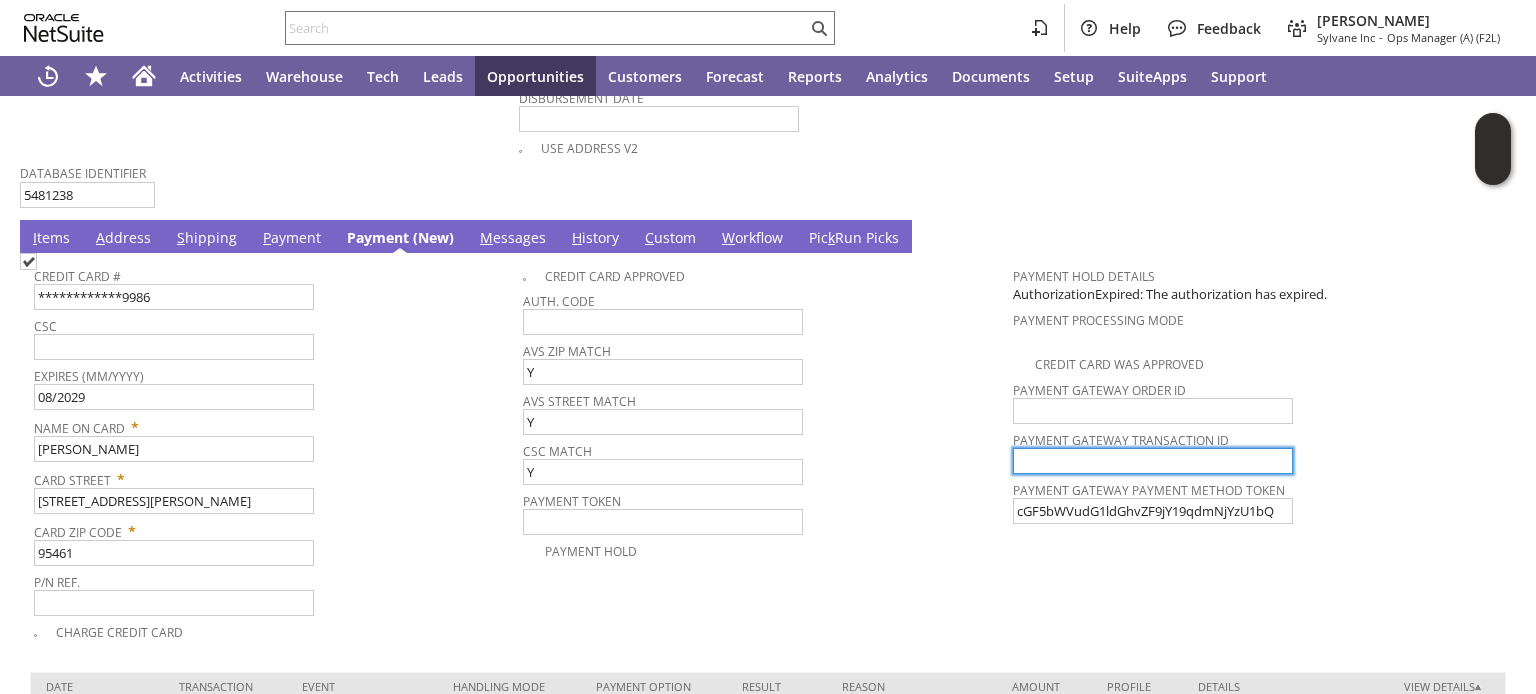 type 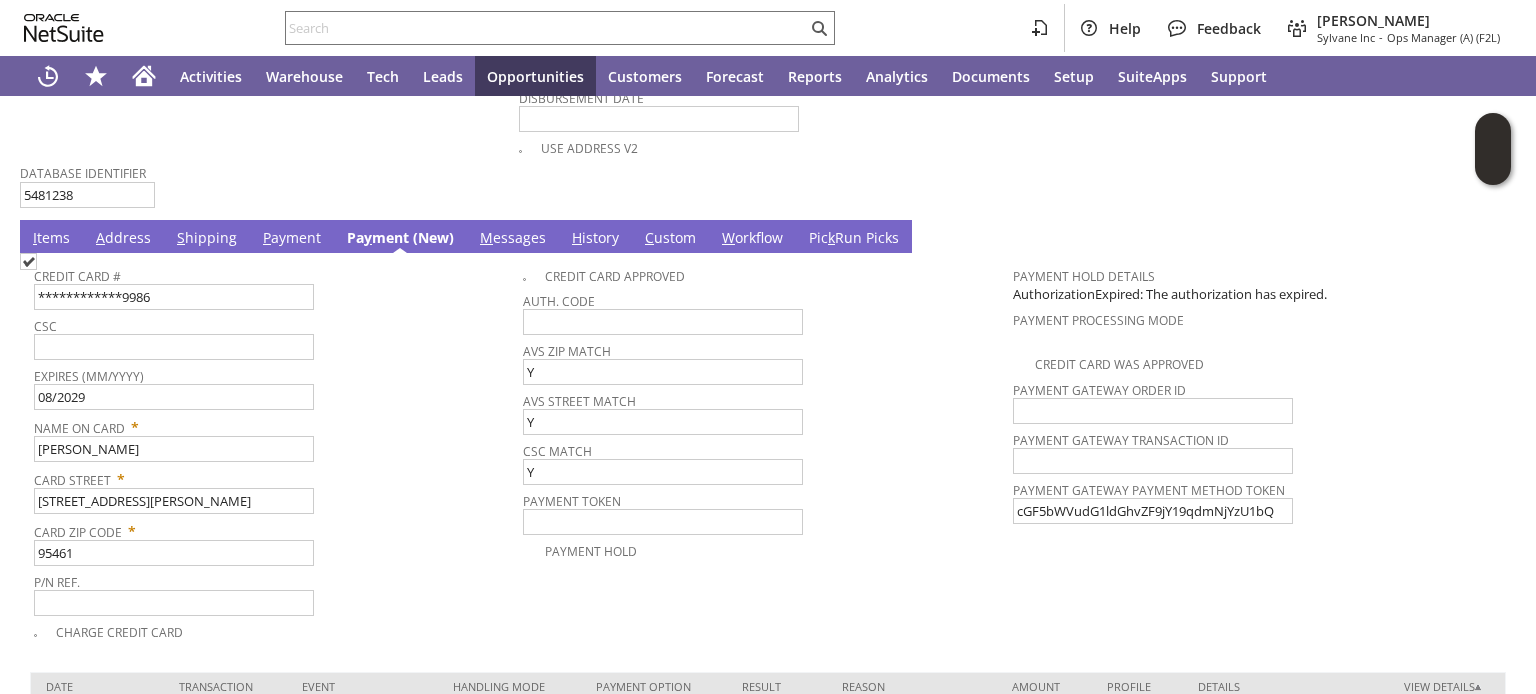 click at bounding box center (28, 261) 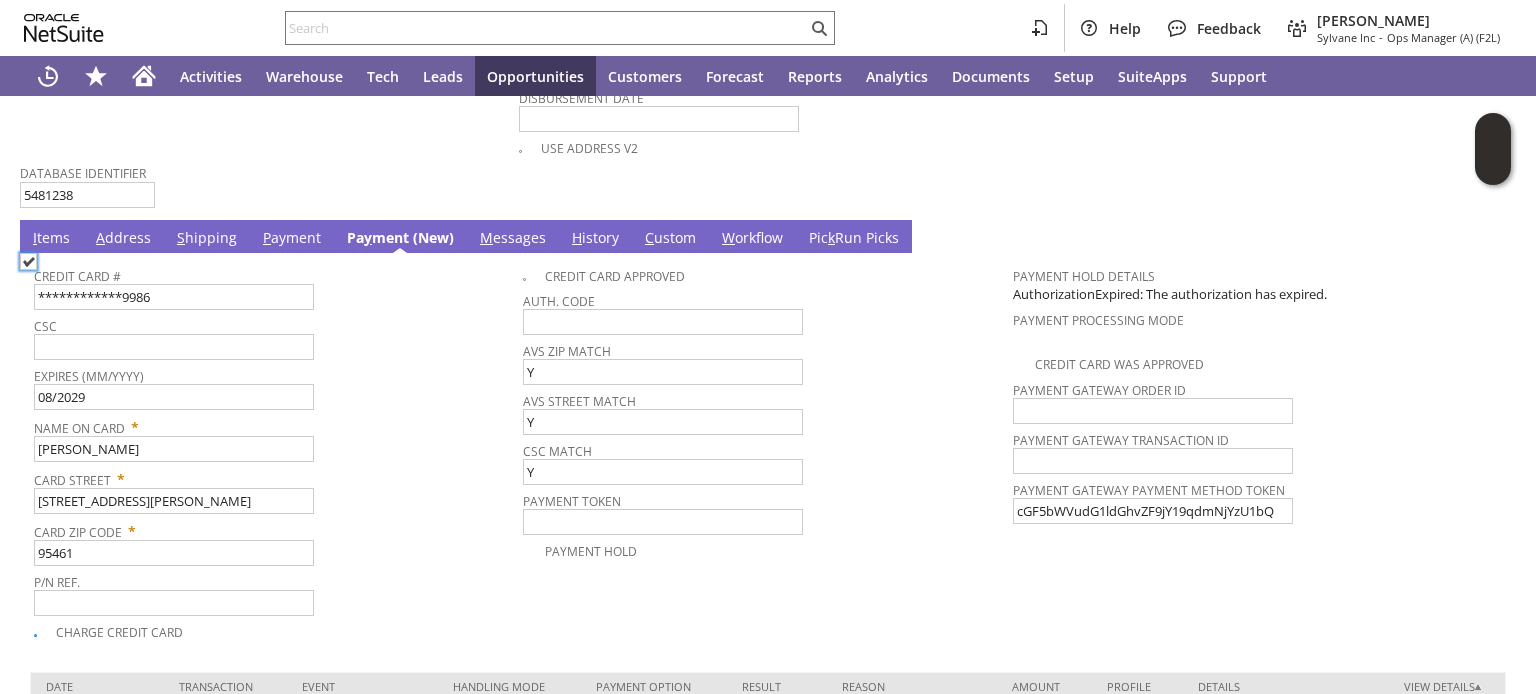 checkbox on "true" 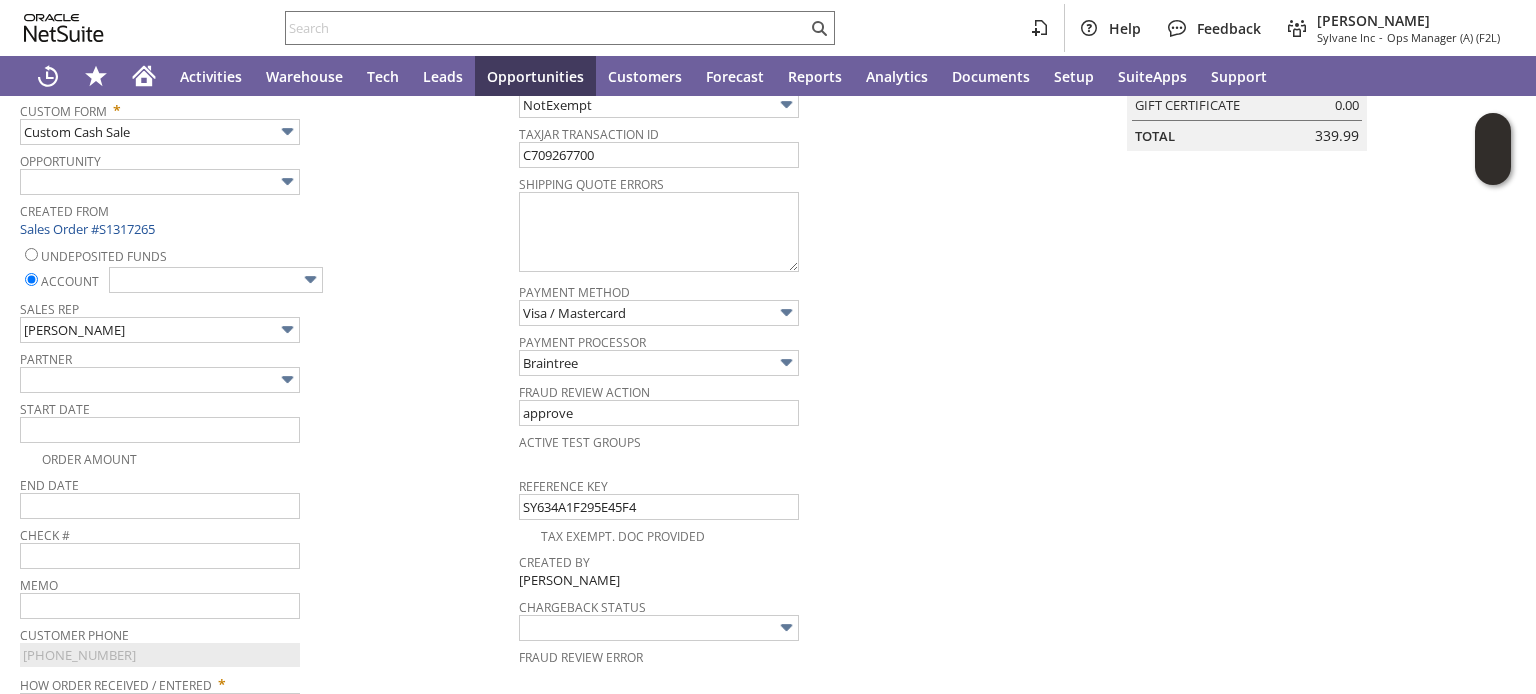 scroll, scrollTop: 480, scrollLeft: 0, axis: vertical 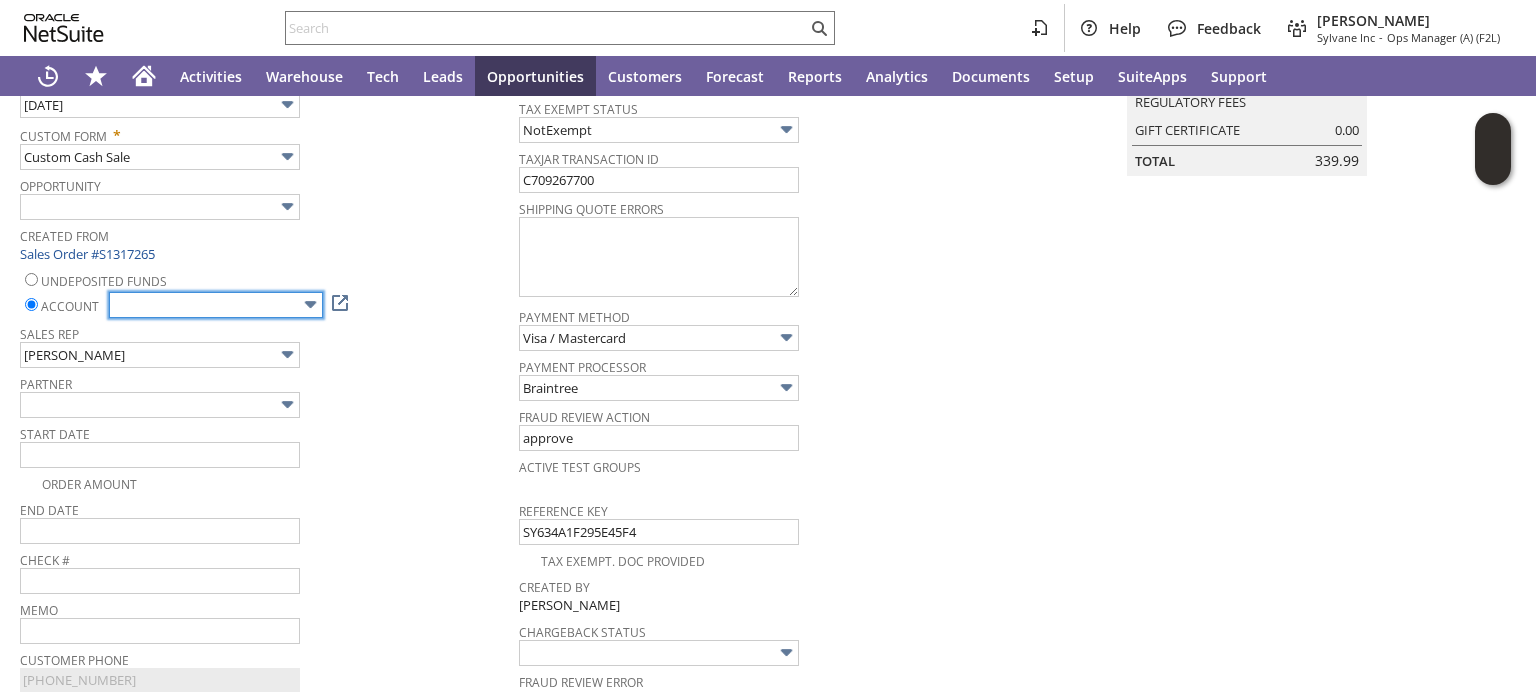 click at bounding box center (310, 304) 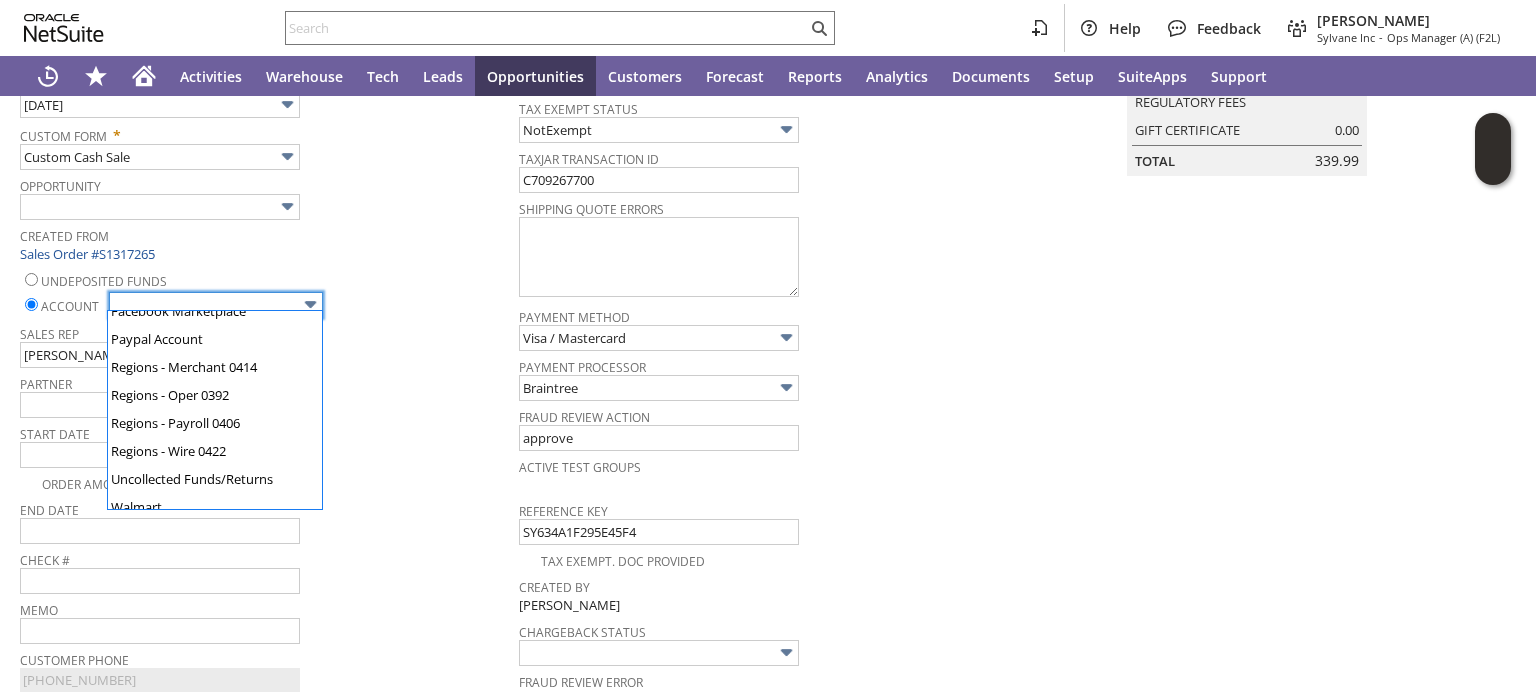 scroll, scrollTop: 160, scrollLeft: 0, axis: vertical 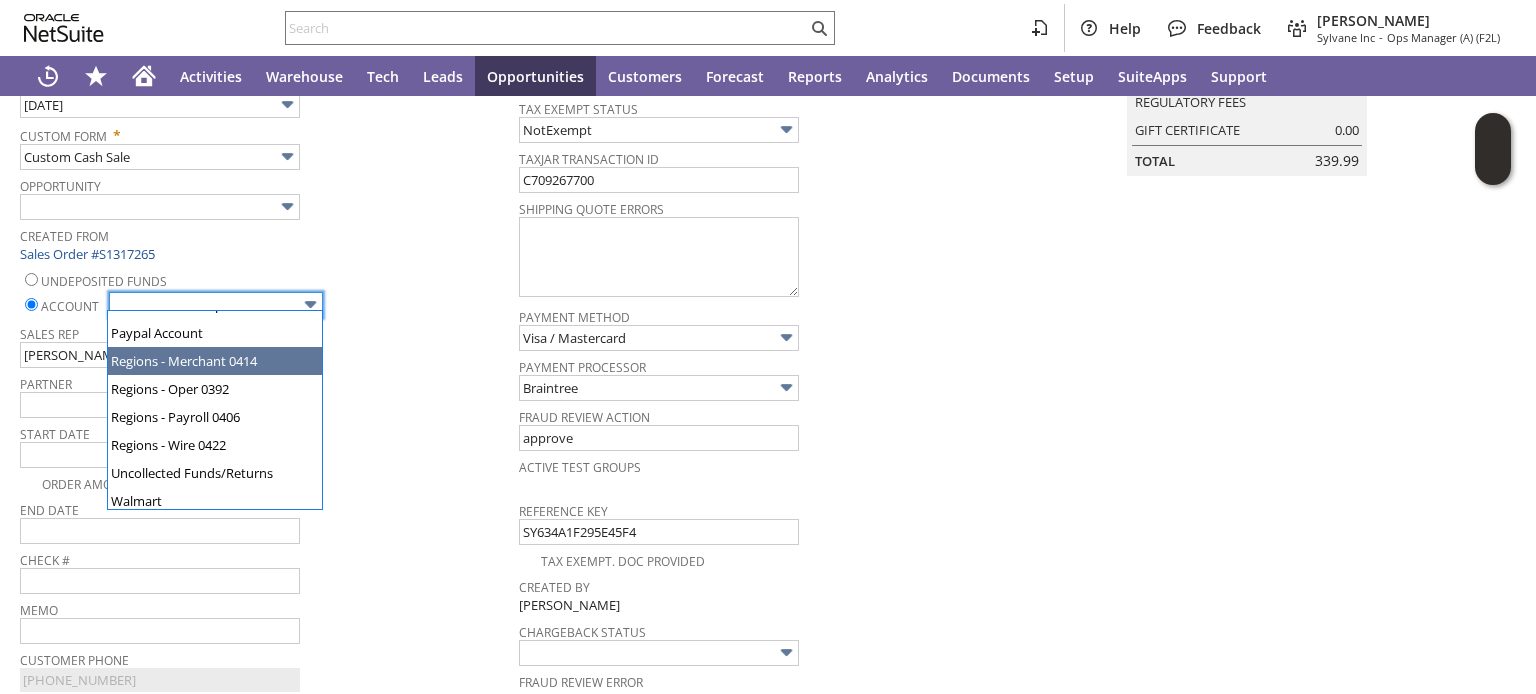 type on "Regions - Merchant 0414" 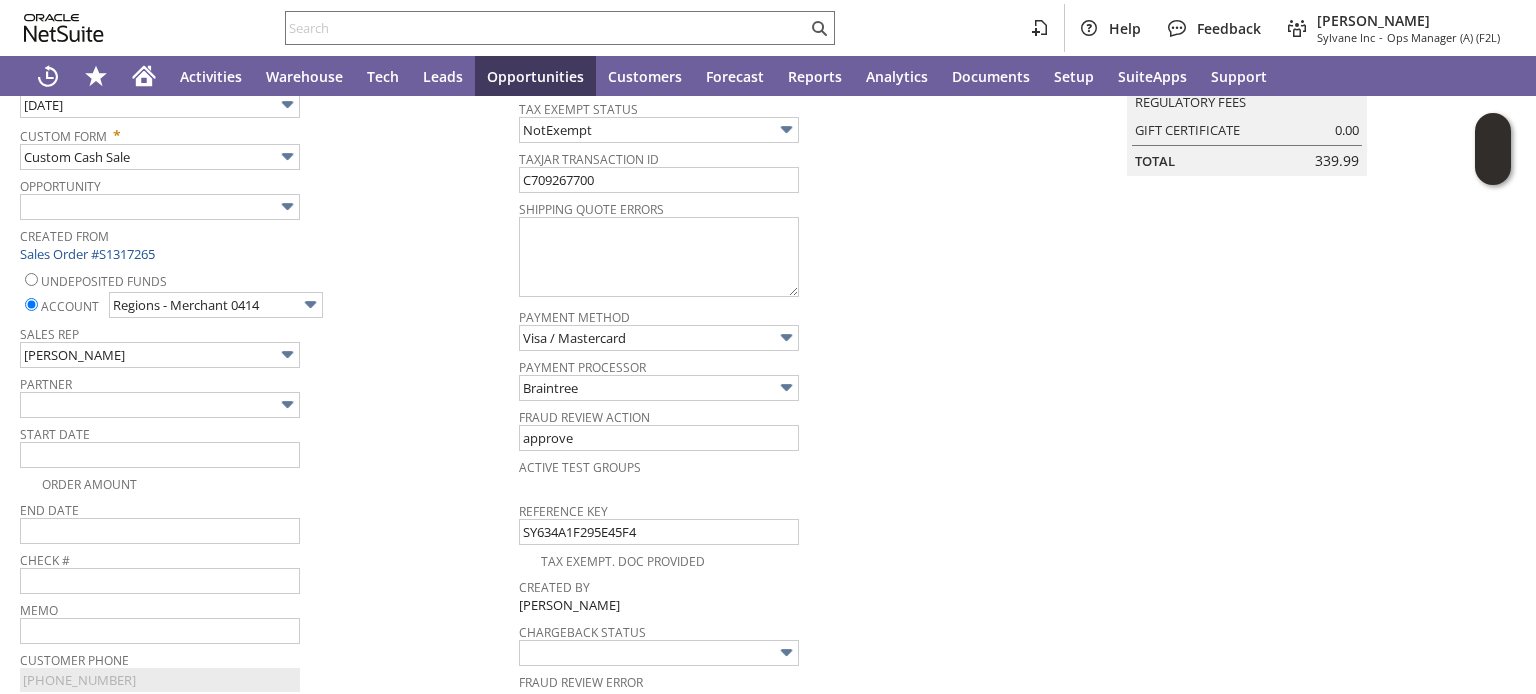click on "Partner" at bounding box center (264, 394) 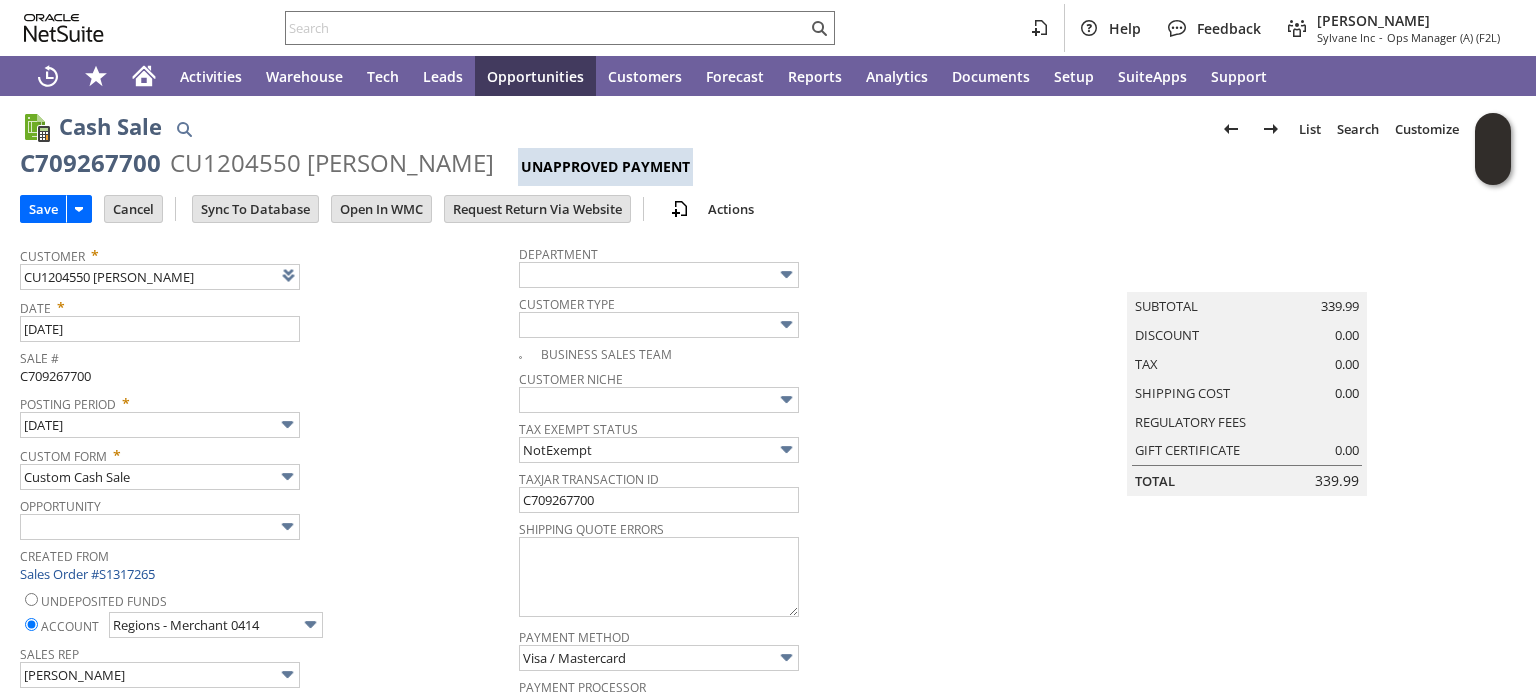 scroll, scrollTop: 160, scrollLeft: 0, axis: vertical 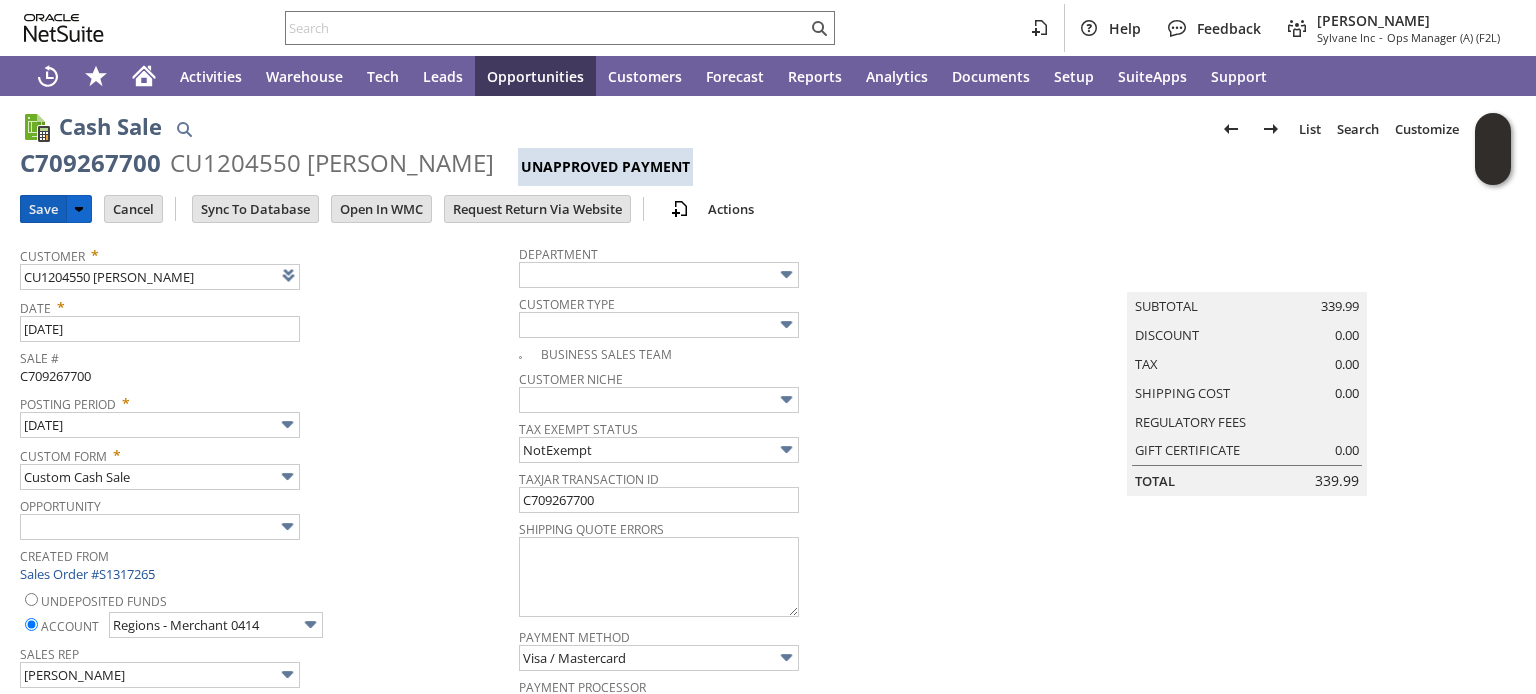 click on "Save" at bounding box center [43, 209] 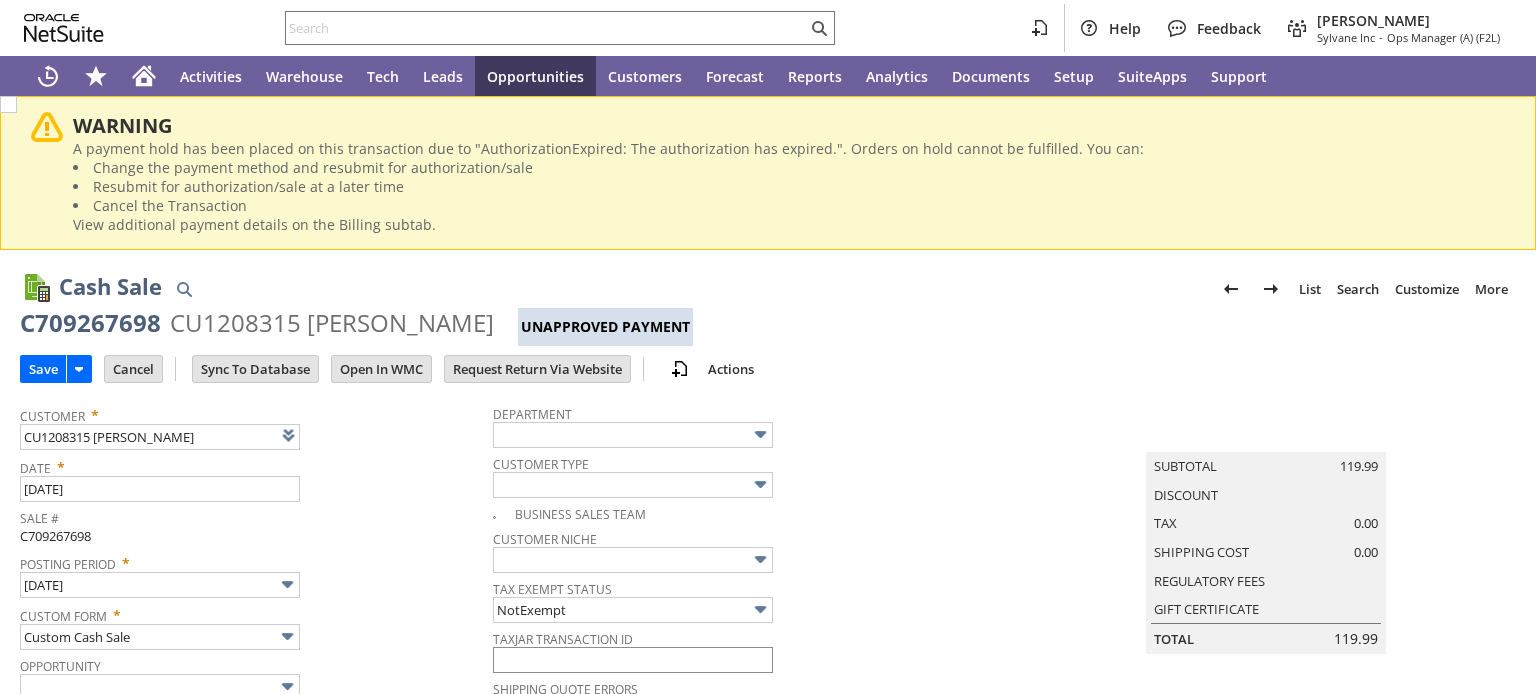 scroll, scrollTop: 0, scrollLeft: 0, axis: both 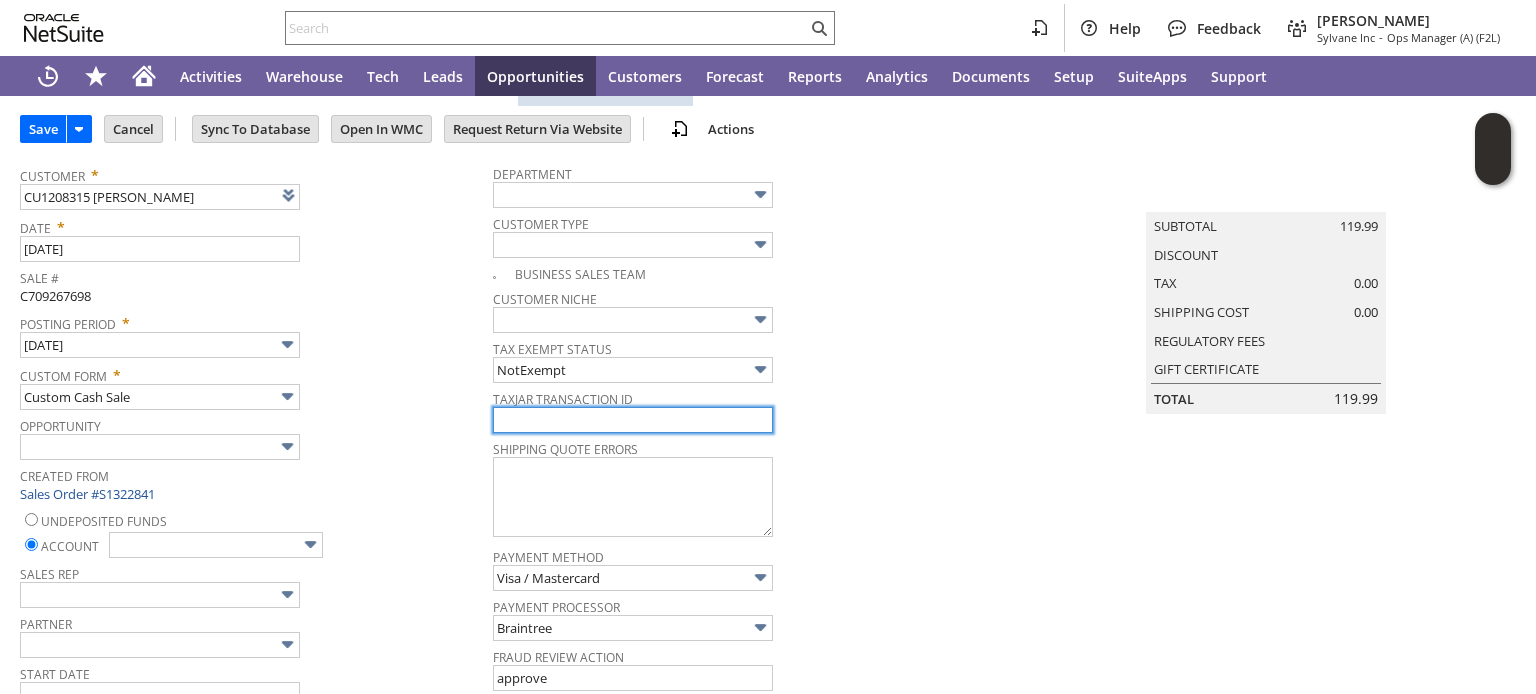 click at bounding box center [633, 420] 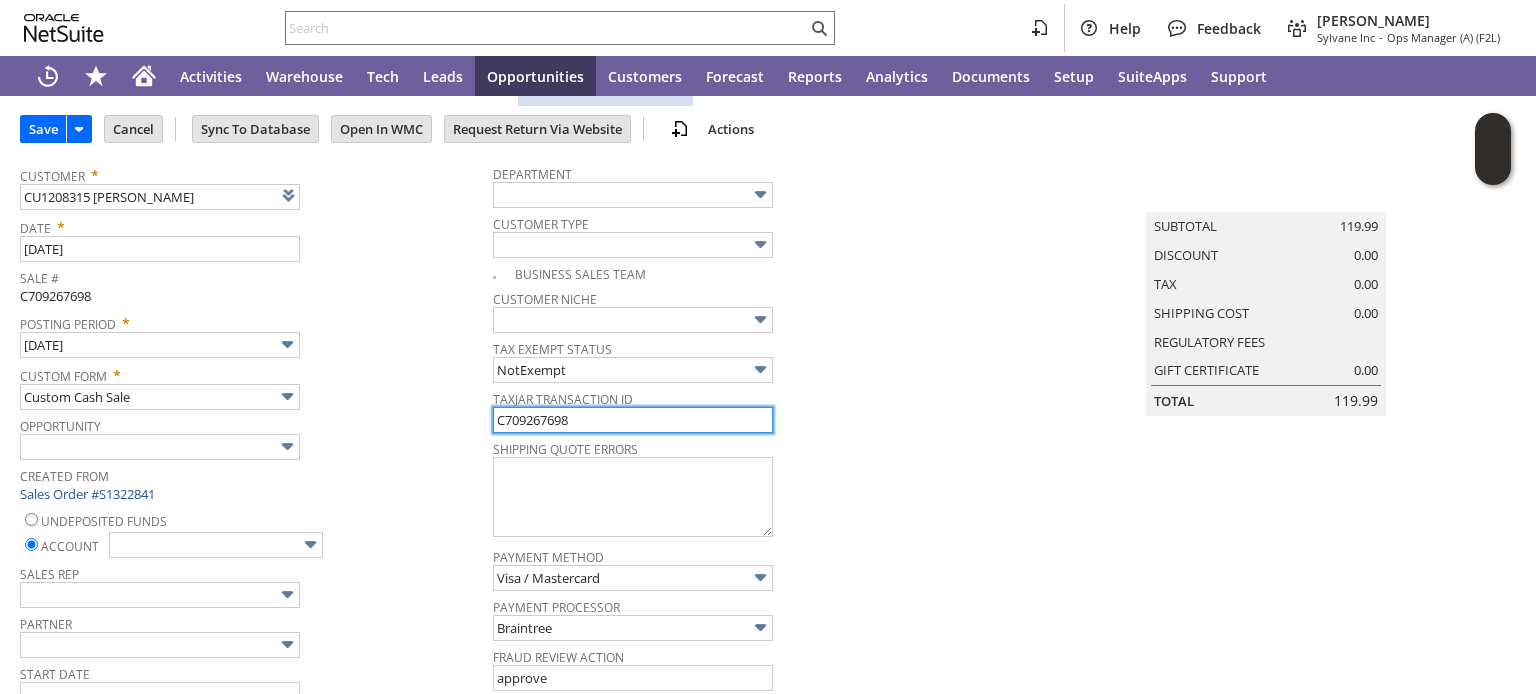type on "C709267698" 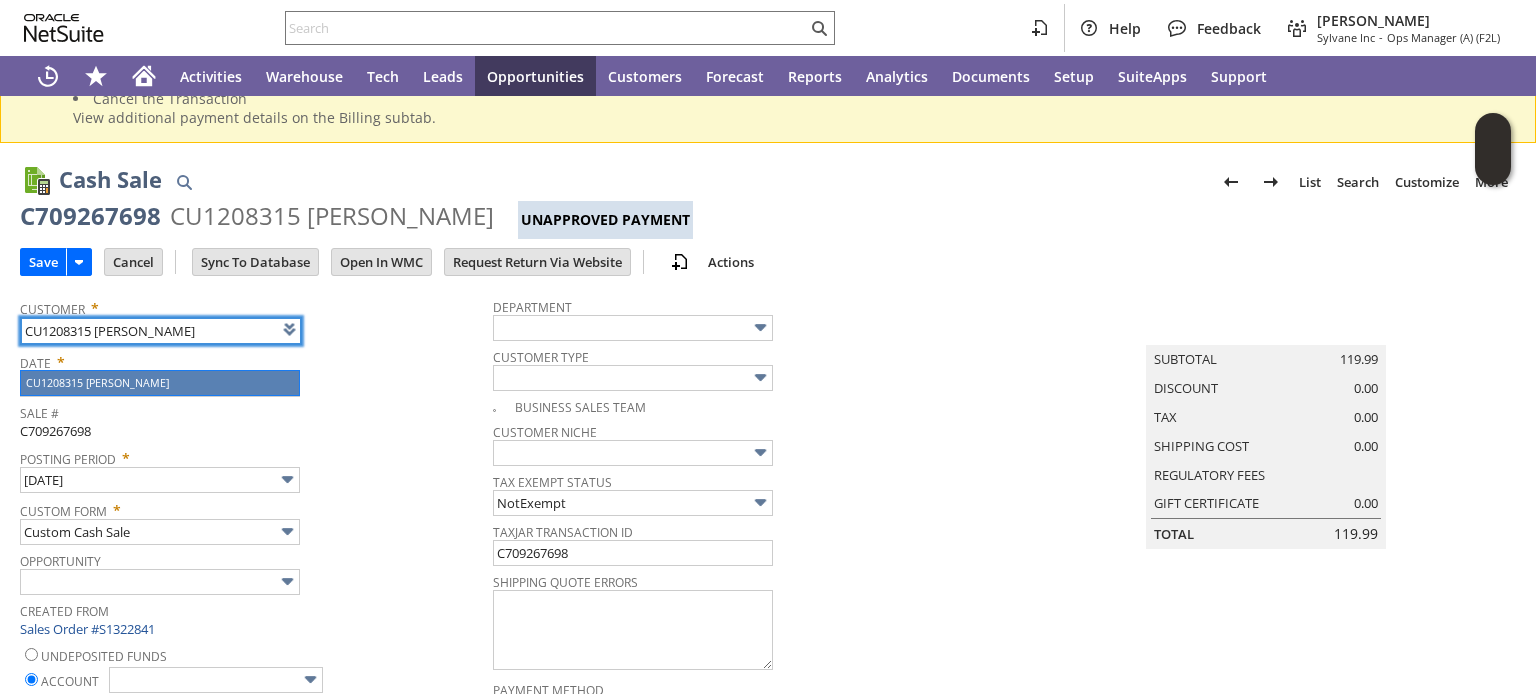 scroll, scrollTop: 81, scrollLeft: 0, axis: vertical 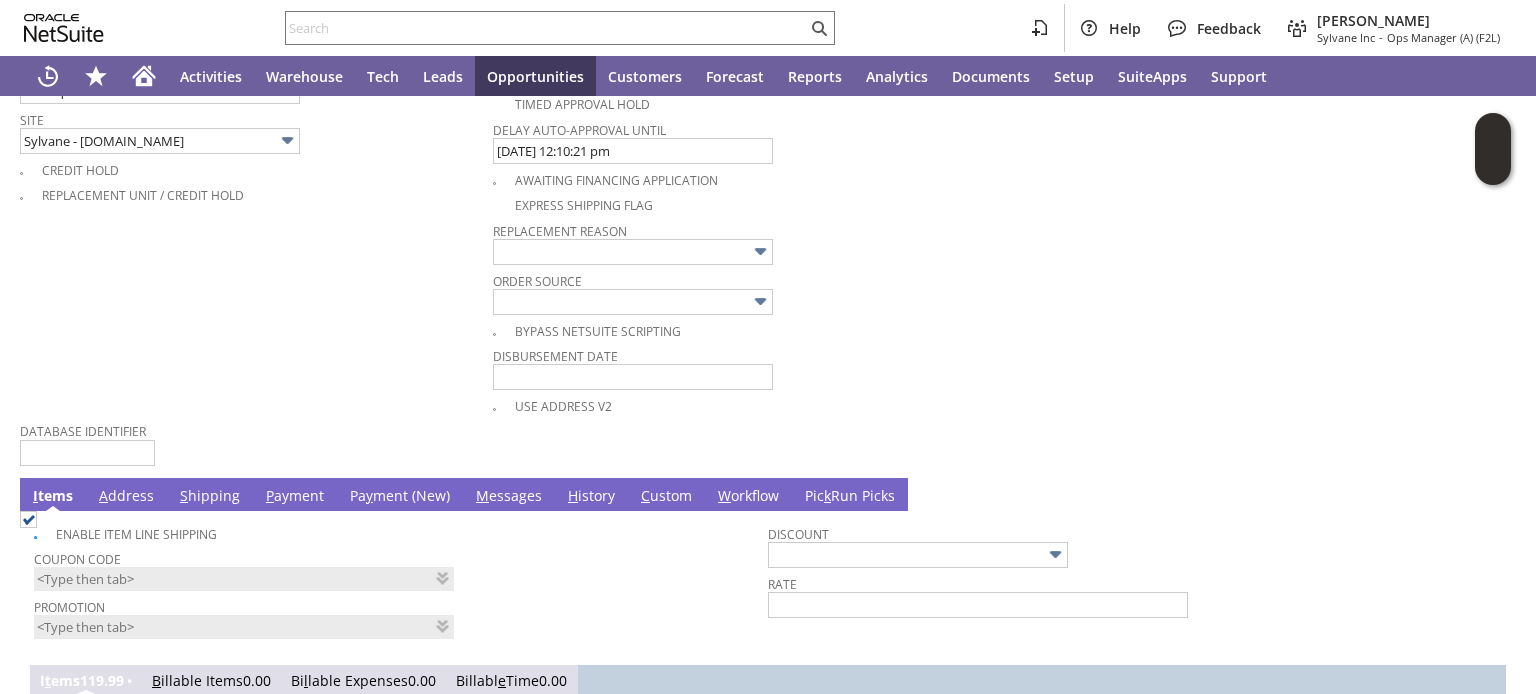 click on "Pa y ment (New)" 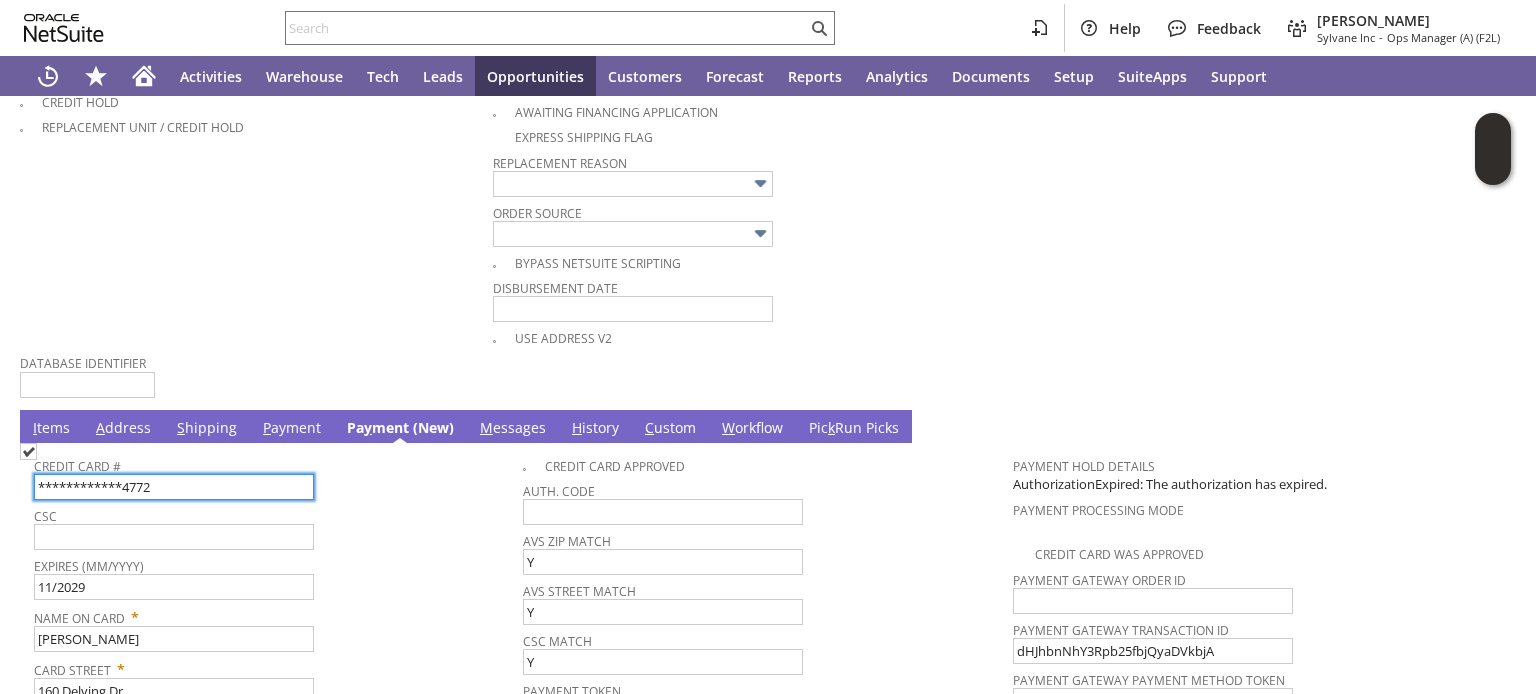 scroll, scrollTop: 1280, scrollLeft: 0, axis: vertical 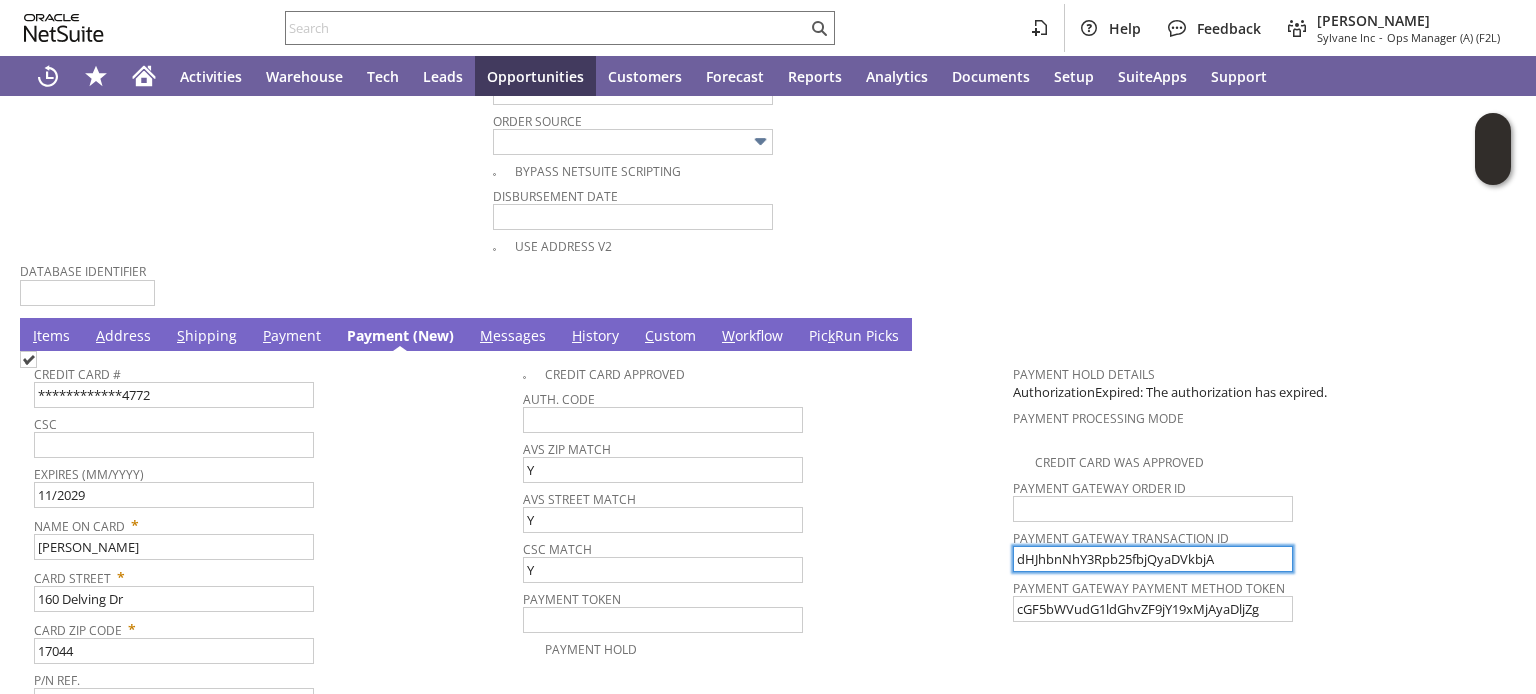 drag, startPoint x: 1206, startPoint y: 525, endPoint x: 884, endPoint y: 523, distance: 322.00623 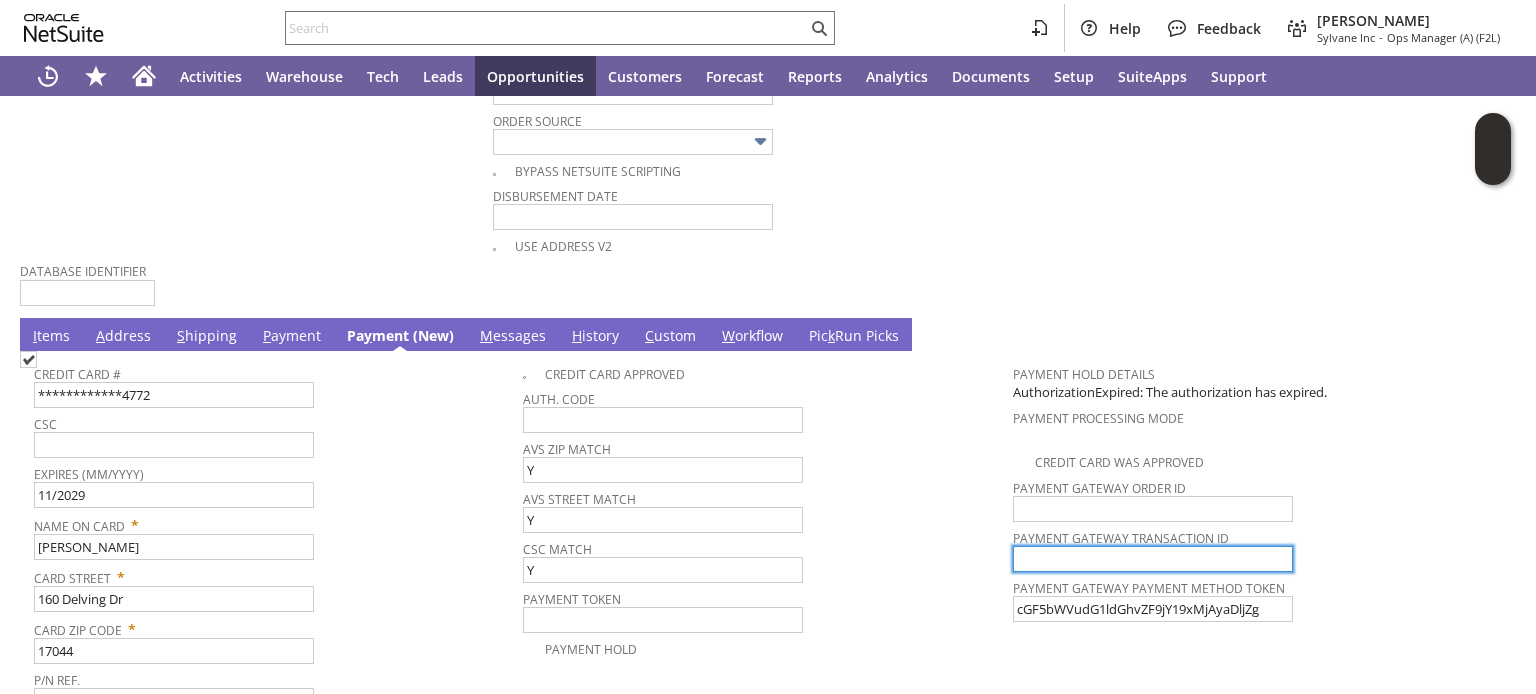 scroll, scrollTop: 1440, scrollLeft: 0, axis: vertical 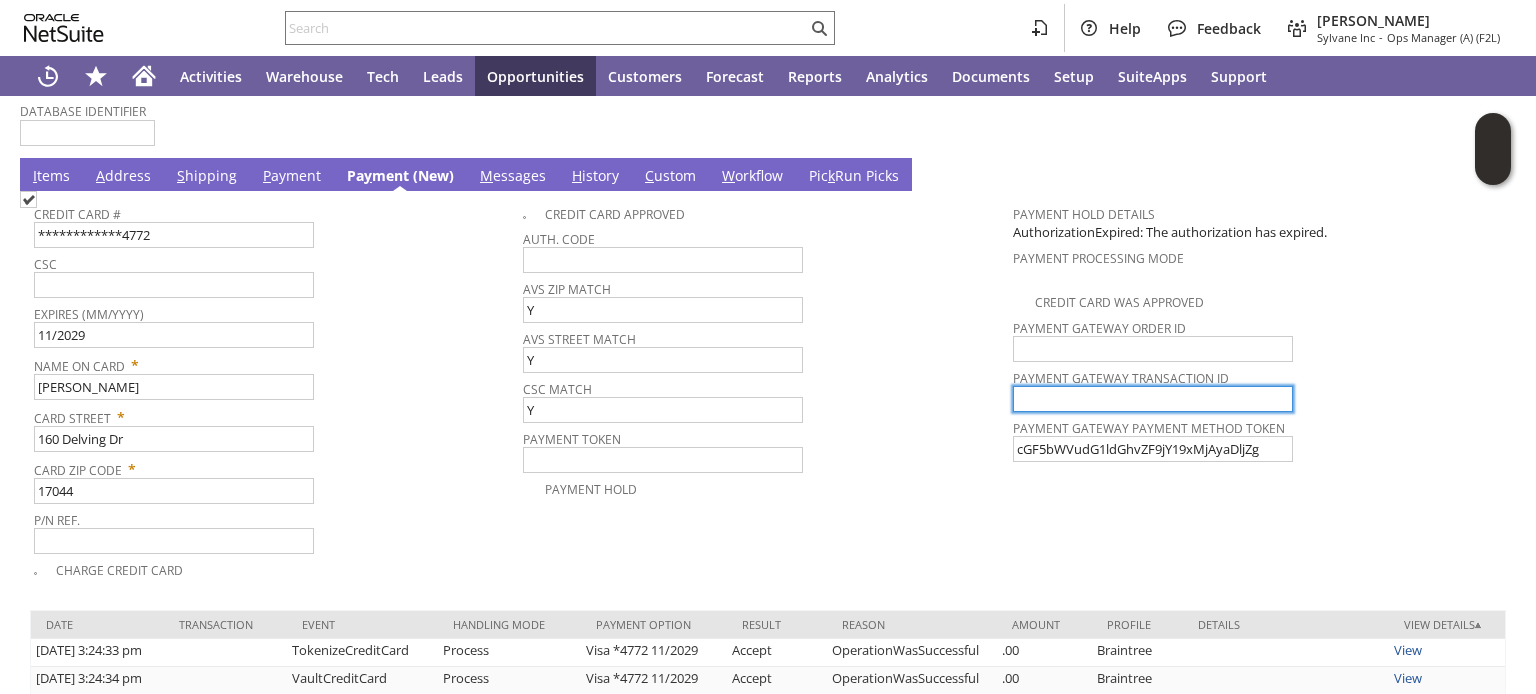 type 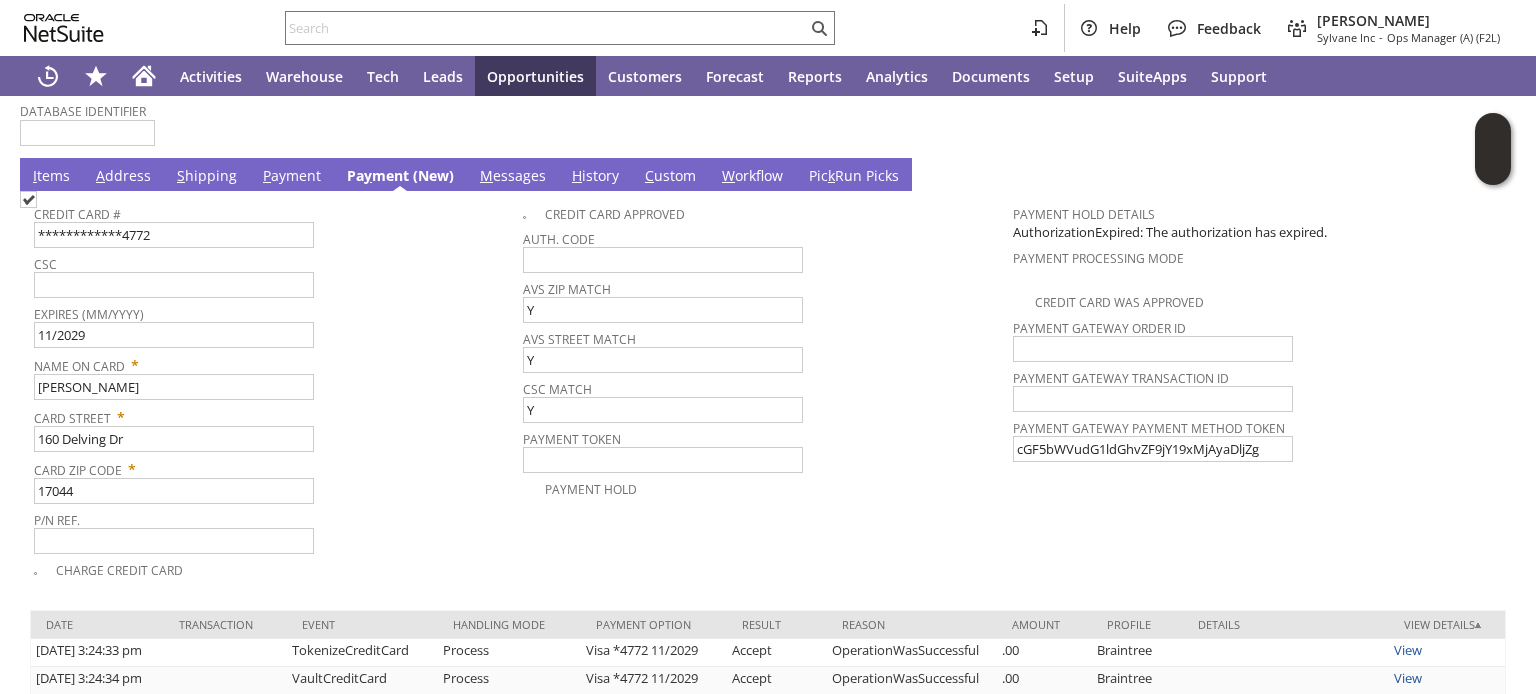 drag, startPoint x: 40, startPoint y: 534, endPoint x: 84, endPoint y: 528, distance: 44.407207 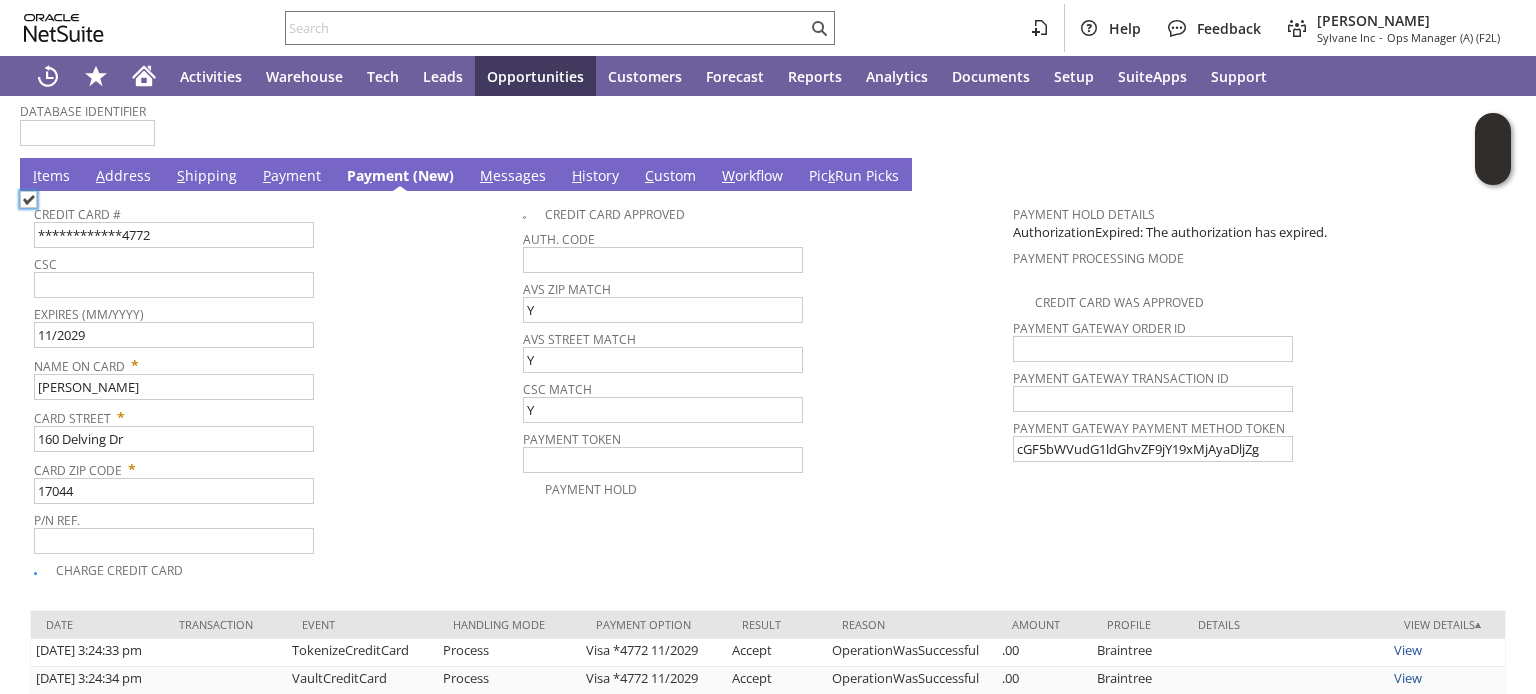 checkbox on "true" 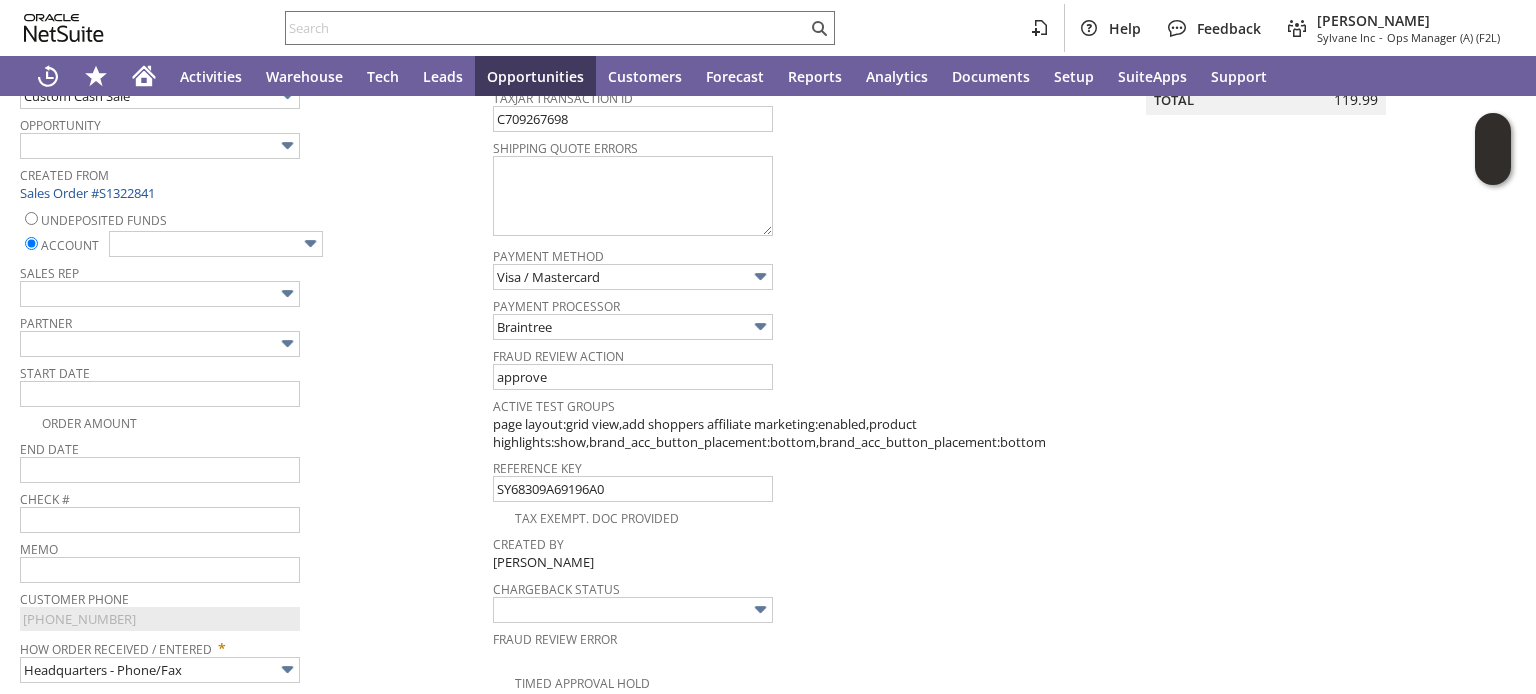 scroll, scrollTop: 400, scrollLeft: 0, axis: vertical 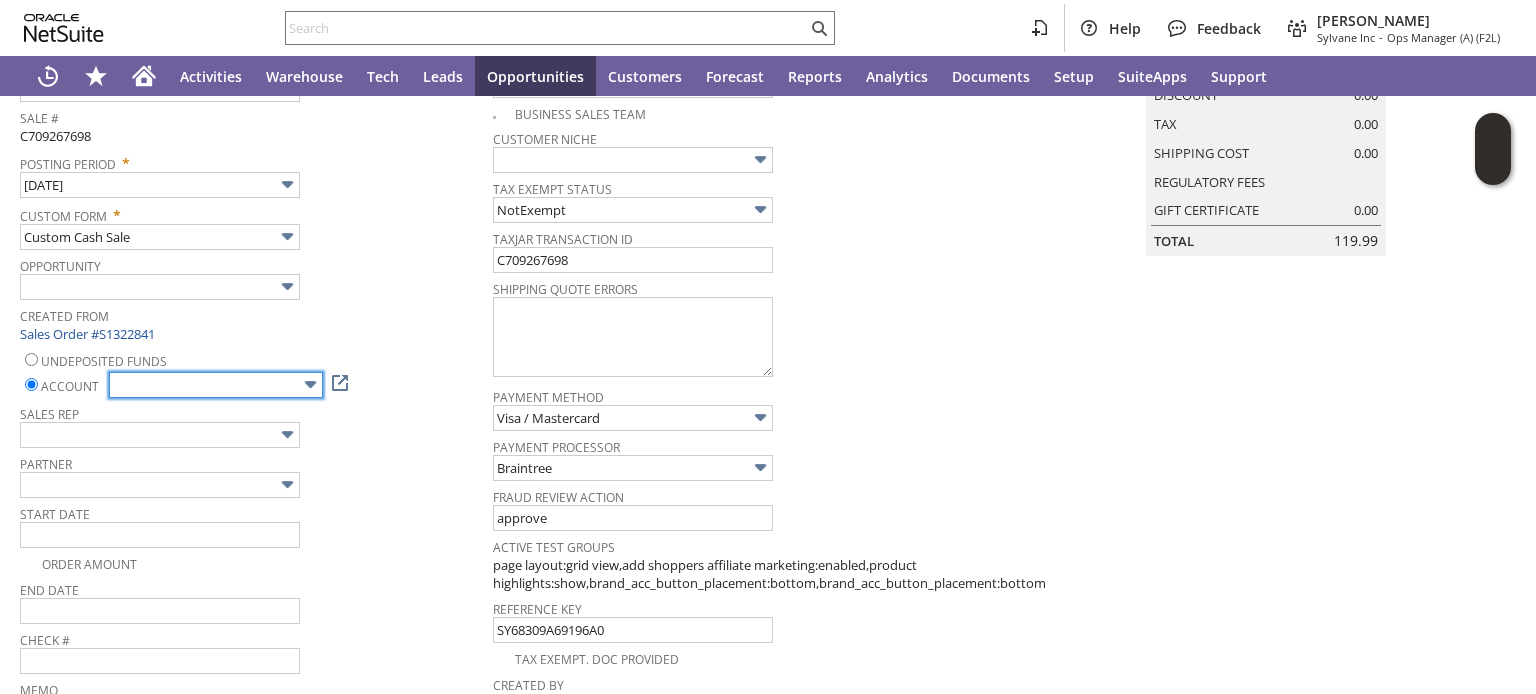 click 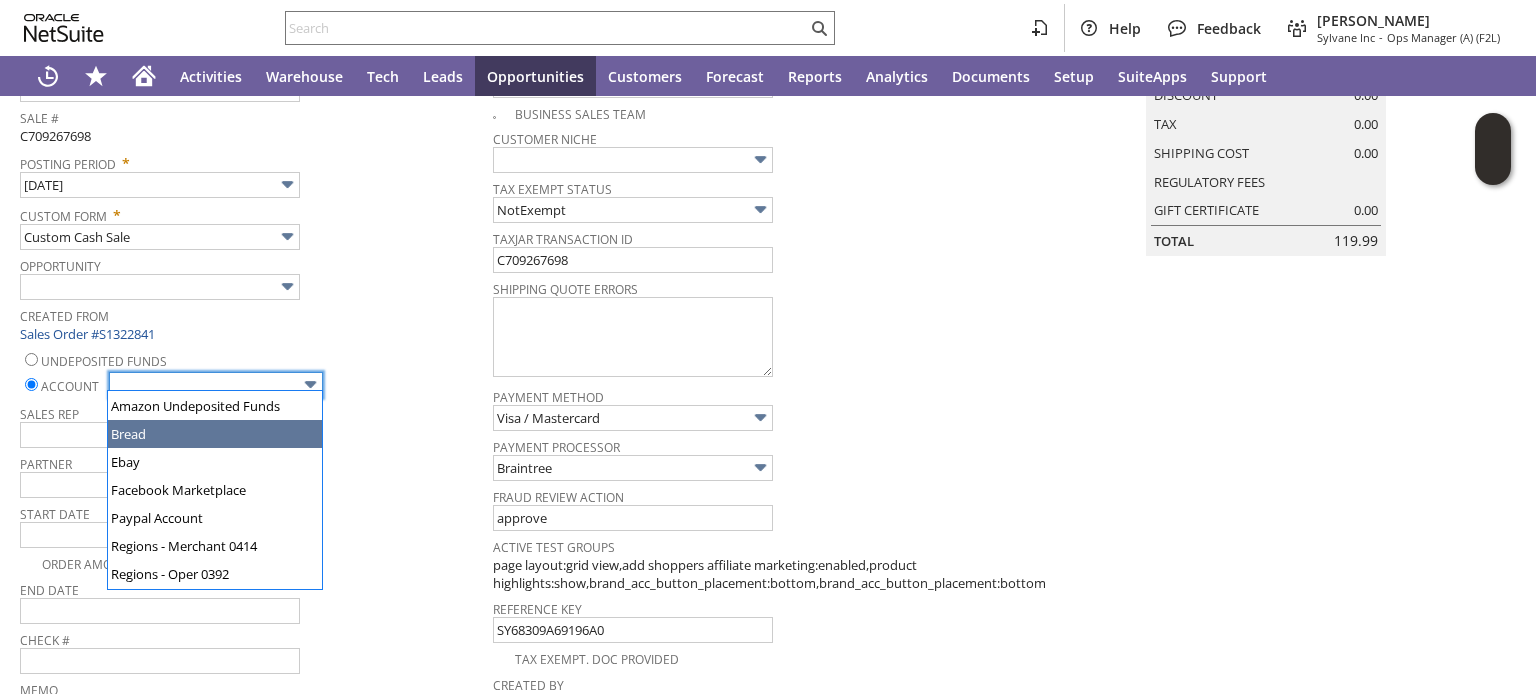scroll, scrollTop: 80, scrollLeft: 0, axis: vertical 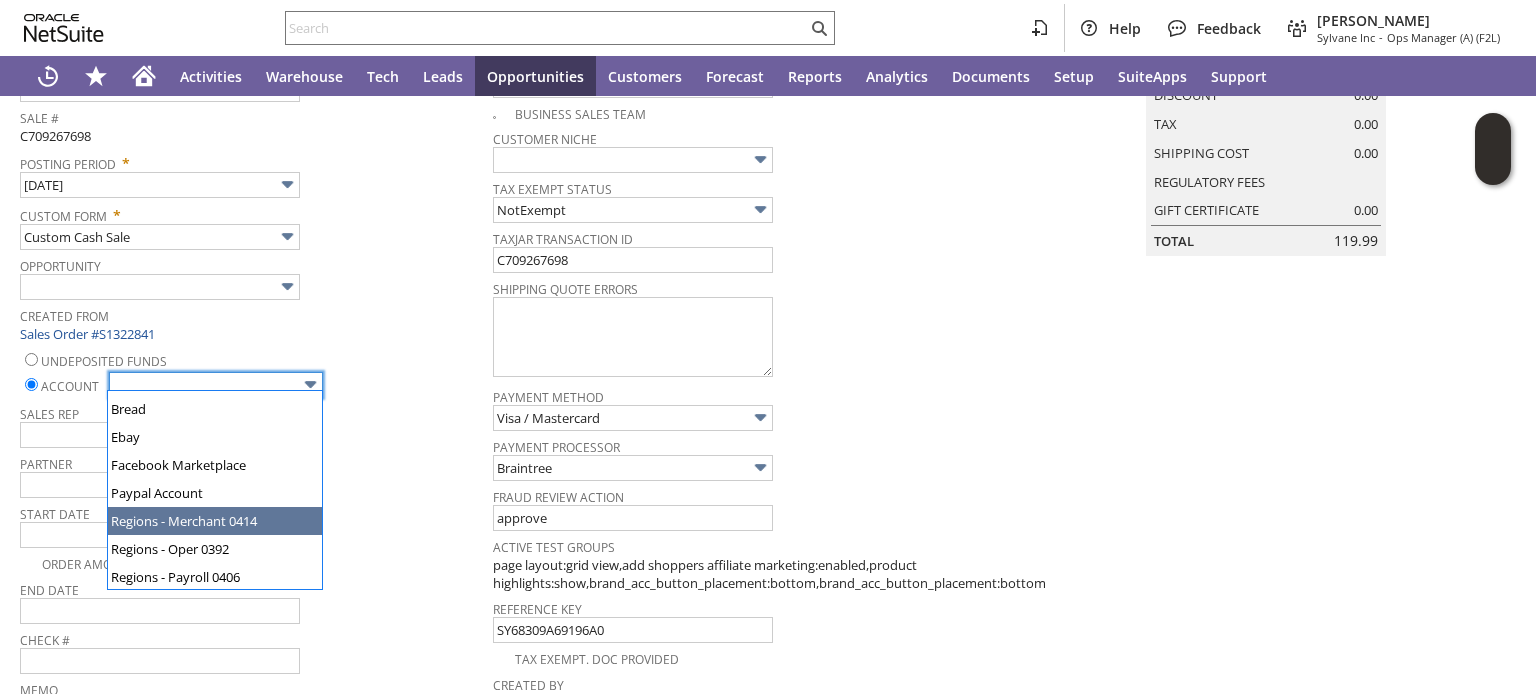 type on "Regions - Merchant 0414" 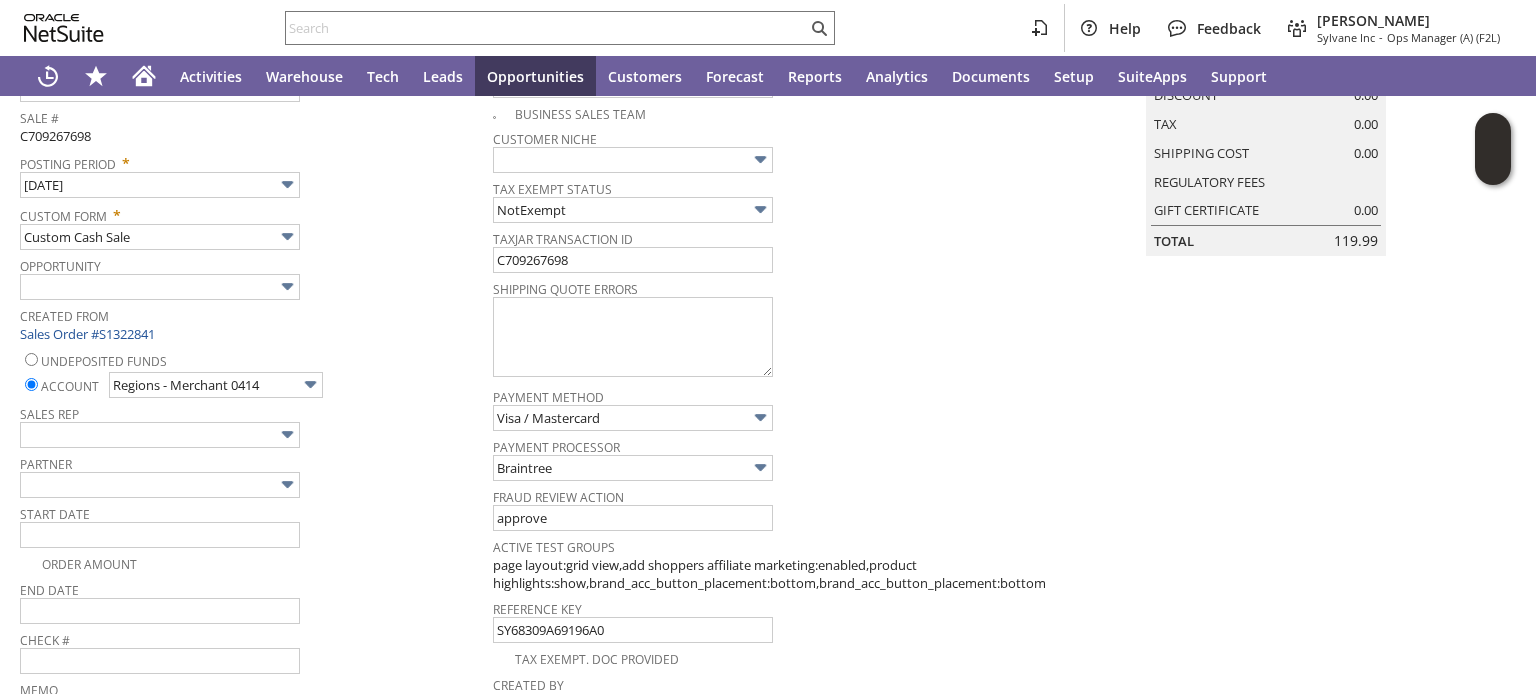 click on "Start Date" 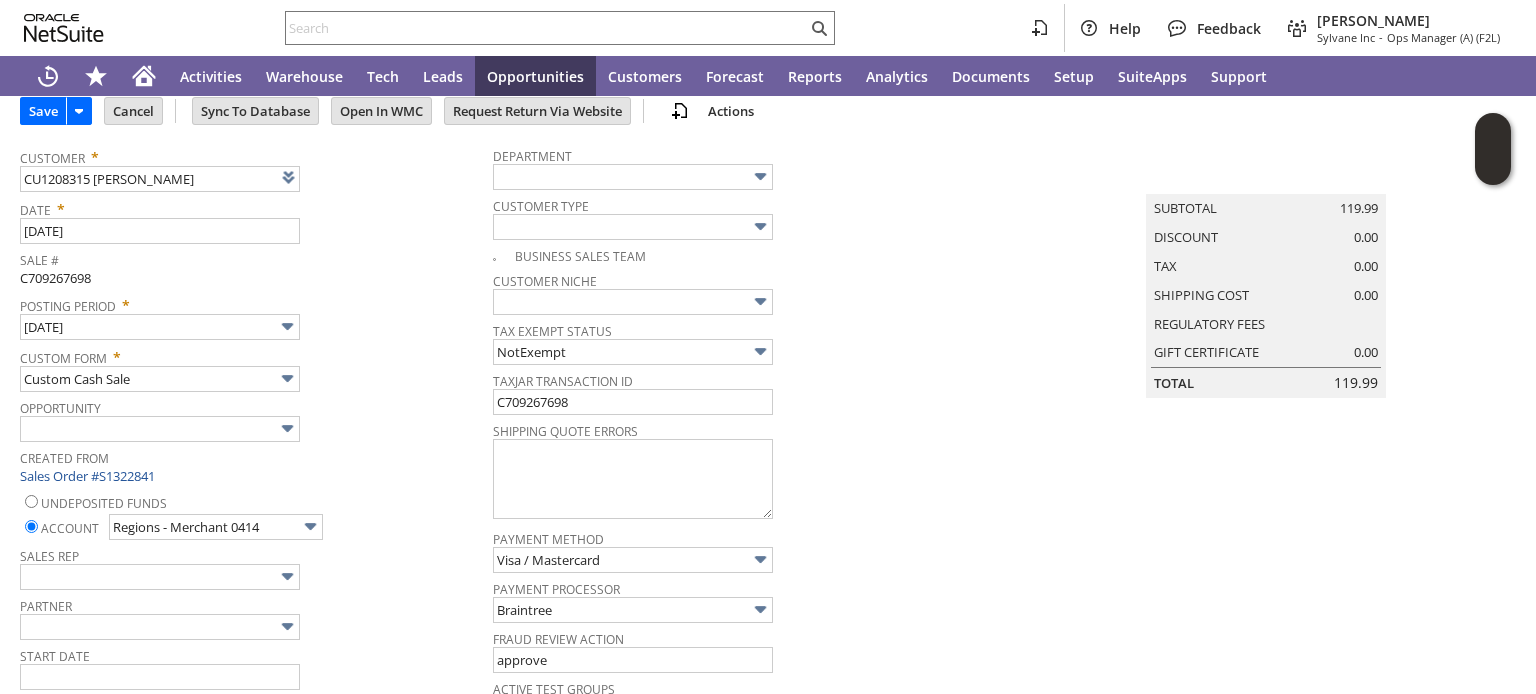 scroll, scrollTop: 80, scrollLeft: 0, axis: vertical 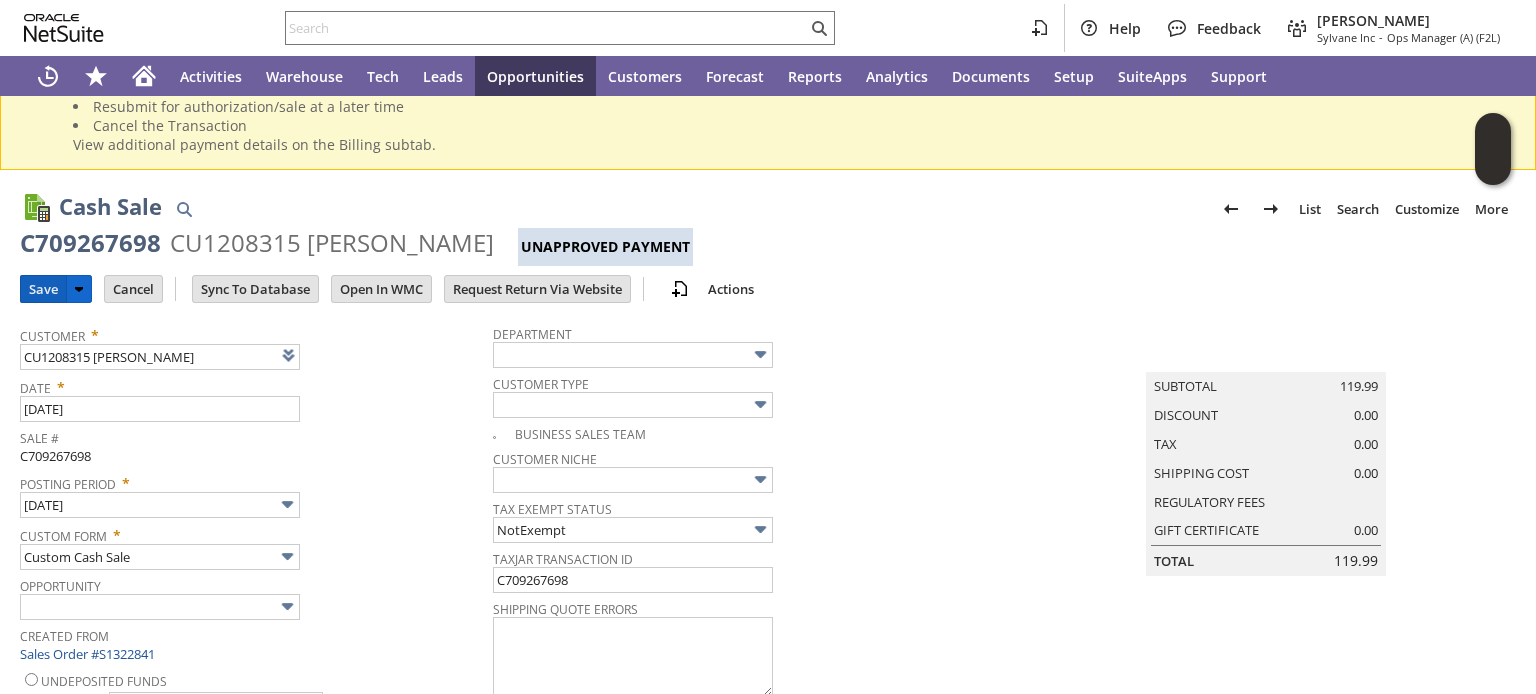 click on "Save" 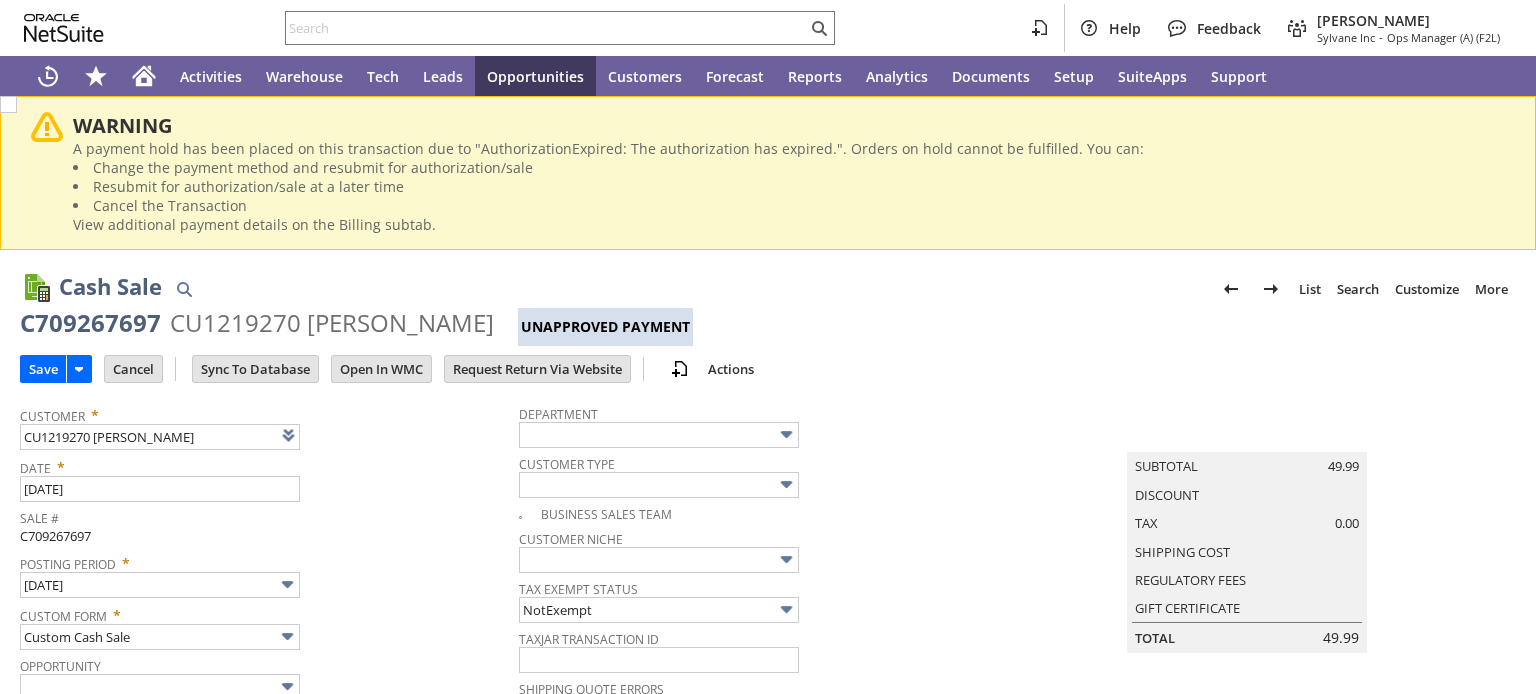 scroll, scrollTop: 0, scrollLeft: 0, axis: both 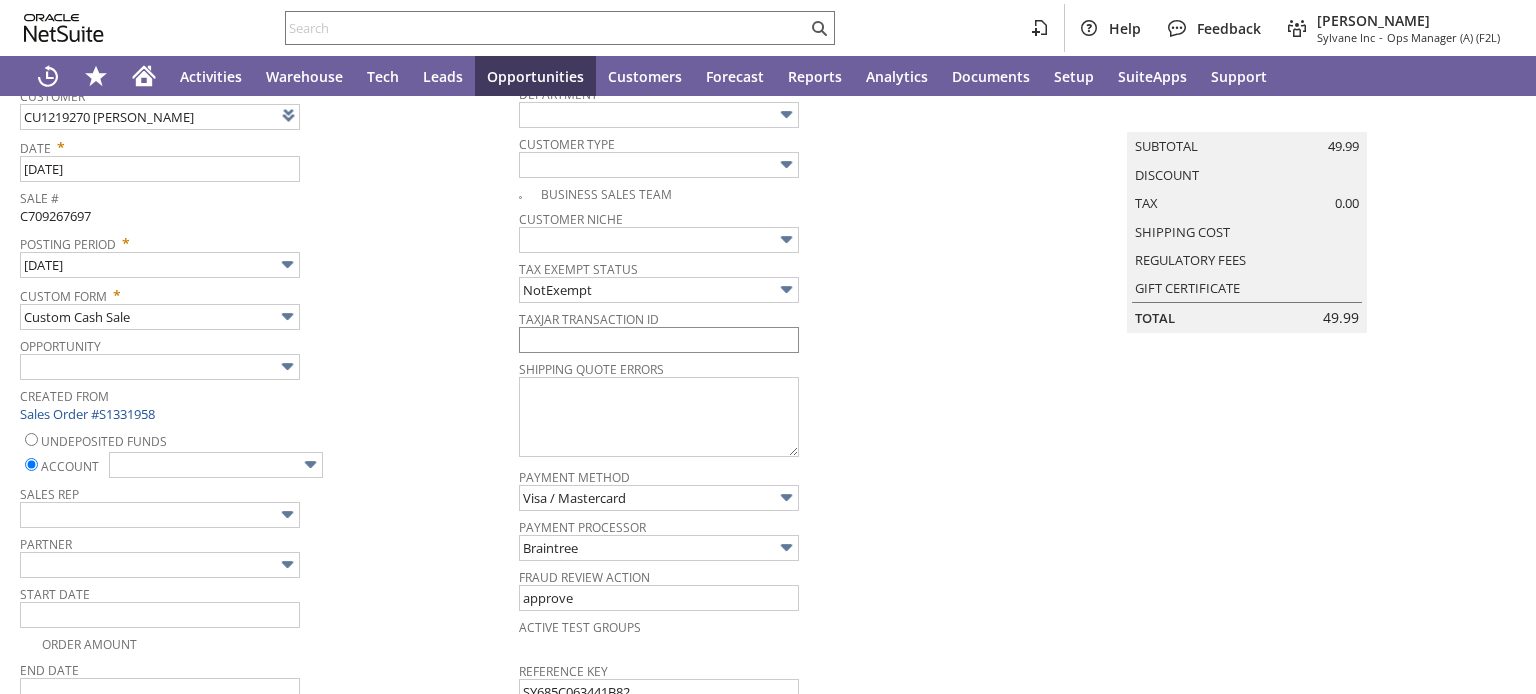 type on "Add" 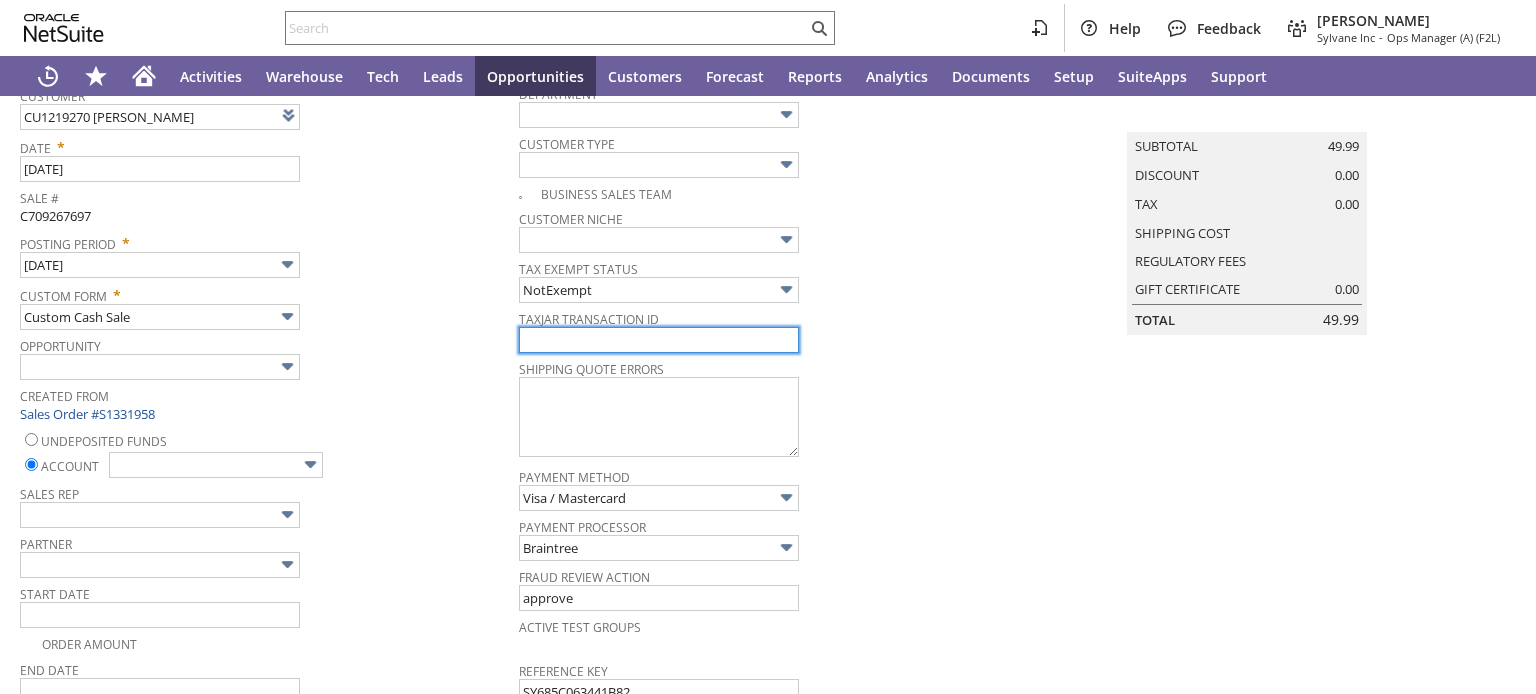 click at bounding box center [659, 340] 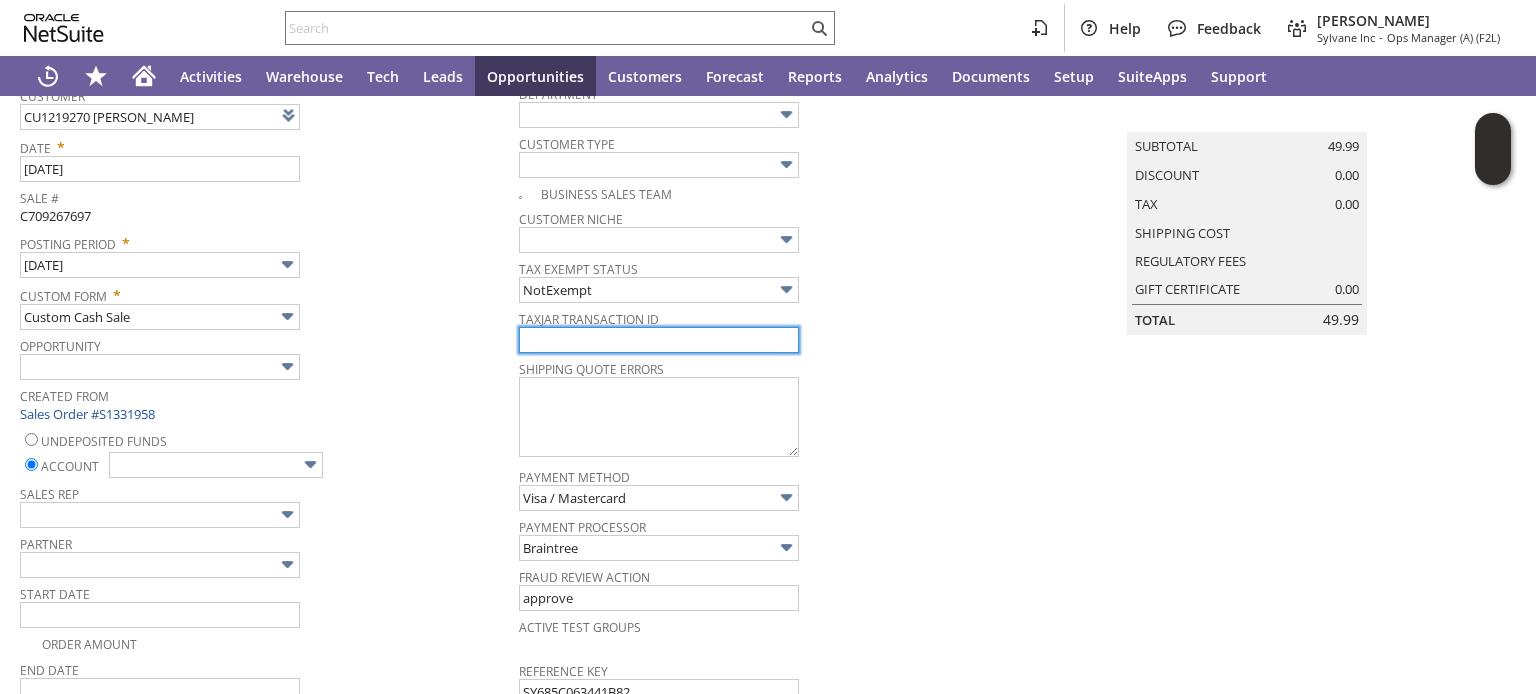 paste on "C709267697" 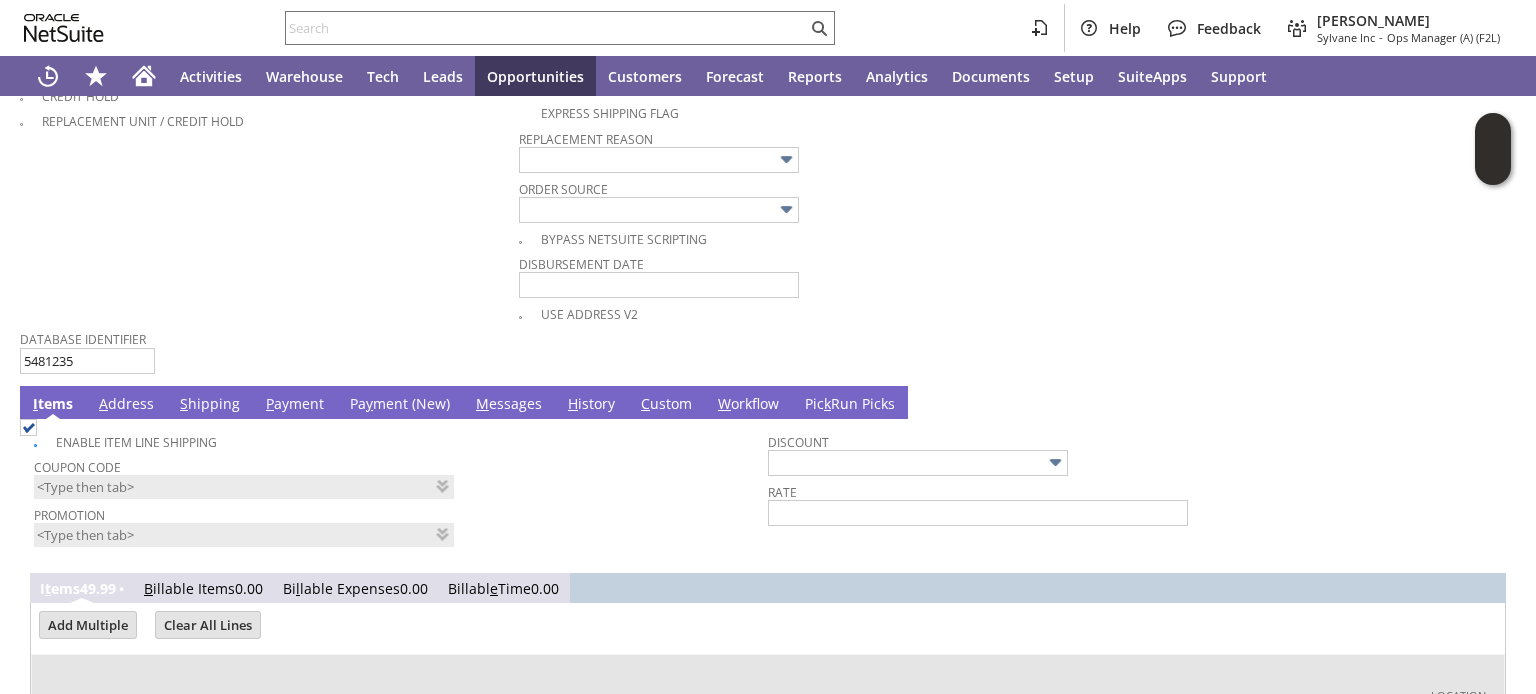 scroll, scrollTop: 1200, scrollLeft: 0, axis: vertical 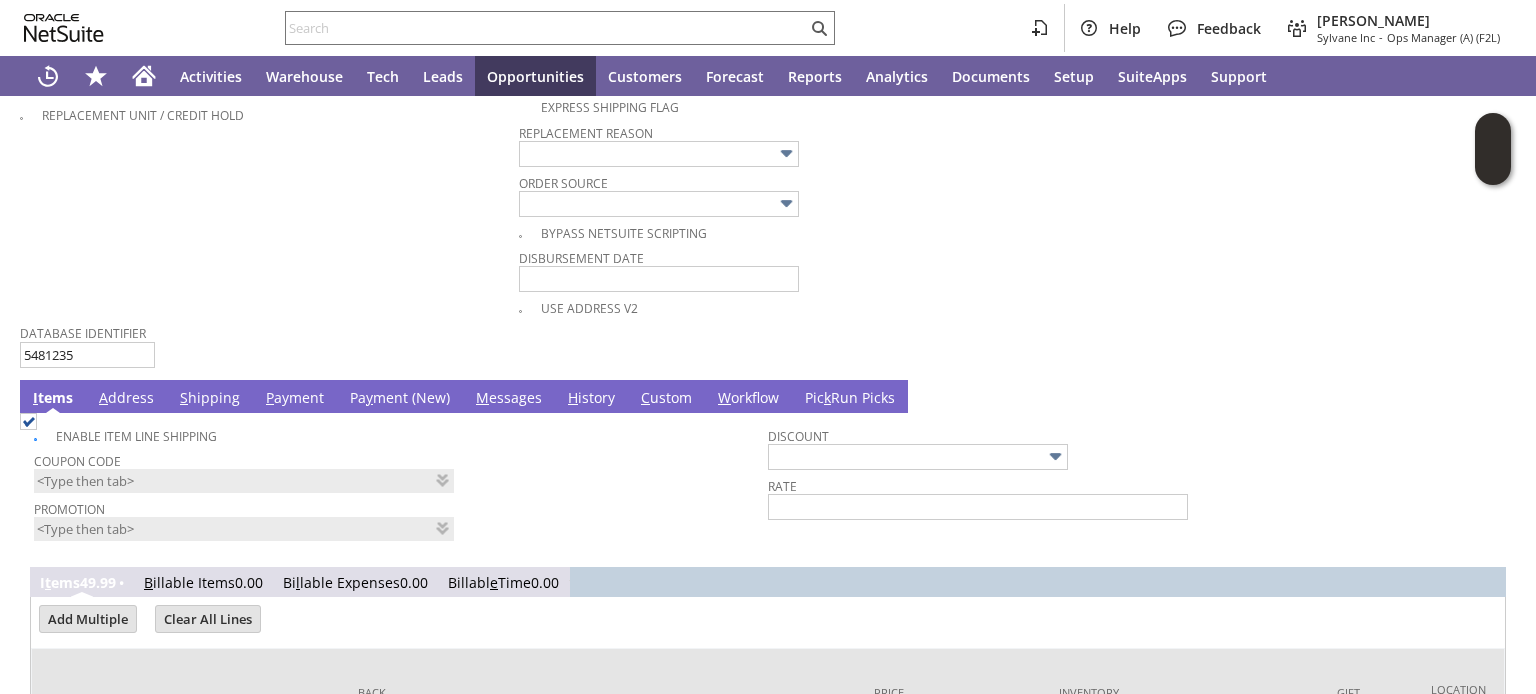type on "C709267697" 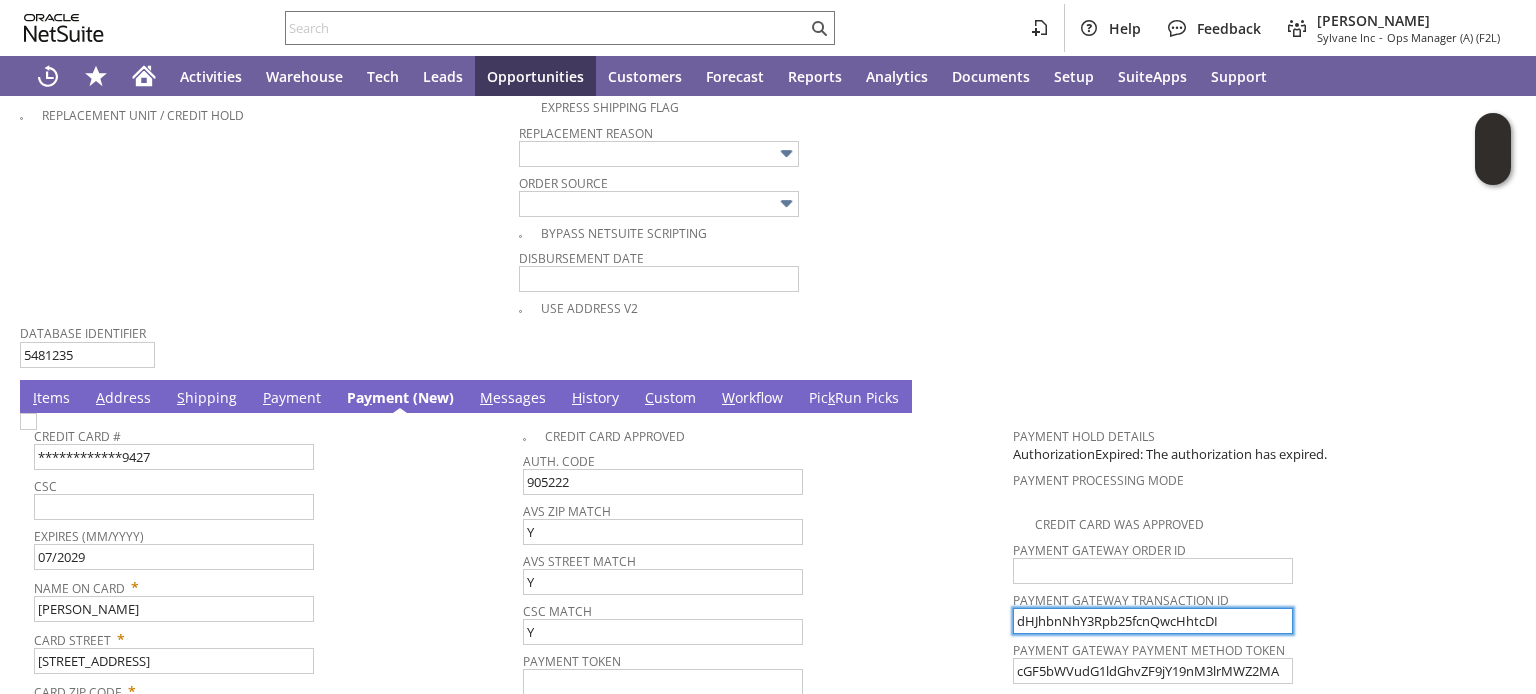 drag, startPoint x: 1087, startPoint y: 583, endPoint x: 794, endPoint y: 575, distance: 293.1092 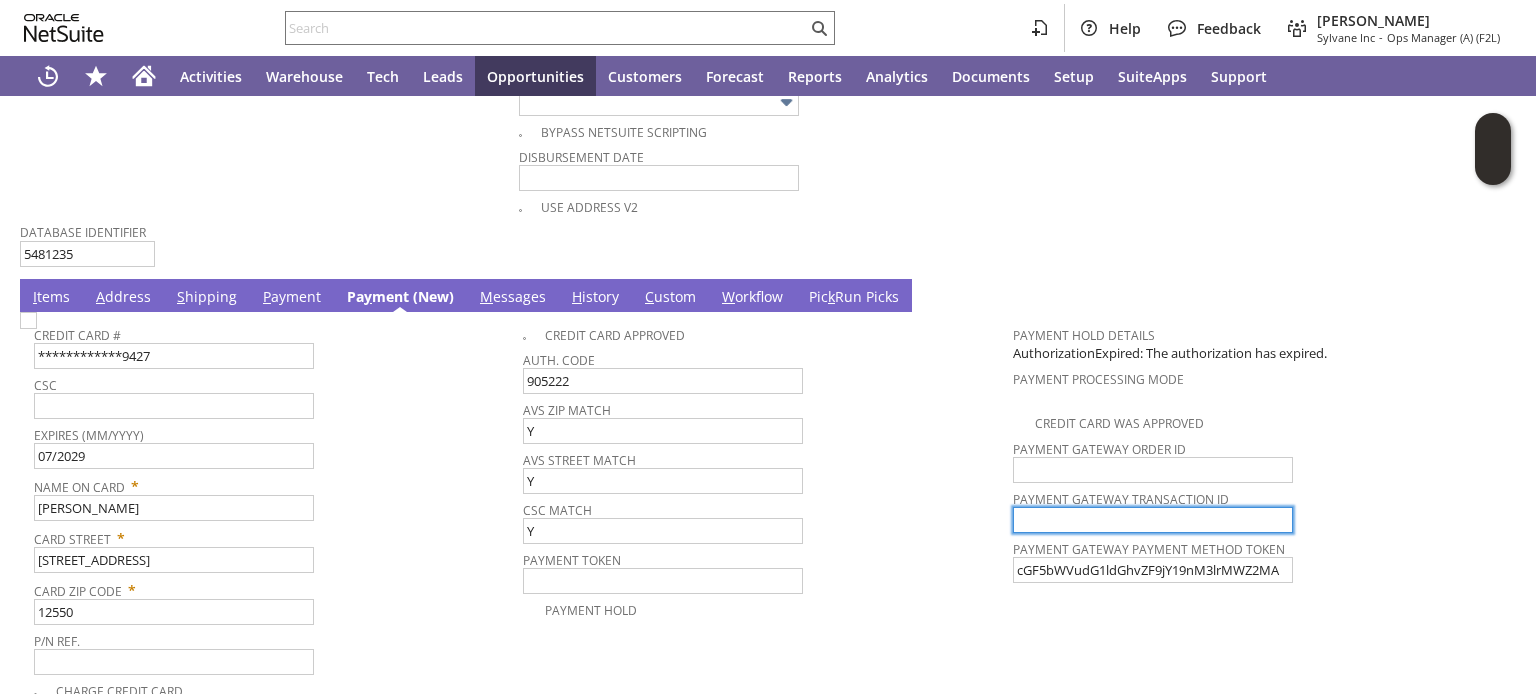 scroll, scrollTop: 1436, scrollLeft: 0, axis: vertical 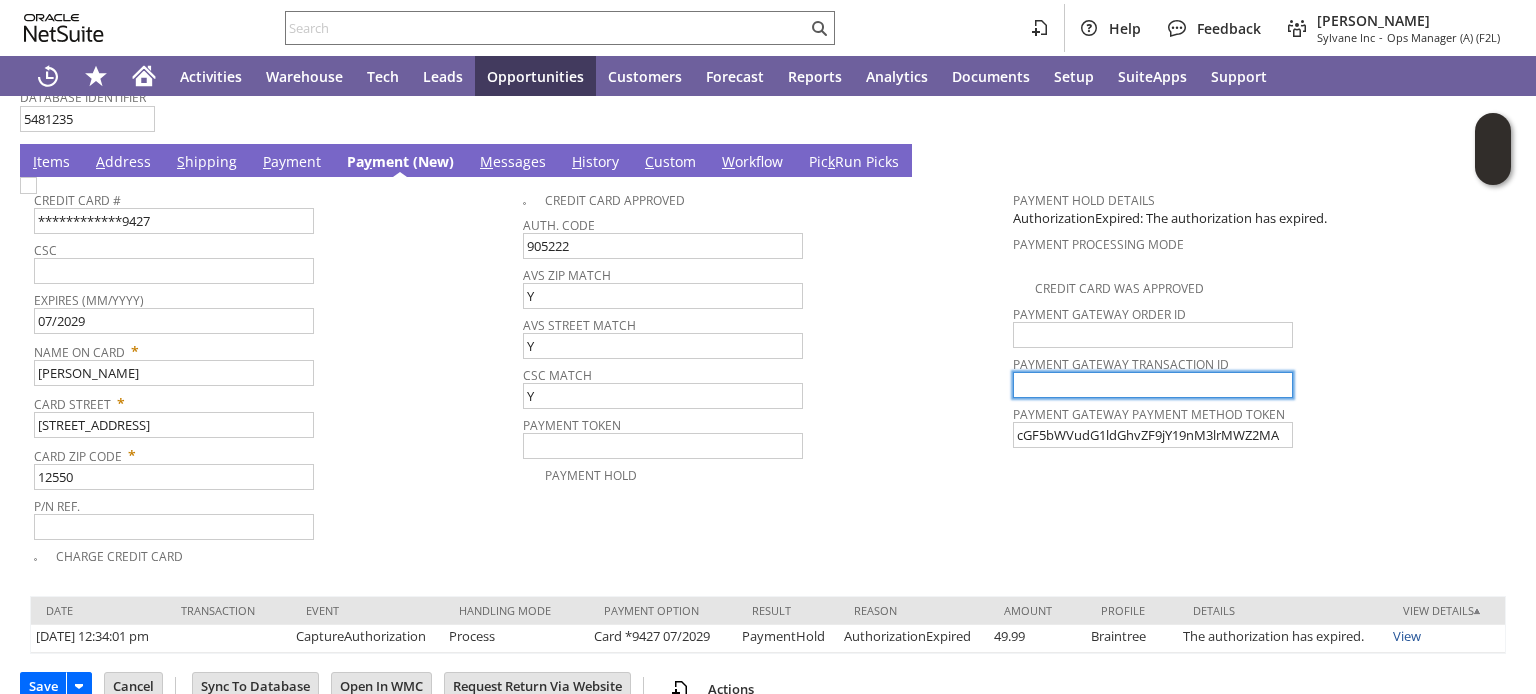 type 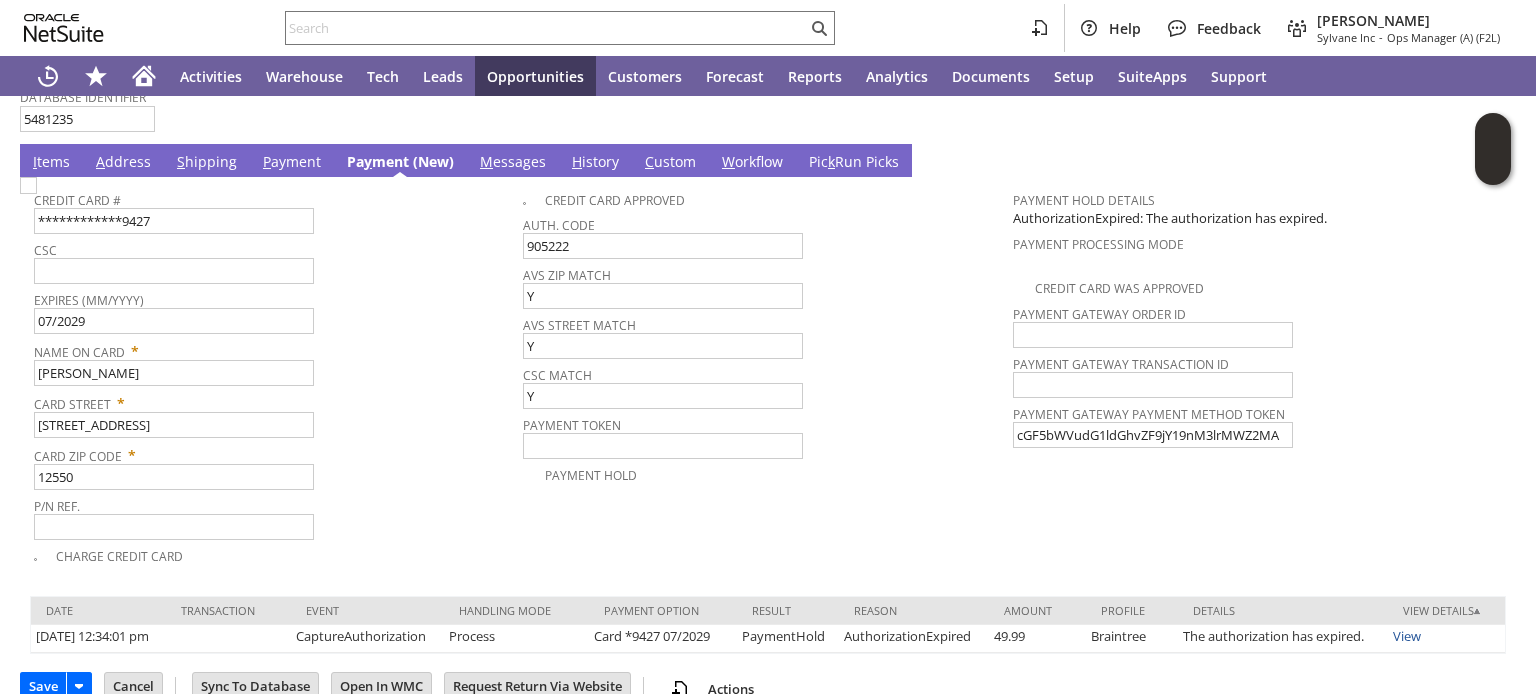 click at bounding box center [28, 185] 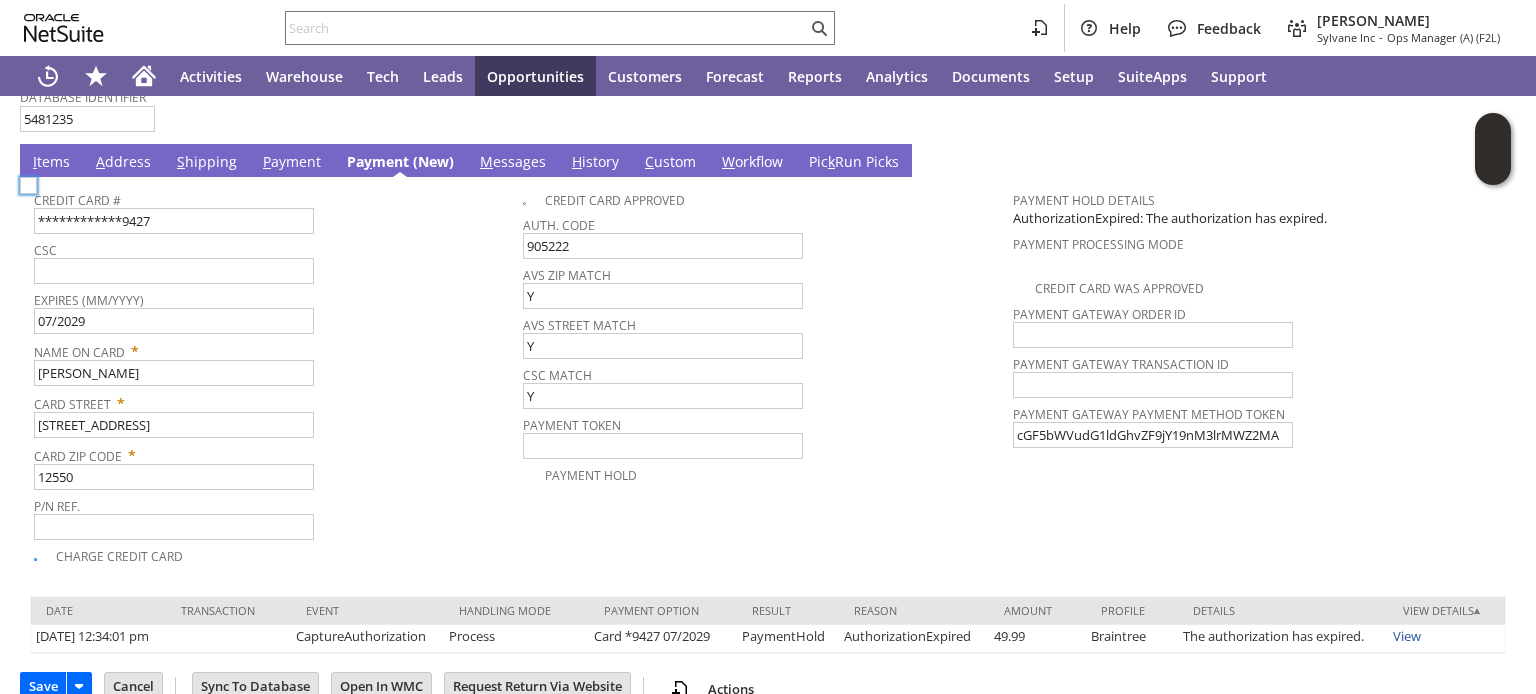 checkbox on "true" 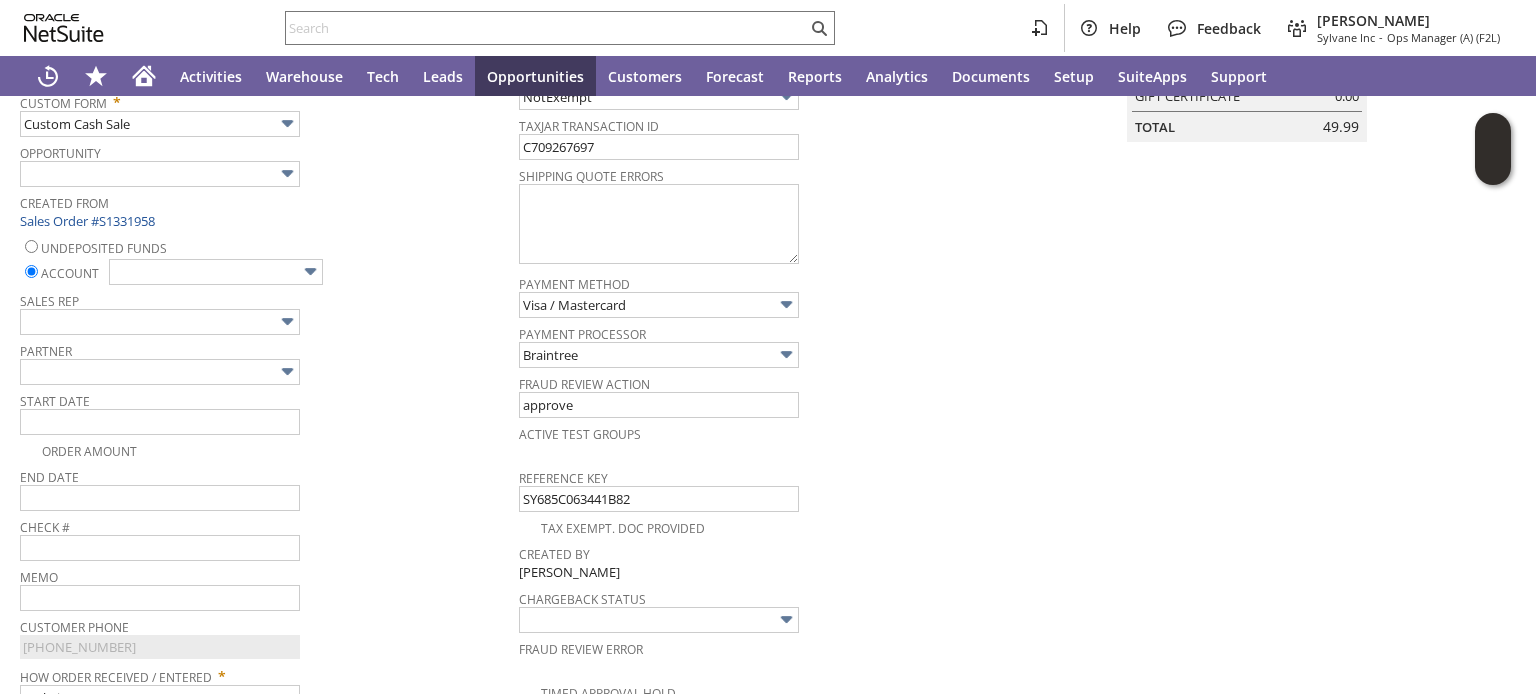 scroll, scrollTop: 476, scrollLeft: 0, axis: vertical 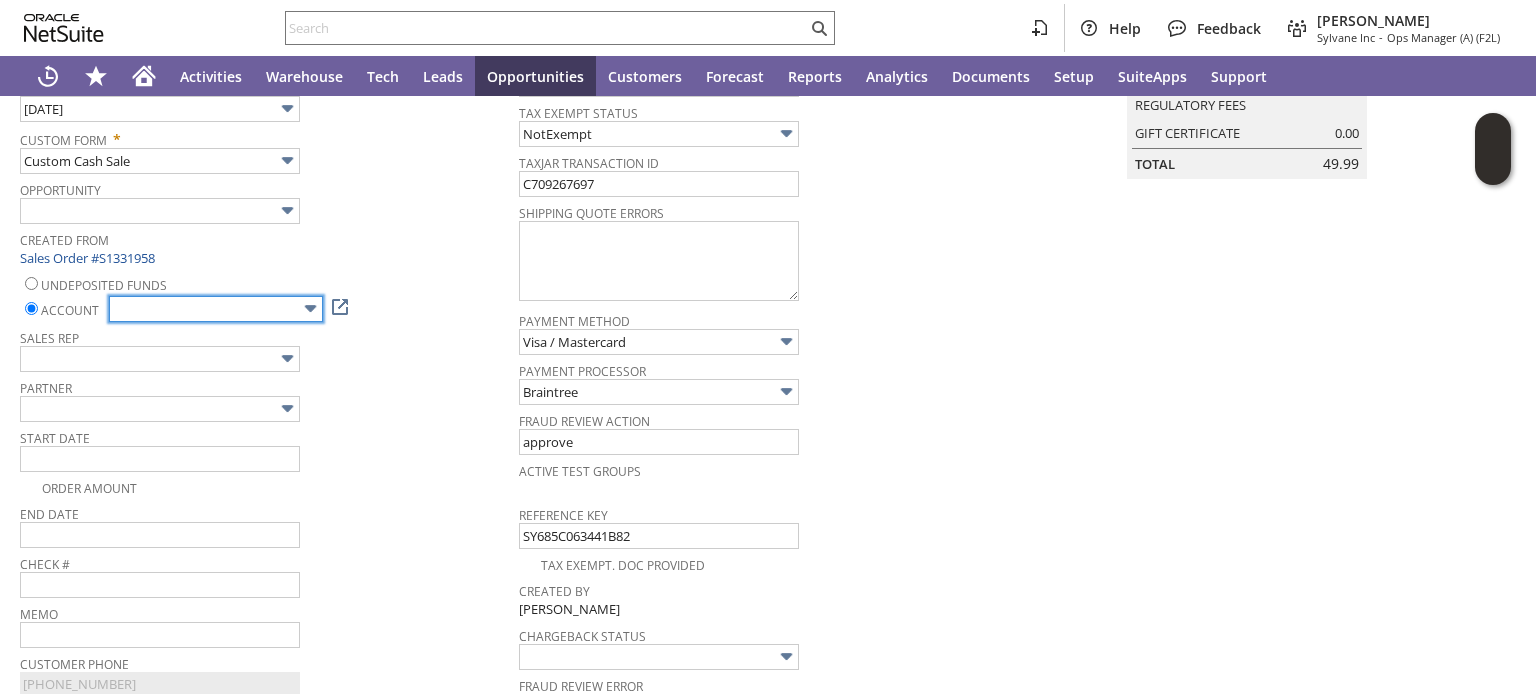 click at bounding box center (216, 309) 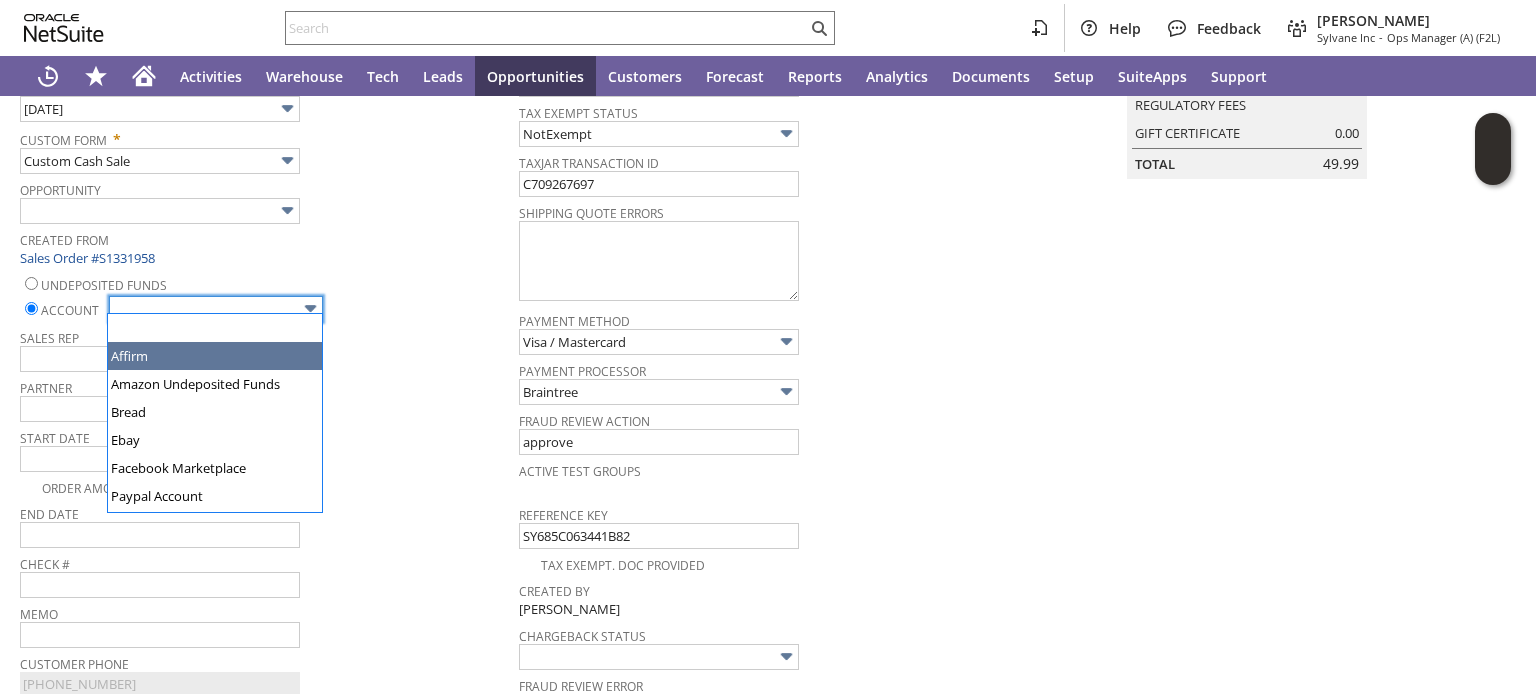 scroll, scrollTop: 80, scrollLeft: 0, axis: vertical 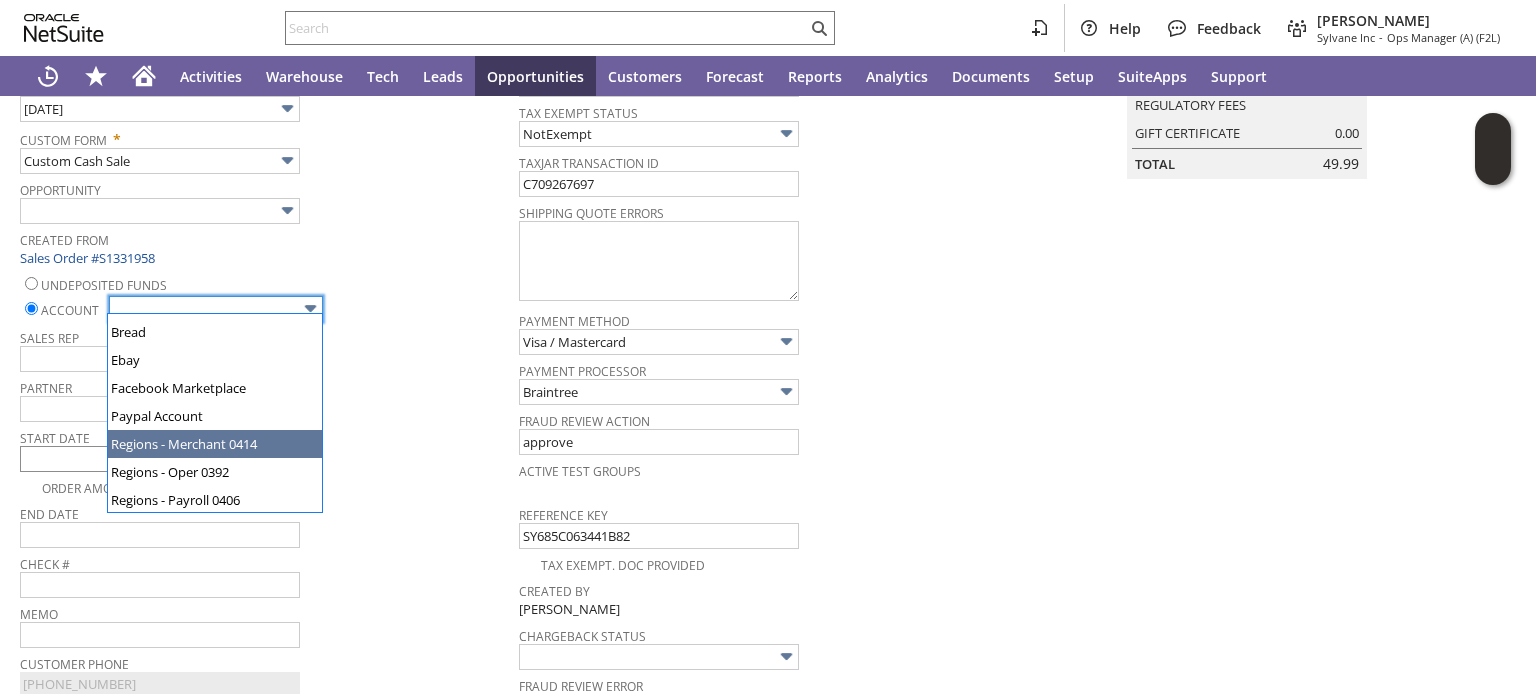 type on "Regions - Merchant 0414" 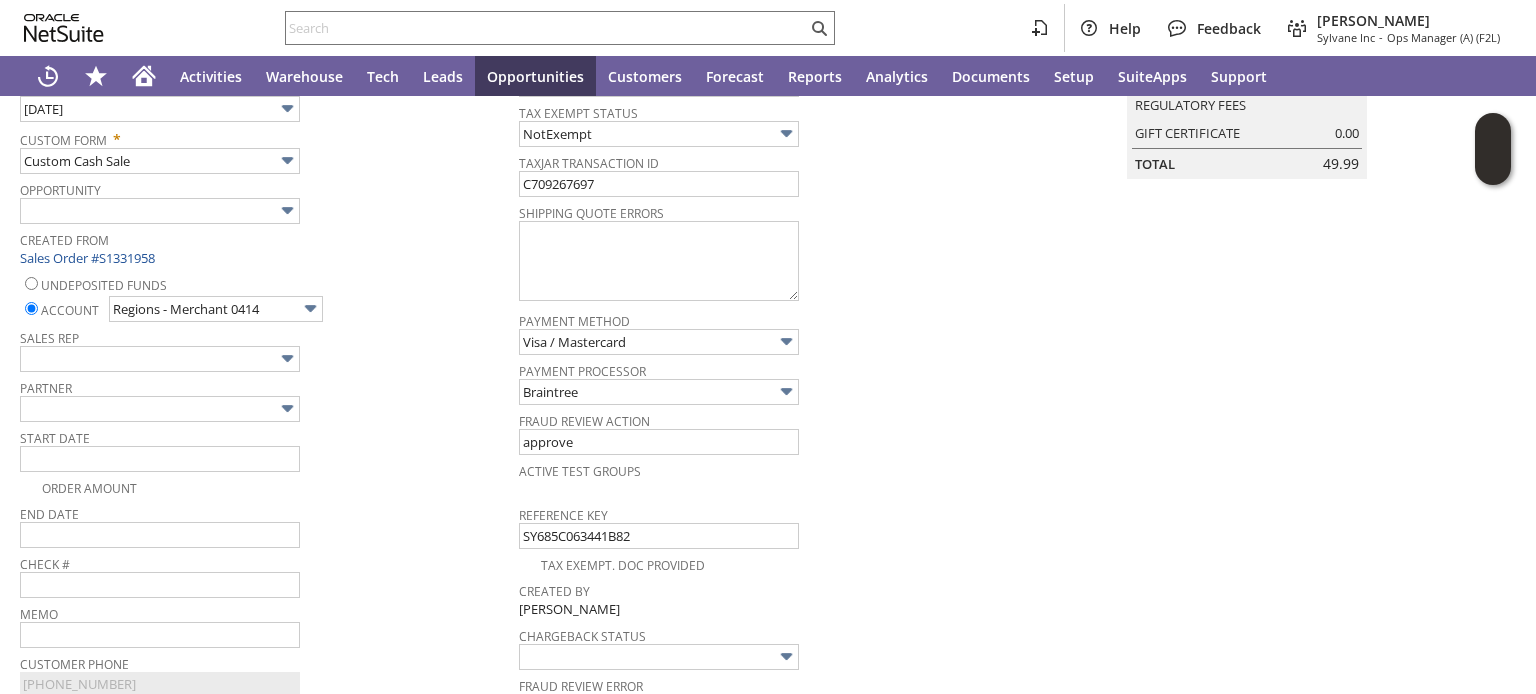 drag, startPoint x: 355, startPoint y: 441, endPoint x: 416, endPoint y: 420, distance: 64.513565 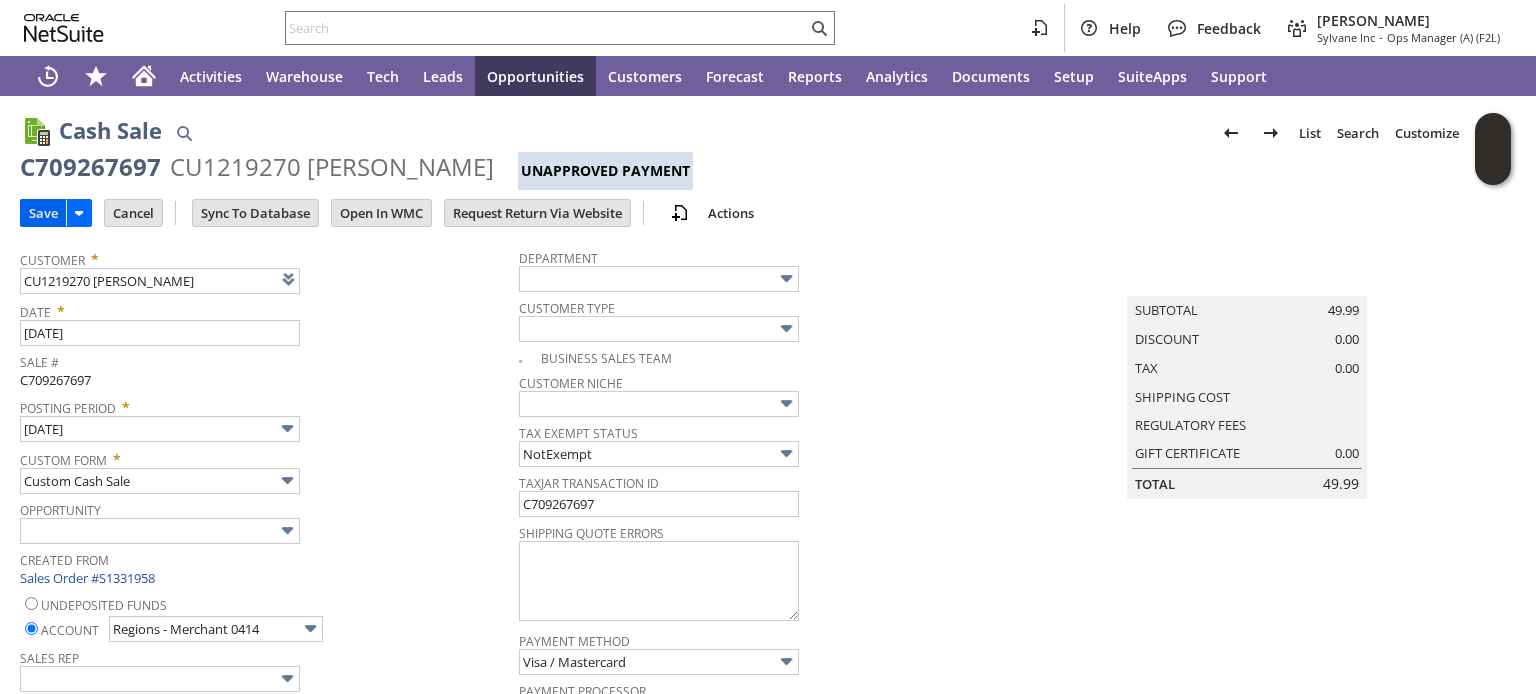 click on "Save" at bounding box center (43, 213) 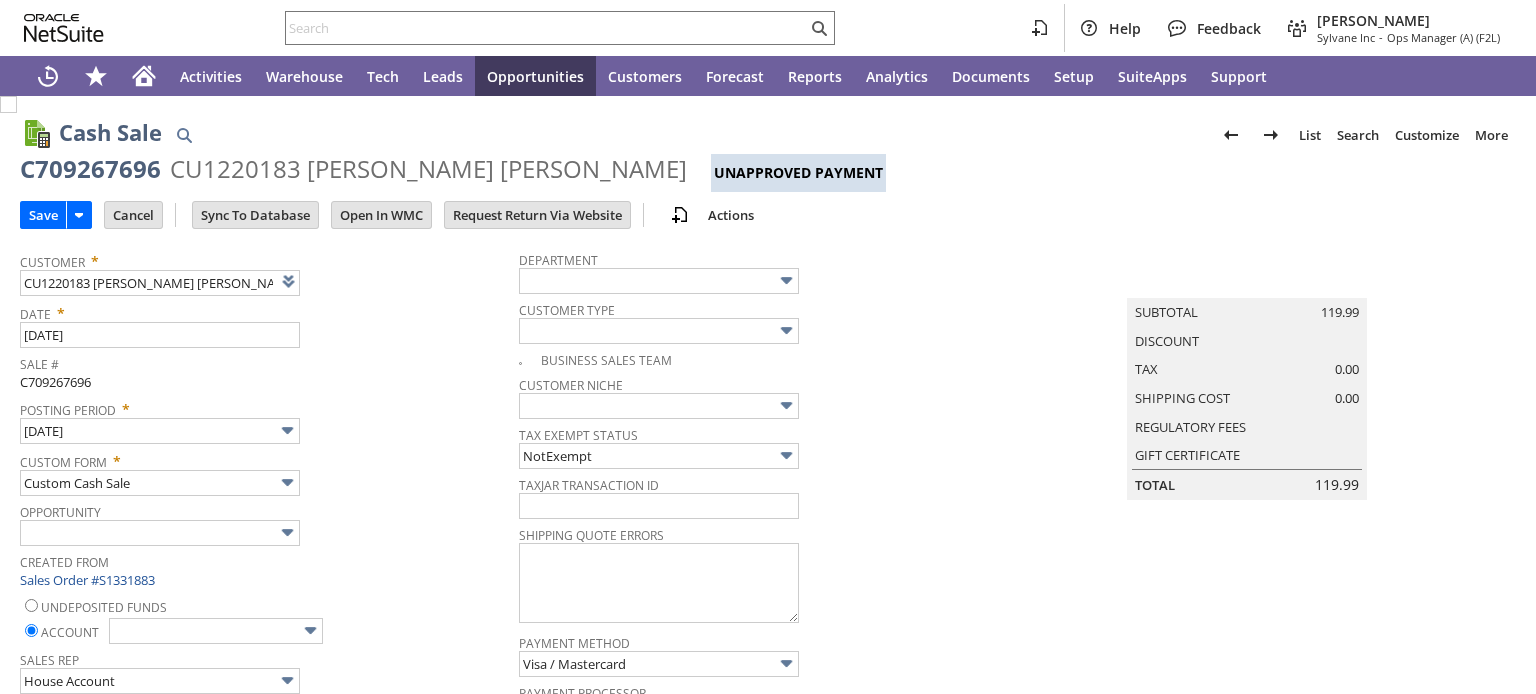 scroll, scrollTop: 0, scrollLeft: 0, axis: both 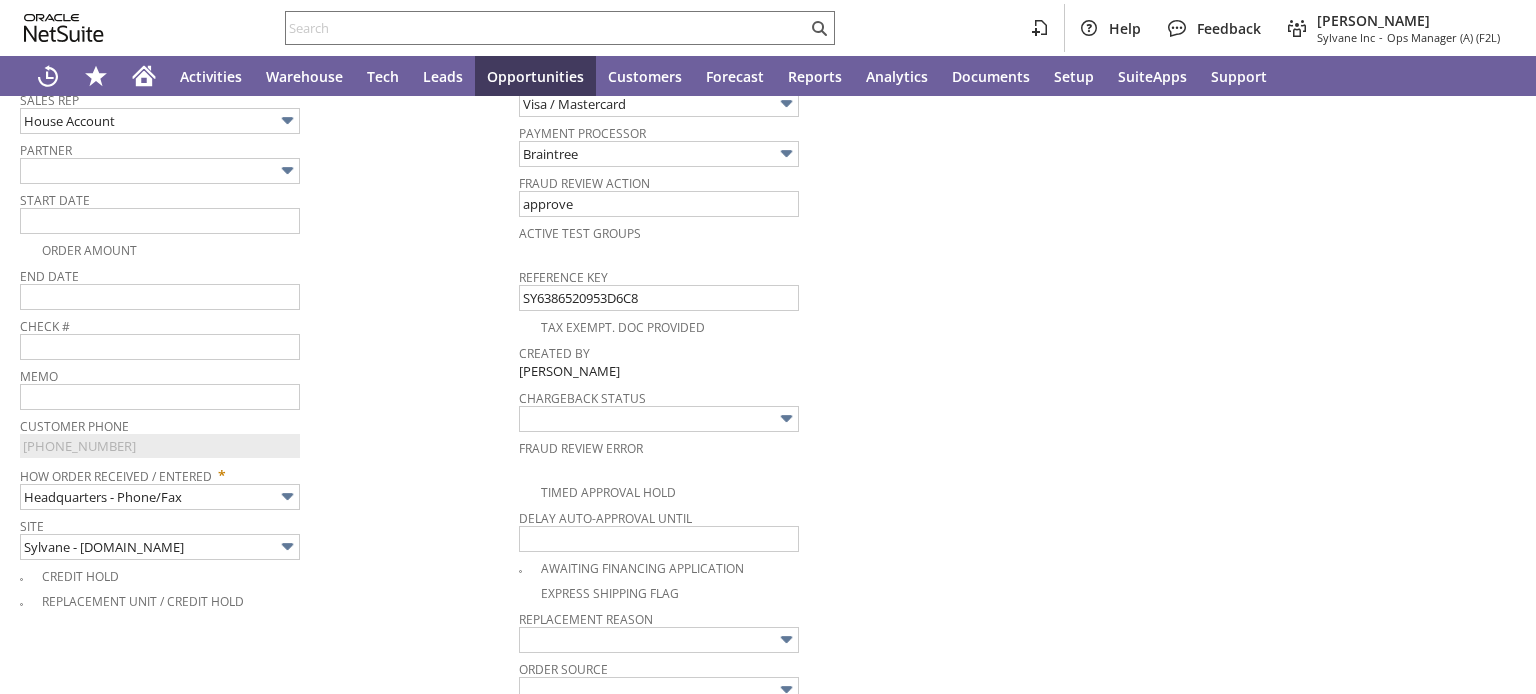 type on "Add" 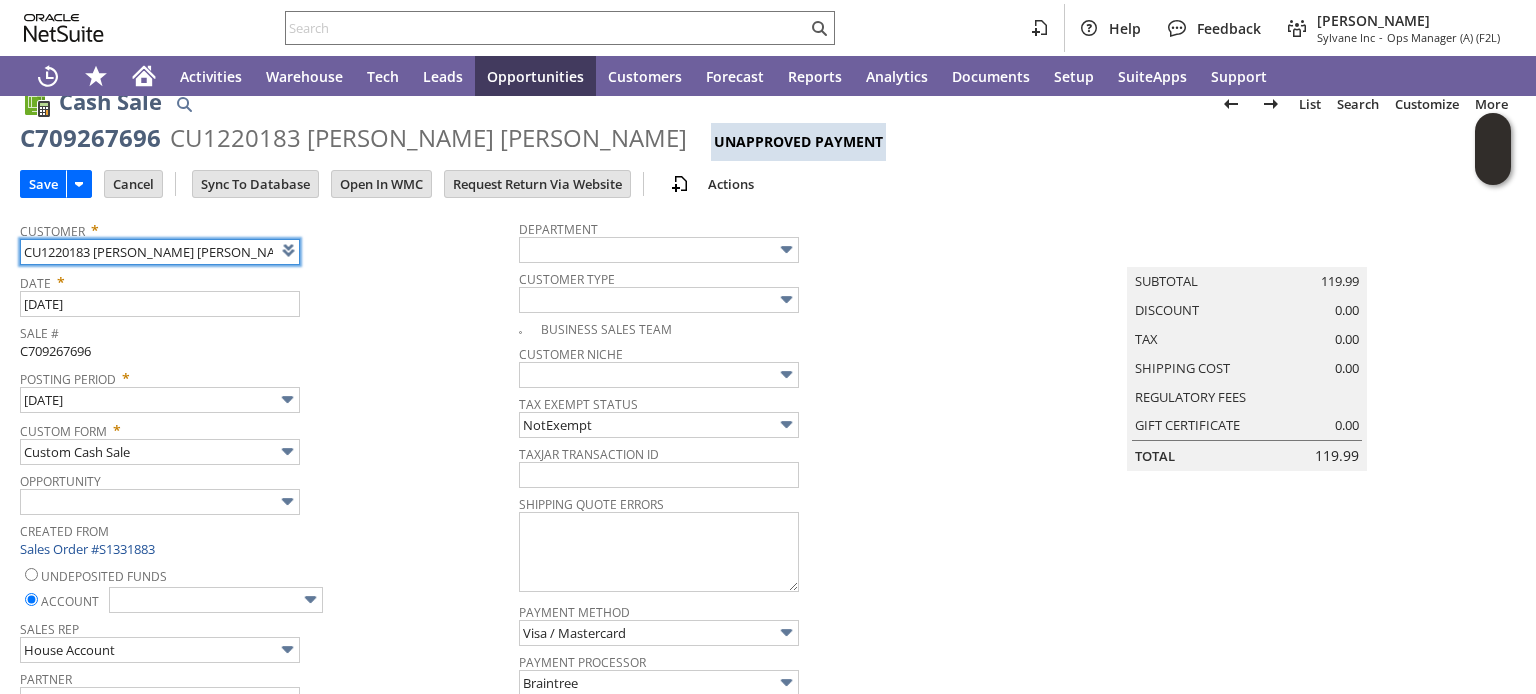 scroll, scrollTop: 320, scrollLeft: 0, axis: vertical 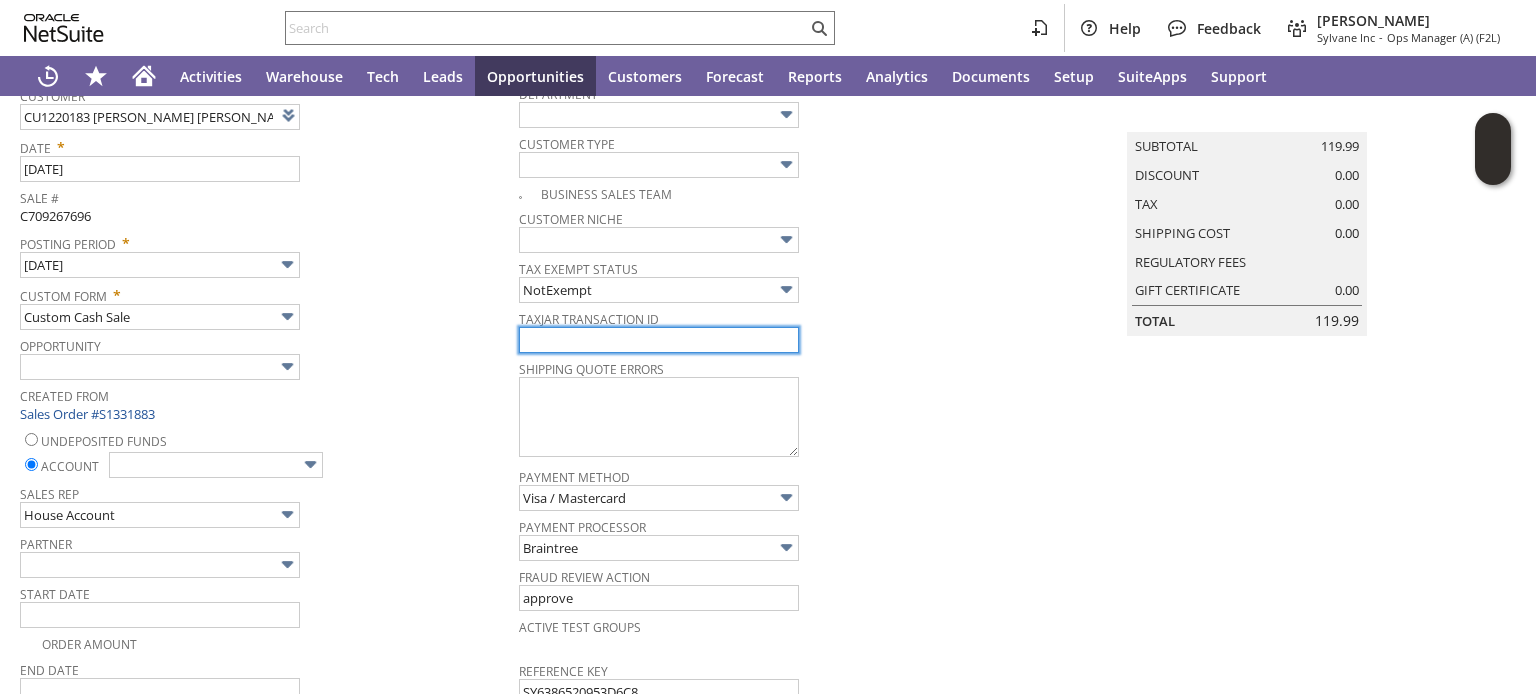 click at bounding box center (659, 340) 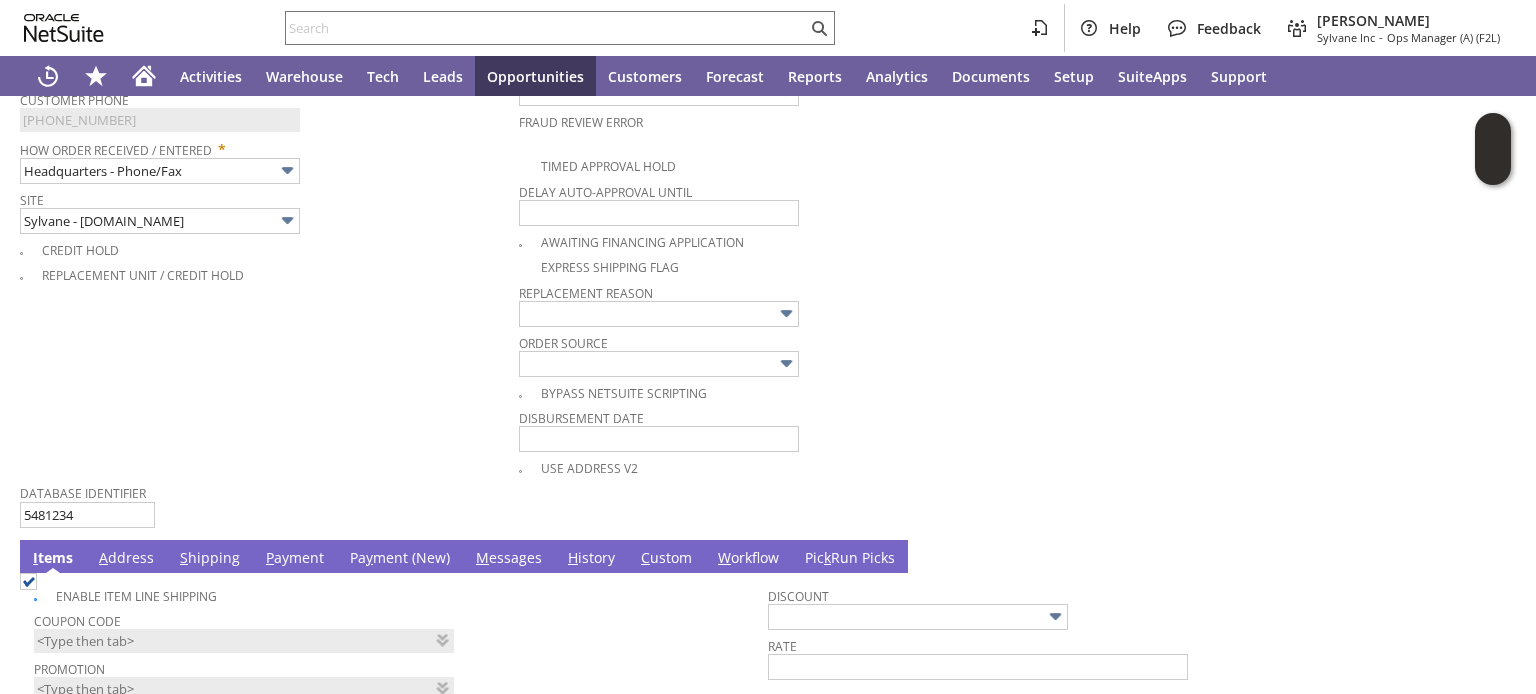 scroll, scrollTop: 1280, scrollLeft: 0, axis: vertical 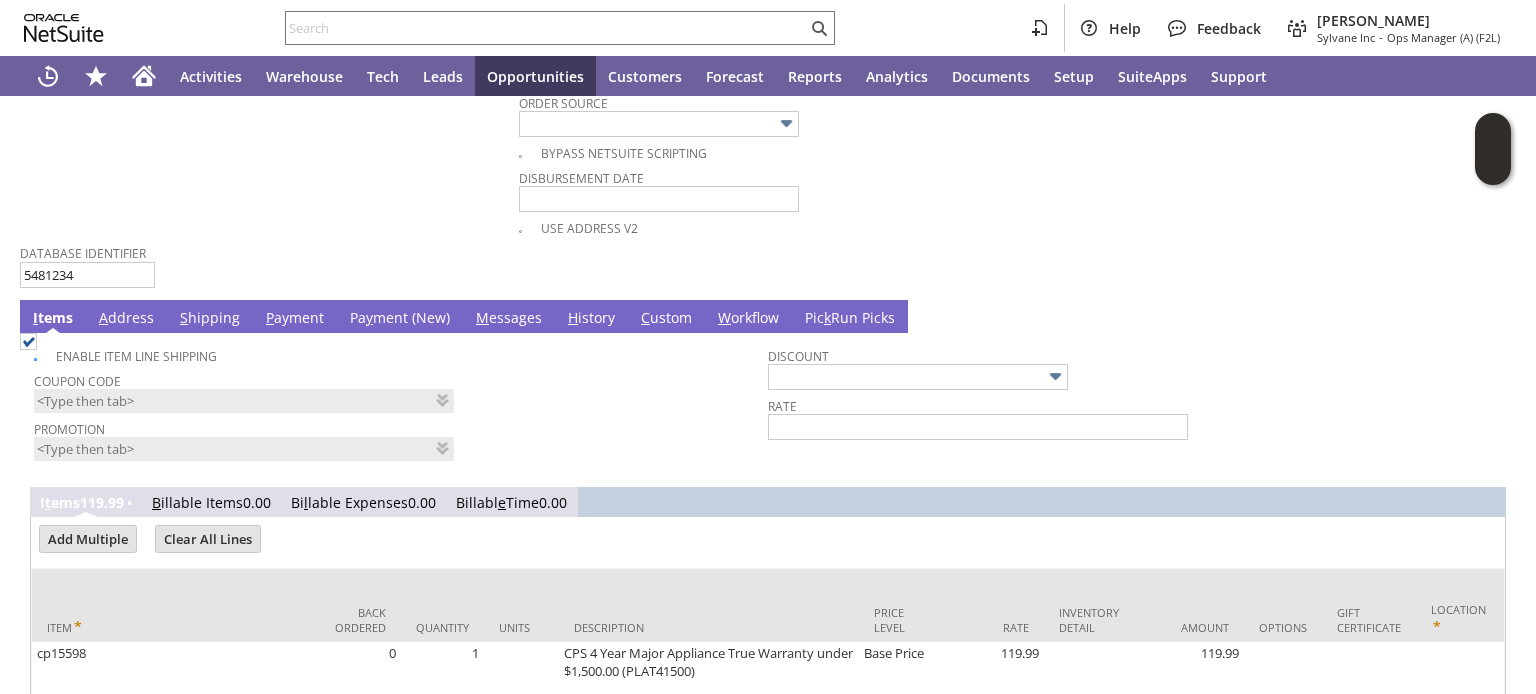type on "C709267696" 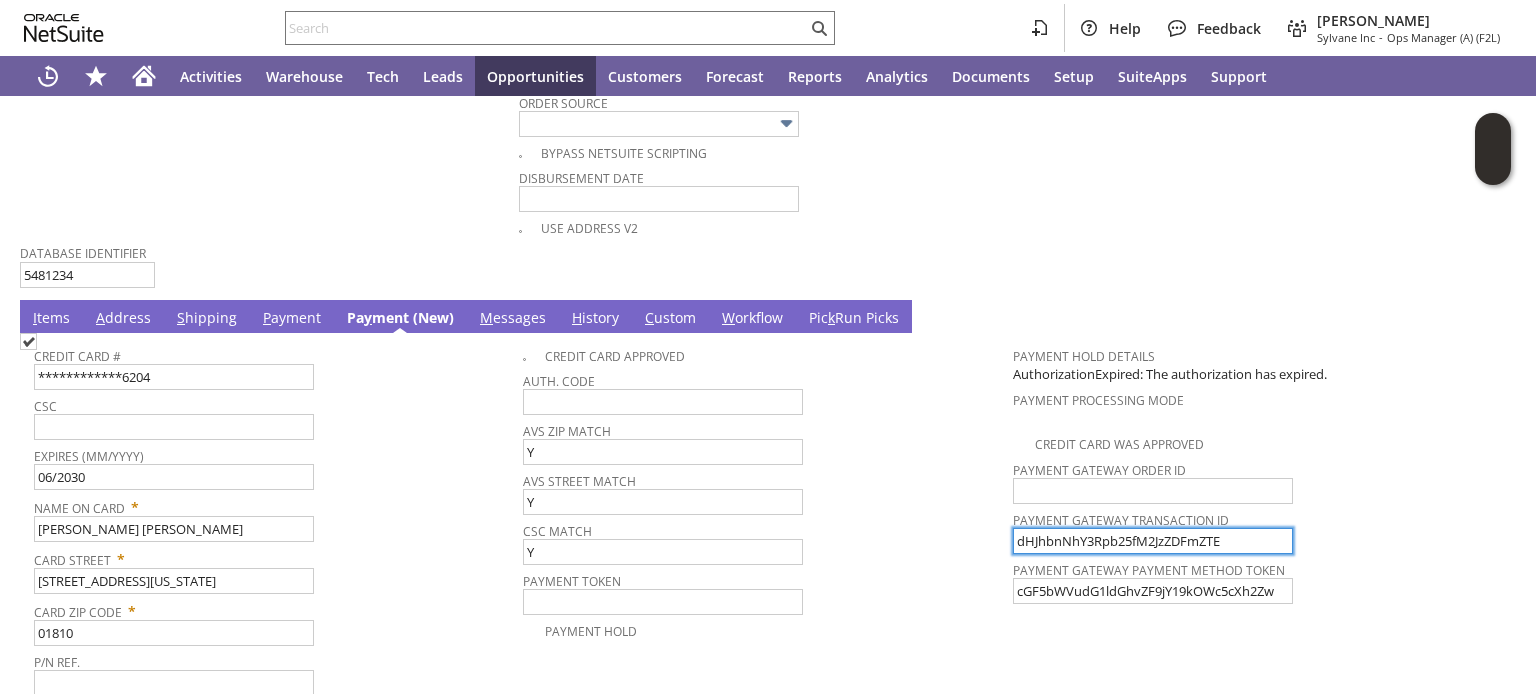 drag, startPoint x: 1217, startPoint y: 503, endPoint x: 844, endPoint y: 506, distance: 373.01205 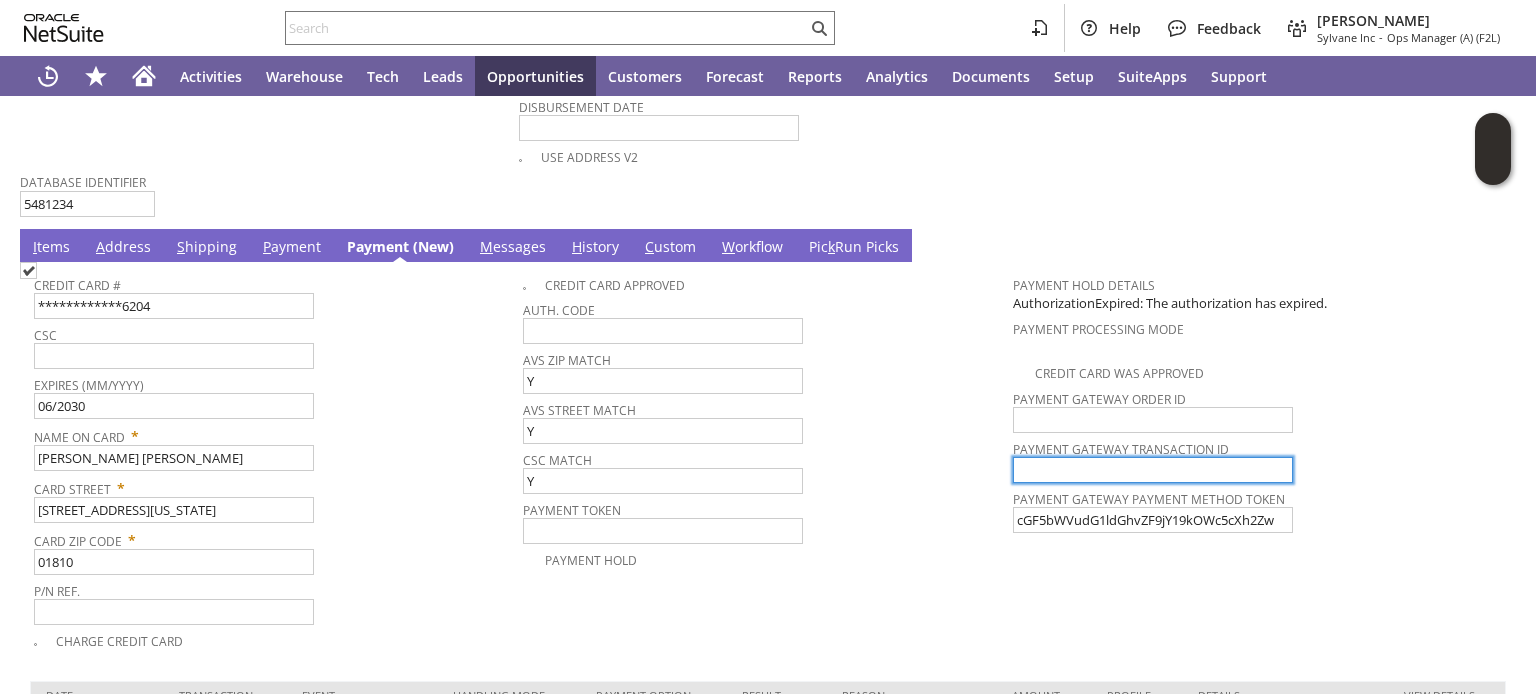 scroll, scrollTop: 1520, scrollLeft: 0, axis: vertical 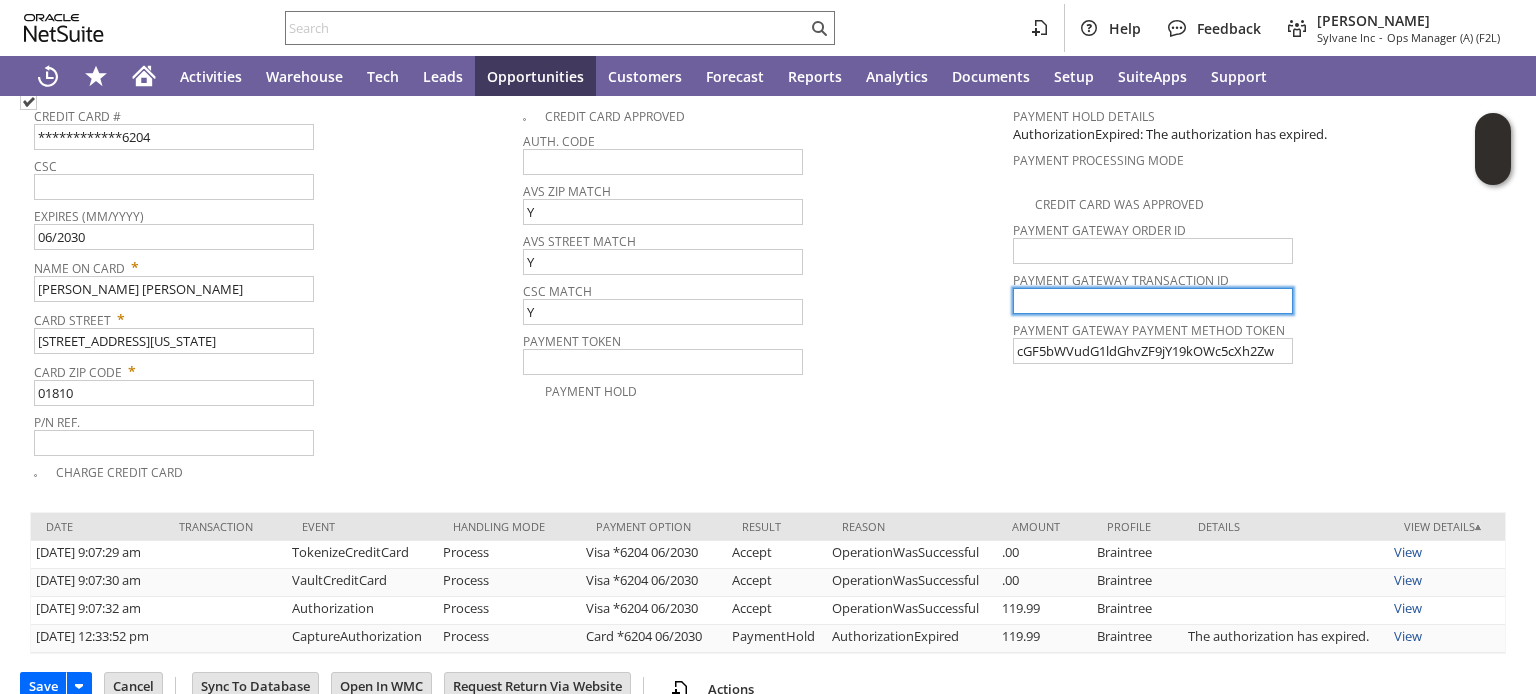 type 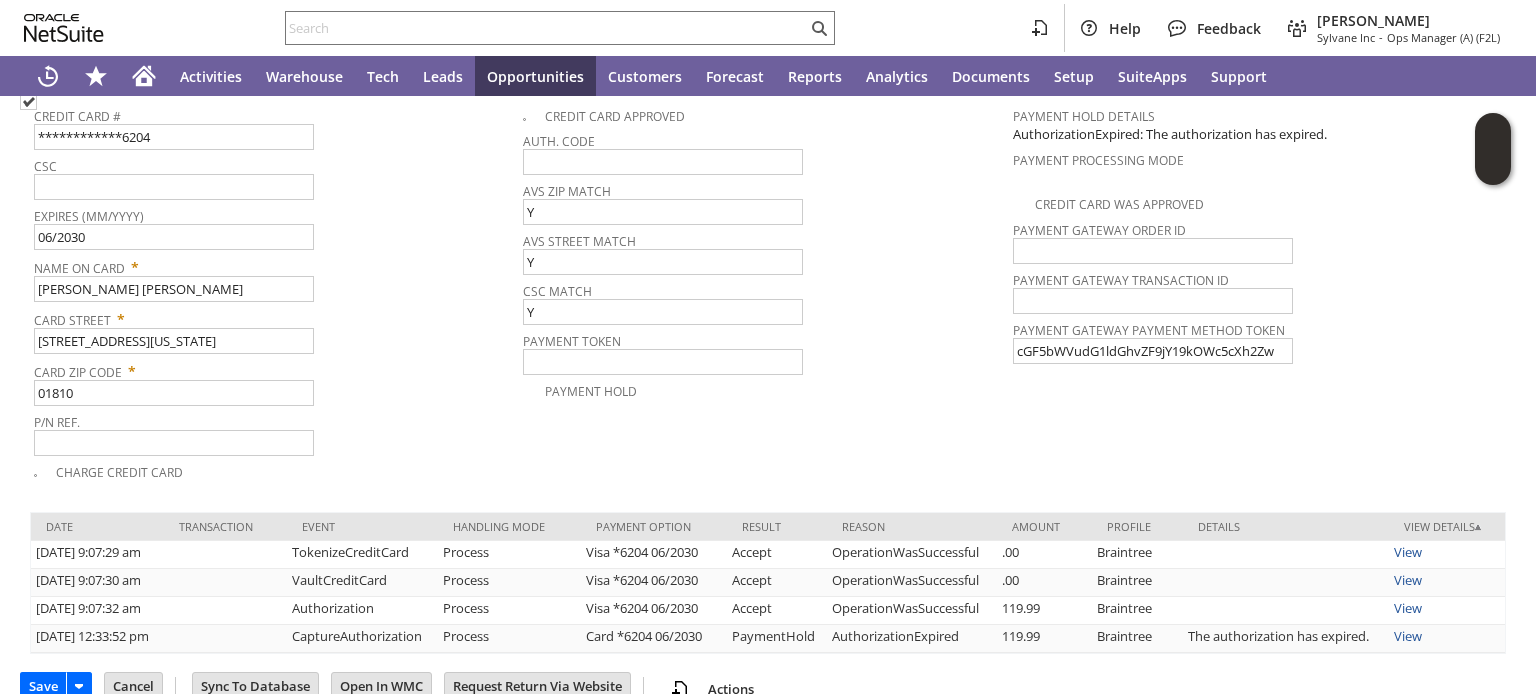 click at bounding box center [28, 101] 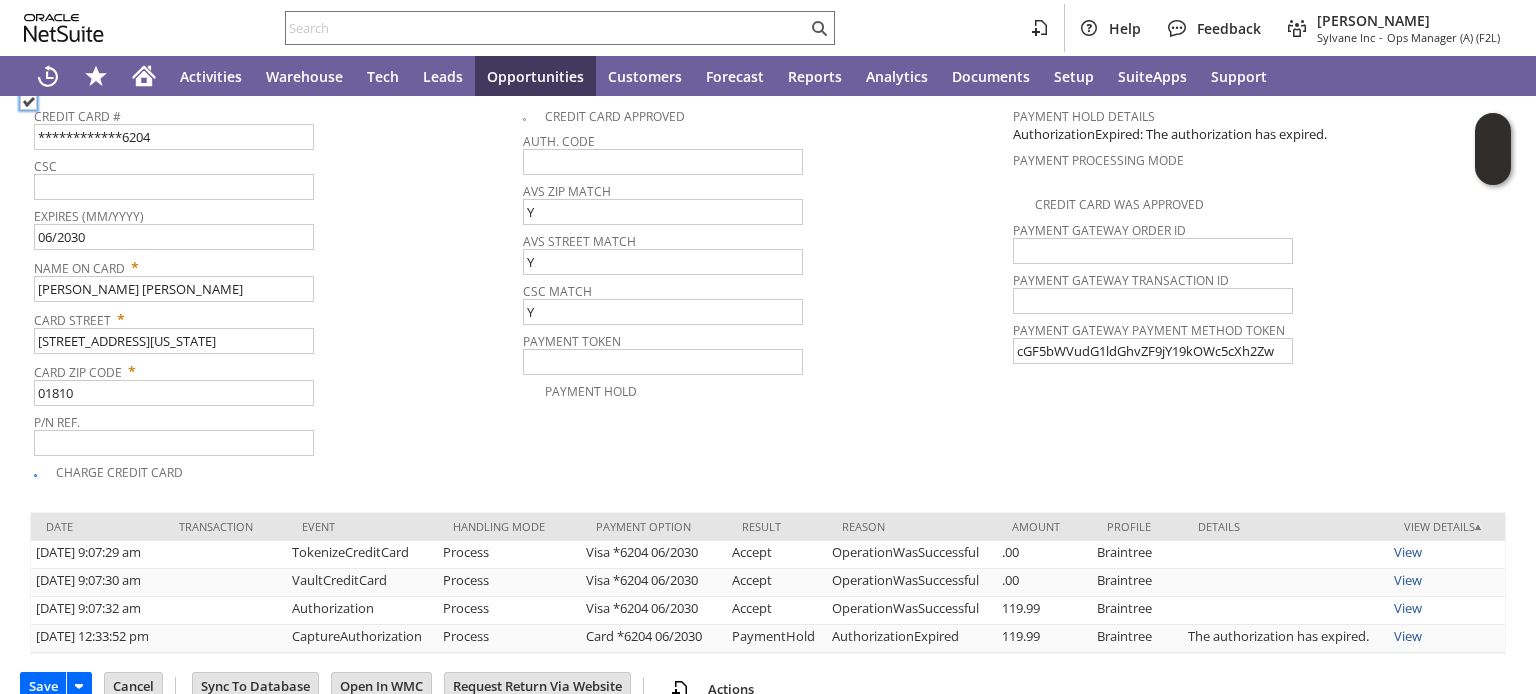 checkbox on "true" 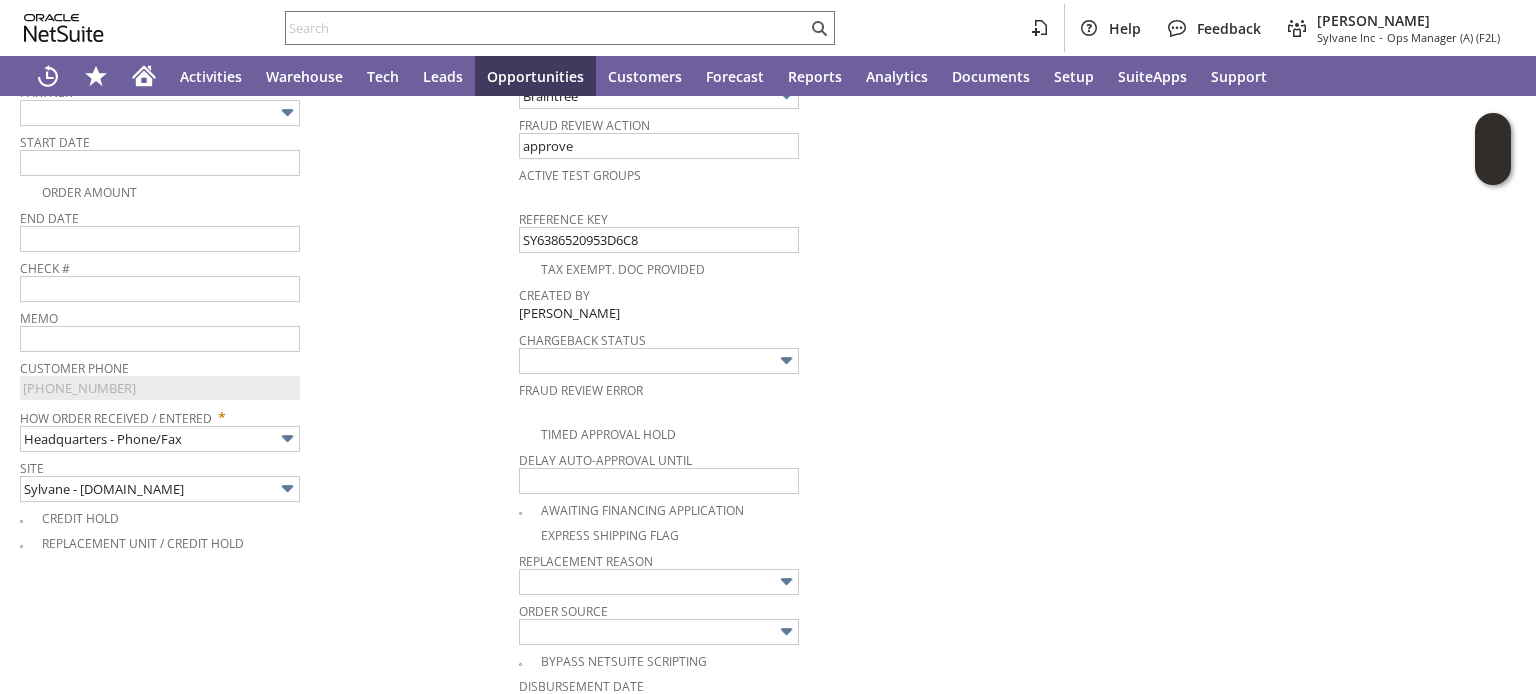 scroll, scrollTop: 480, scrollLeft: 0, axis: vertical 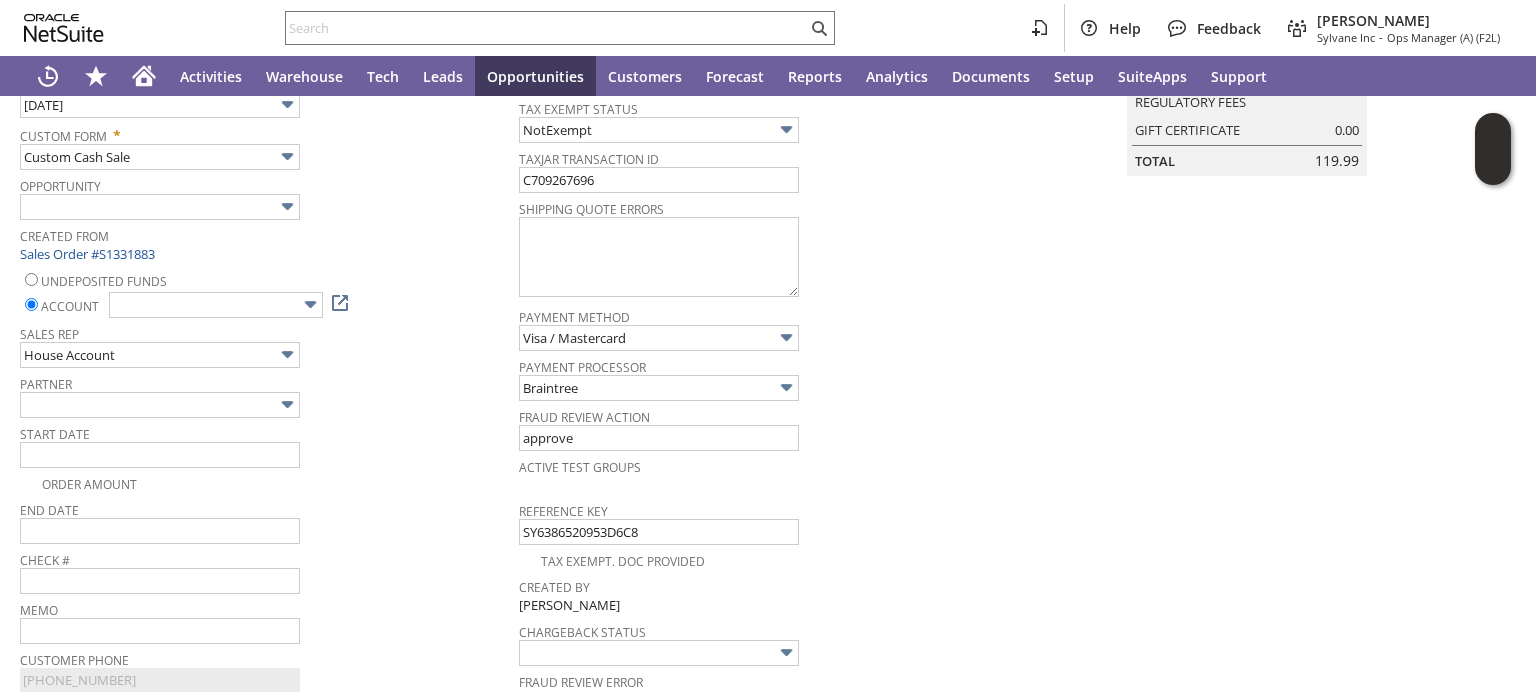 click at bounding box center [310, 304] 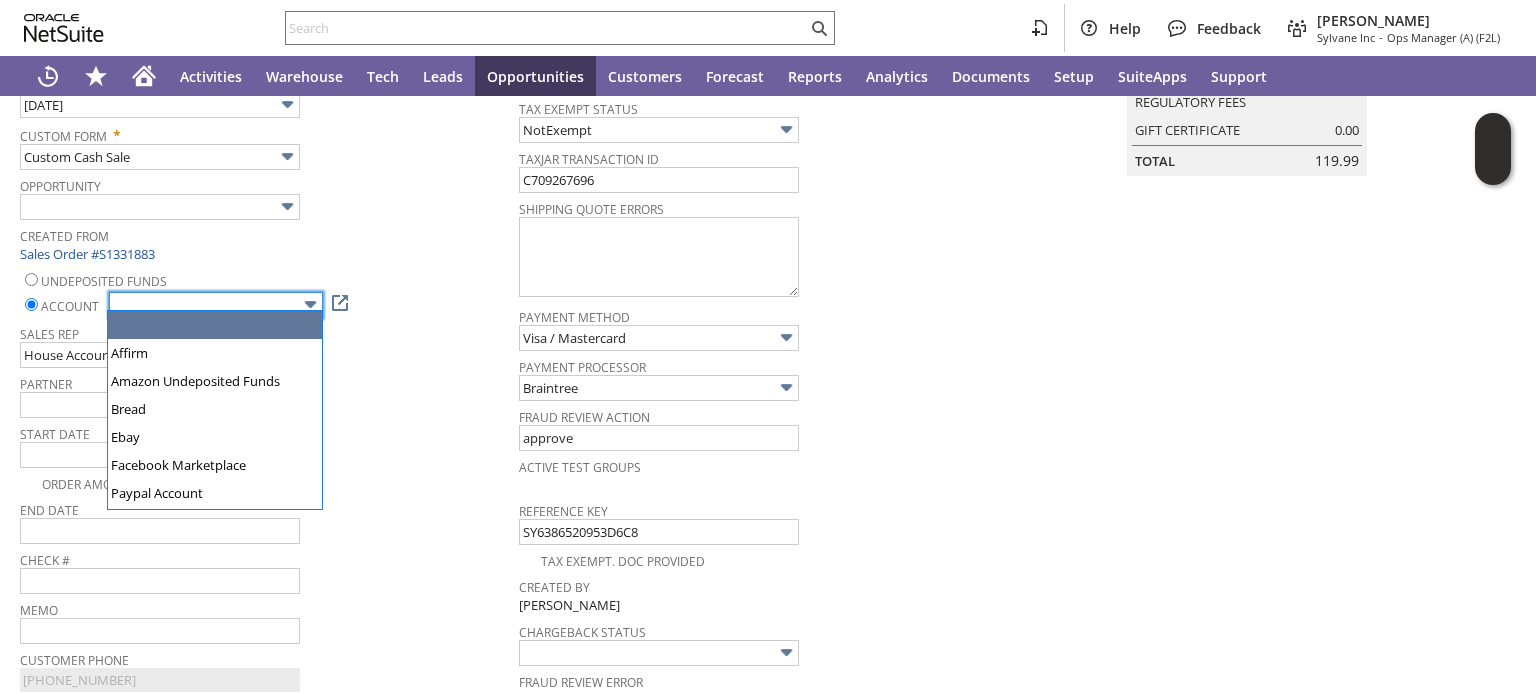 click at bounding box center [216, 305] 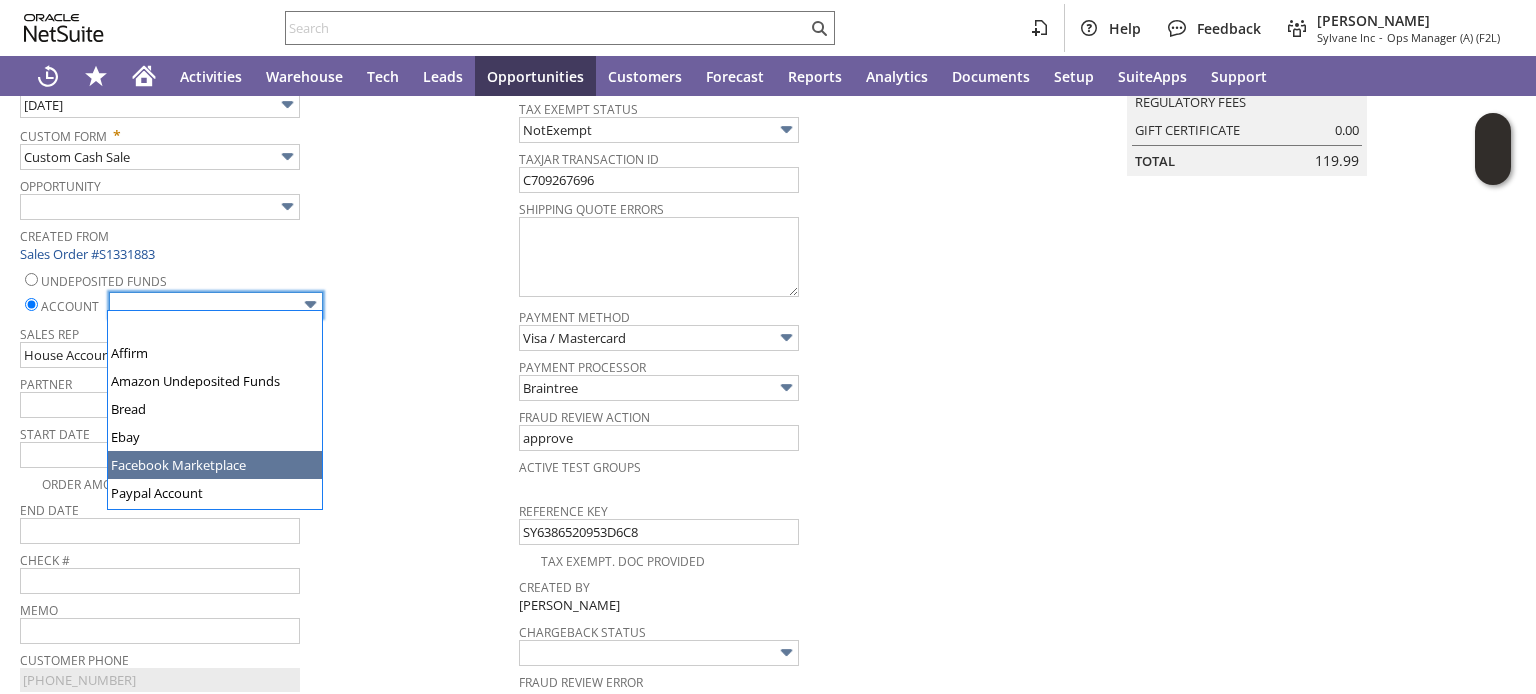 scroll, scrollTop: 80, scrollLeft: 0, axis: vertical 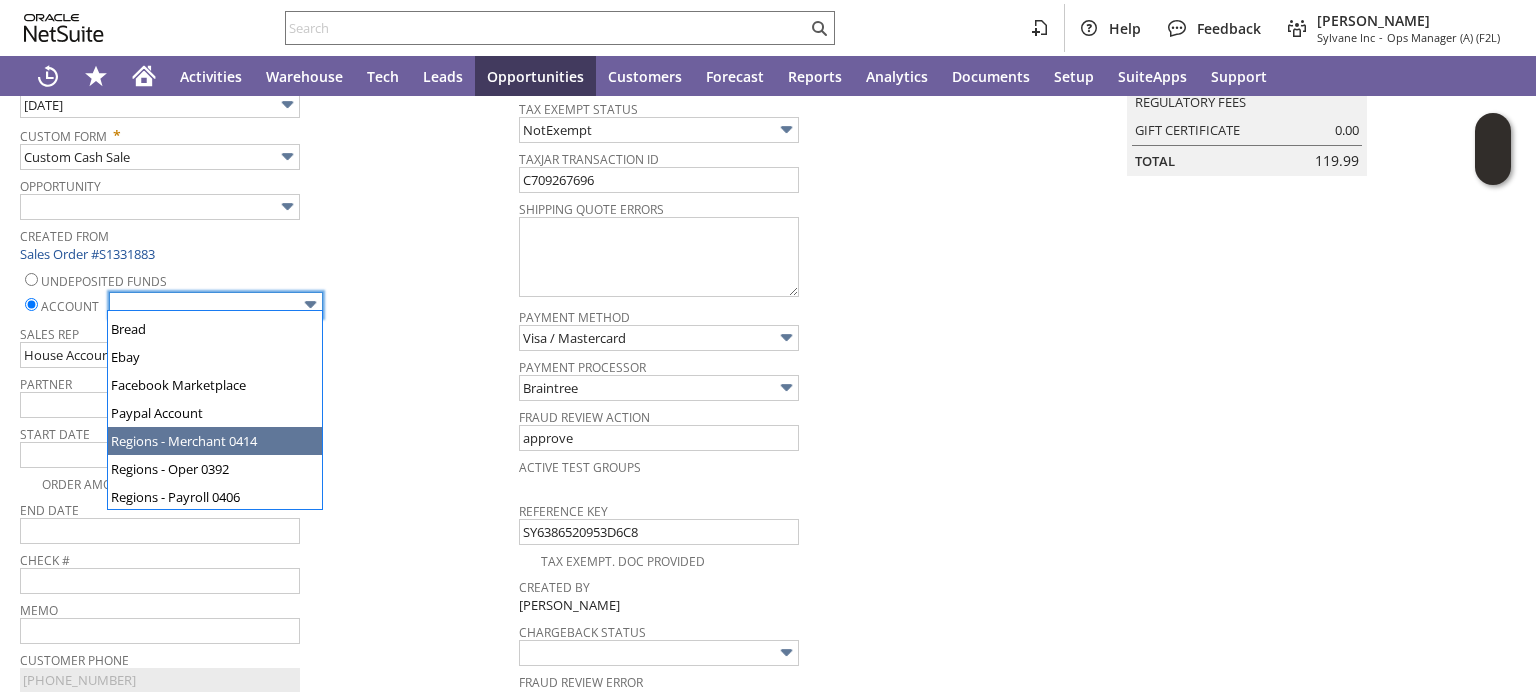type on "Regions - Merchant 0414" 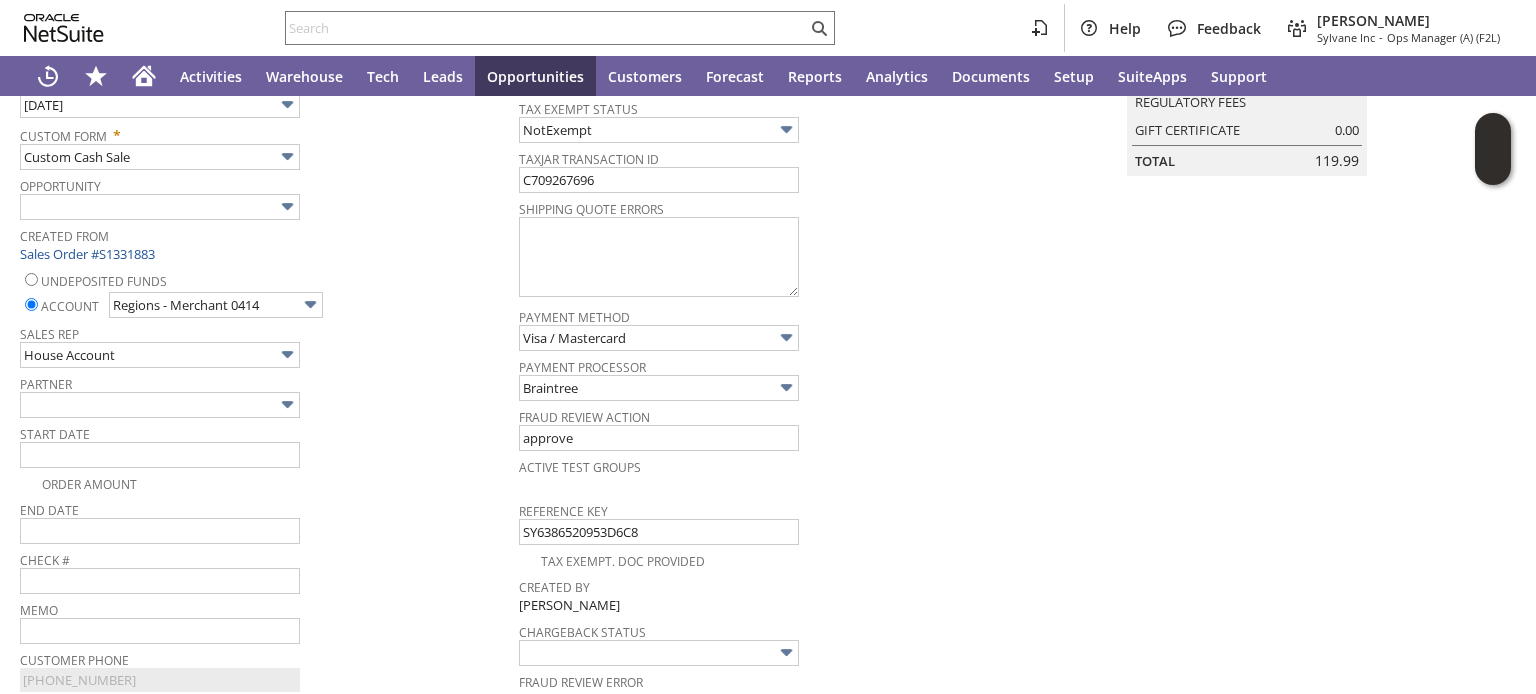 click on "Start Date" at bounding box center (264, 444) 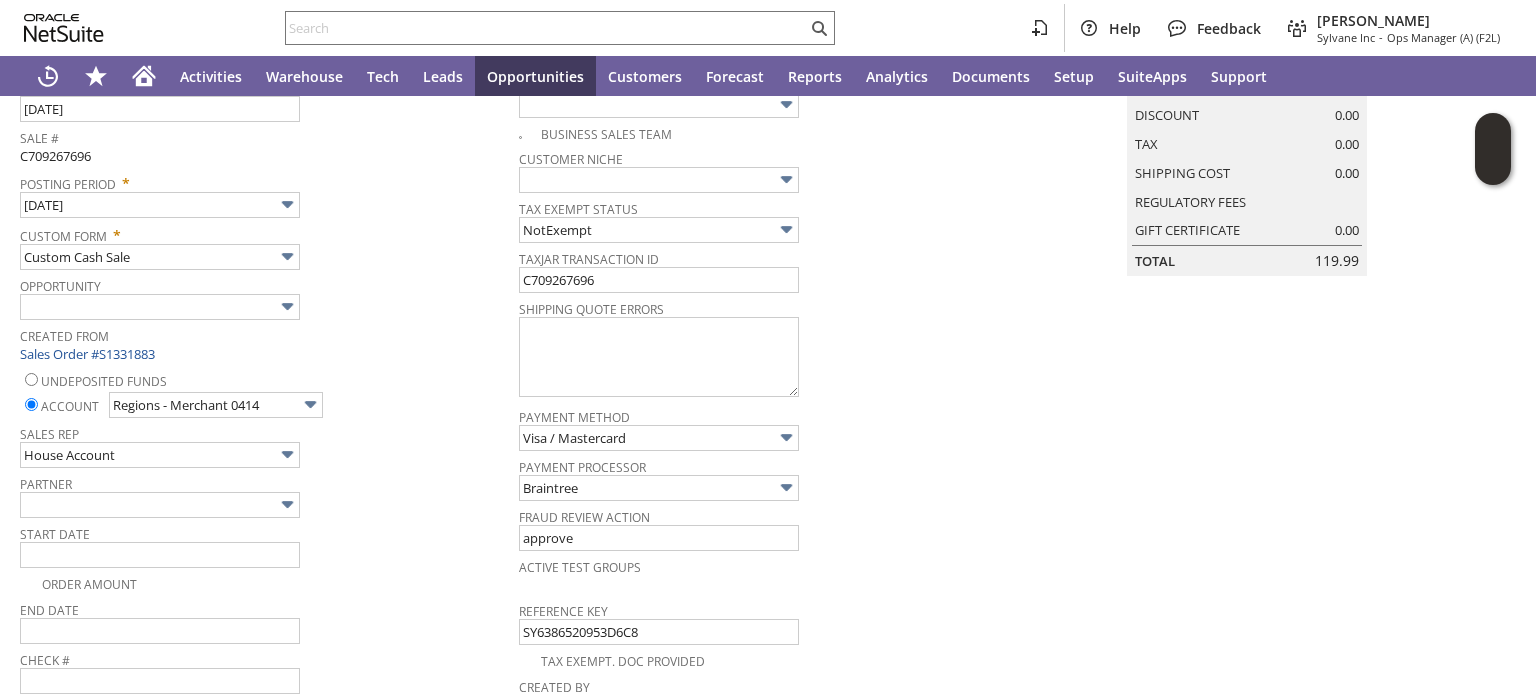 scroll, scrollTop: 240, scrollLeft: 0, axis: vertical 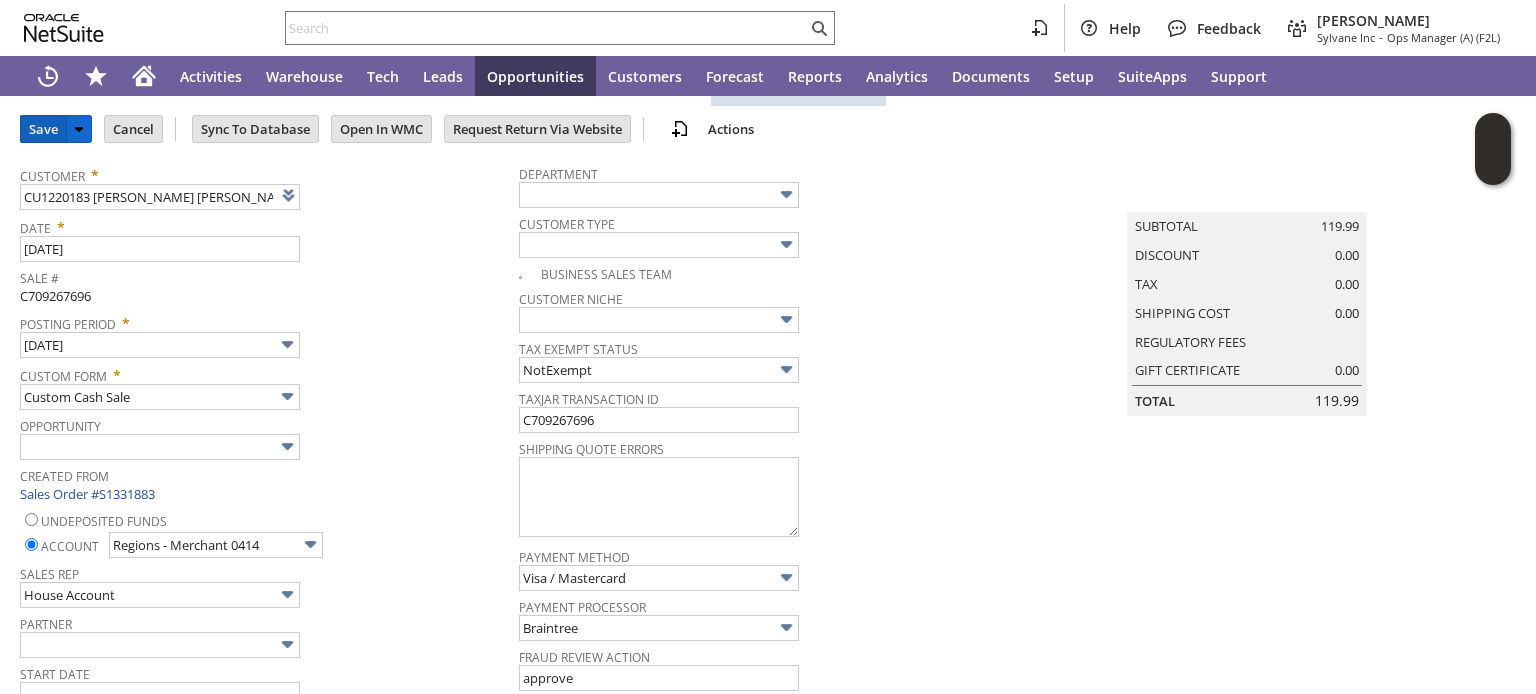 click on "Save" at bounding box center [43, 129] 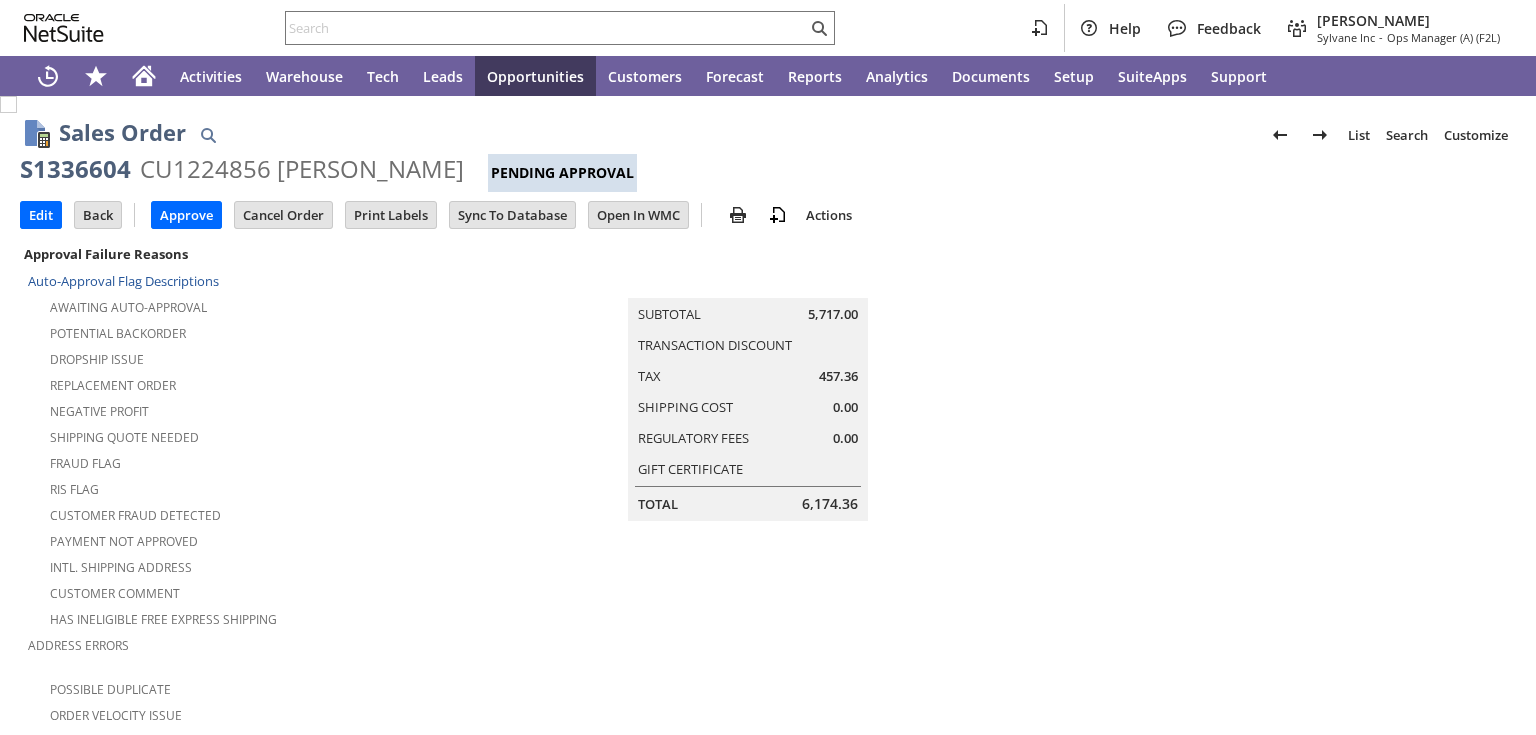 scroll, scrollTop: 0, scrollLeft: 0, axis: both 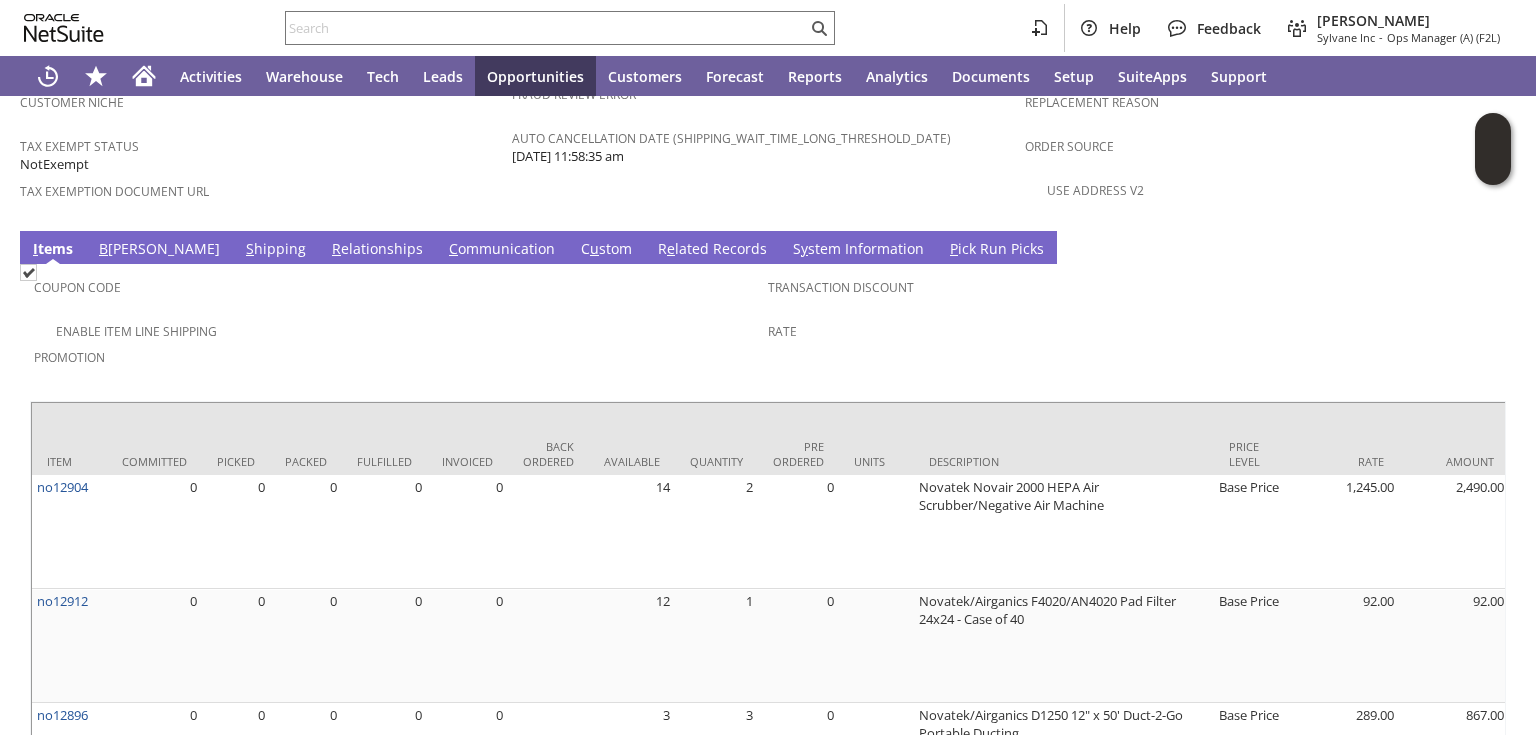click on "B [PERSON_NAME]" at bounding box center [159, 250] 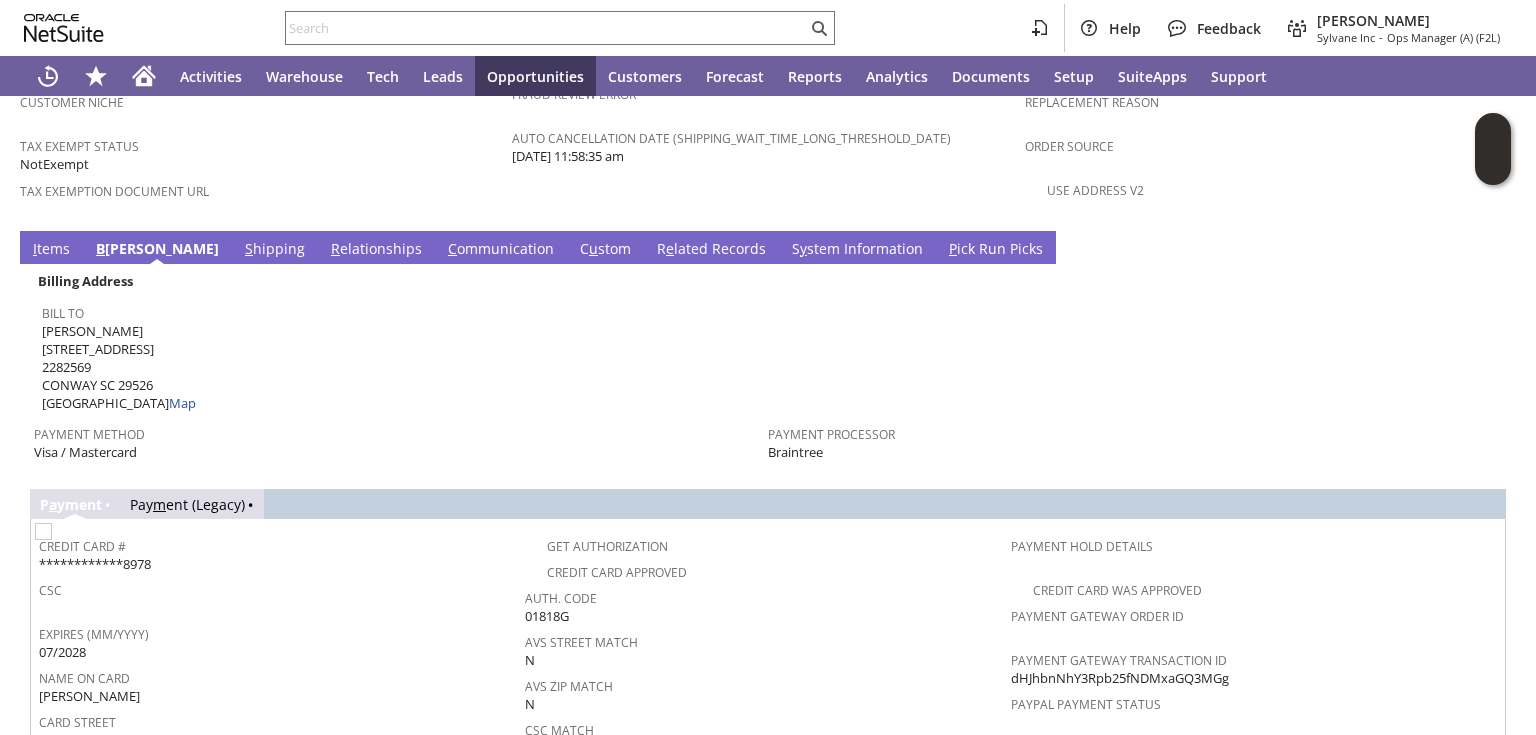 click on "S hipping" at bounding box center [275, 250] 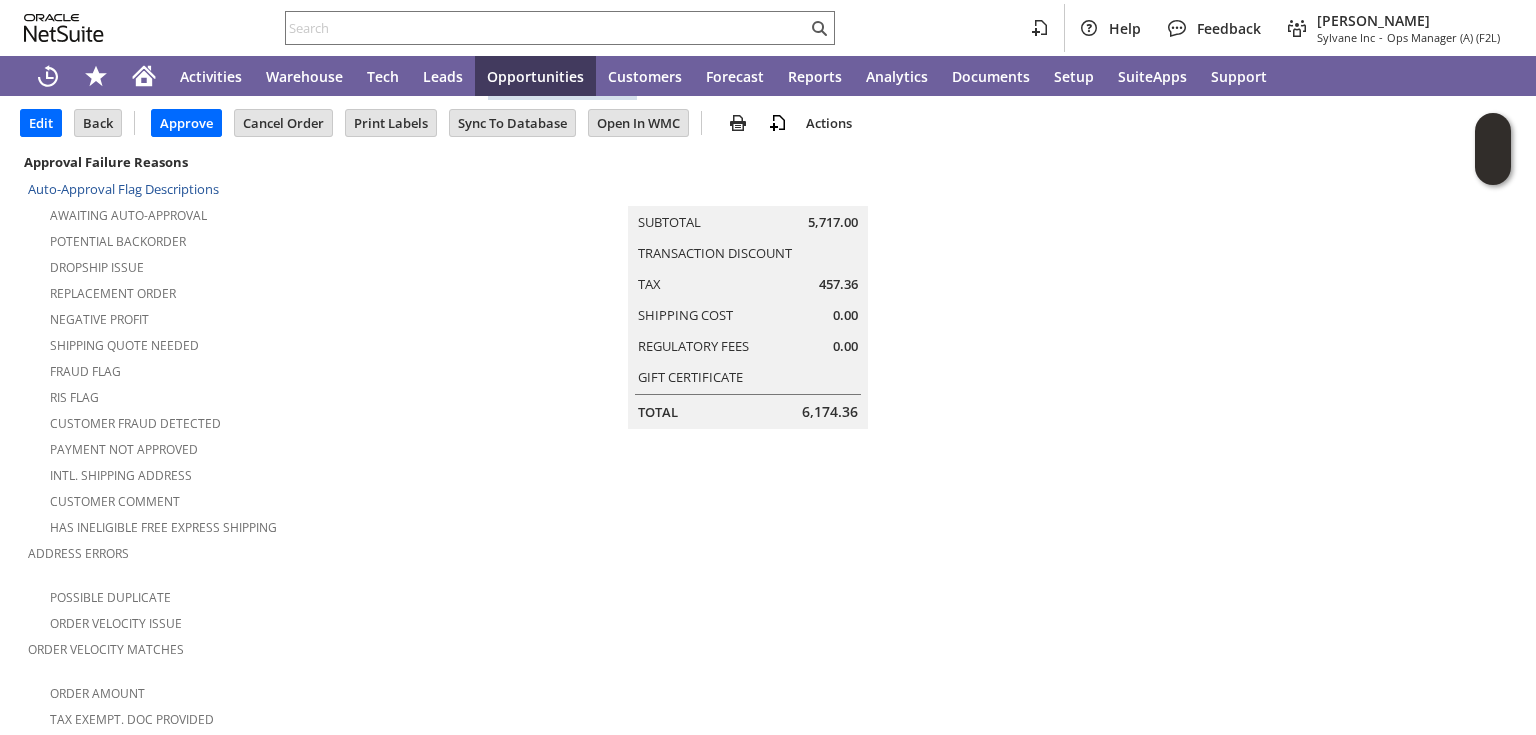 scroll, scrollTop: 0, scrollLeft: 0, axis: both 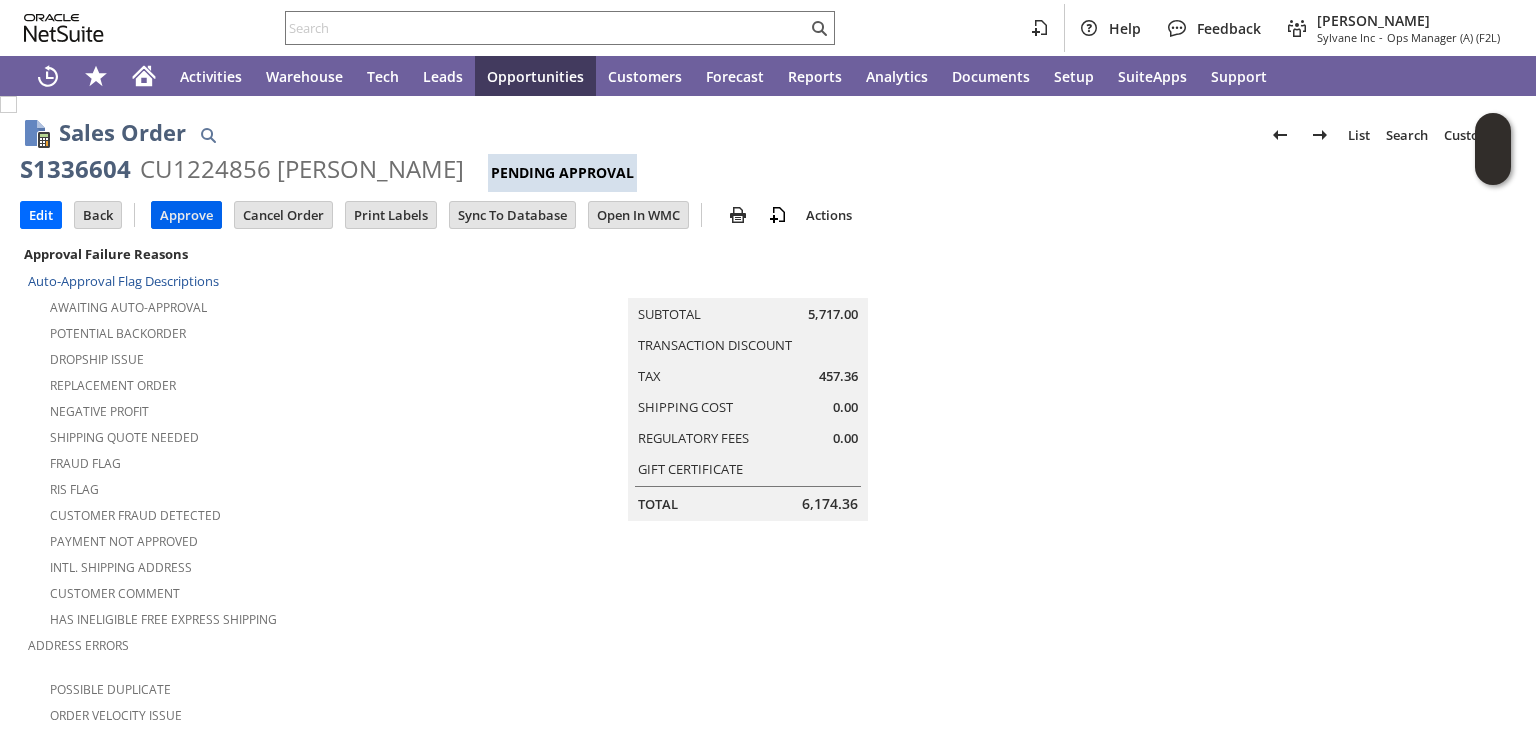 click on "Approve" at bounding box center [186, 215] 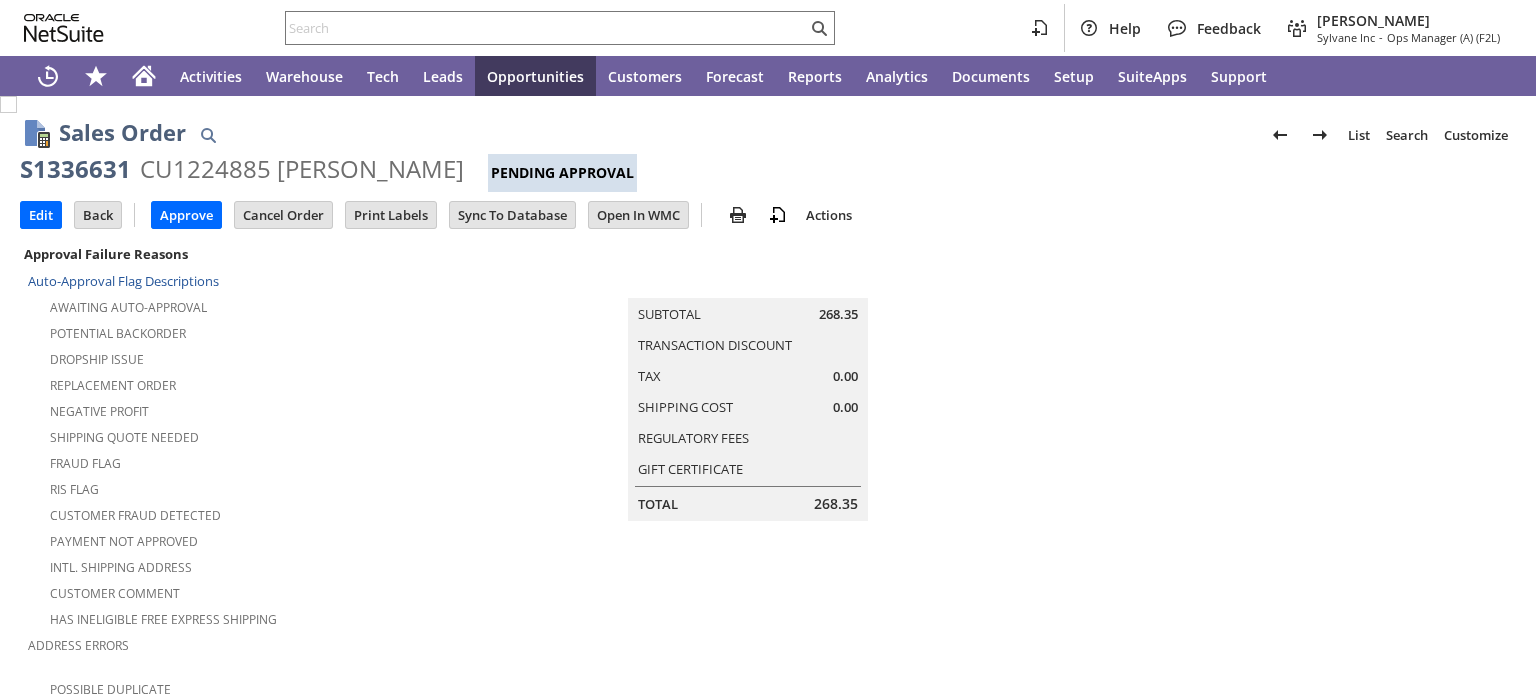 scroll, scrollTop: 0, scrollLeft: 0, axis: both 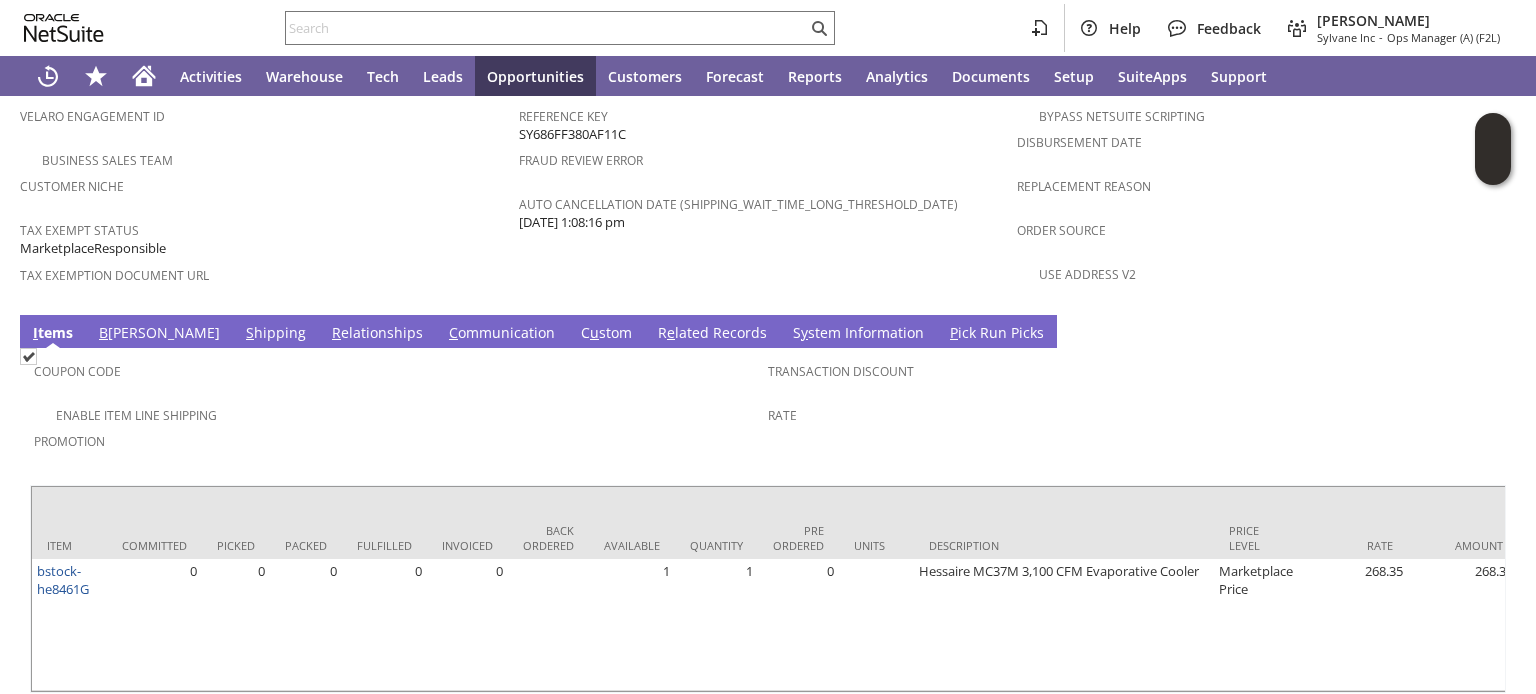 click on "Approve" at bounding box center (186, 725) 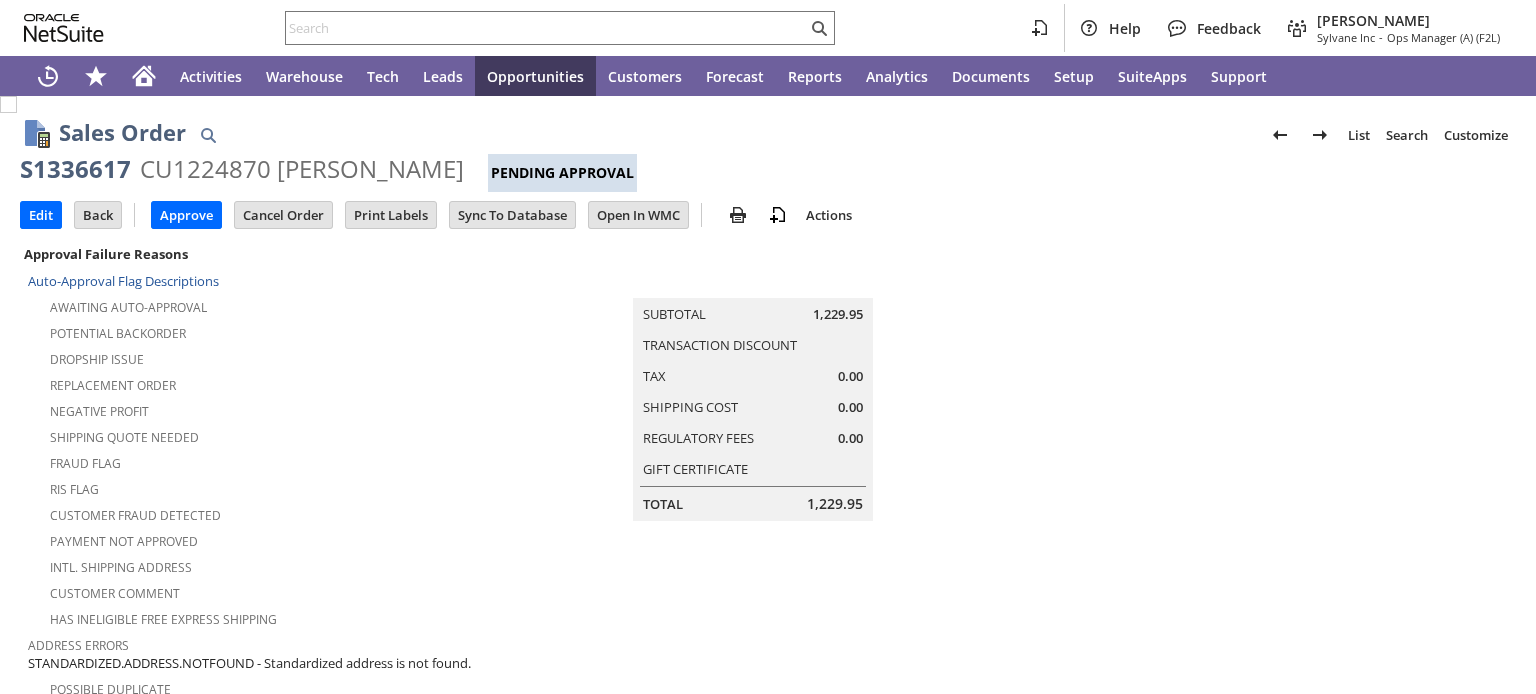 scroll, scrollTop: 0, scrollLeft: 0, axis: both 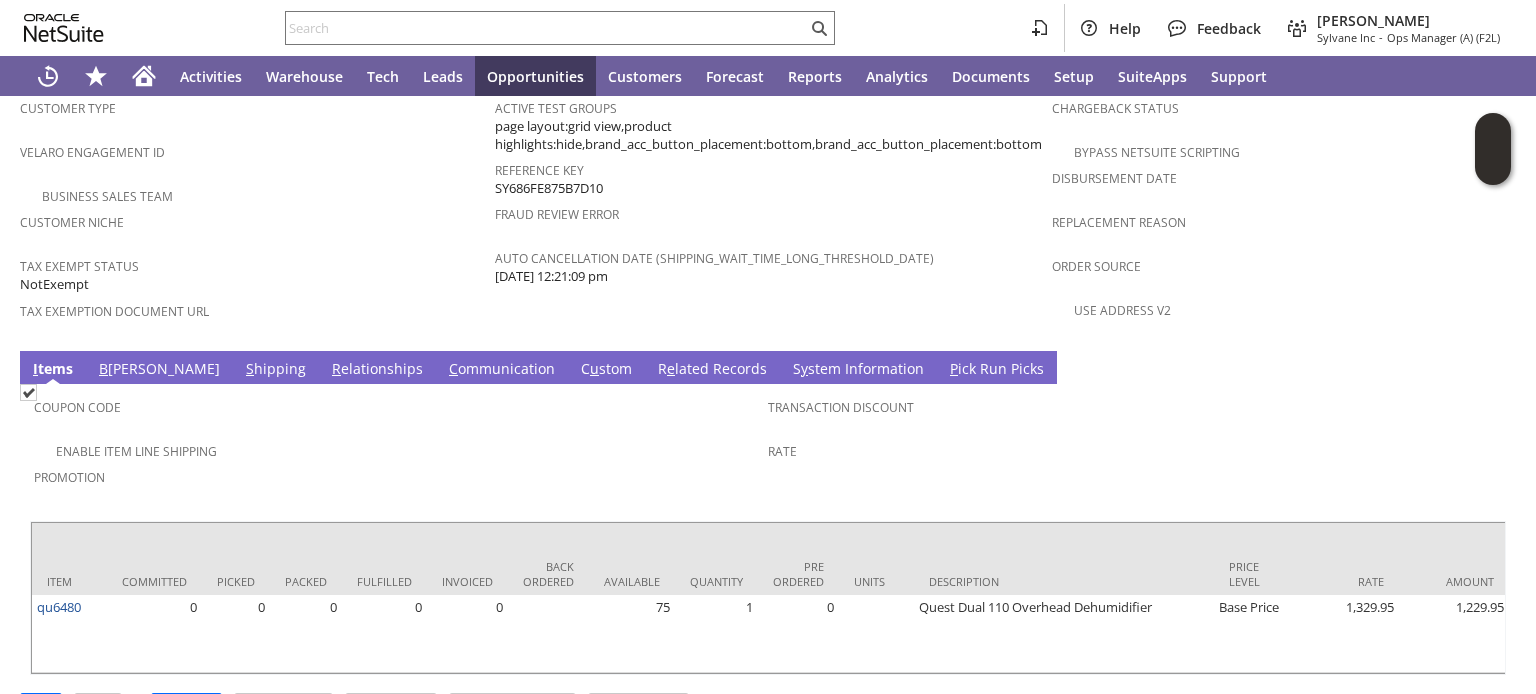 click on "S hipping" at bounding box center (276, 370) 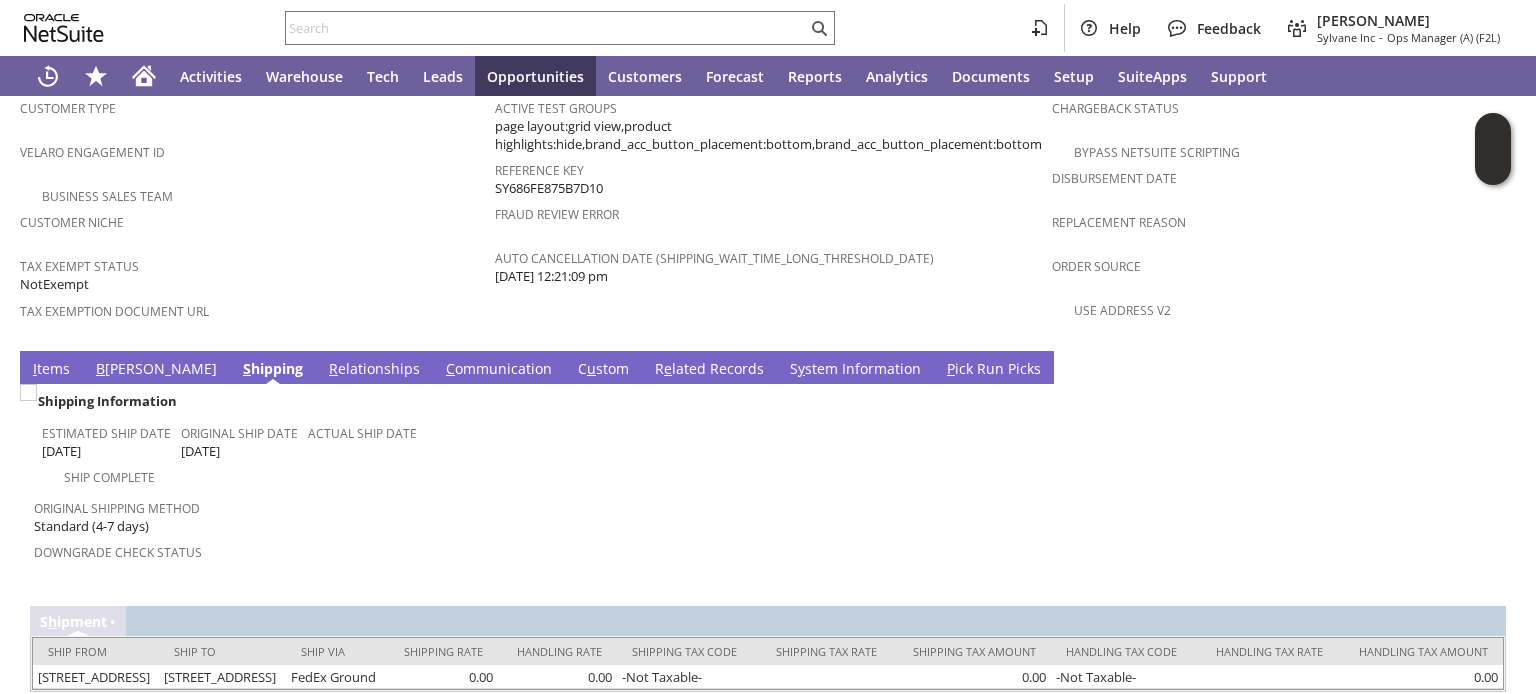click on "B illing" at bounding box center [156, 370] 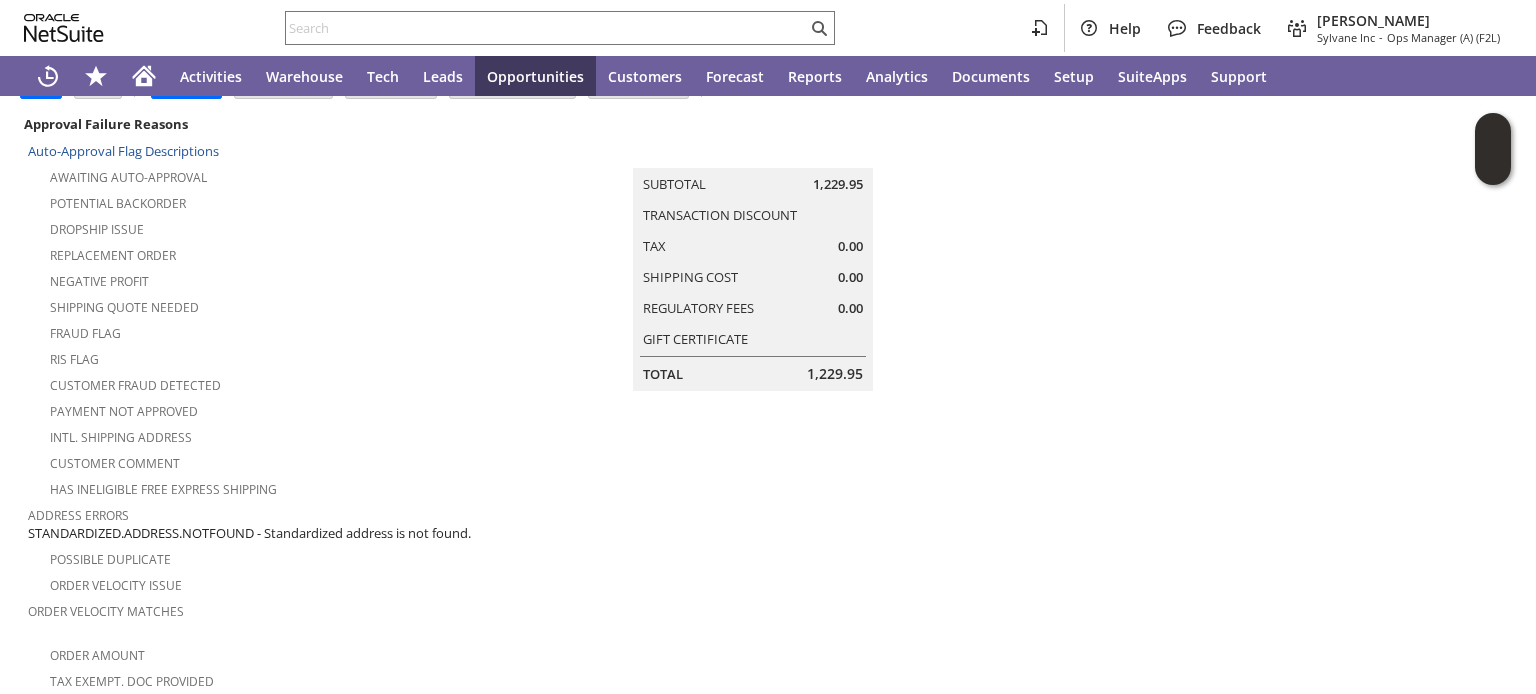 scroll, scrollTop: 40, scrollLeft: 0, axis: vertical 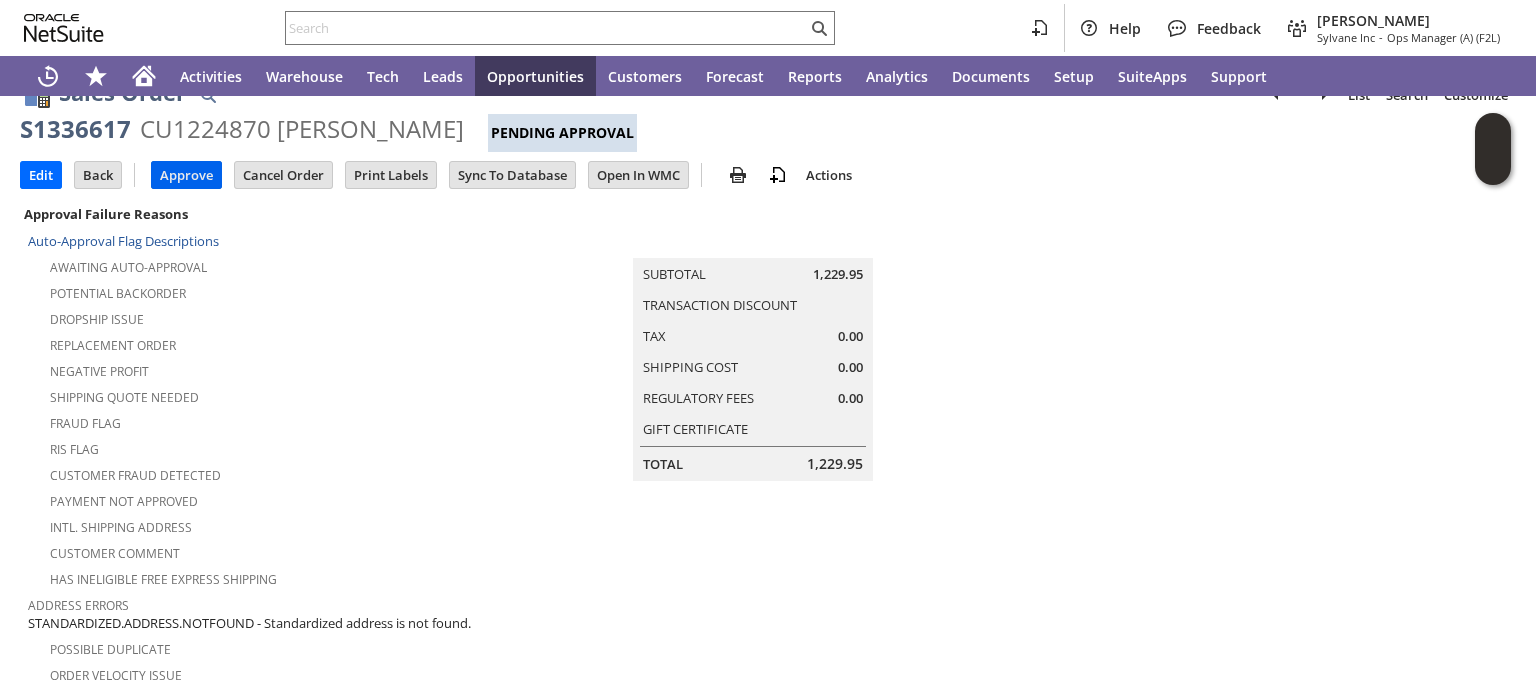 click on "Approve" at bounding box center (186, 175) 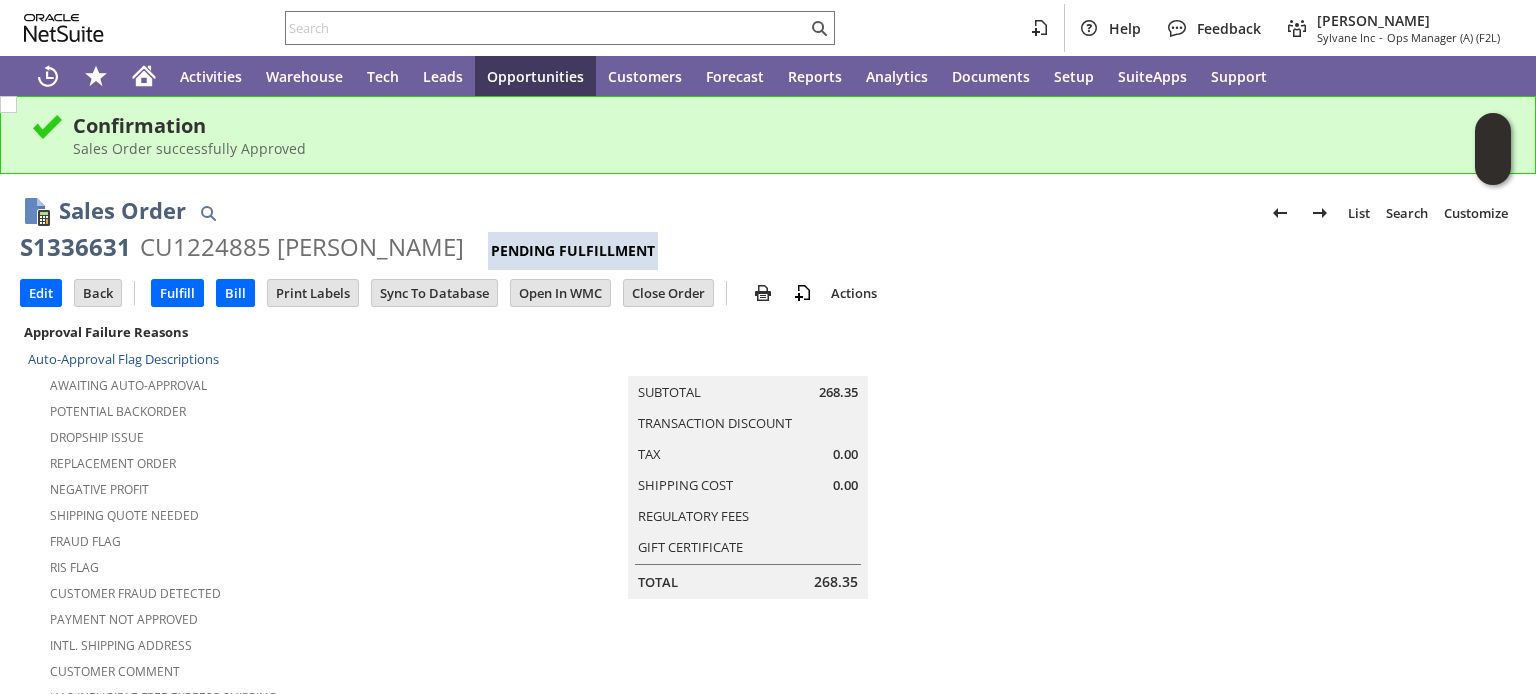 scroll, scrollTop: 0, scrollLeft: 0, axis: both 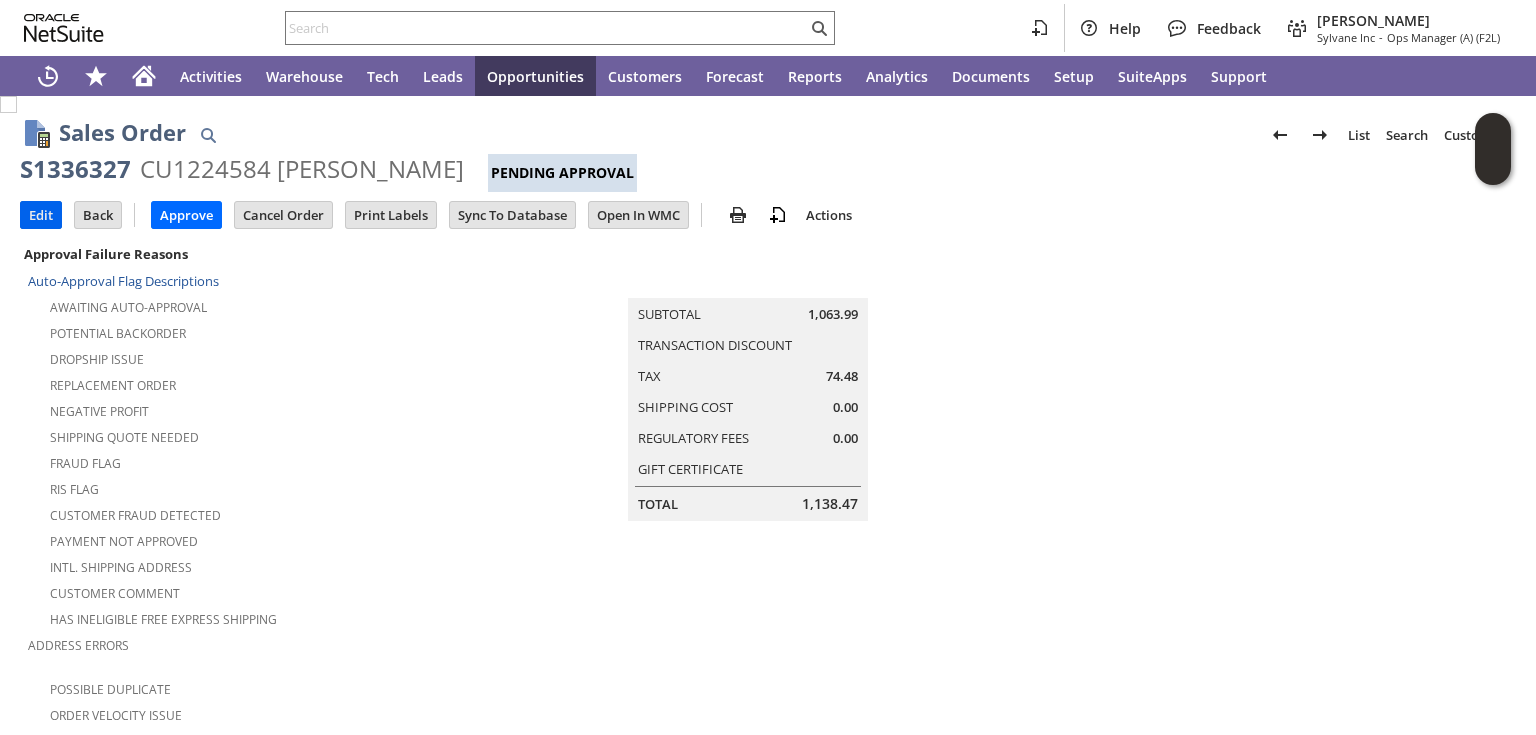 click on "Edit" at bounding box center (41, 215) 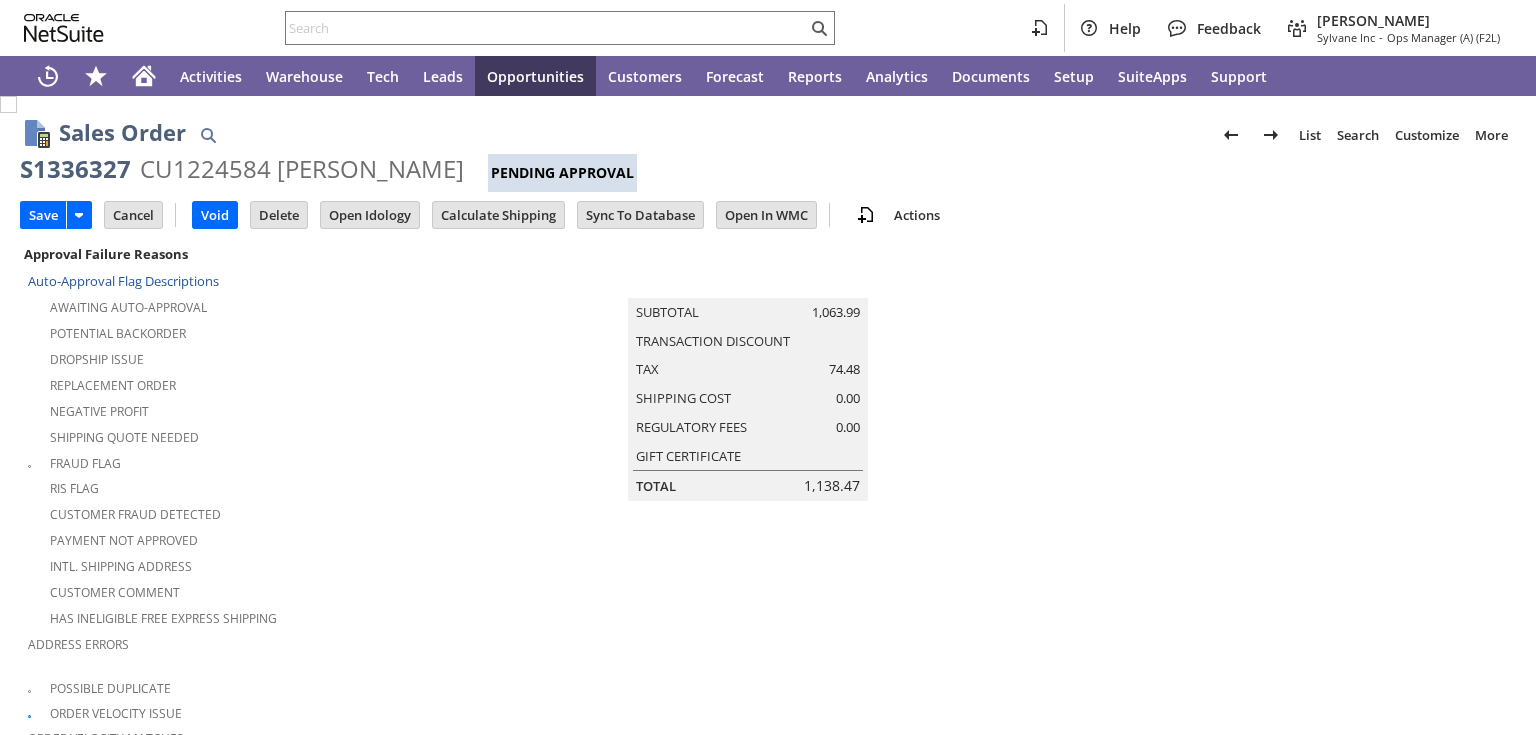 type on "Add" 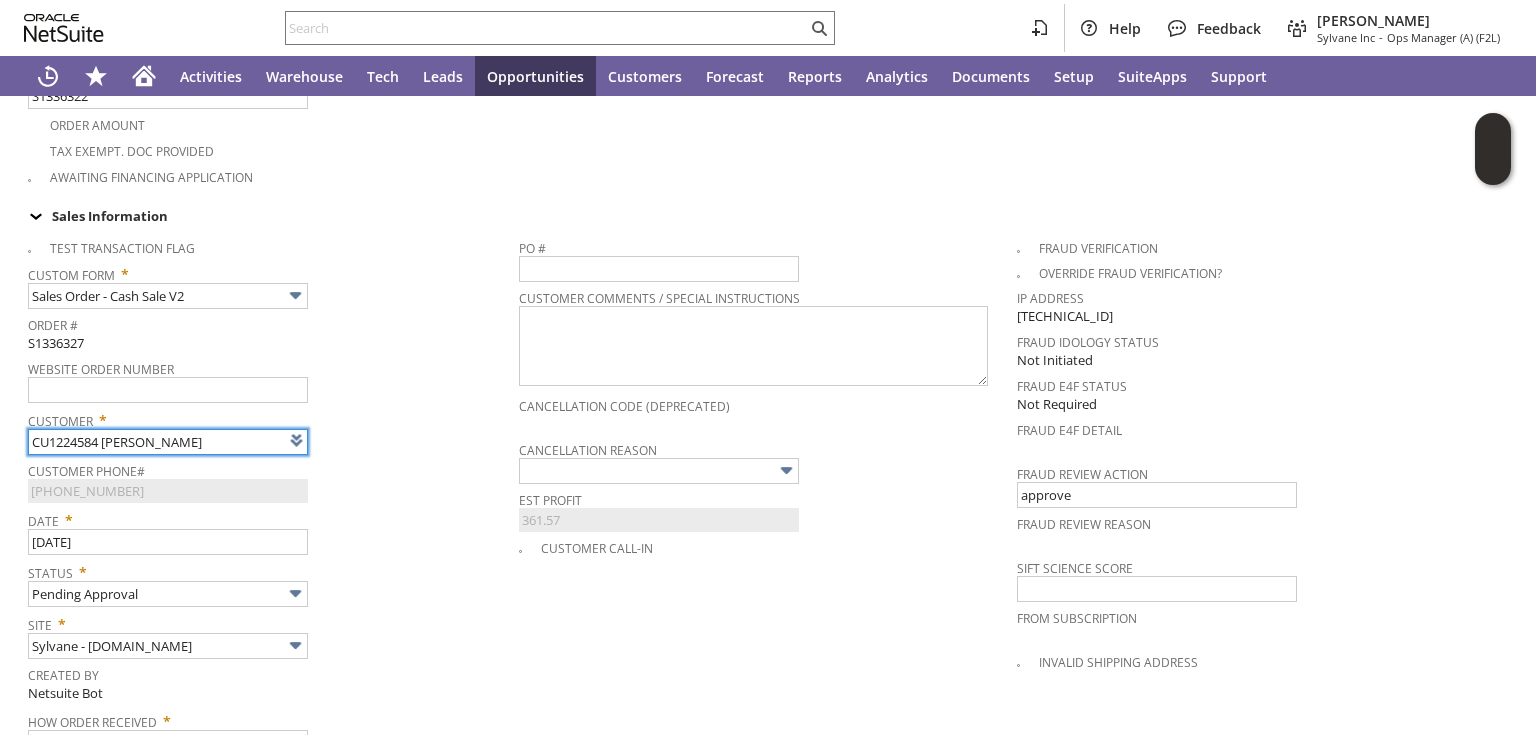 type on "Intelligent Recommendations¹⁰" 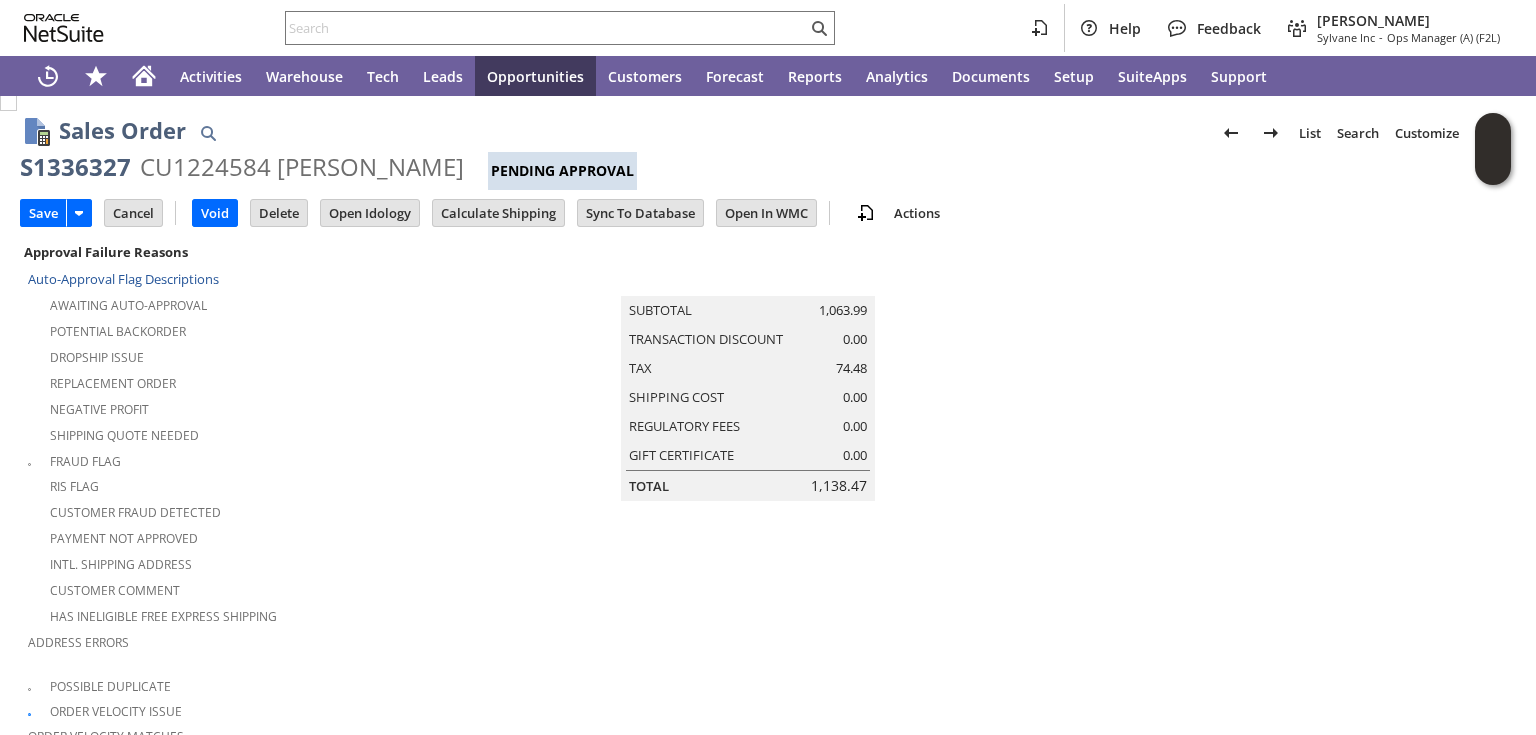 scroll, scrollTop: 0, scrollLeft: 0, axis: both 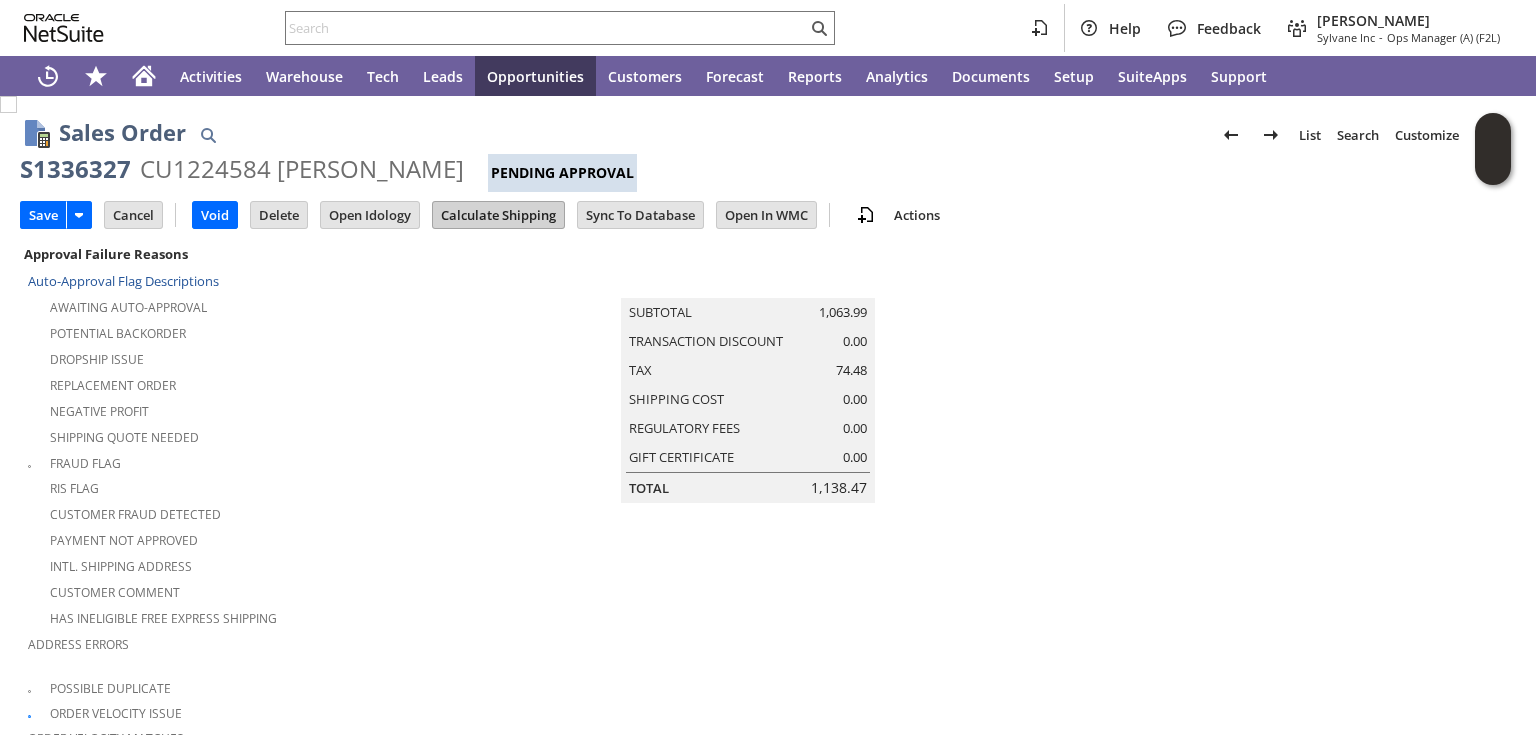 click on "Calculate Shipping" at bounding box center (498, 215) 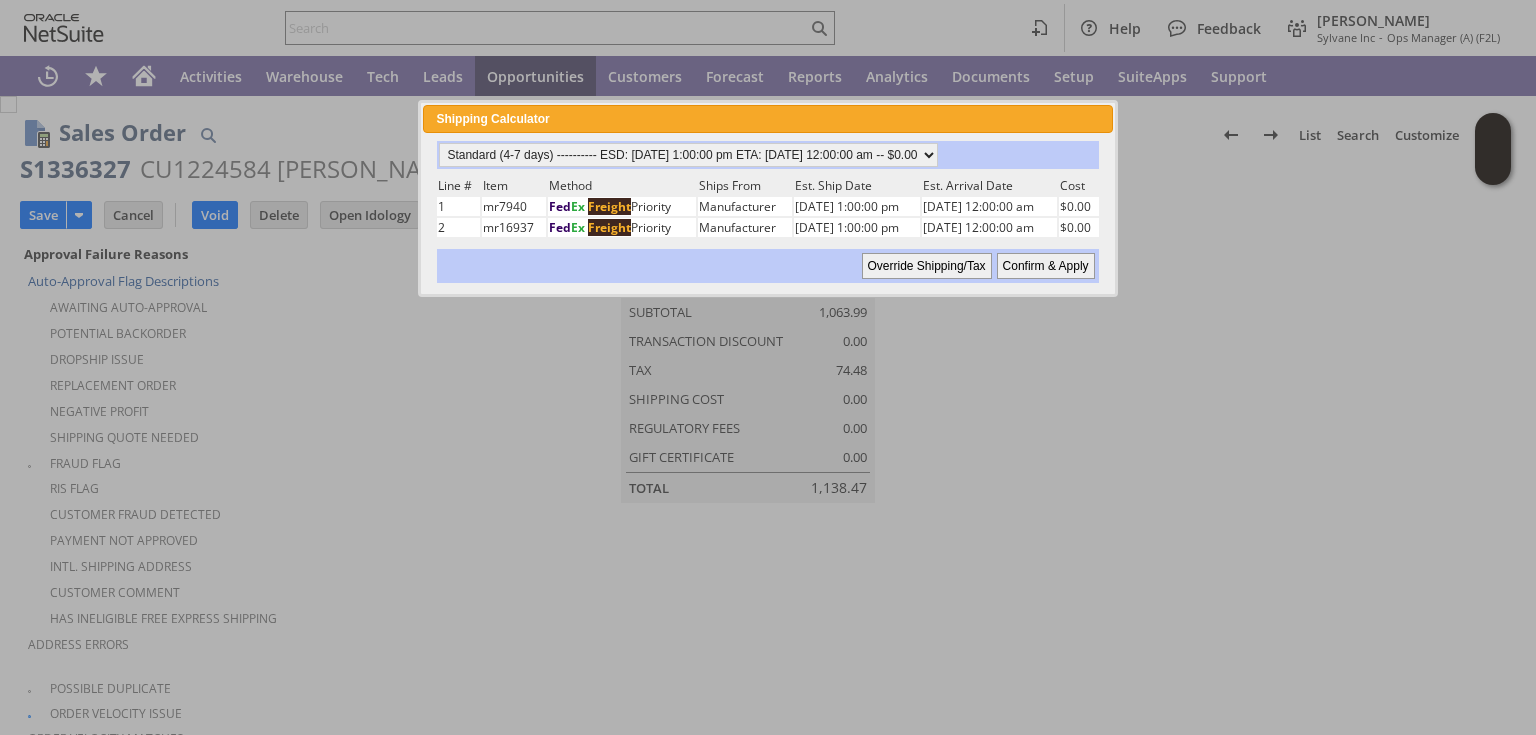 click on "Confirm & Apply" at bounding box center [1046, 266] 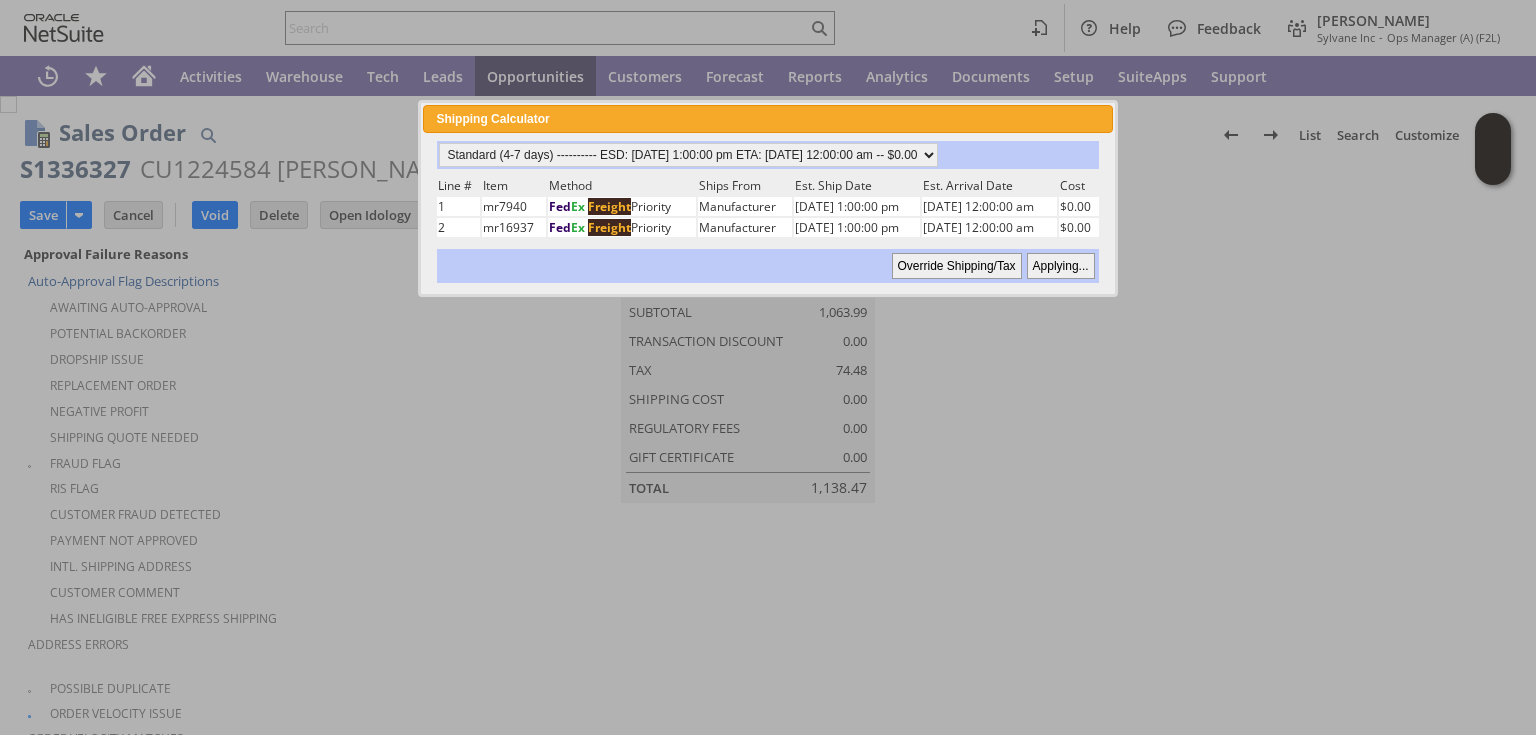 type 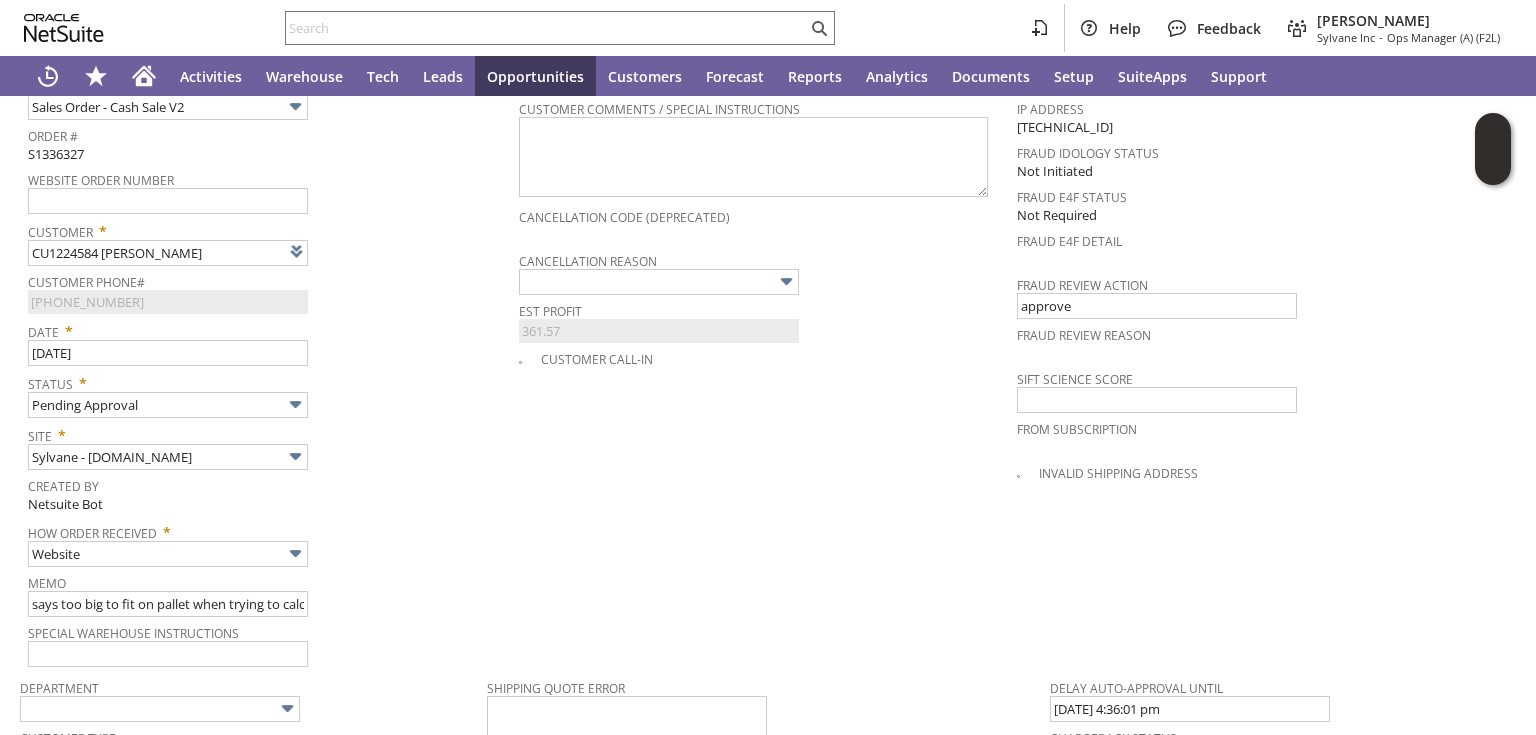 scroll, scrollTop: 994, scrollLeft: 0, axis: vertical 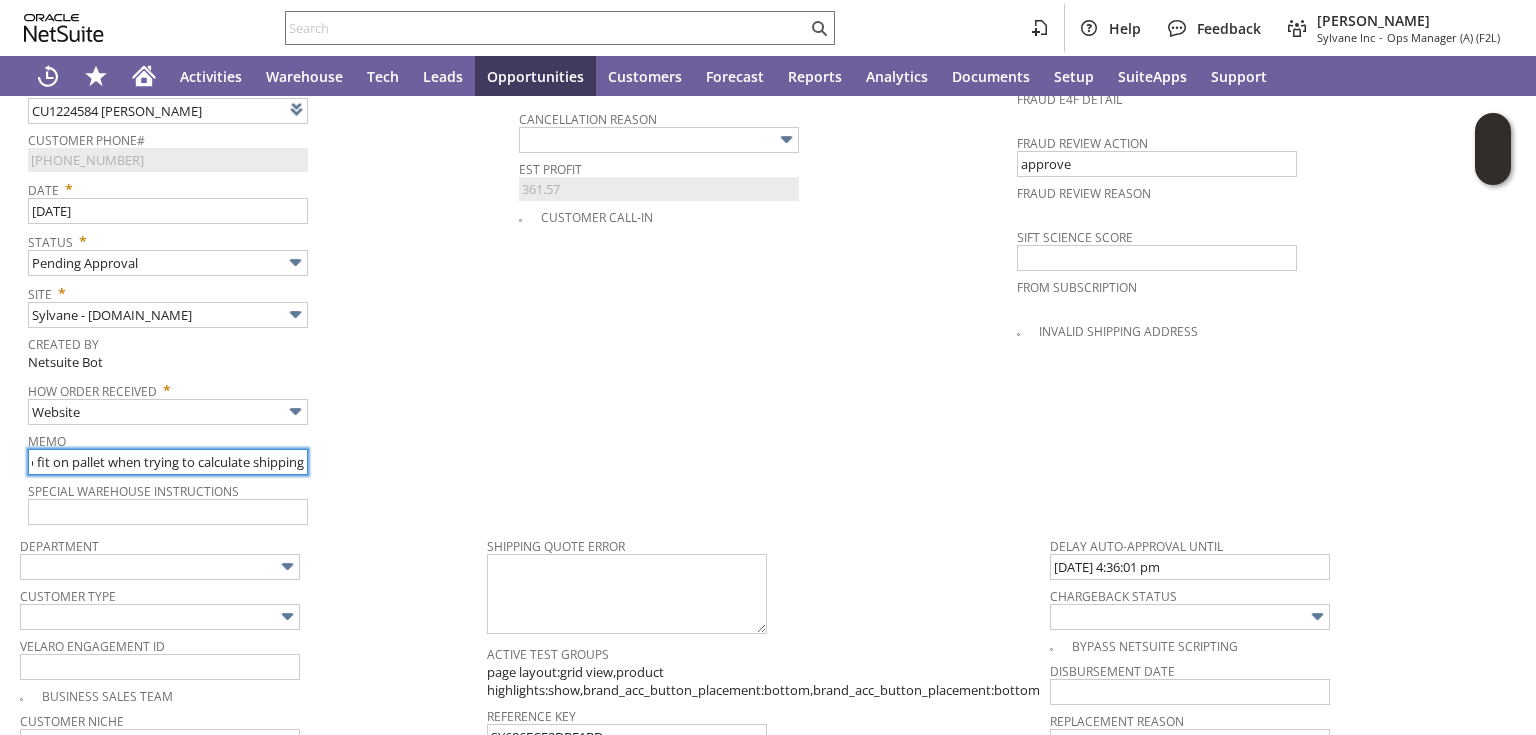 drag, startPoint x: 30, startPoint y: 430, endPoint x: 518, endPoint y: 429, distance: 488.00104 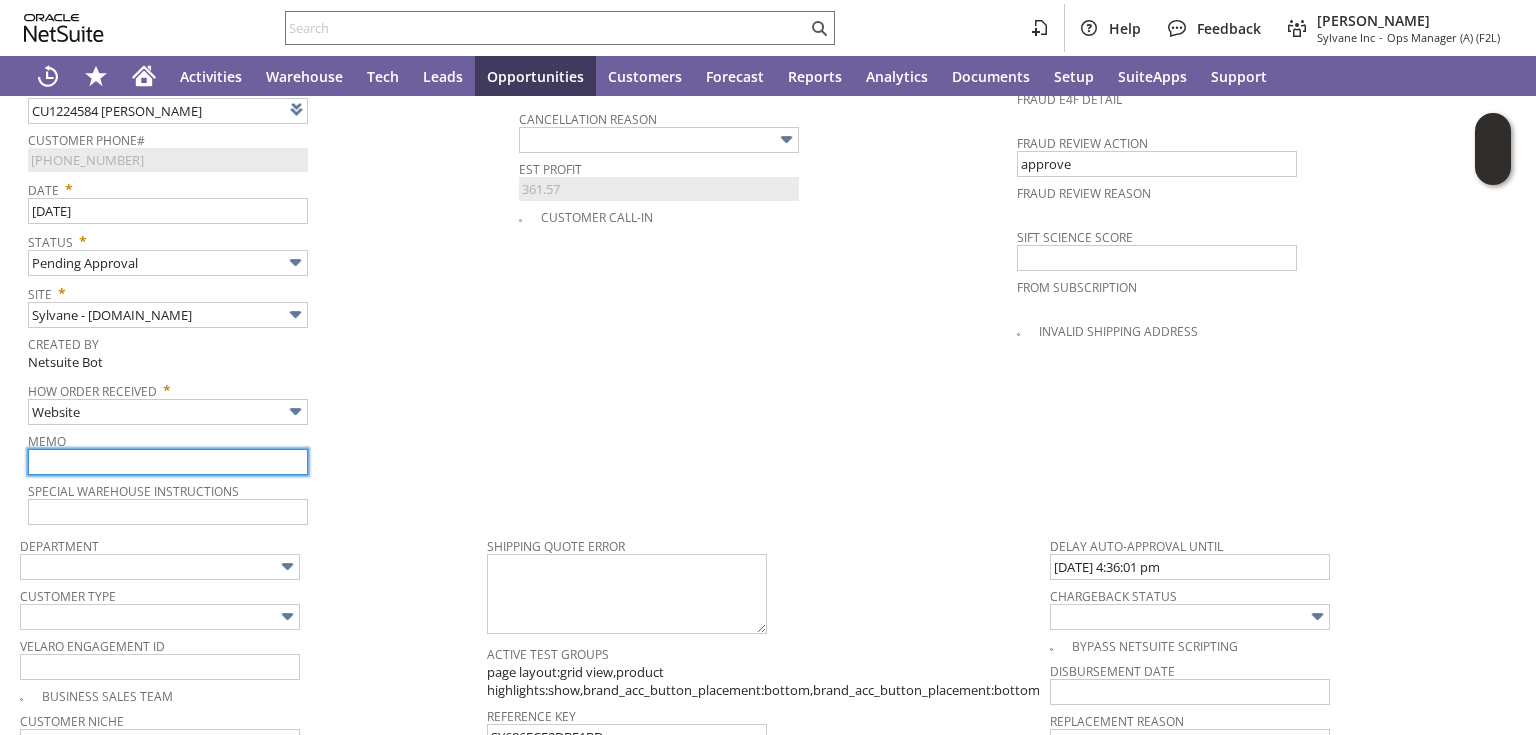 scroll, scrollTop: 0, scrollLeft: 0, axis: both 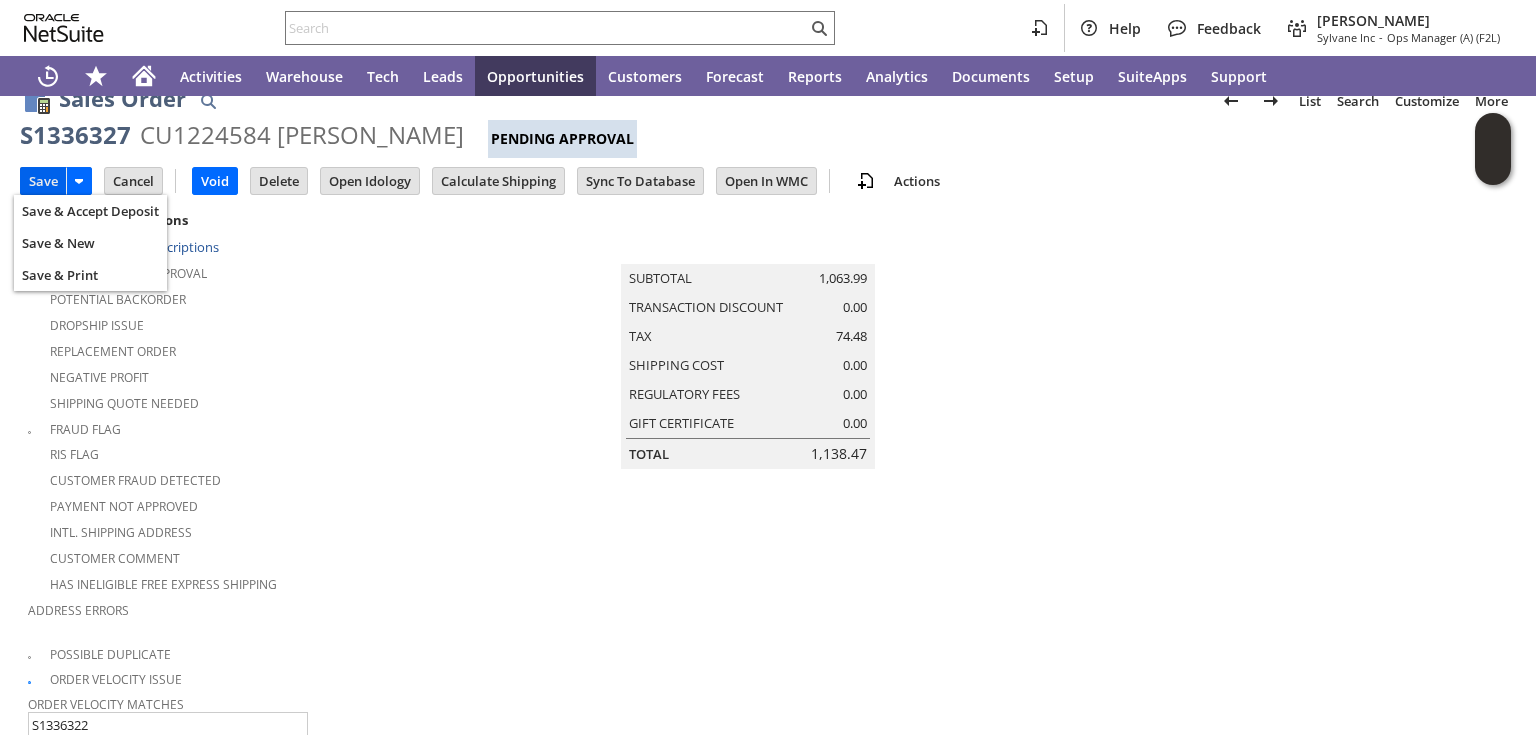 type 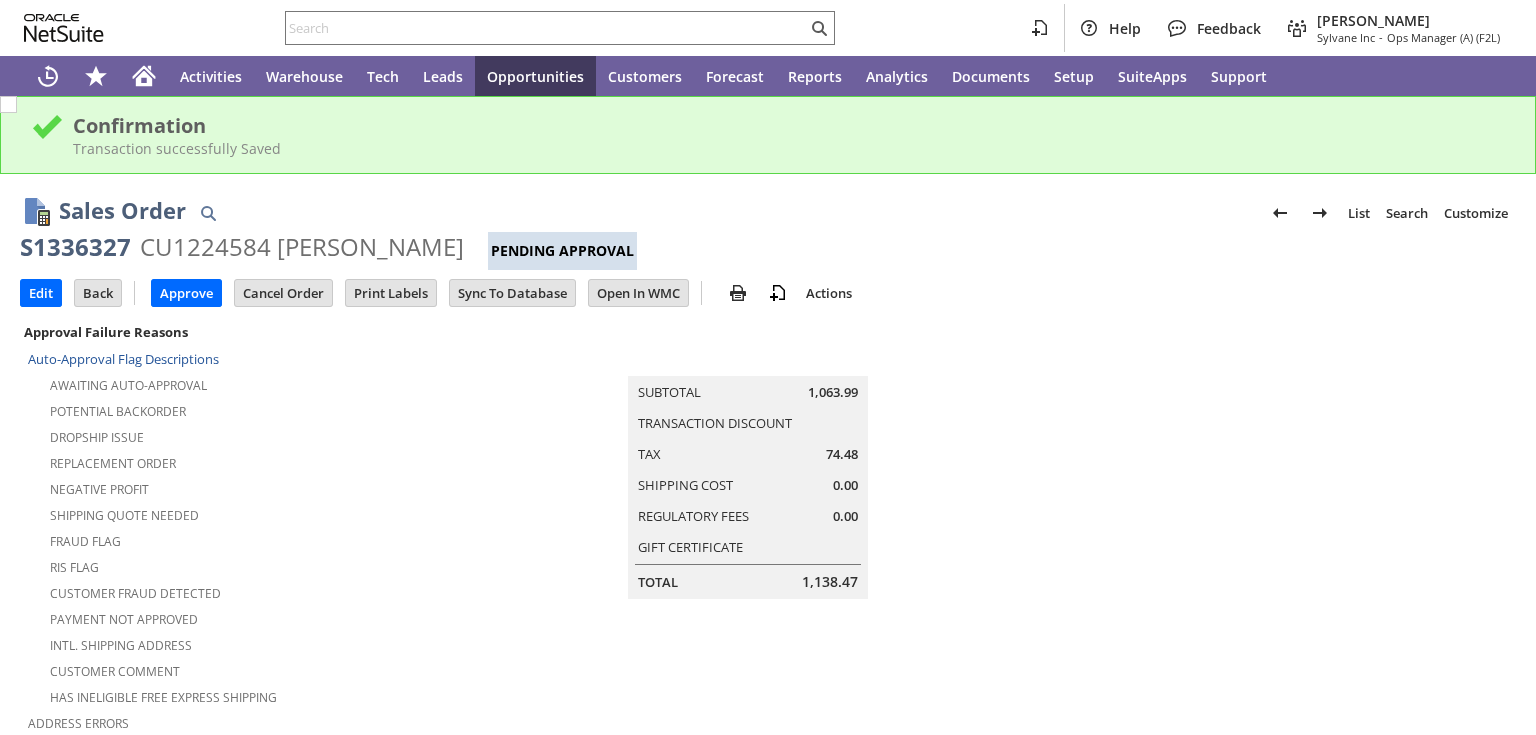 scroll, scrollTop: 0, scrollLeft: 0, axis: both 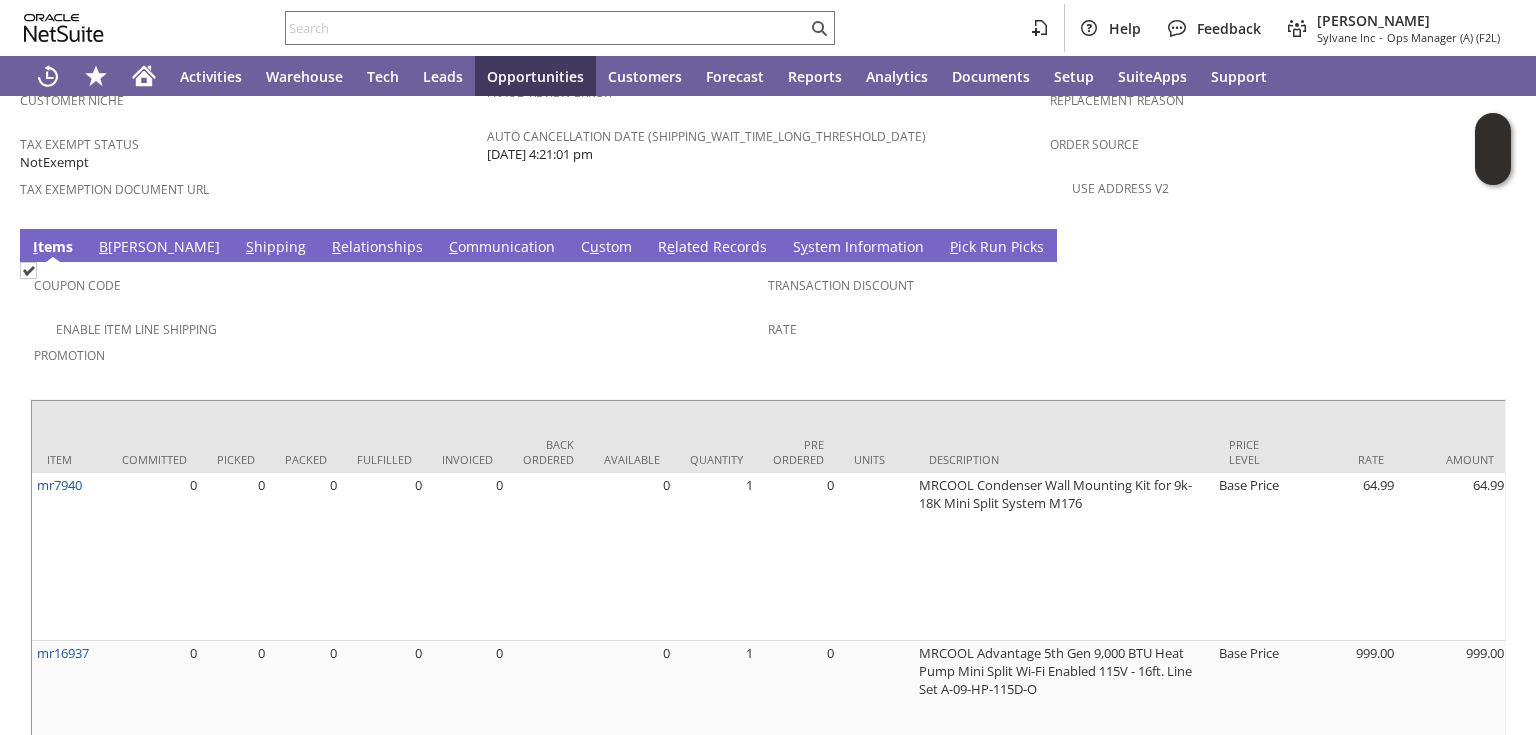 click on "Approve" at bounding box center (186, 789) 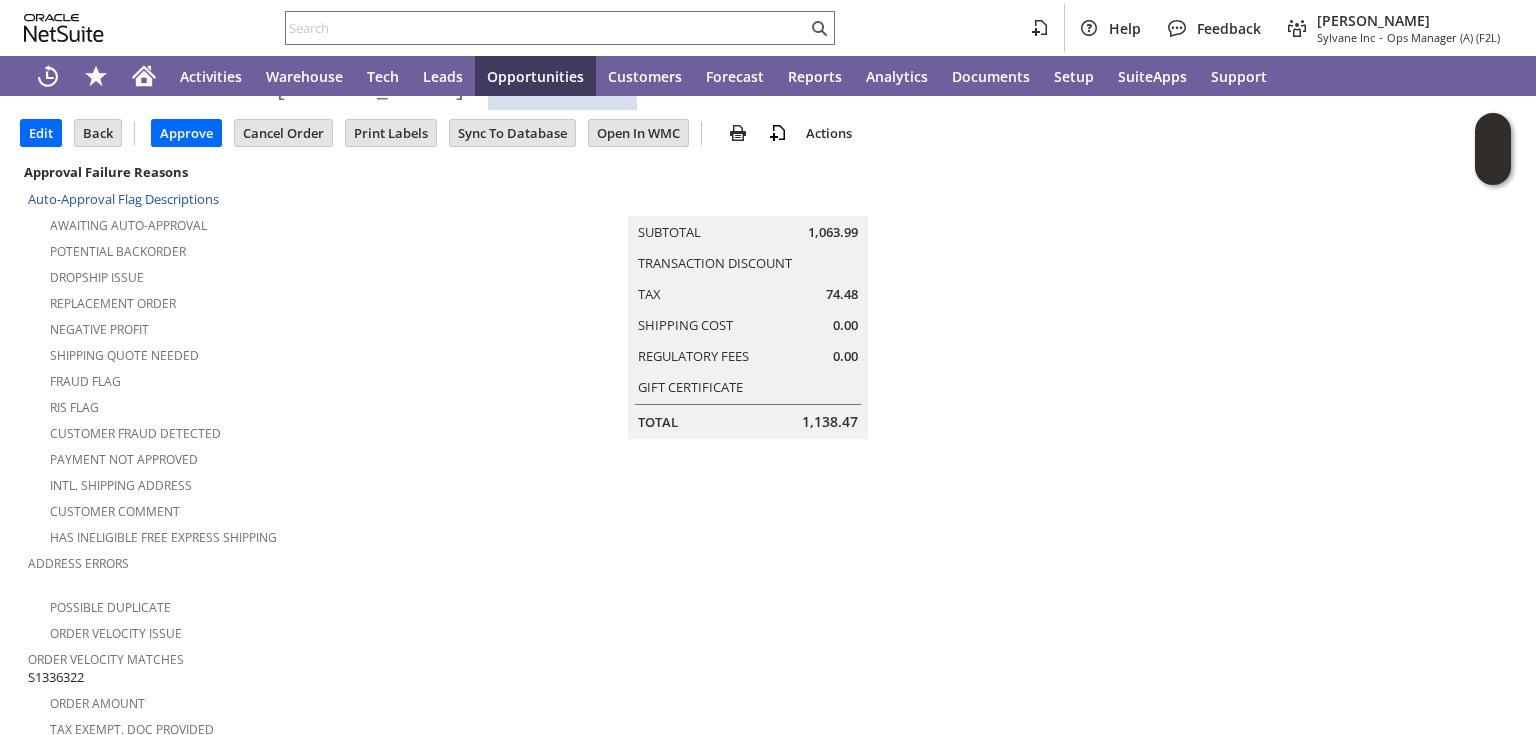 scroll, scrollTop: 160, scrollLeft: 0, axis: vertical 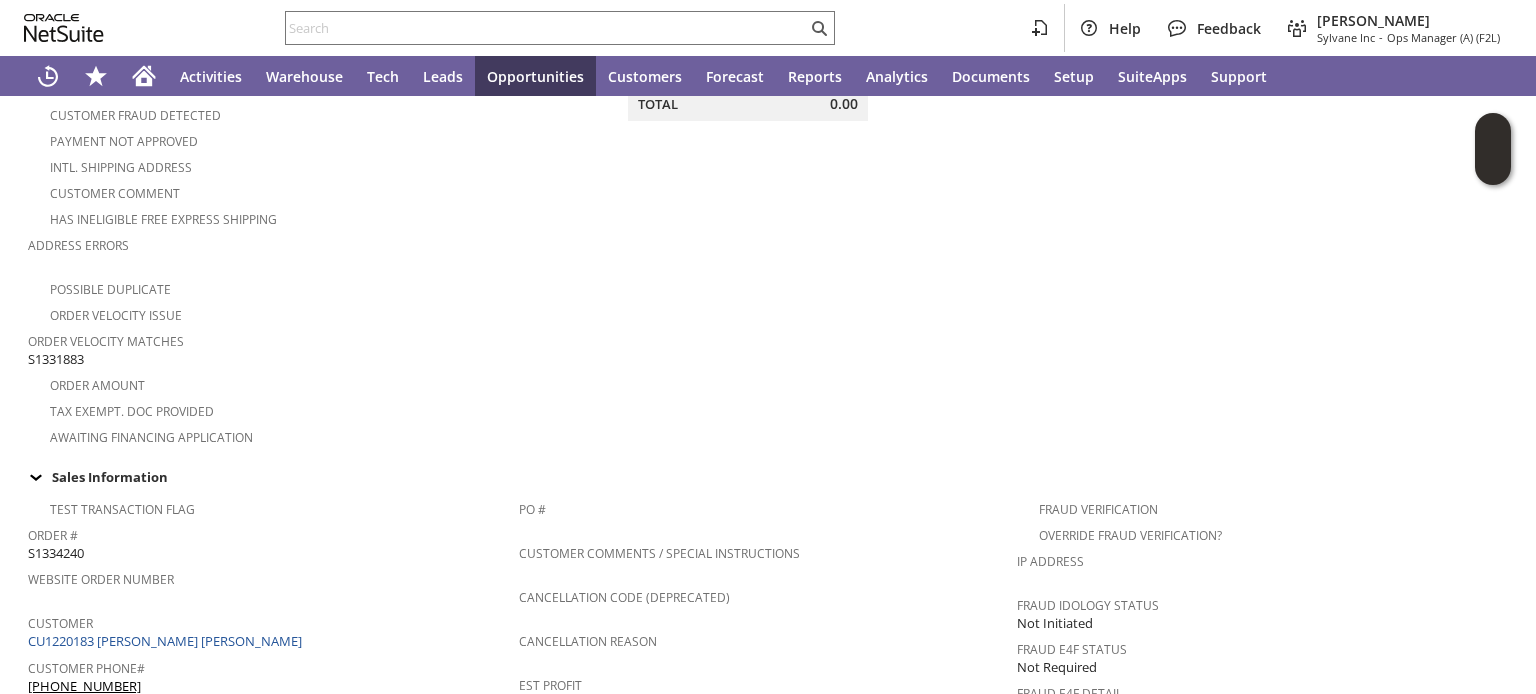 drag, startPoint x: 87, startPoint y: 526, endPoint x: 30, endPoint y: 524, distance: 57.035076 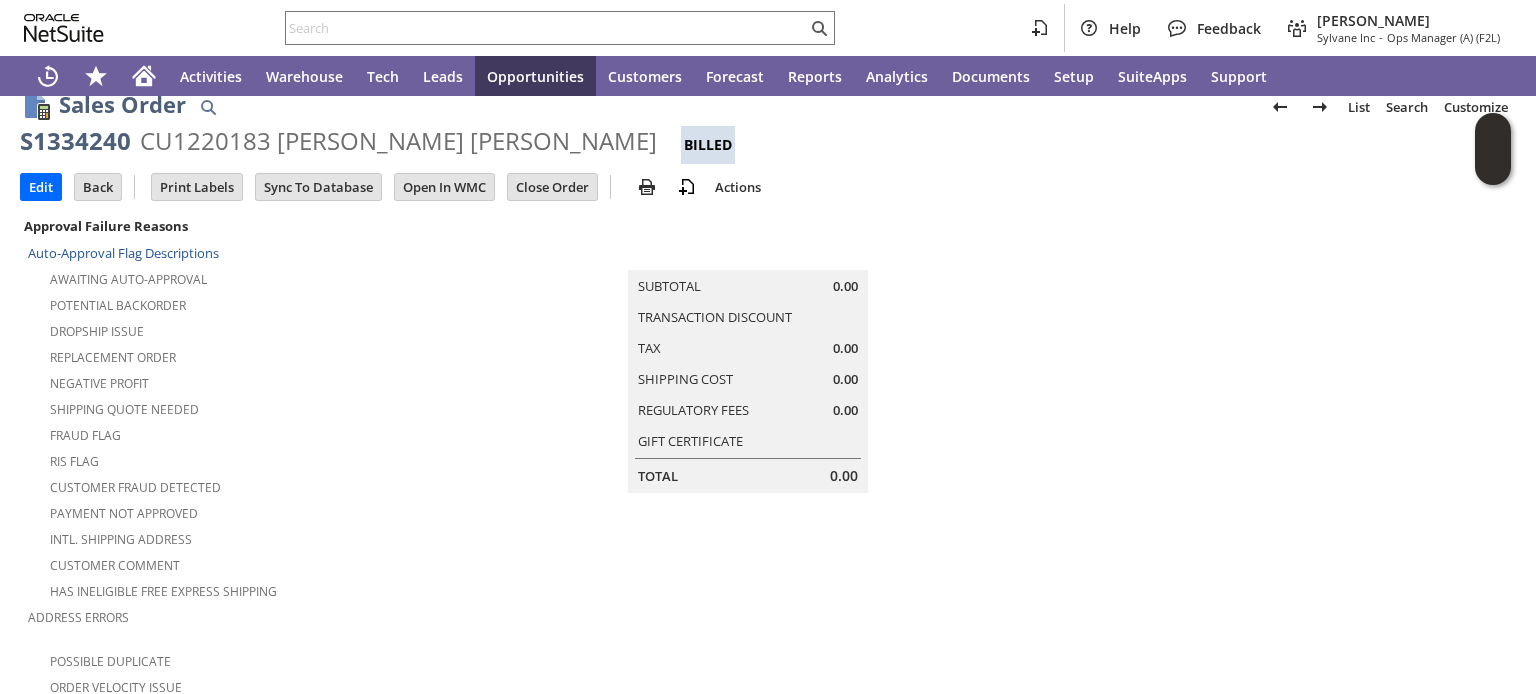 scroll, scrollTop: 0, scrollLeft: 0, axis: both 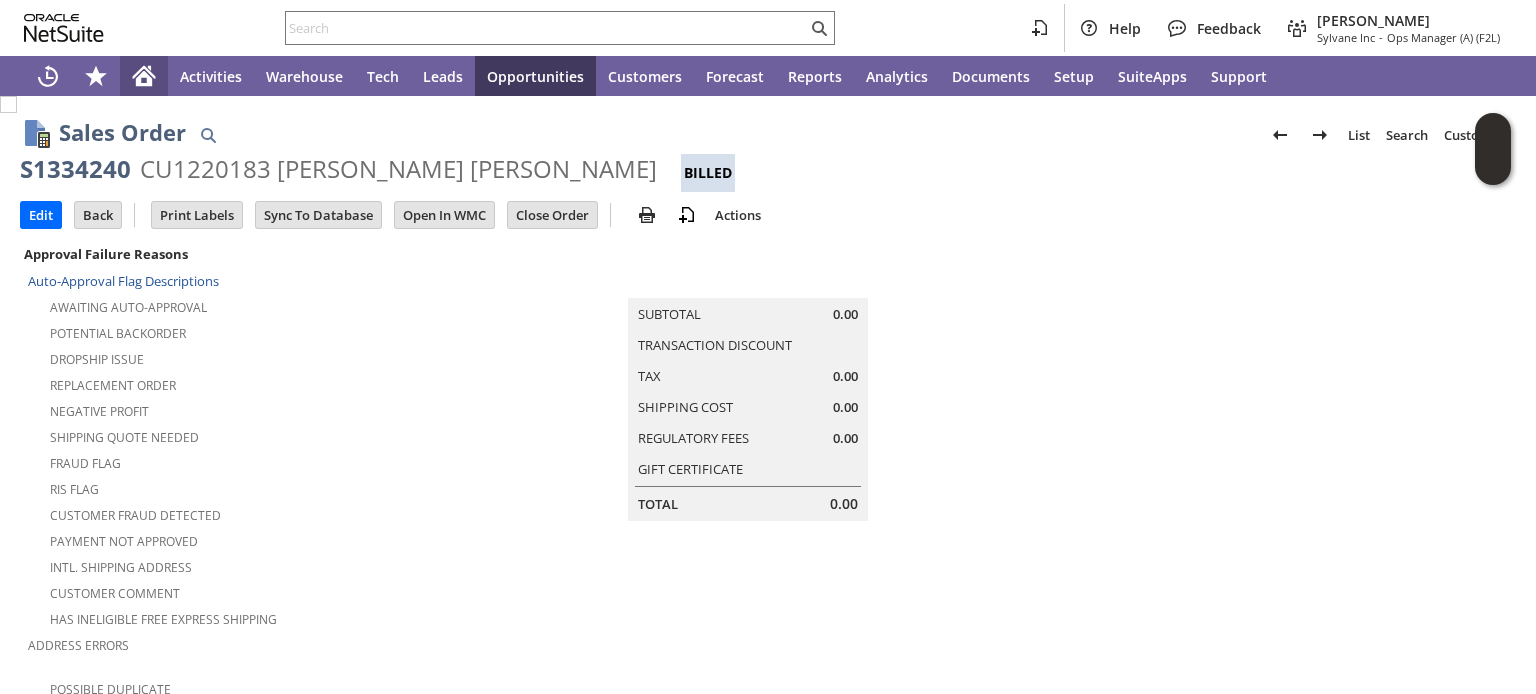 click 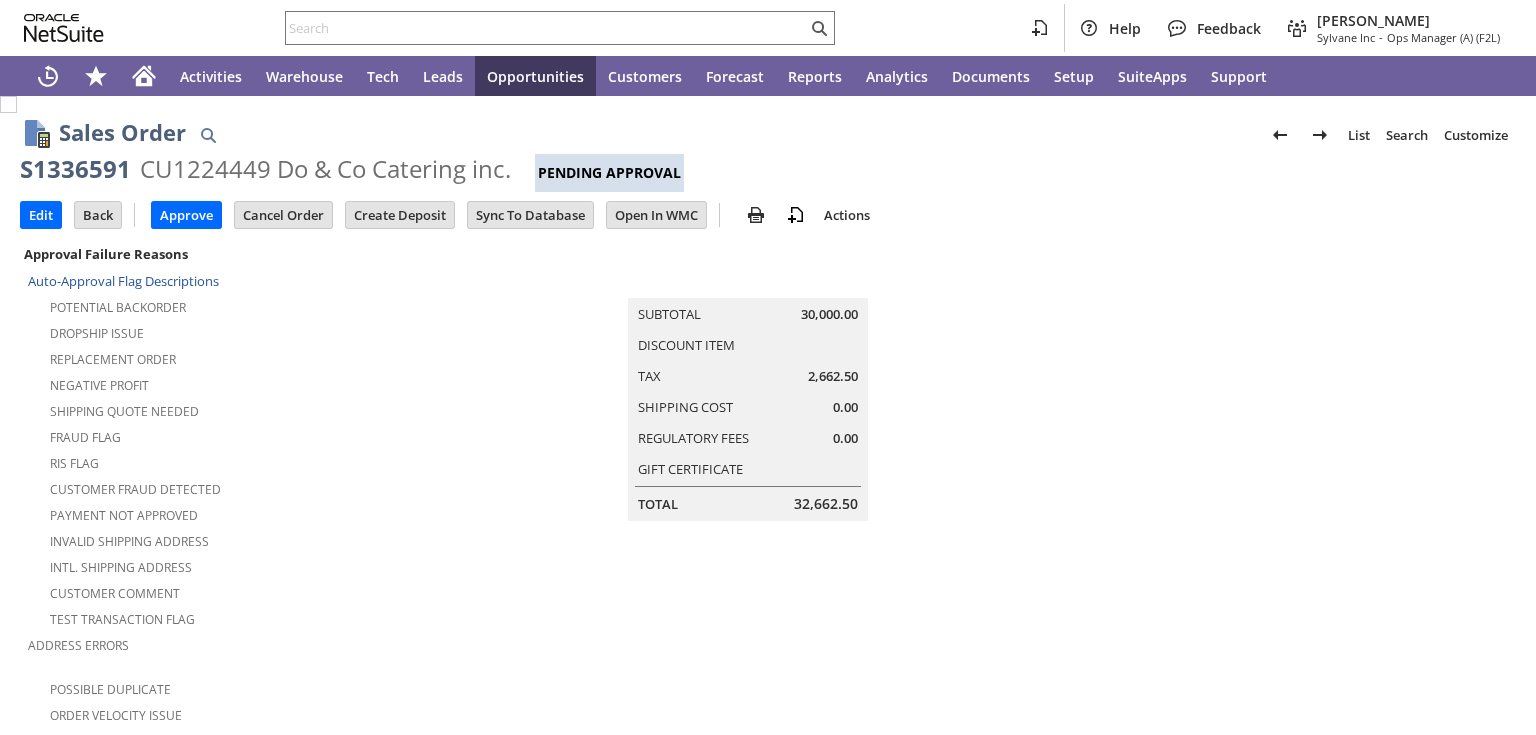 scroll, scrollTop: 0, scrollLeft: 0, axis: both 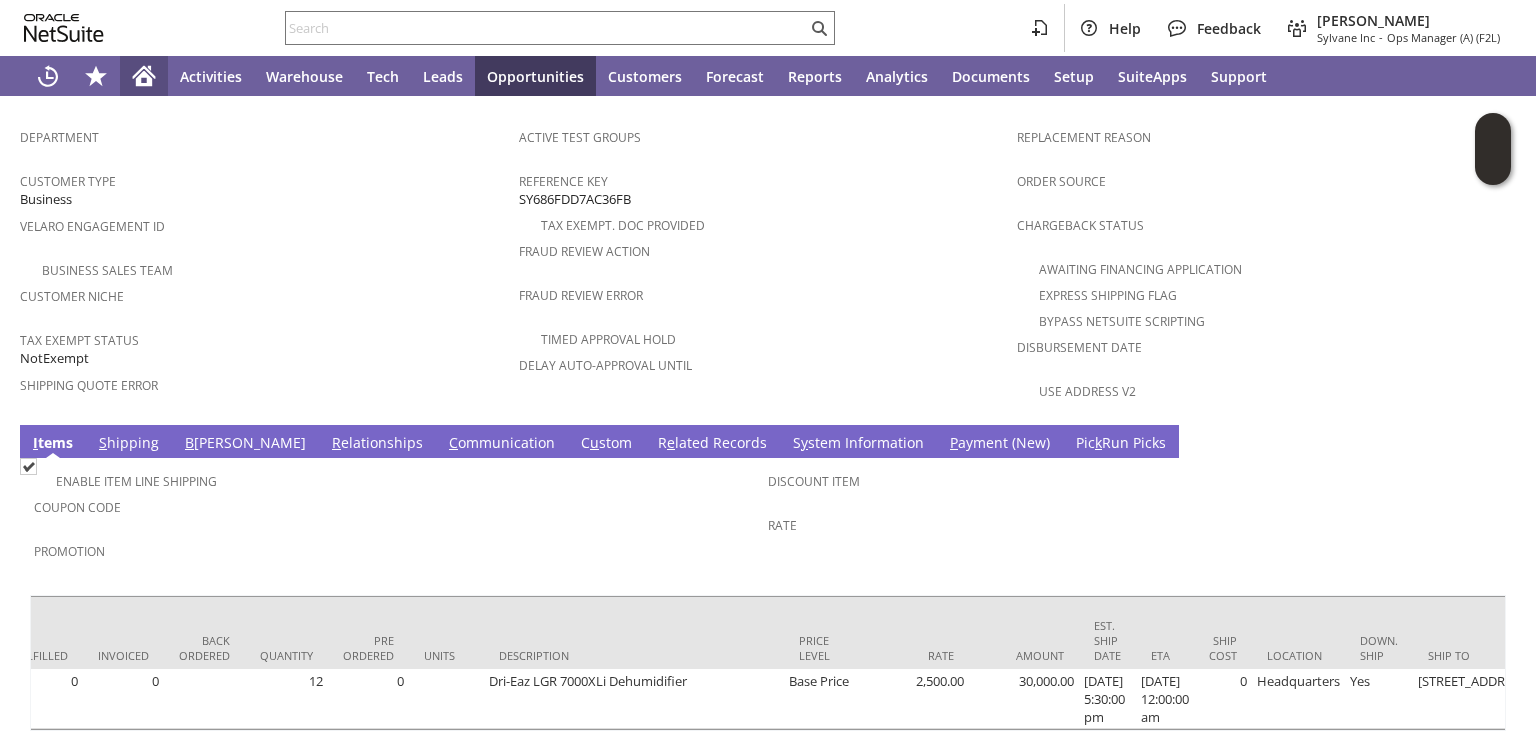 click 